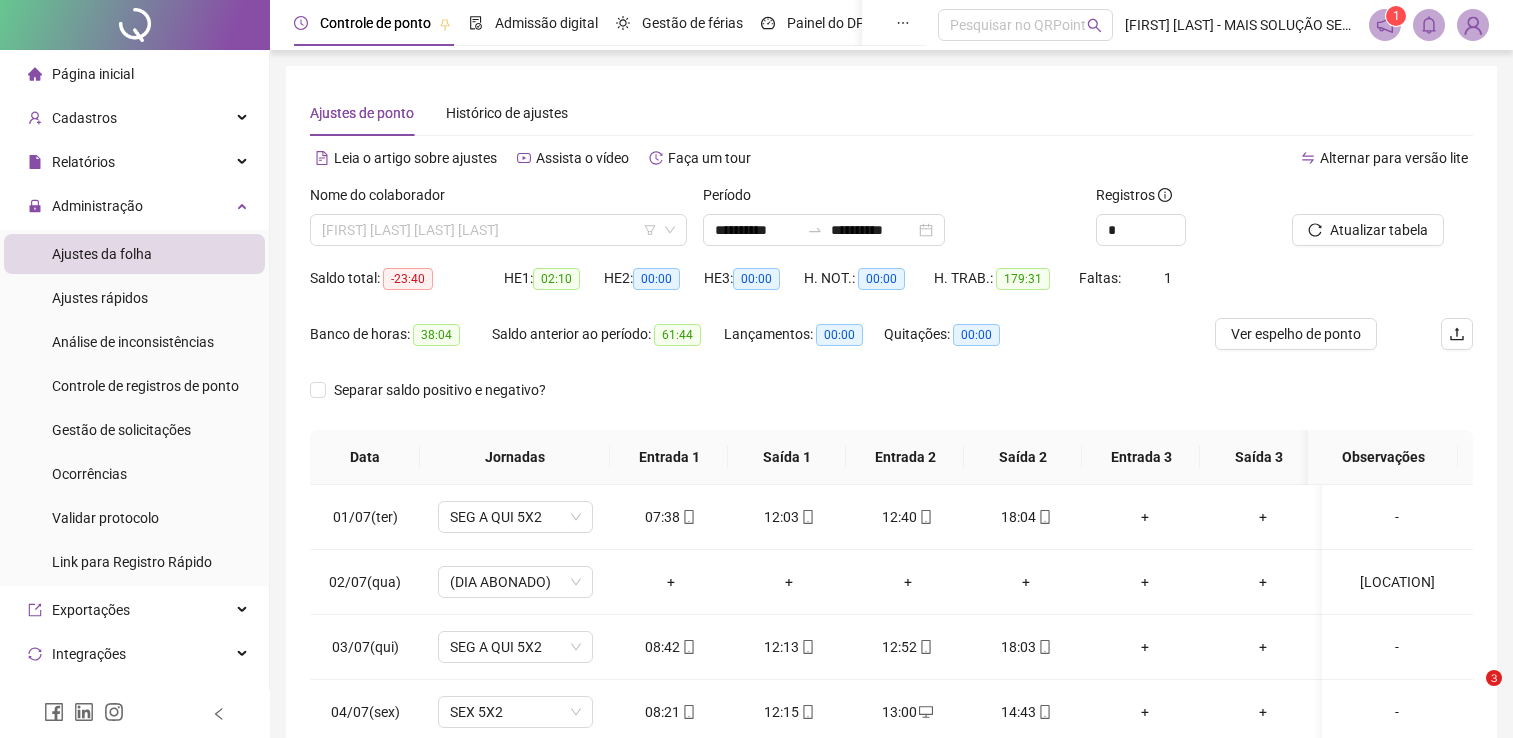 scroll, scrollTop: 0, scrollLeft: 0, axis: both 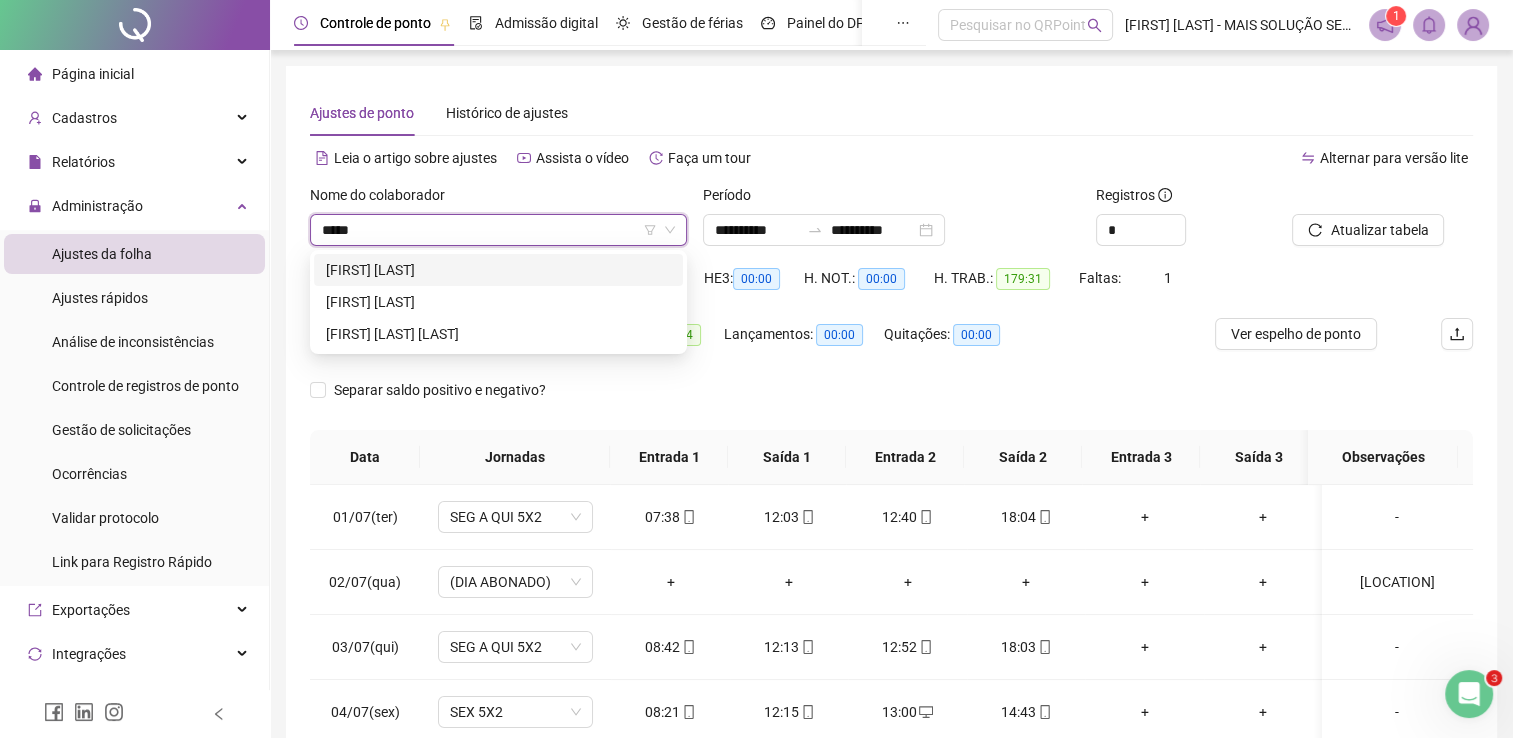 type on "******" 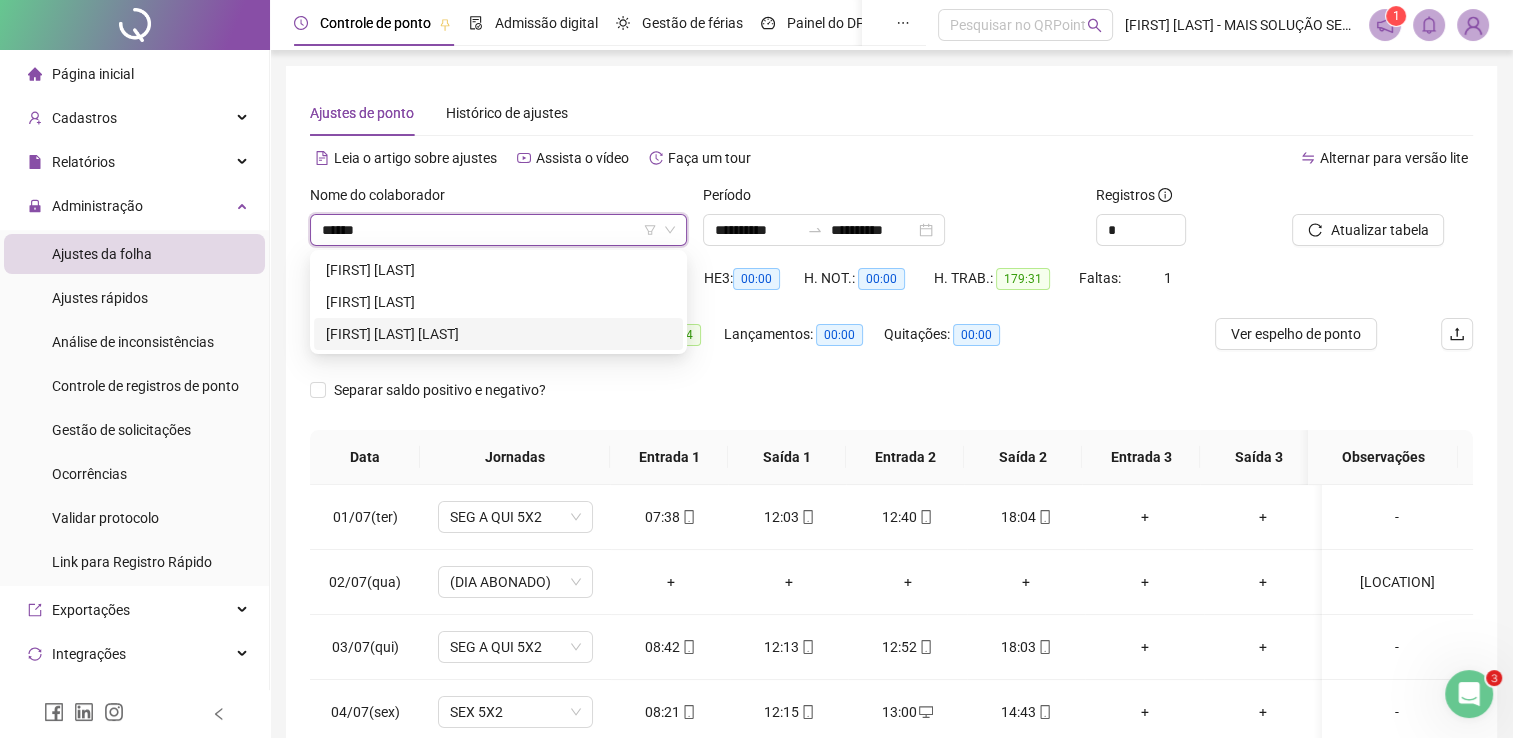 click on "[FIRST] [LAST] [LAST]" at bounding box center (498, 334) 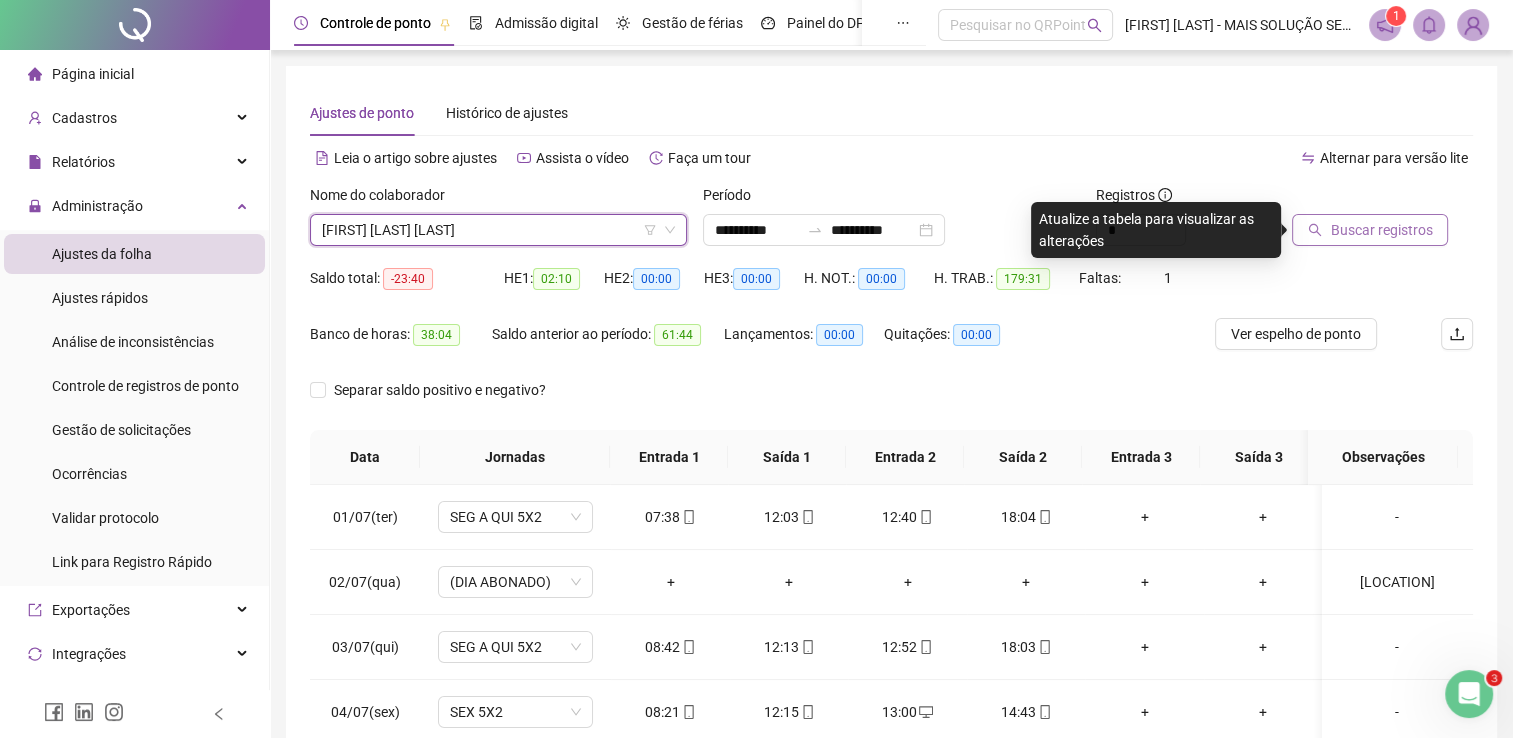 click on "Buscar registros" at bounding box center [1381, 230] 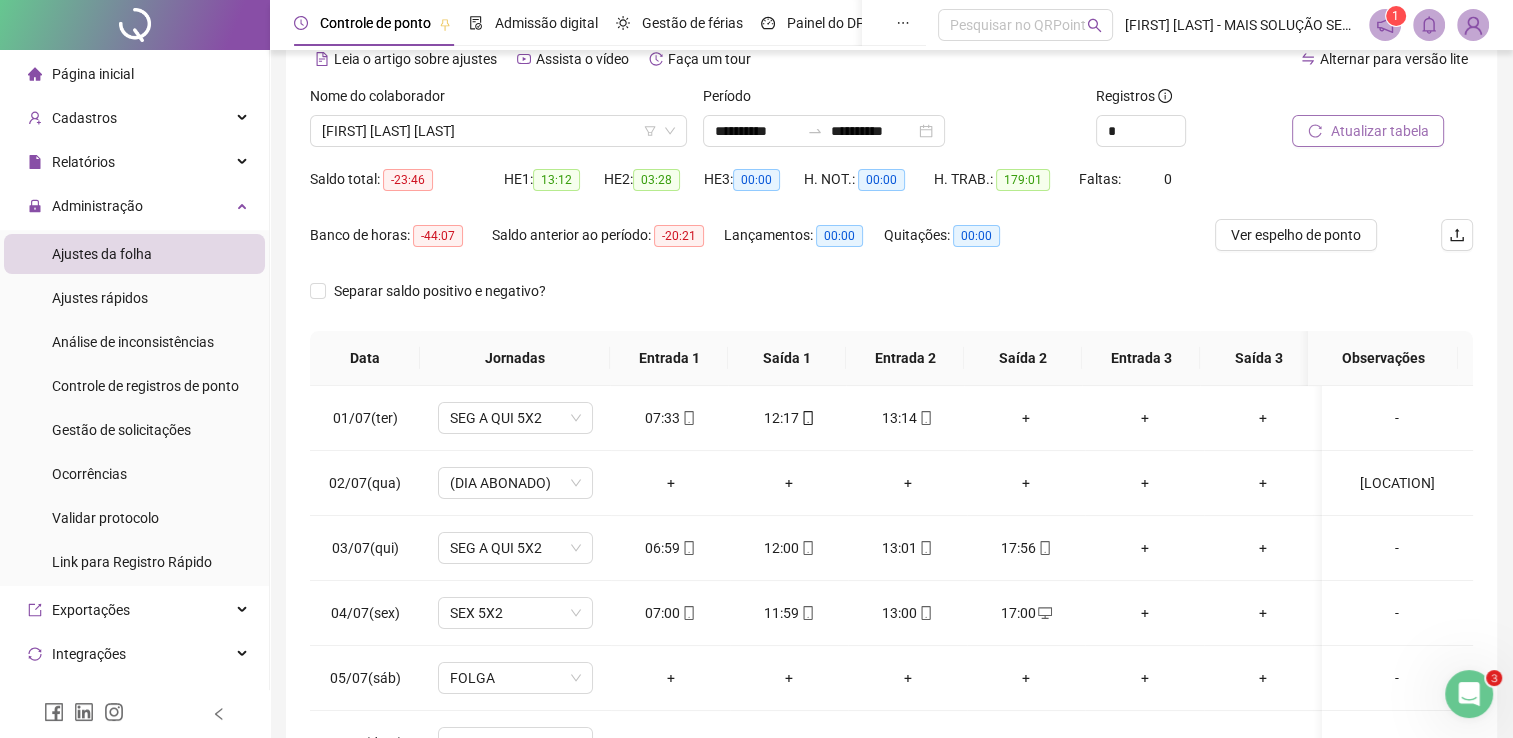 scroll, scrollTop: 100, scrollLeft: 0, axis: vertical 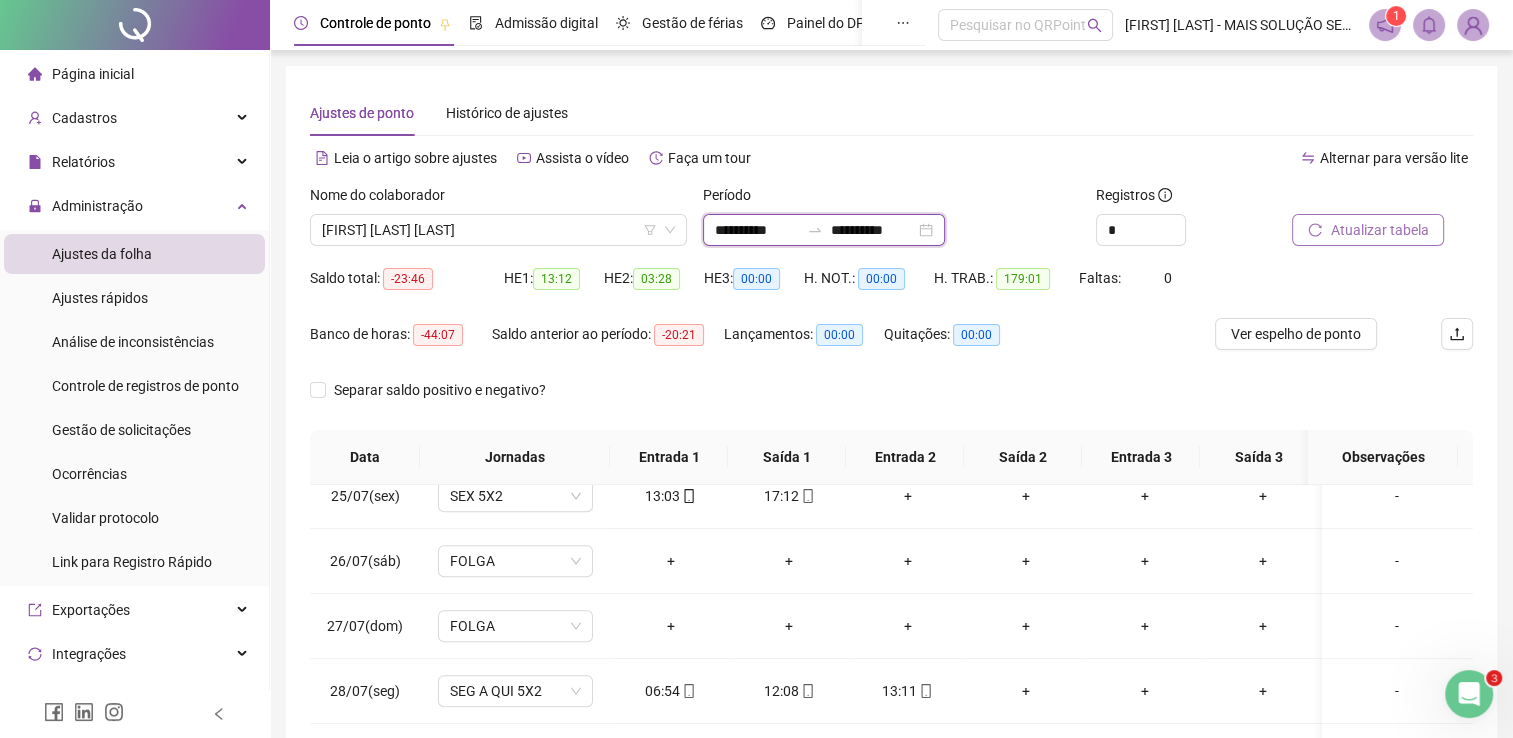 click on "**********" at bounding box center [757, 230] 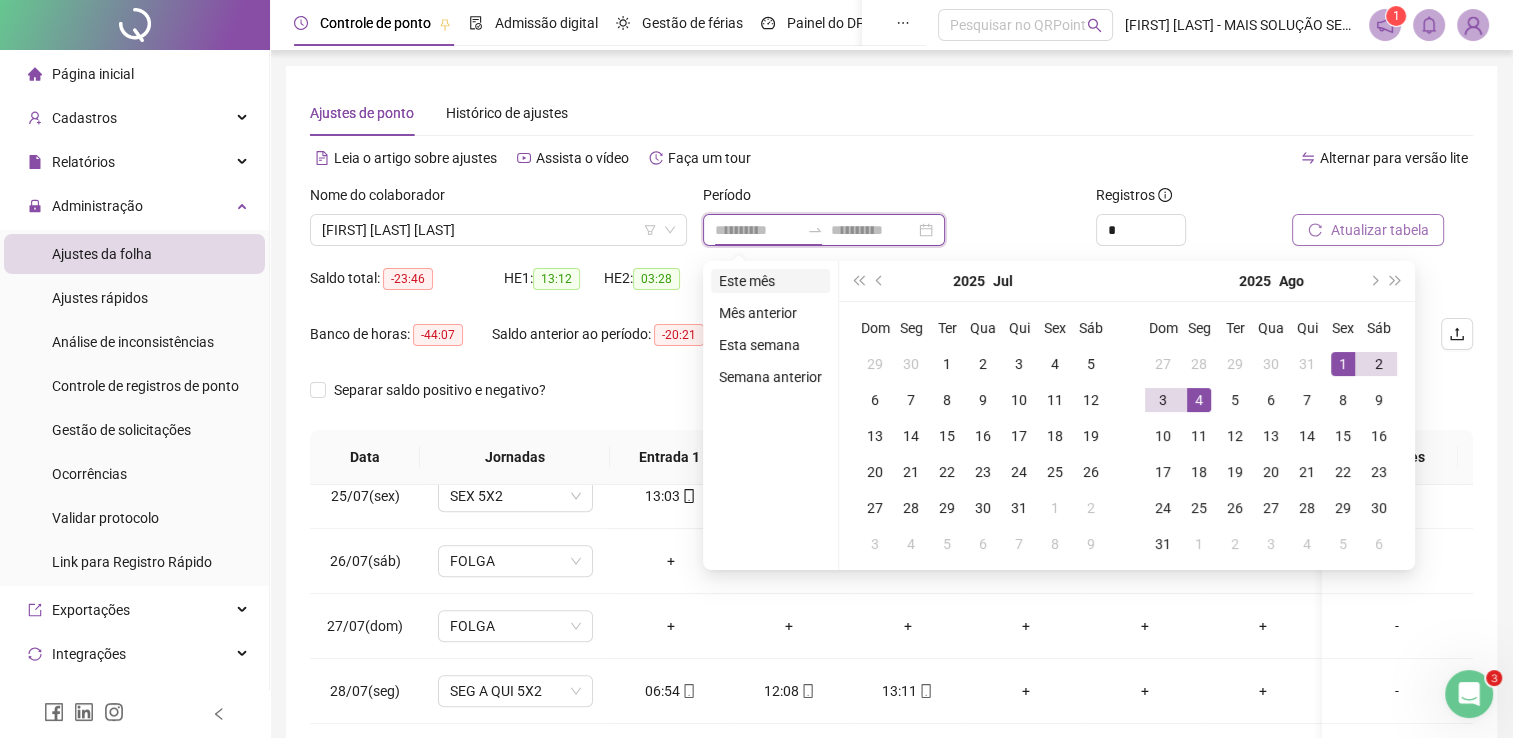 type on "**********" 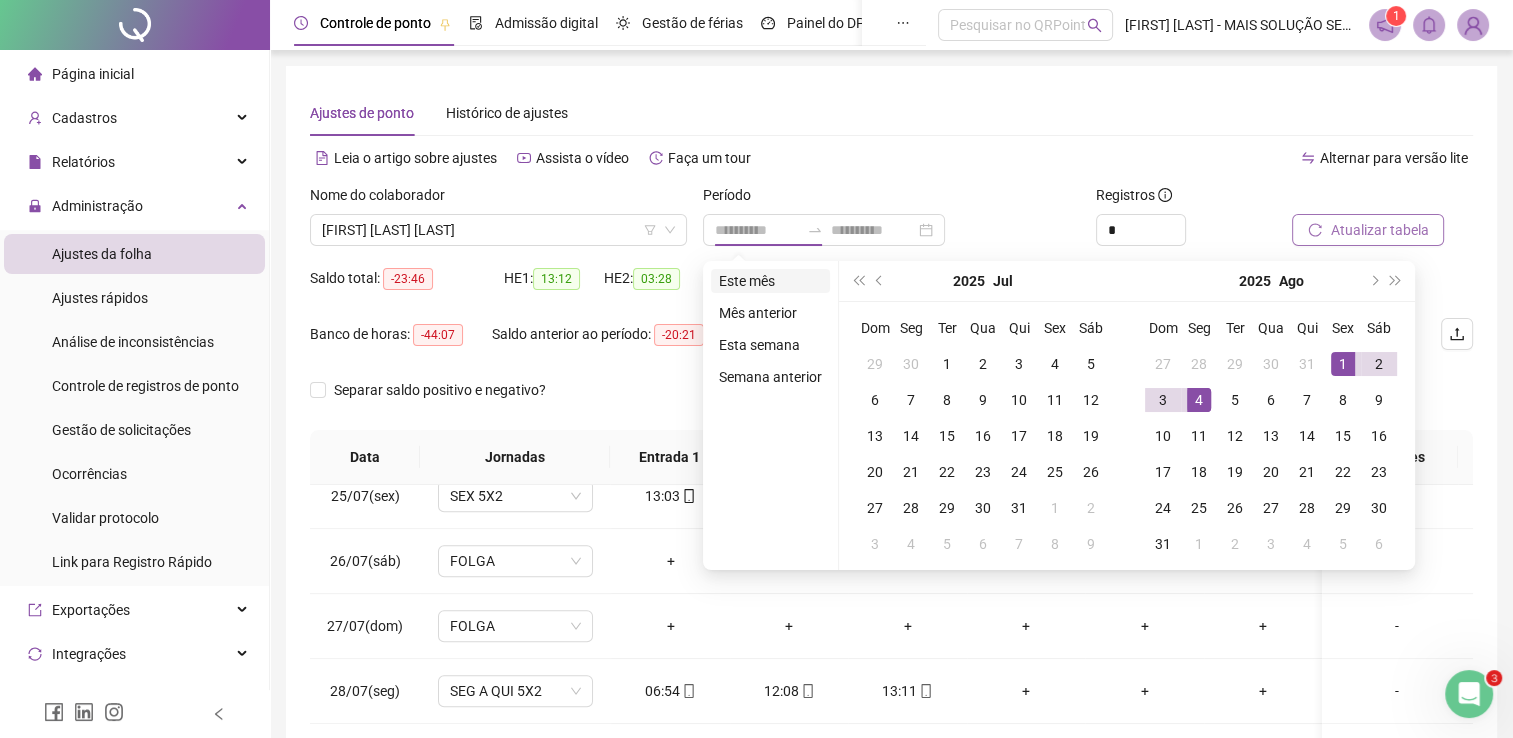 click on "Este mês" at bounding box center [770, 281] 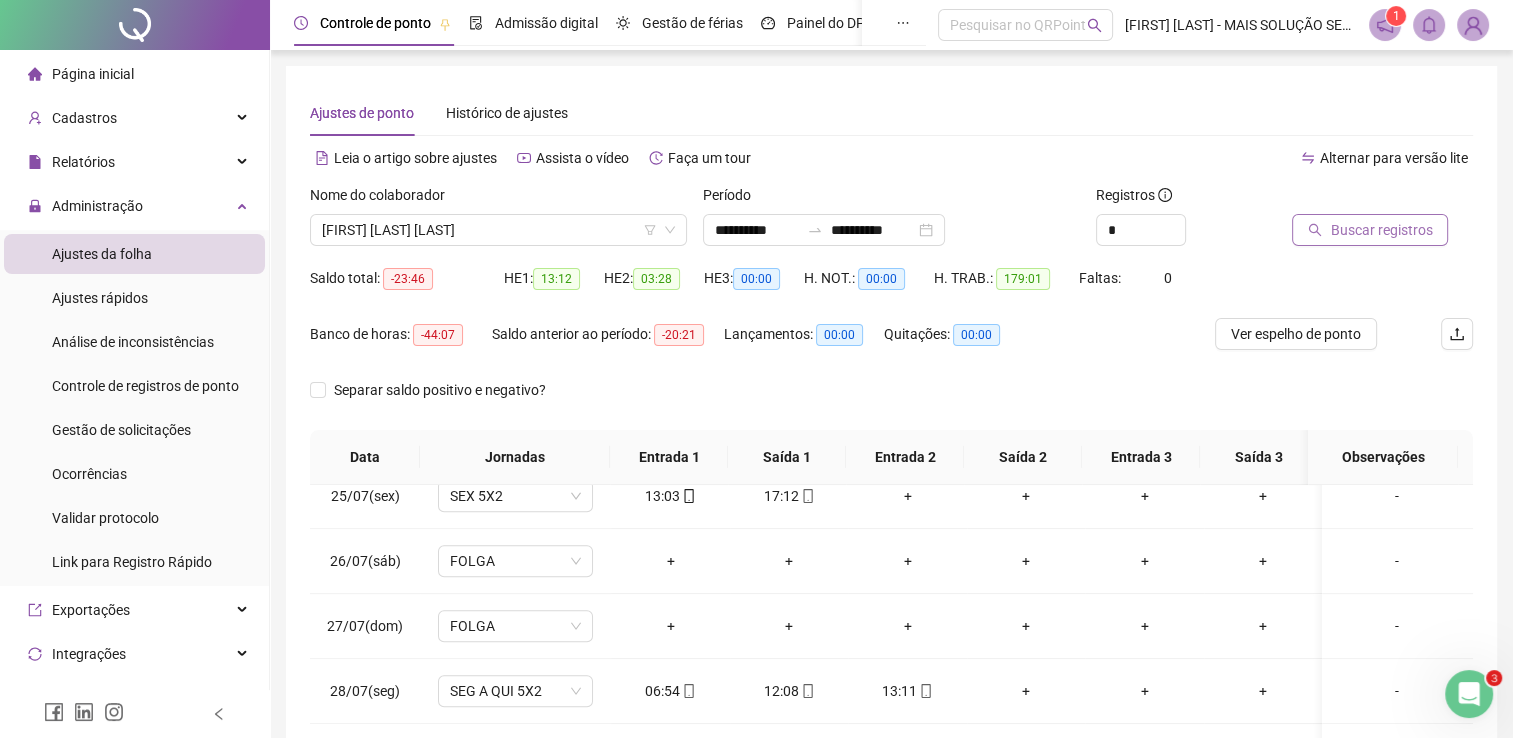 click on "Buscar registros" at bounding box center (1381, 230) 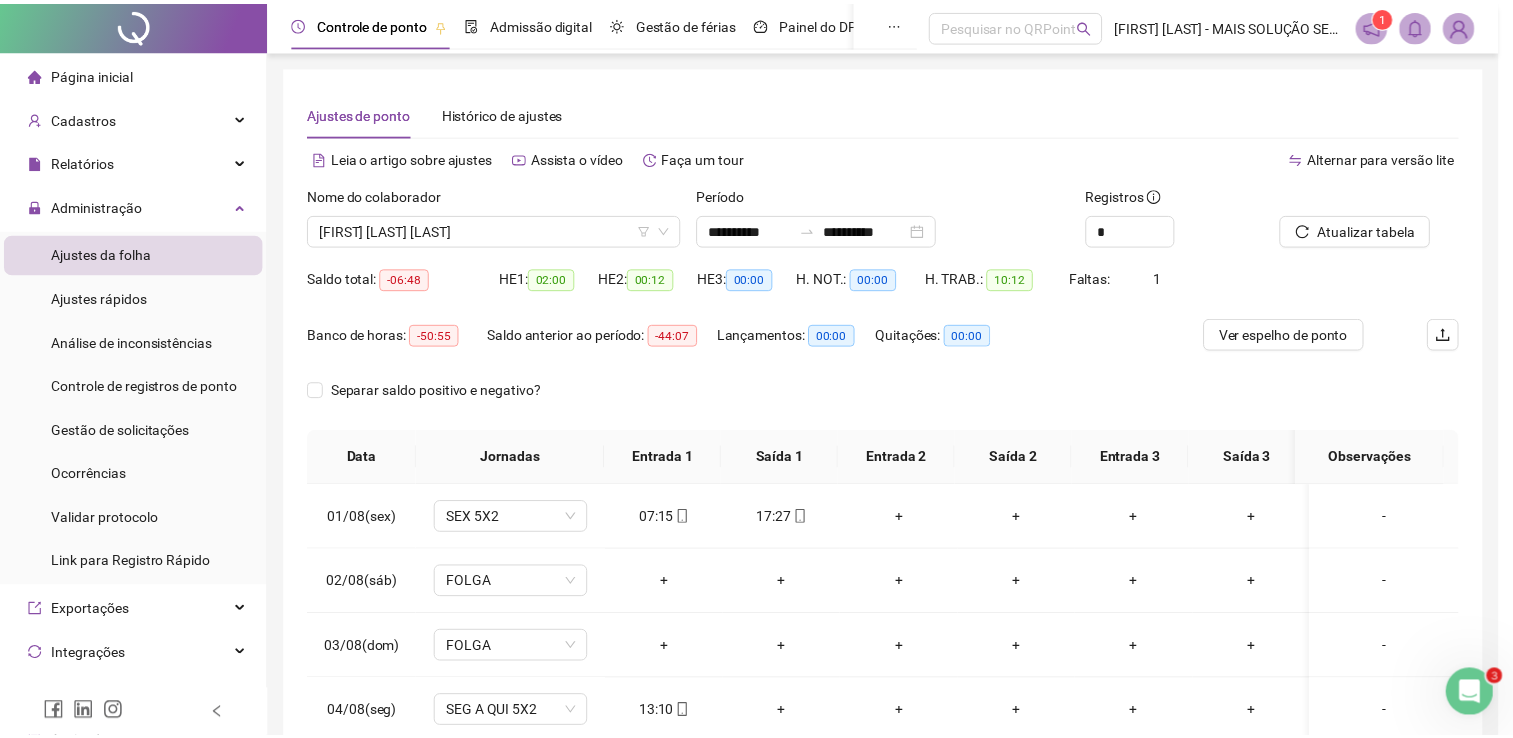 scroll, scrollTop: 0, scrollLeft: 0, axis: both 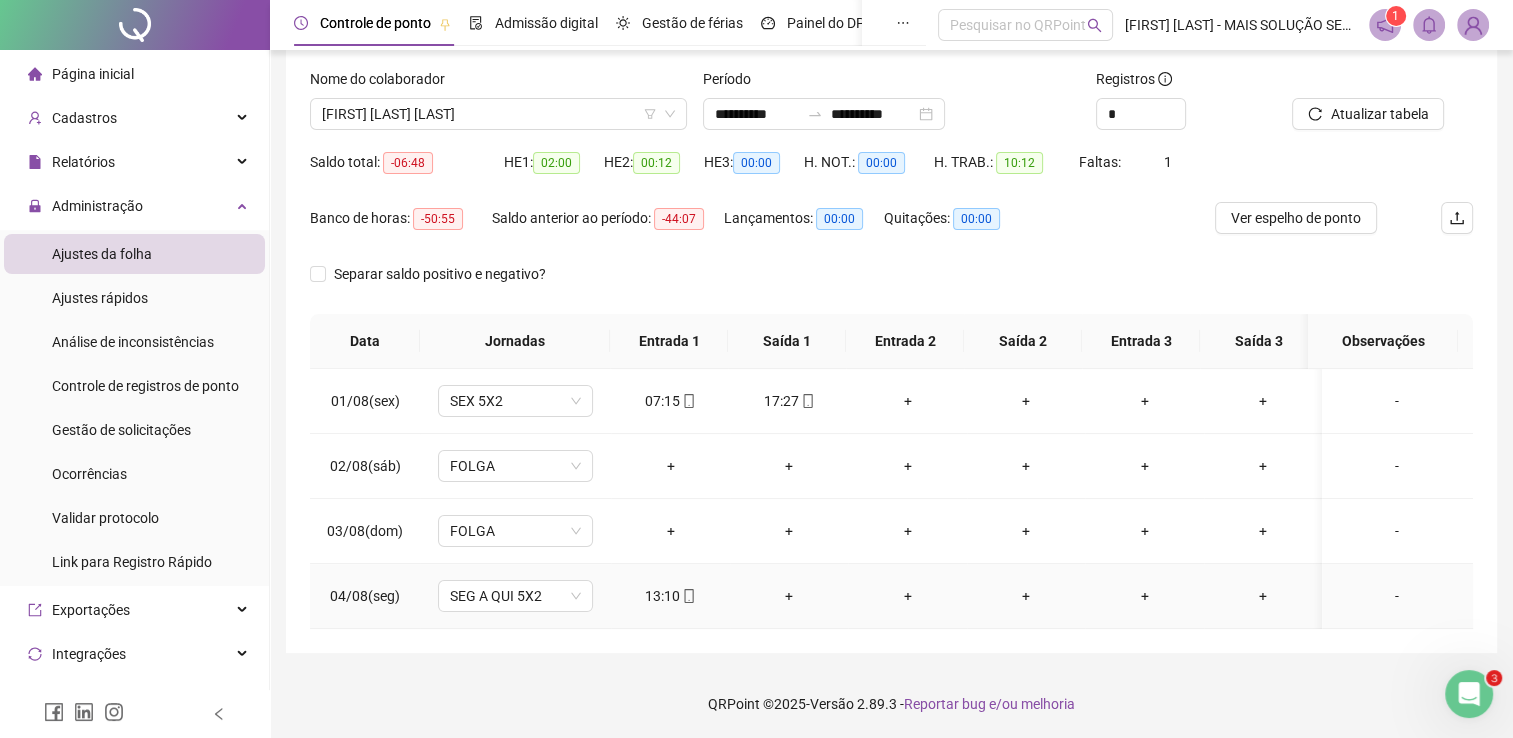 click on "+" at bounding box center [789, 596] 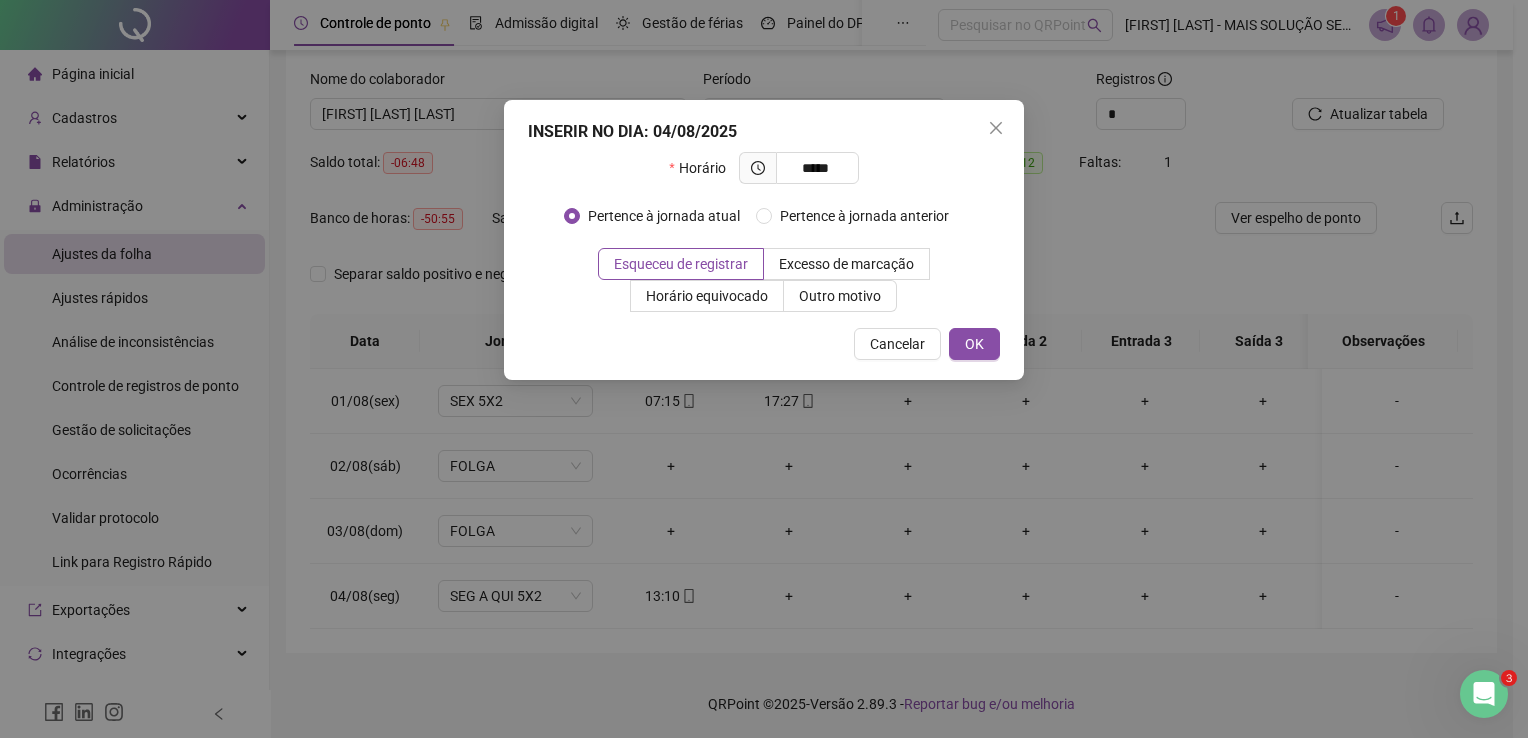 type on "*****" 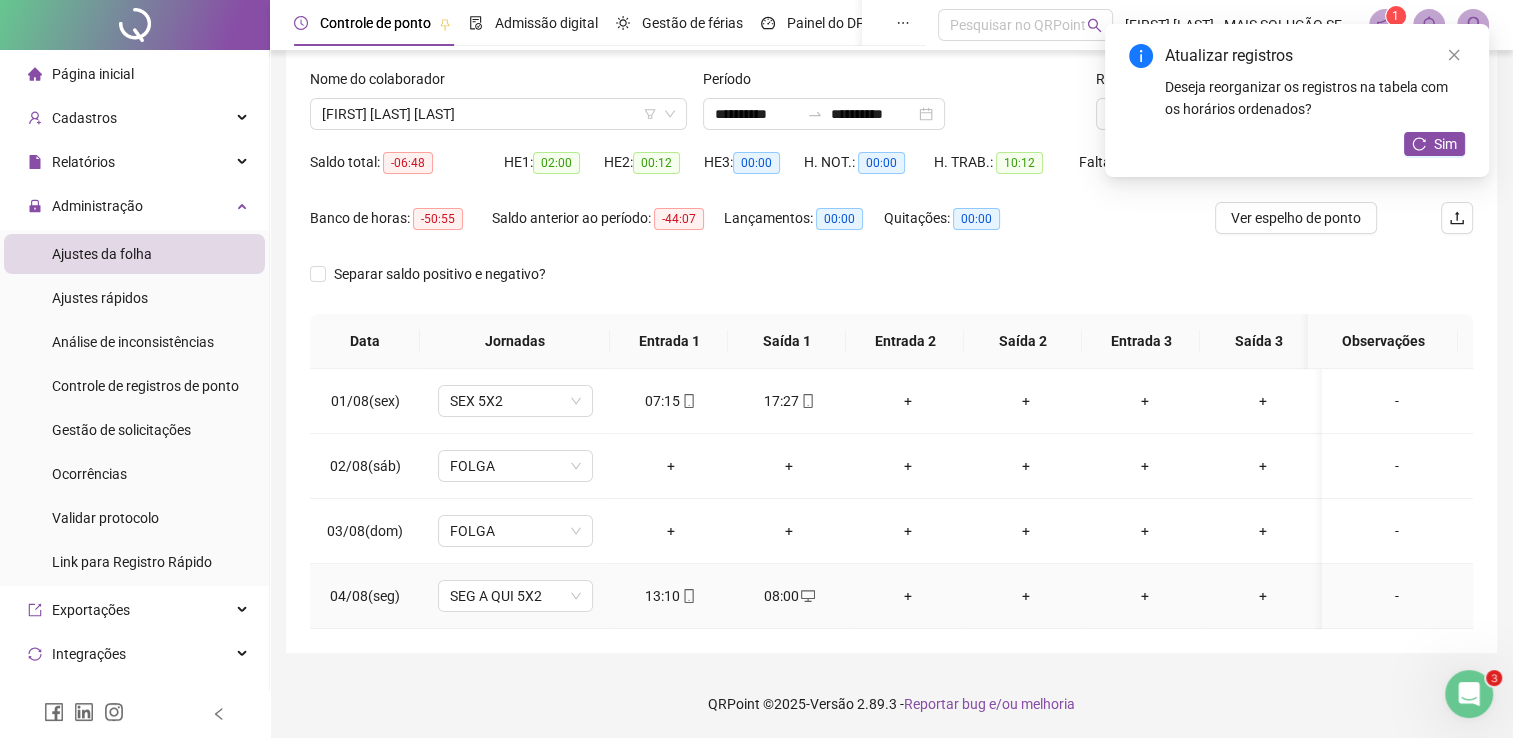 click on "+" at bounding box center [907, 596] 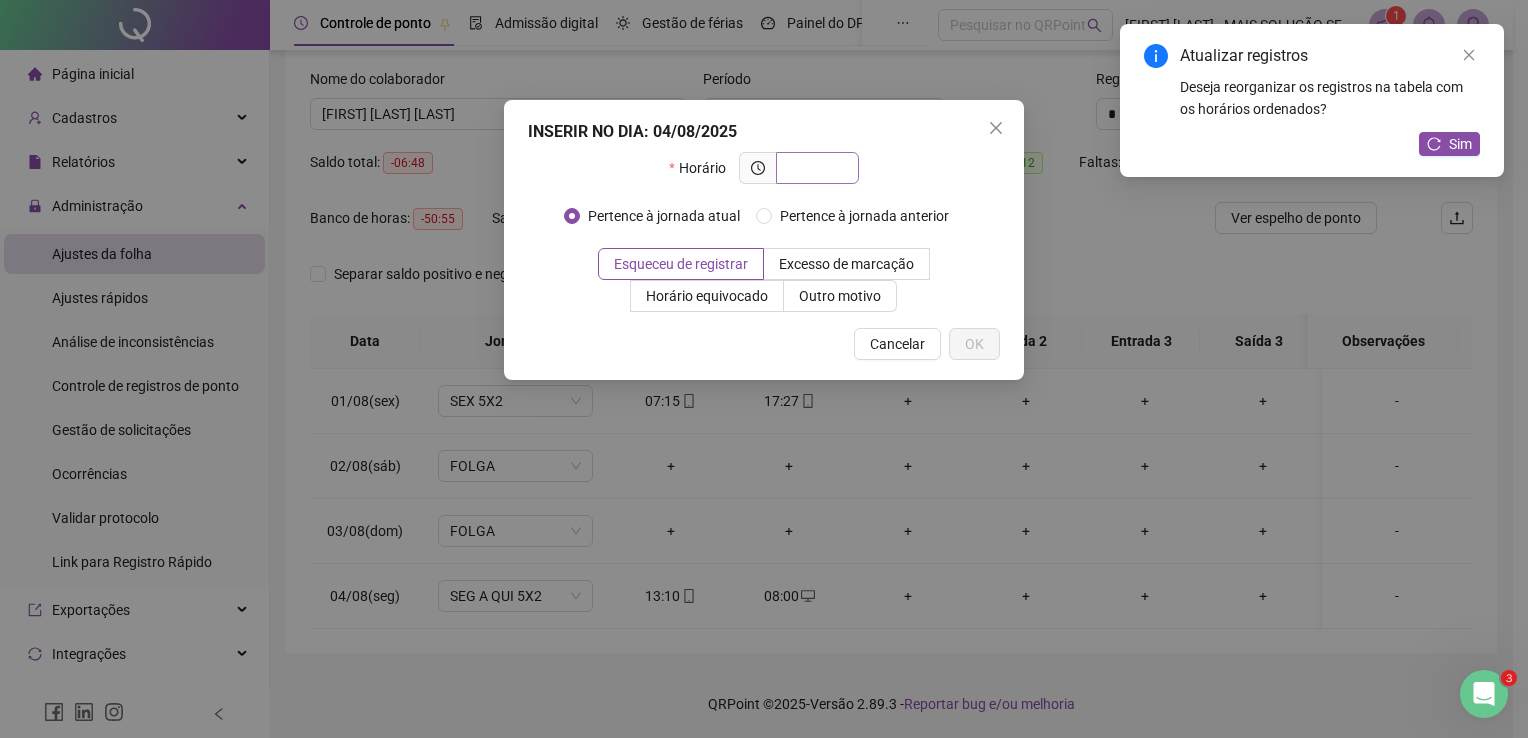 click at bounding box center [815, 168] 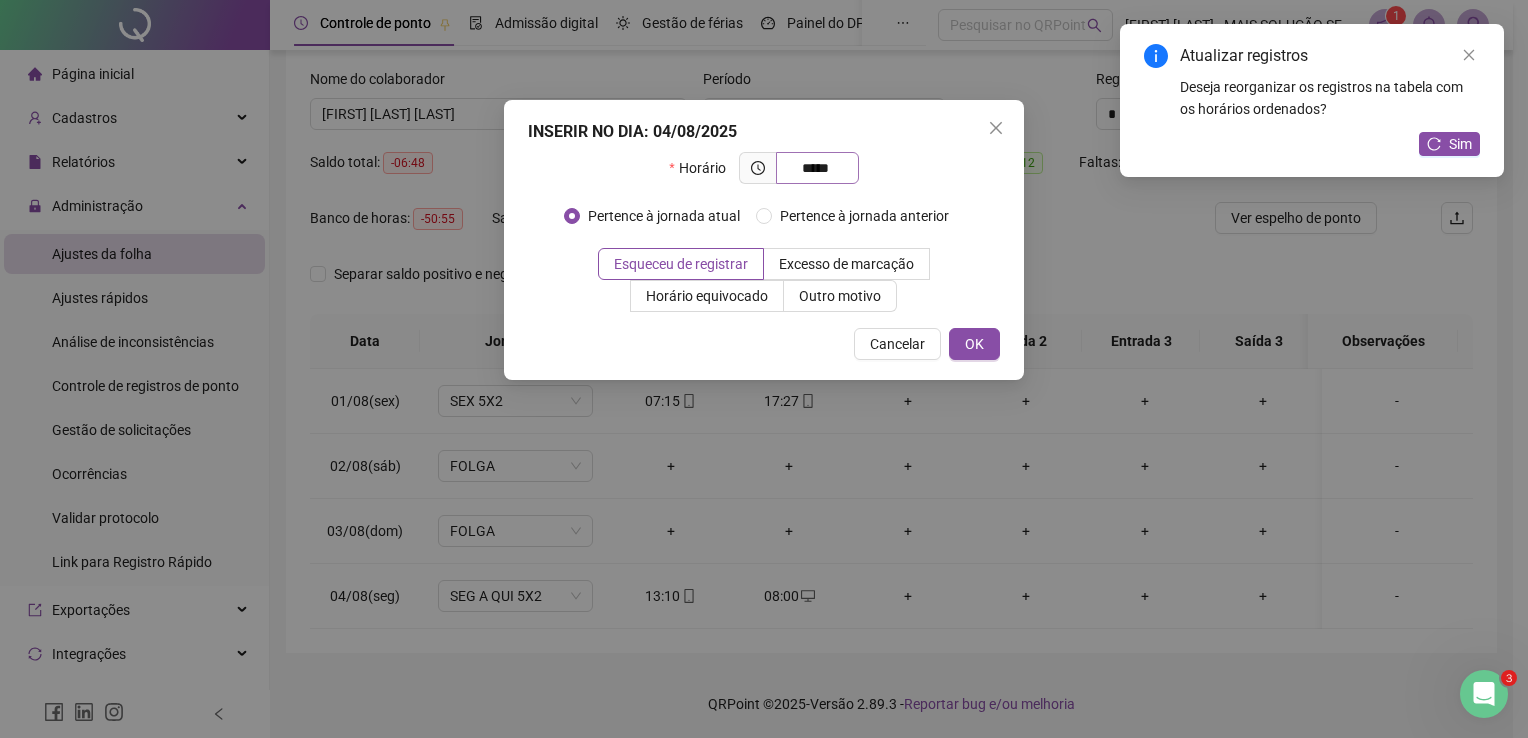 type on "*****" 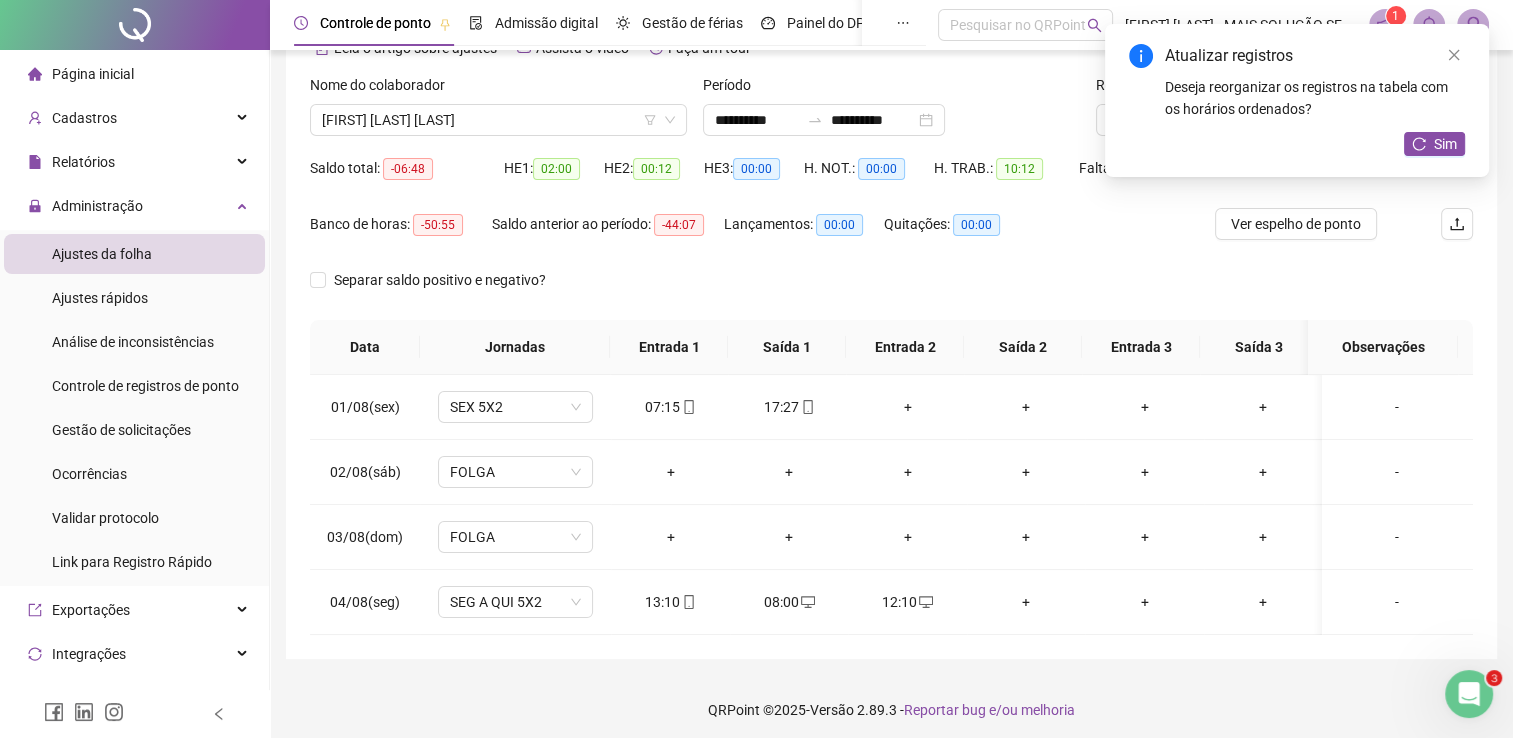 scroll, scrollTop: 0, scrollLeft: 0, axis: both 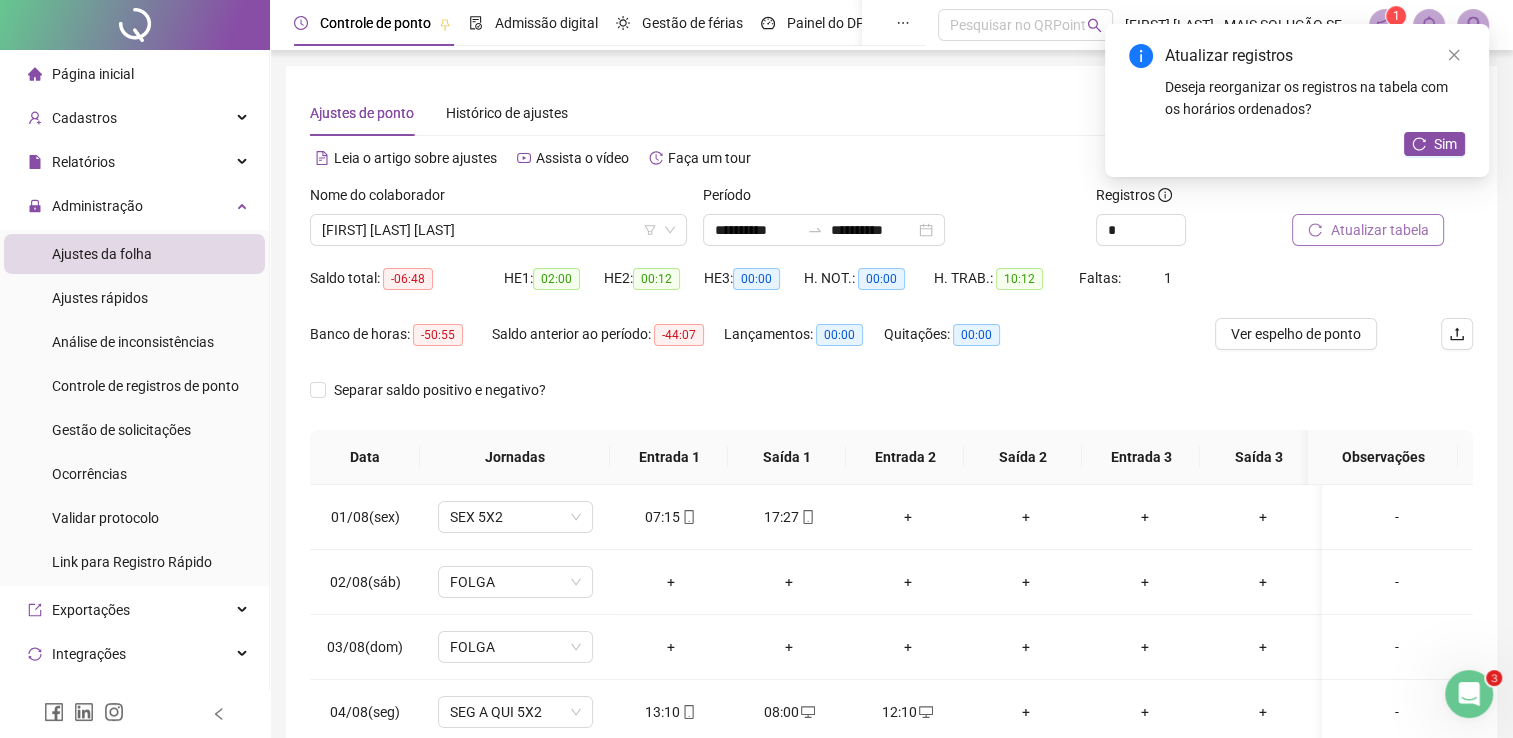 click on "Atualizar tabela" at bounding box center (1379, 230) 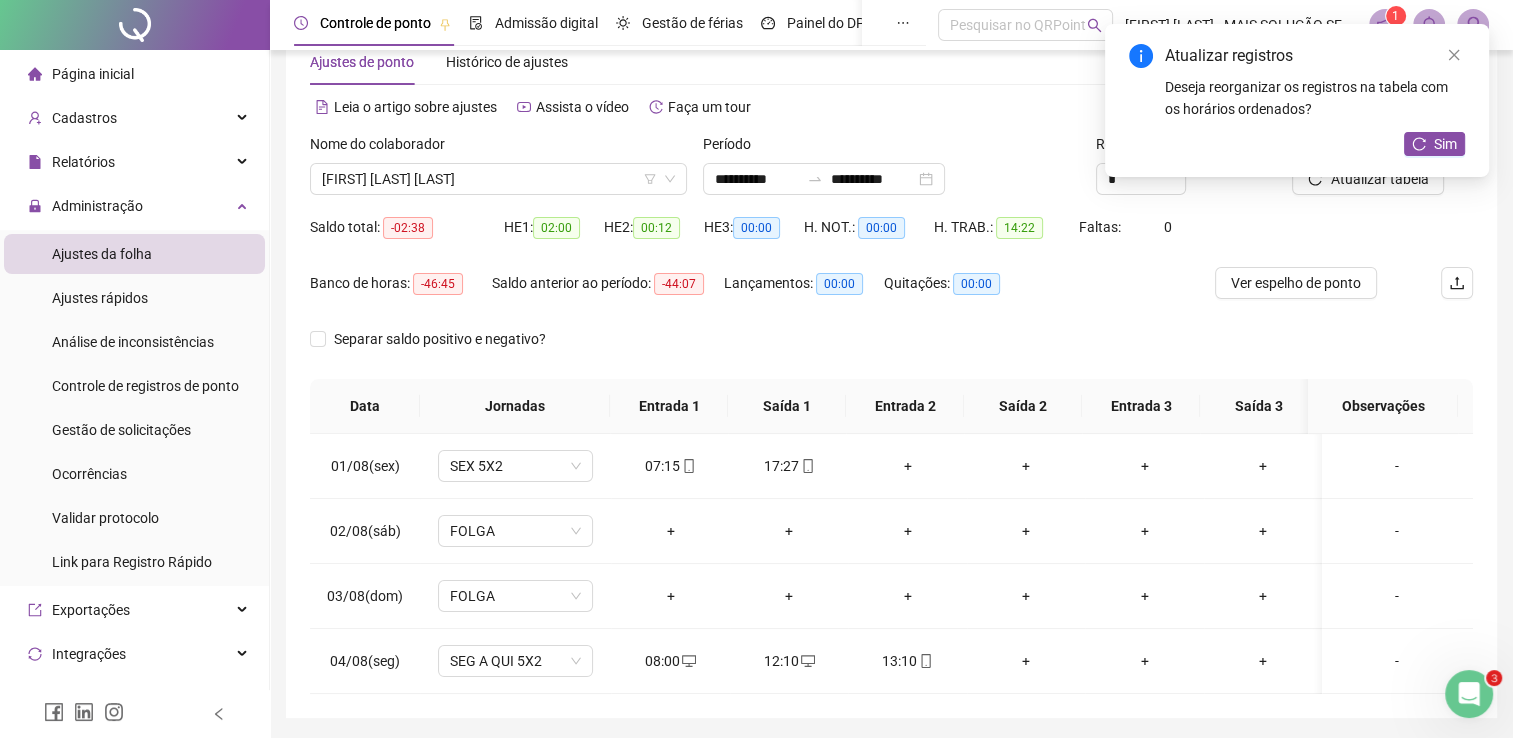 scroll, scrollTop: 16, scrollLeft: 0, axis: vertical 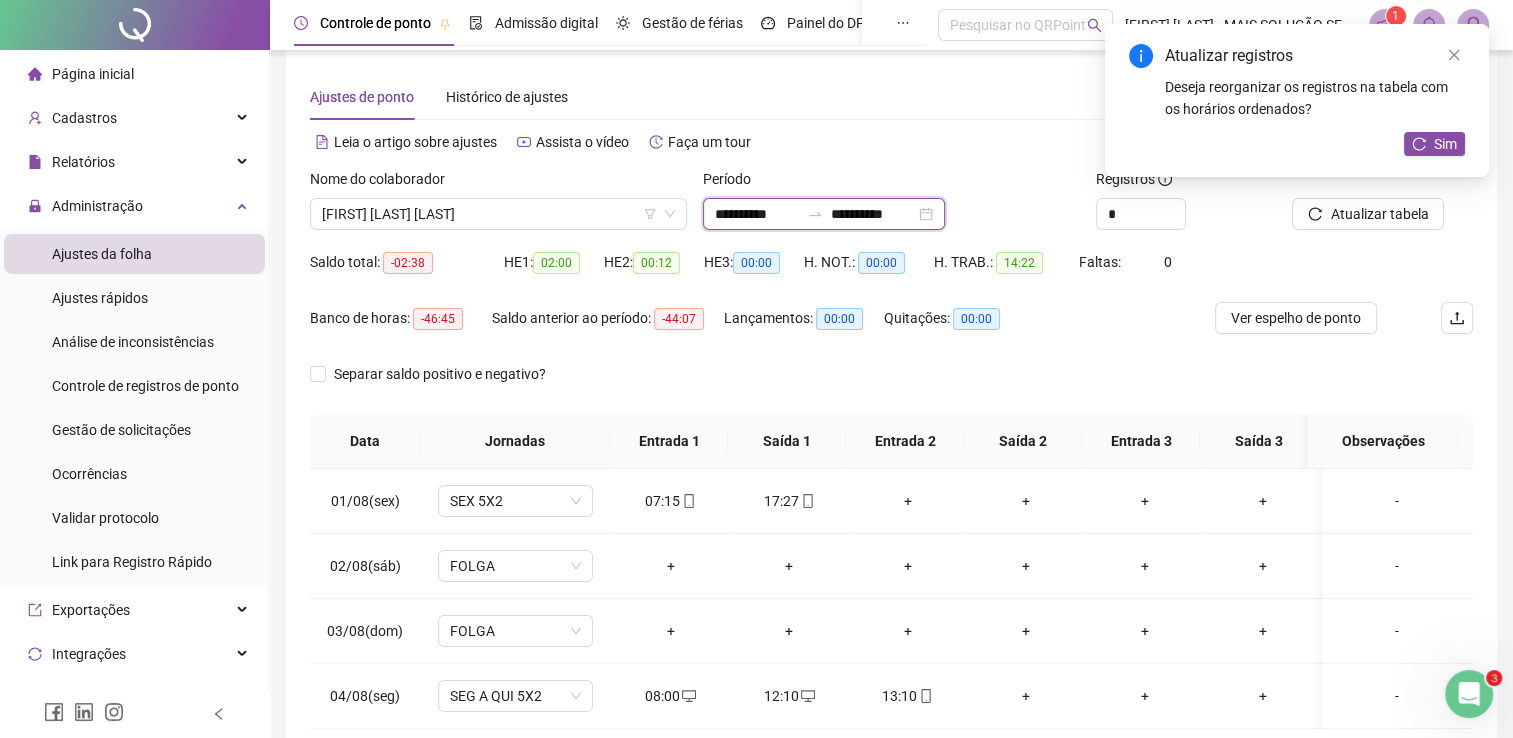click on "**********" at bounding box center (757, 214) 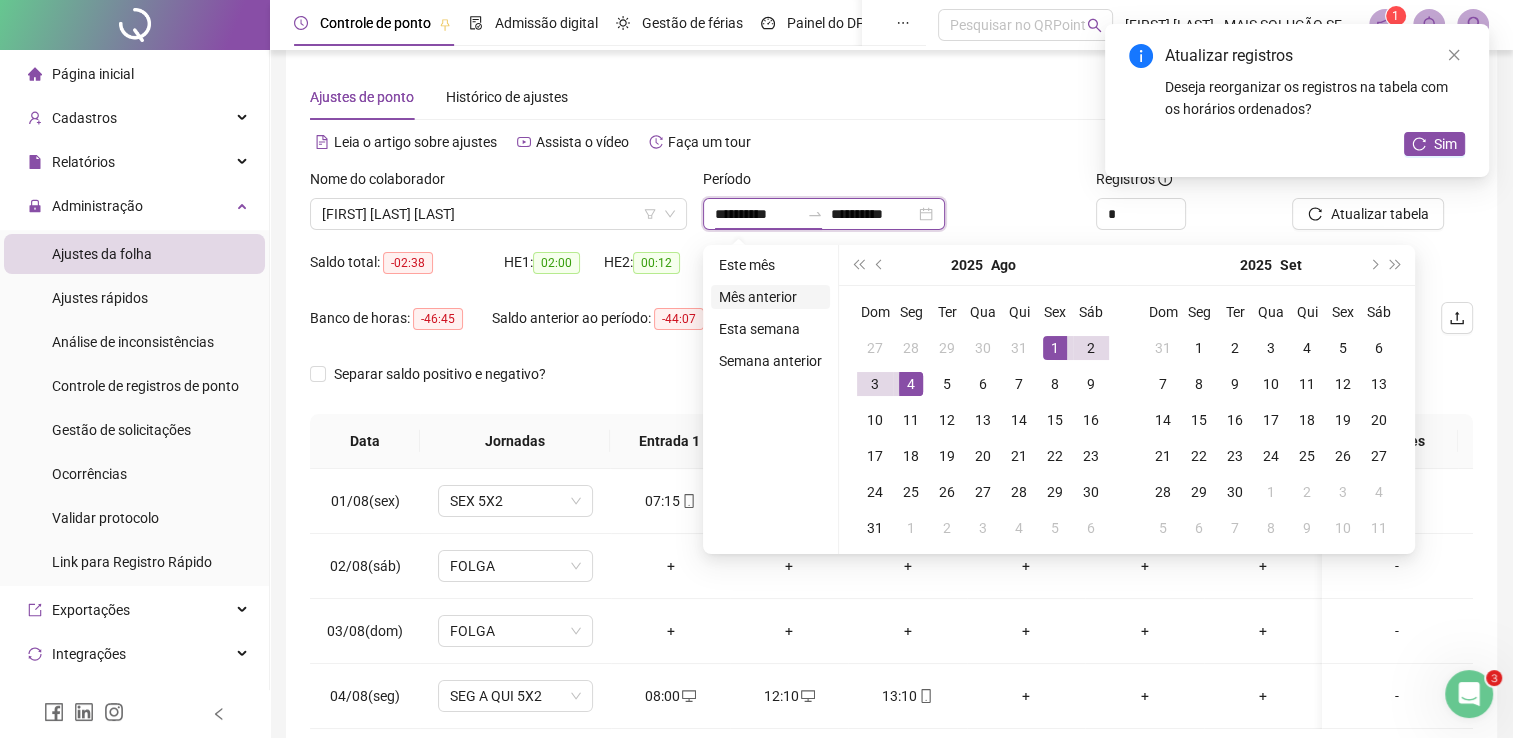 type on "**********" 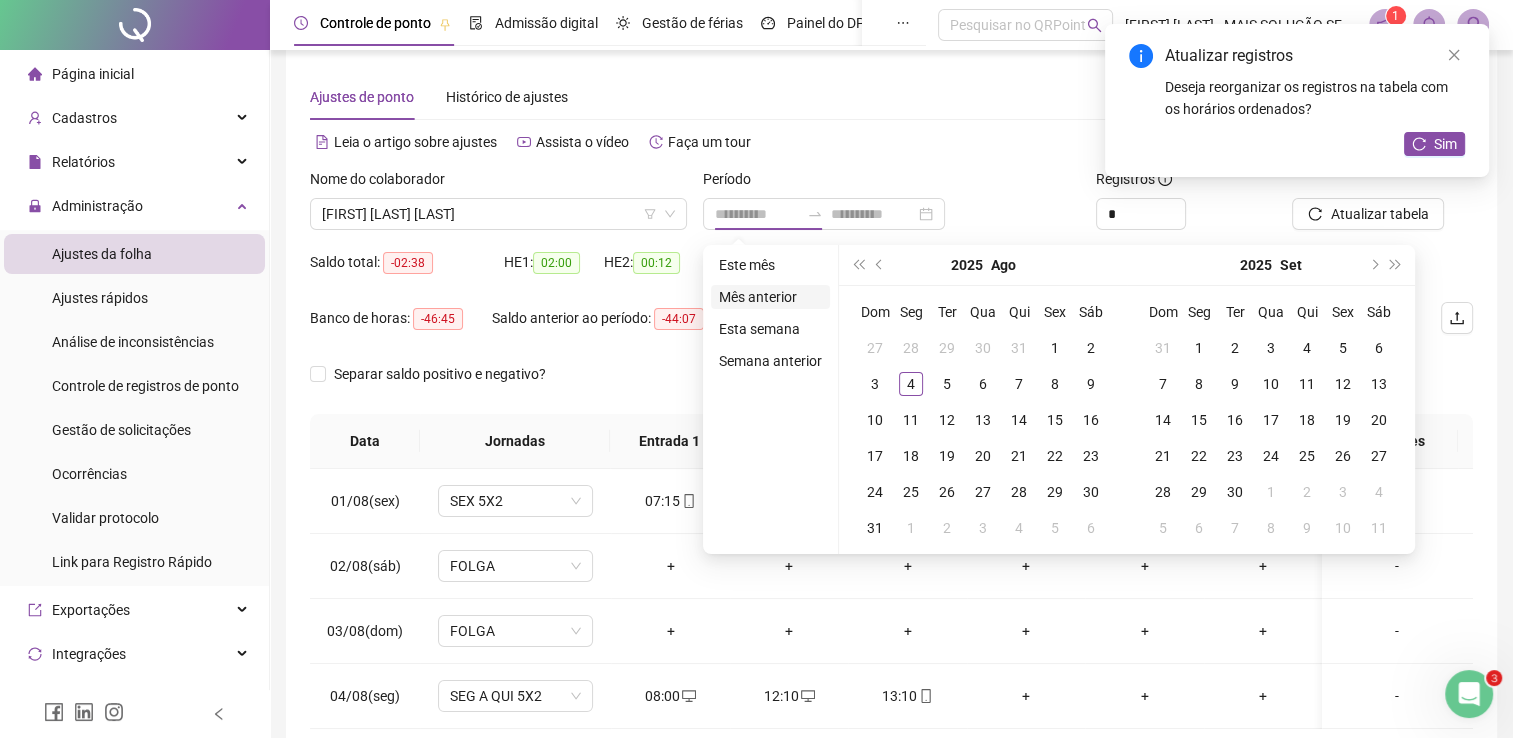 click on "Mês anterior" at bounding box center [770, 297] 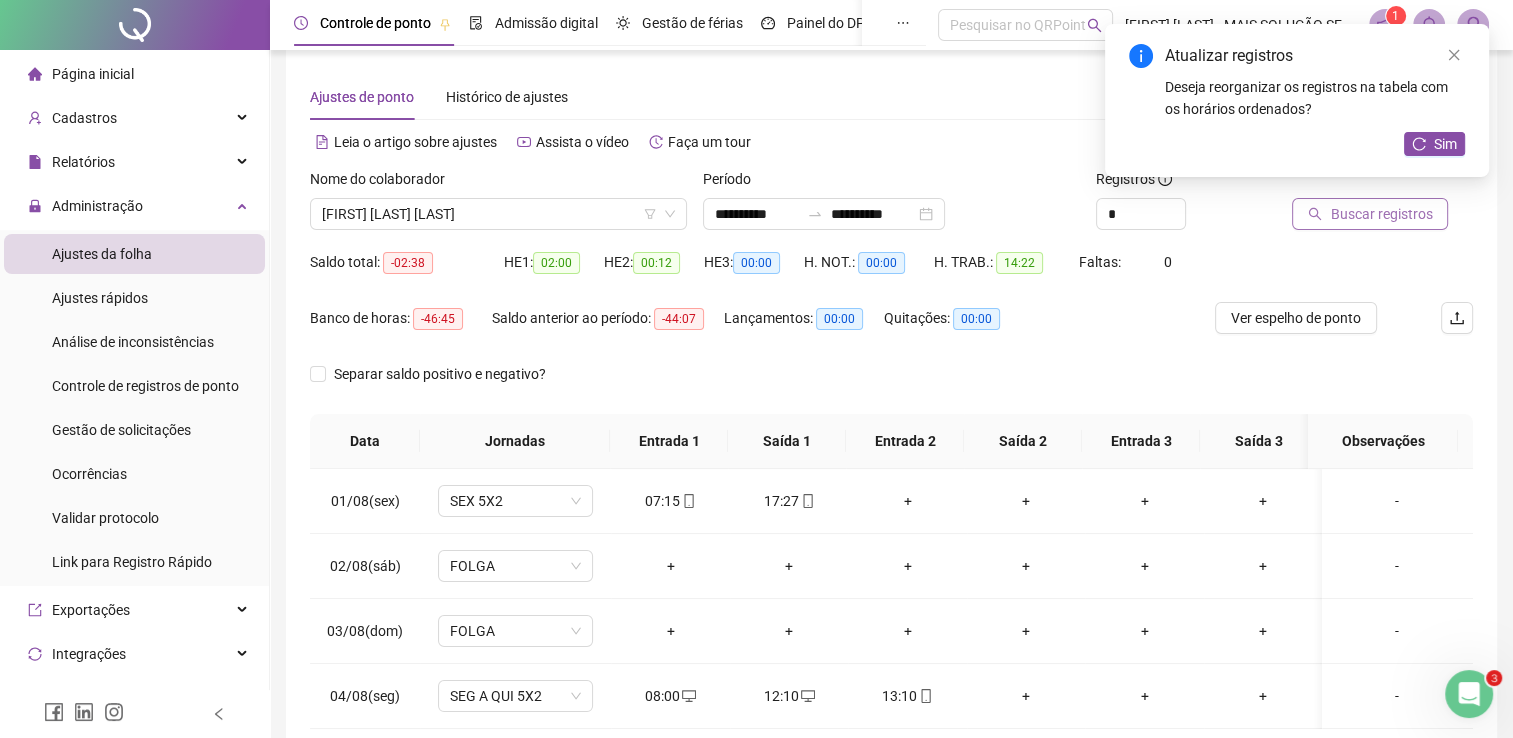 click on "Buscar registros" at bounding box center (1381, 214) 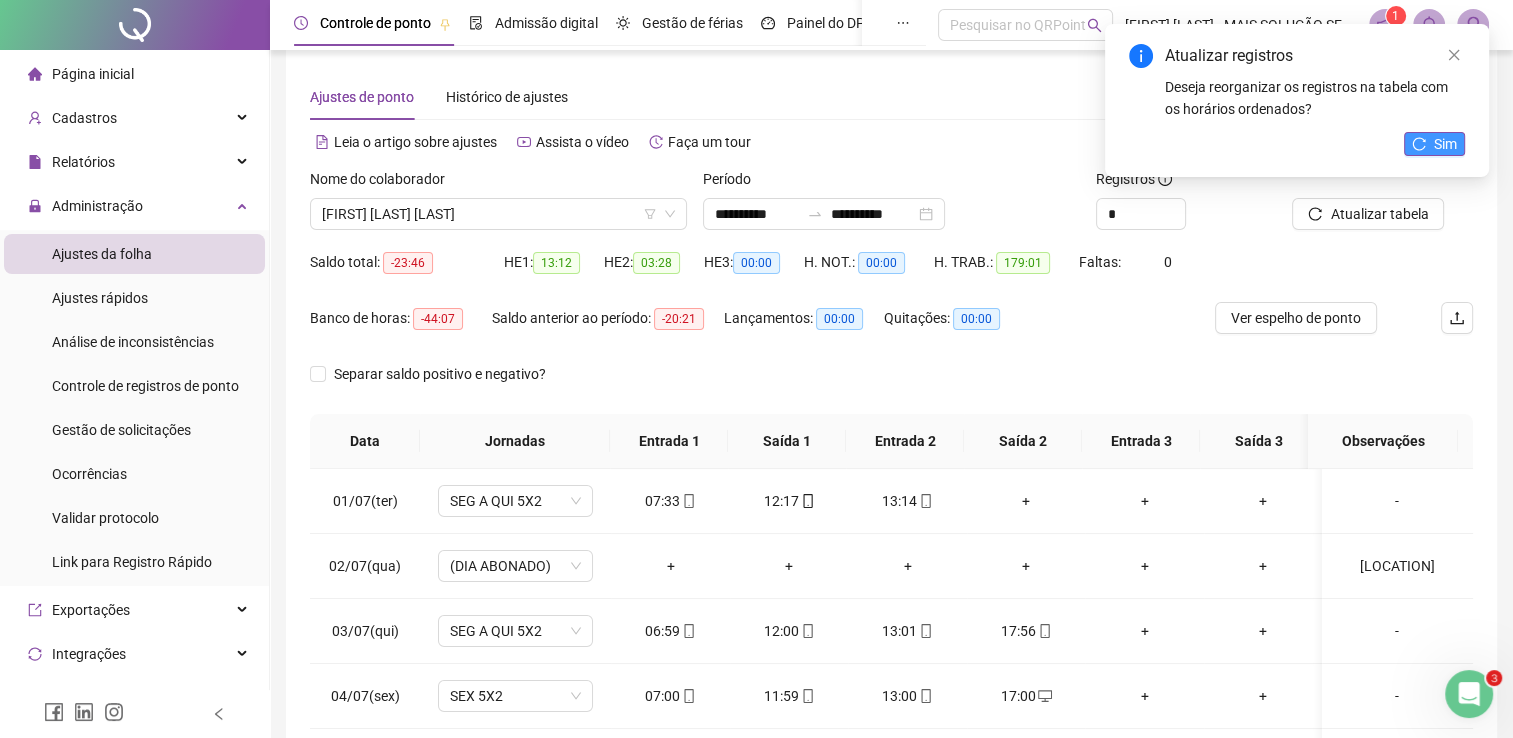 click on "Sim" at bounding box center (1445, 144) 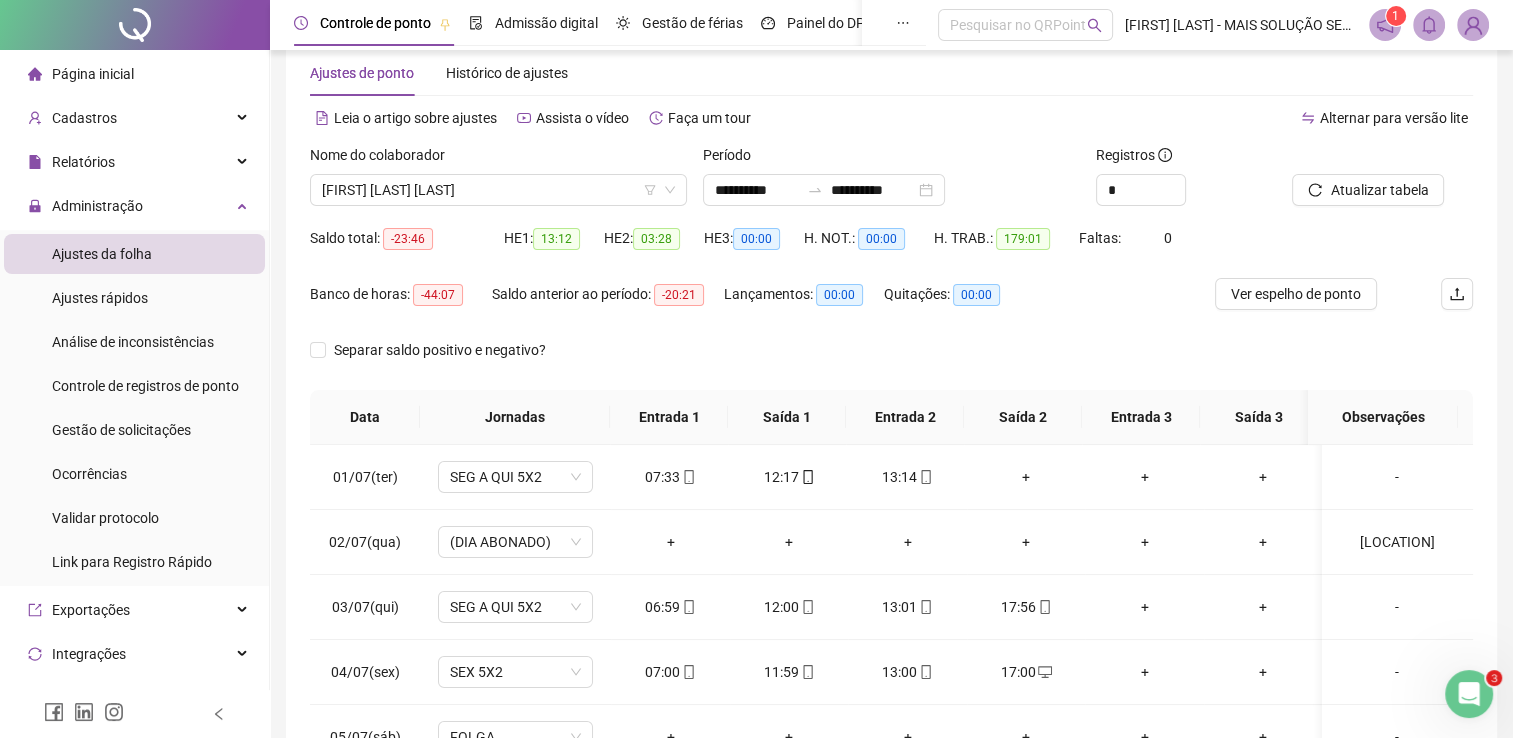 scroll, scrollTop: 216, scrollLeft: 0, axis: vertical 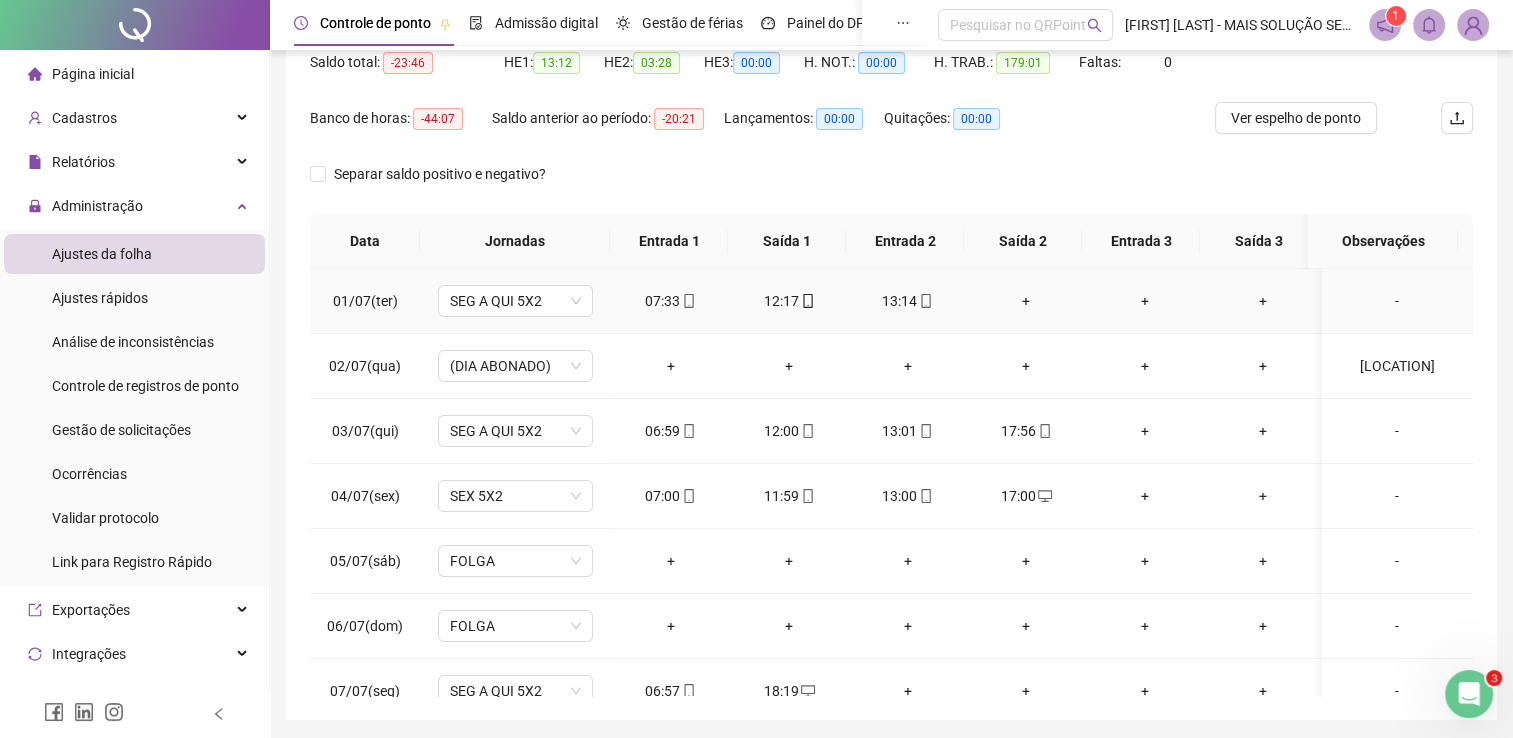click on "+" at bounding box center [1026, 301] 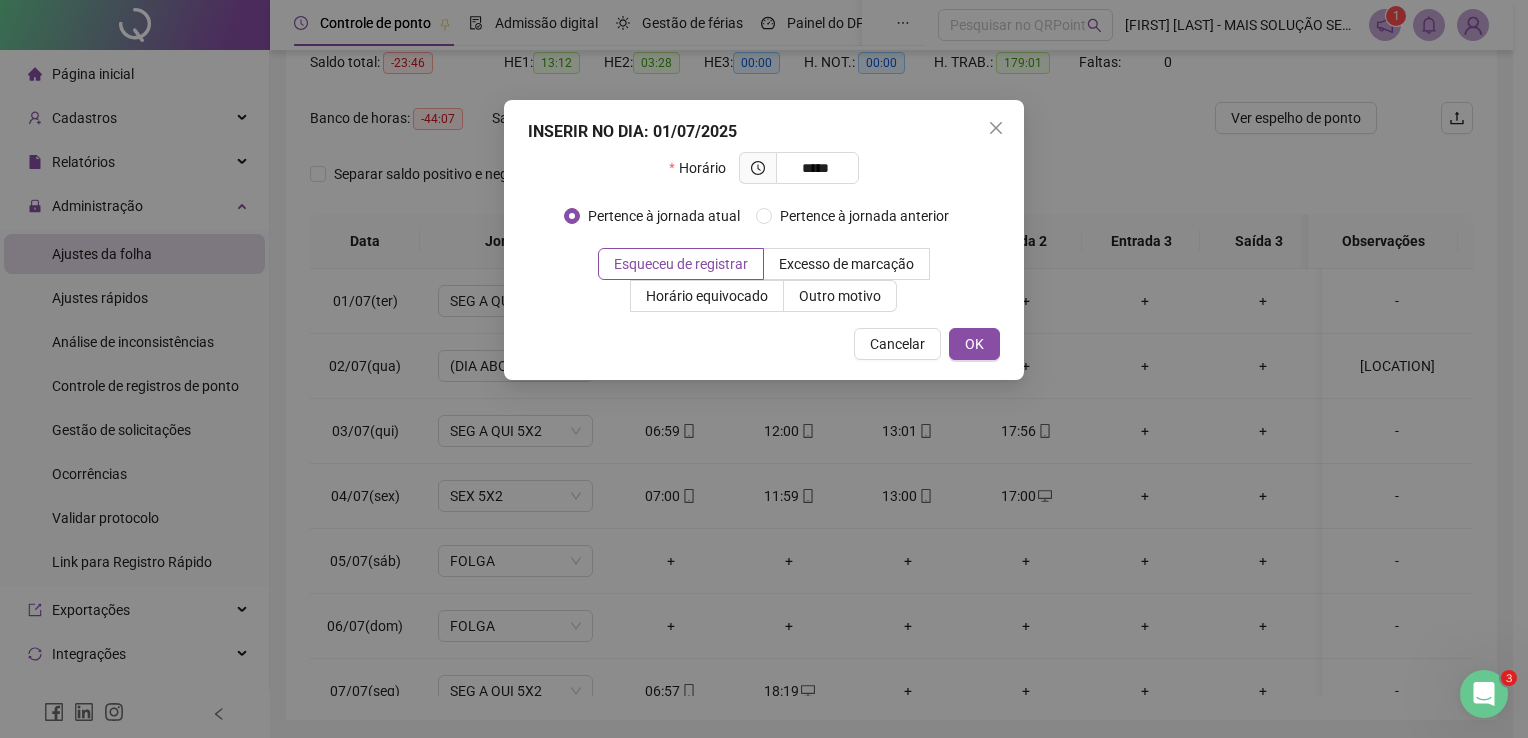 type on "*****" 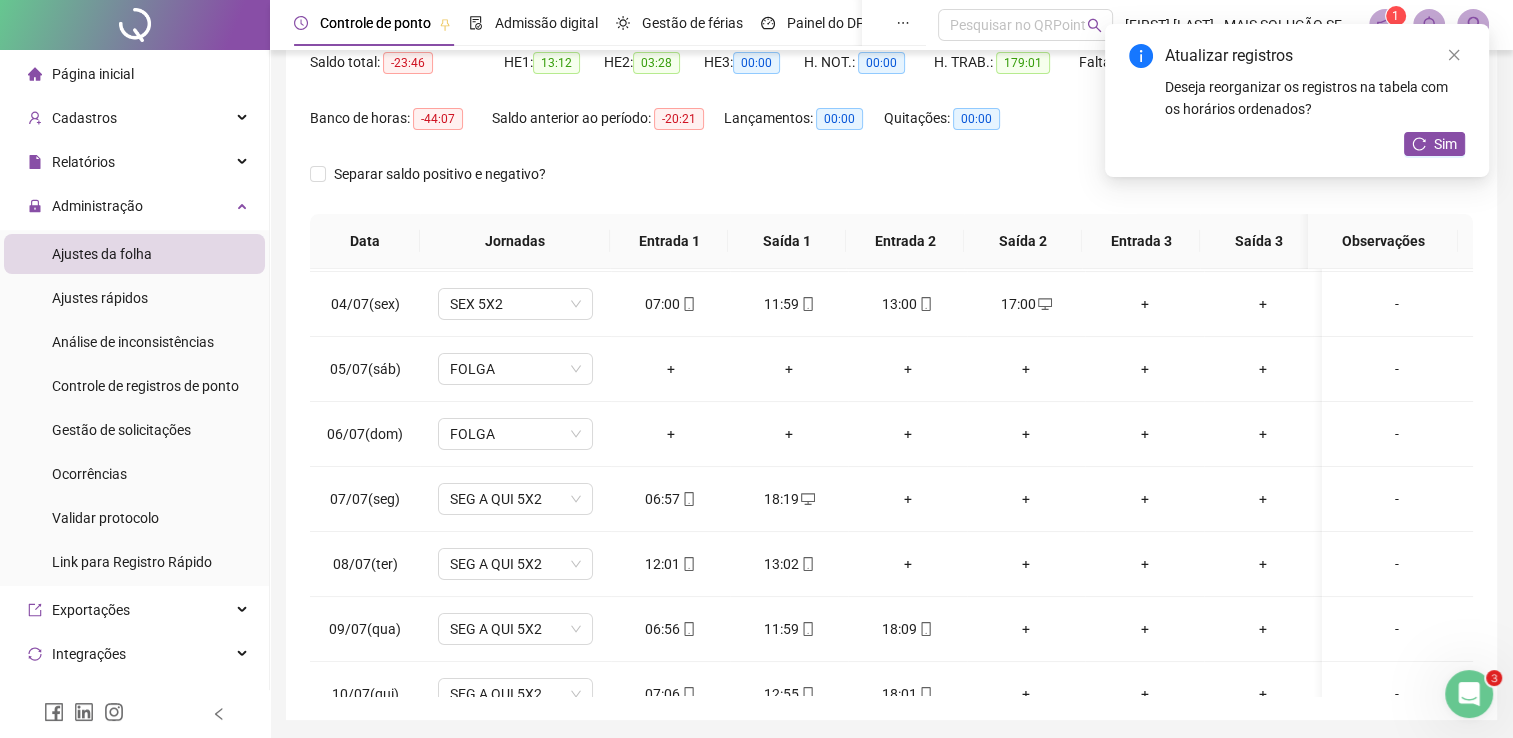 scroll, scrollTop: 200, scrollLeft: 0, axis: vertical 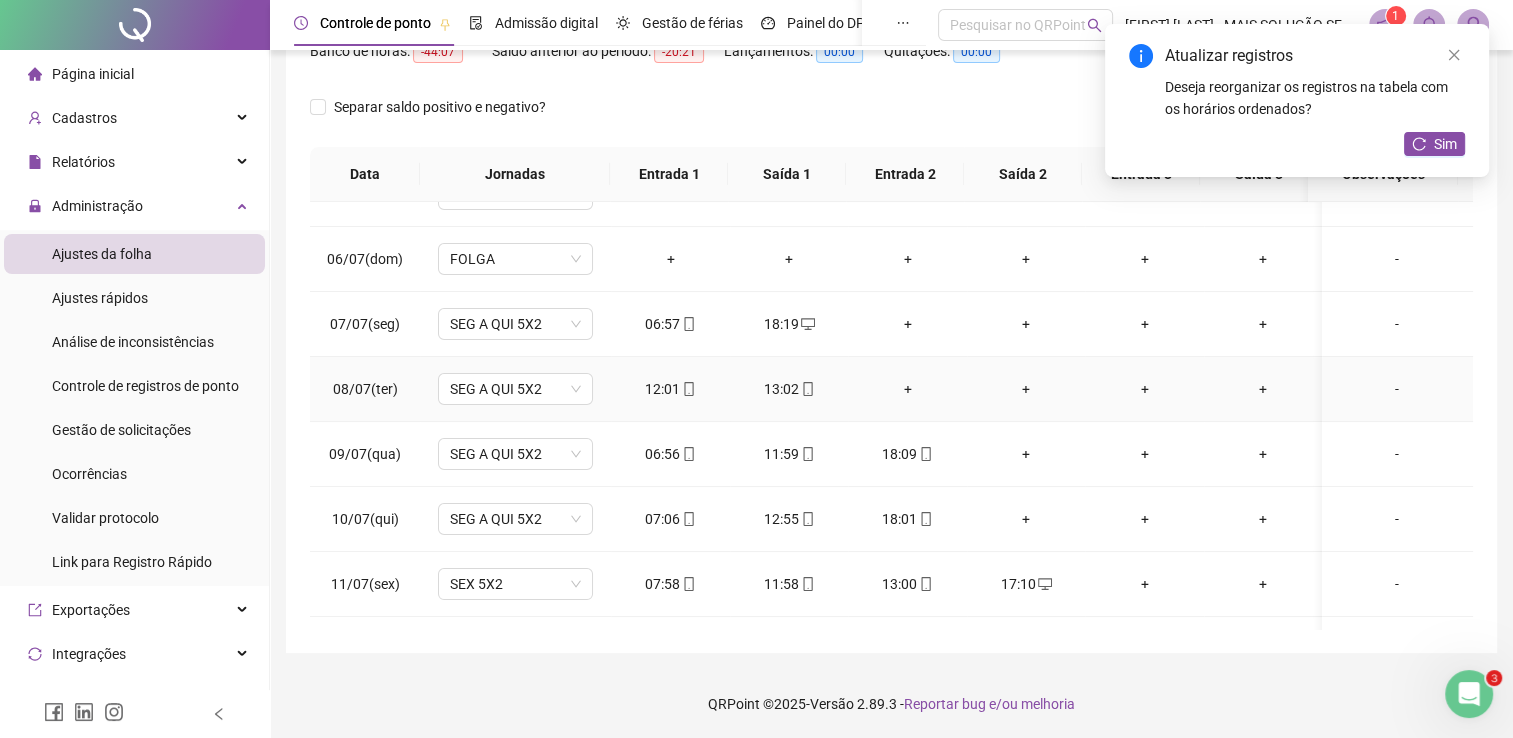 drag, startPoint x: 908, startPoint y: 386, endPoint x: 904, endPoint y: 375, distance: 11.7046995 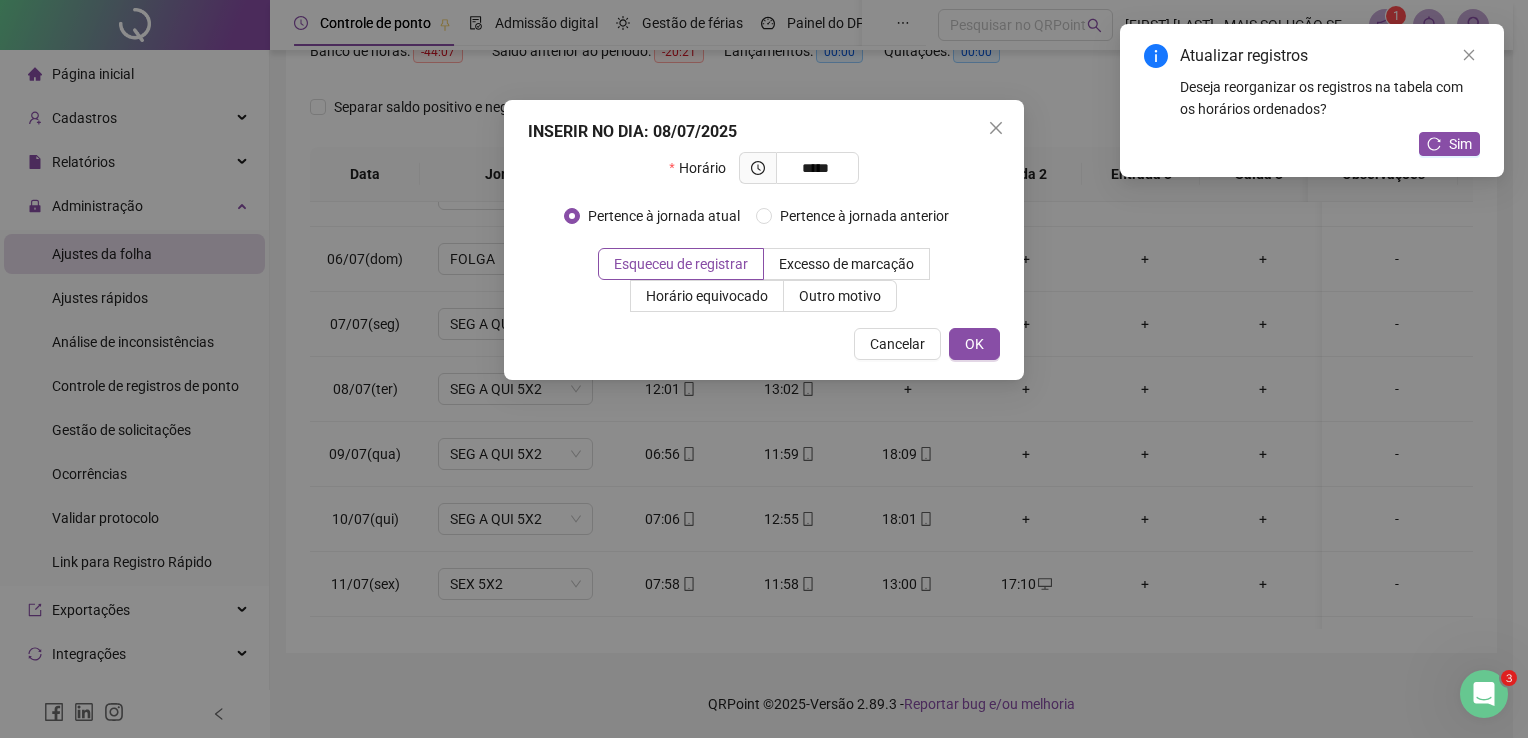 type on "*****" 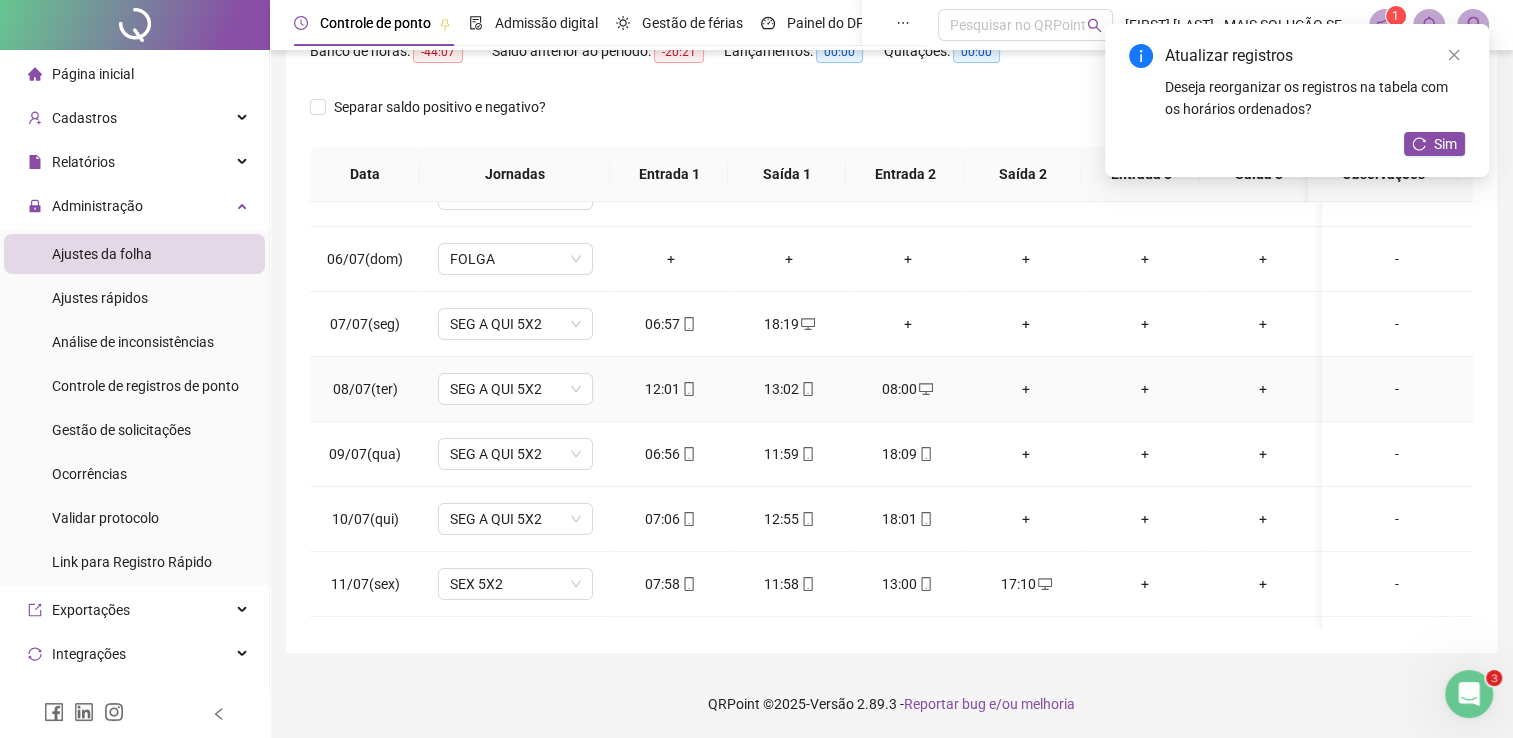click on "+" at bounding box center (1026, 389) 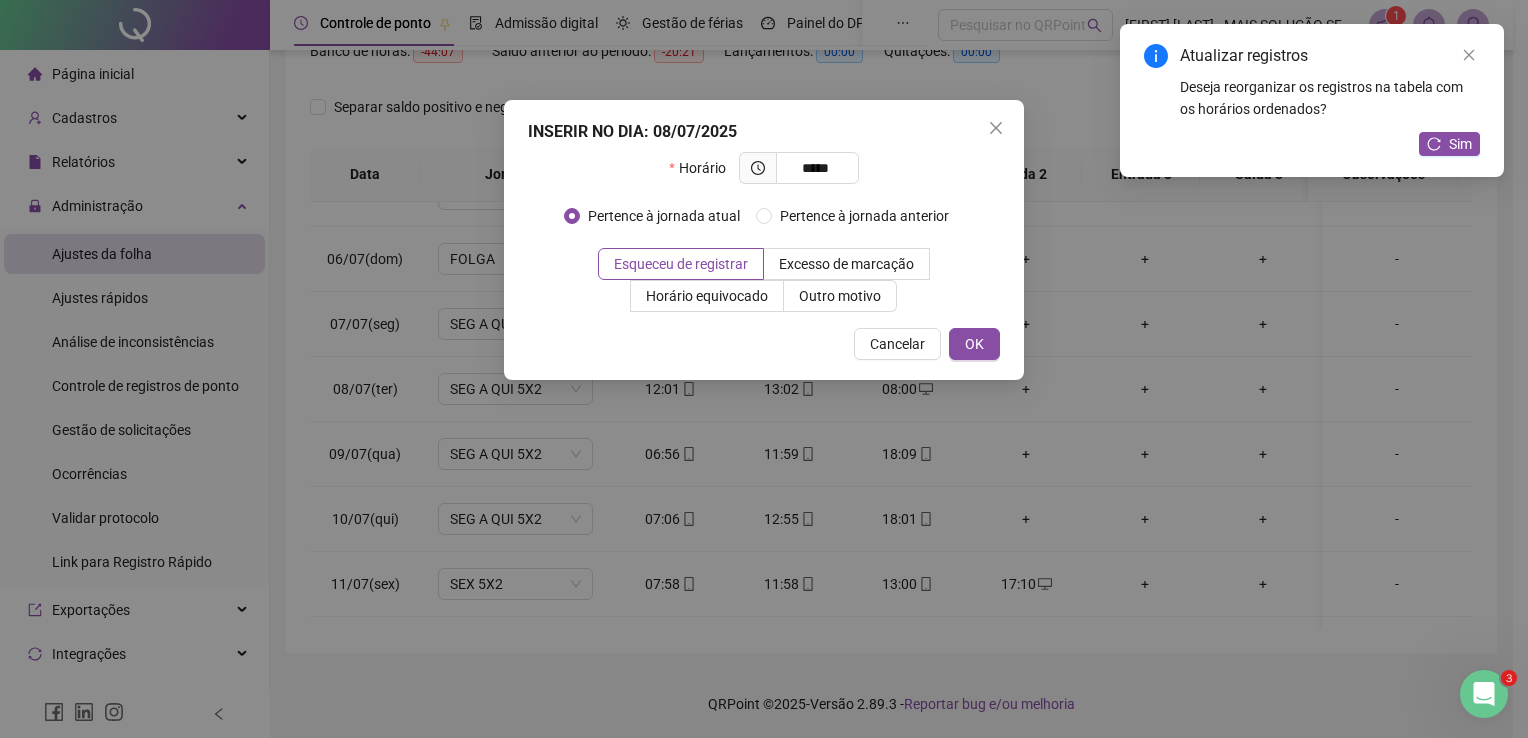 type on "*****" 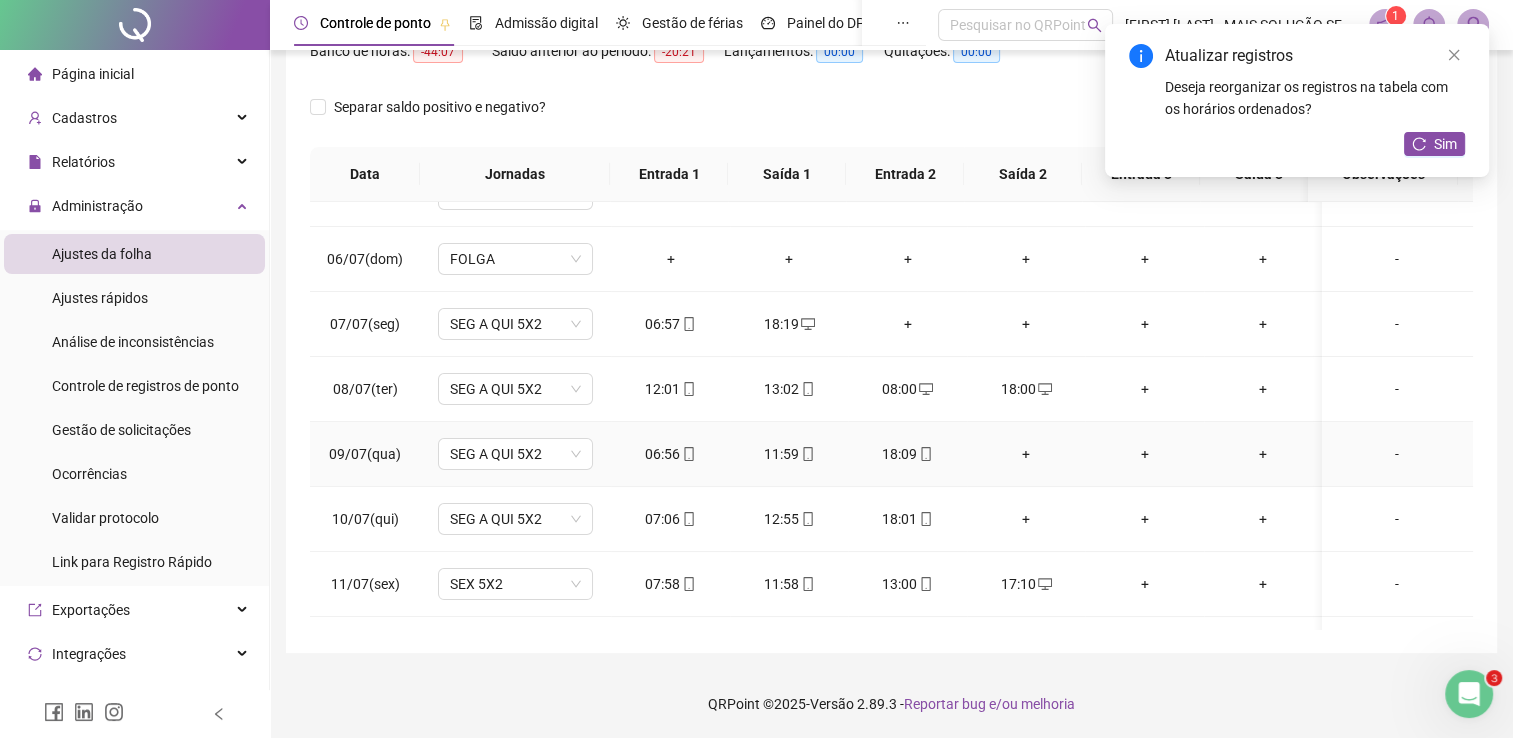 click on "+" at bounding box center (1026, 454) 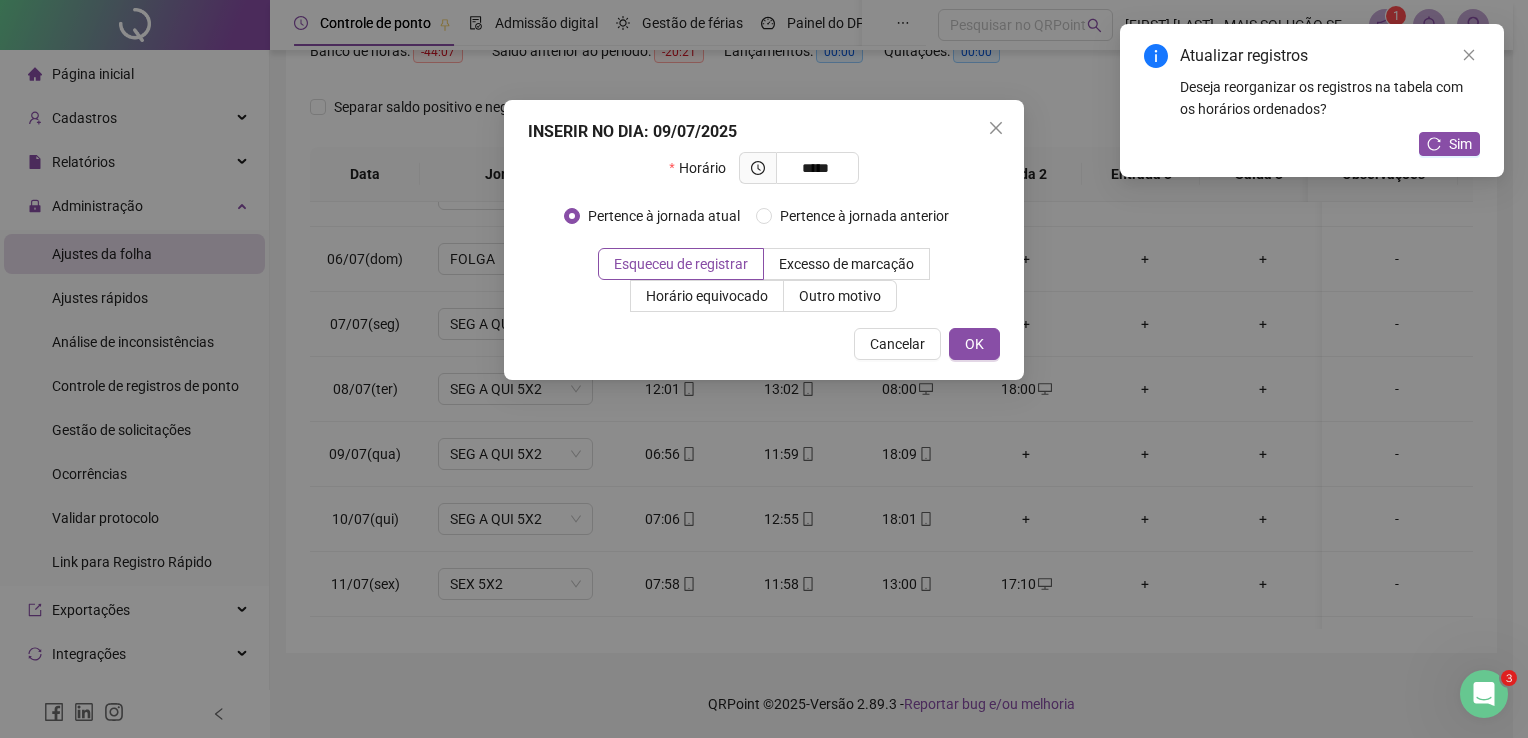 type on "*****" 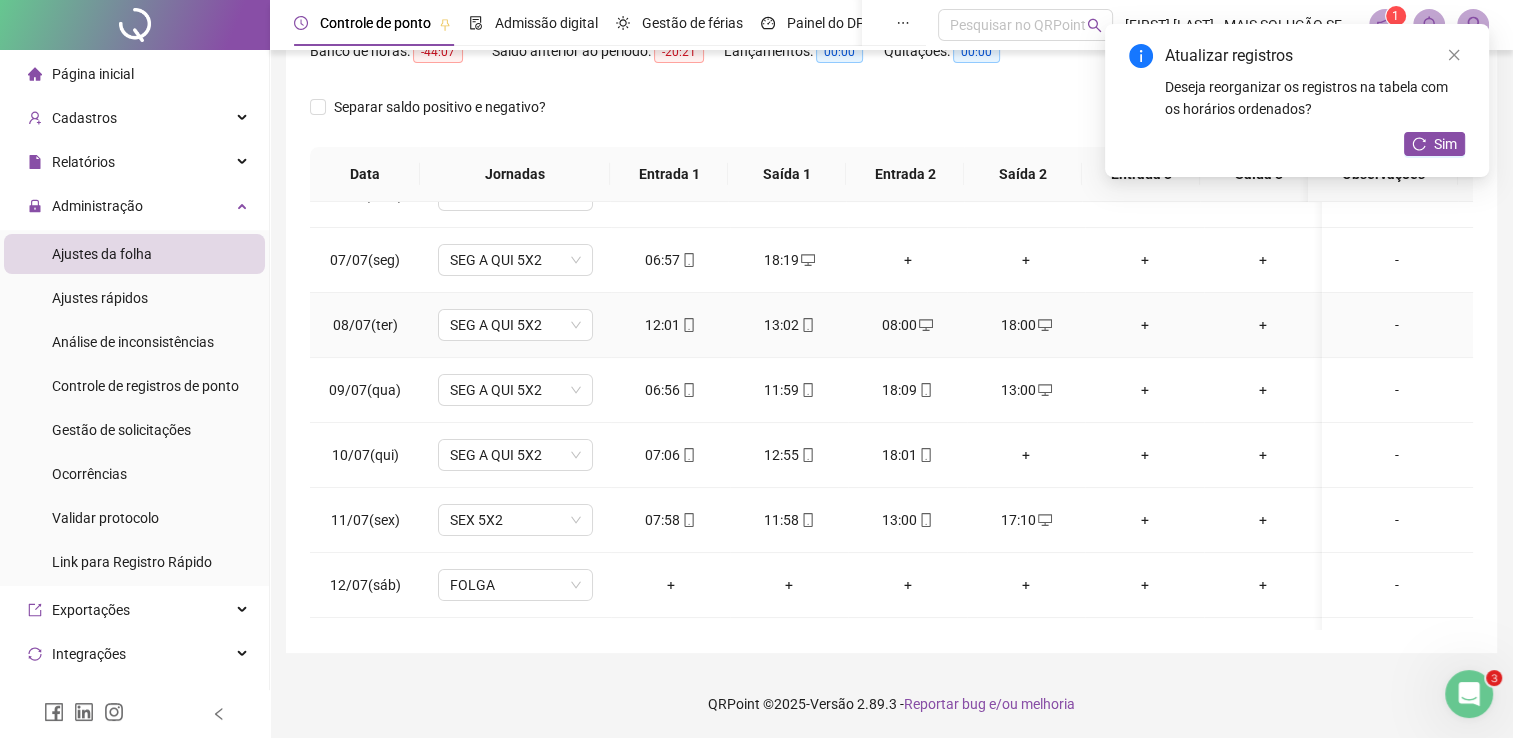 scroll, scrollTop: 400, scrollLeft: 0, axis: vertical 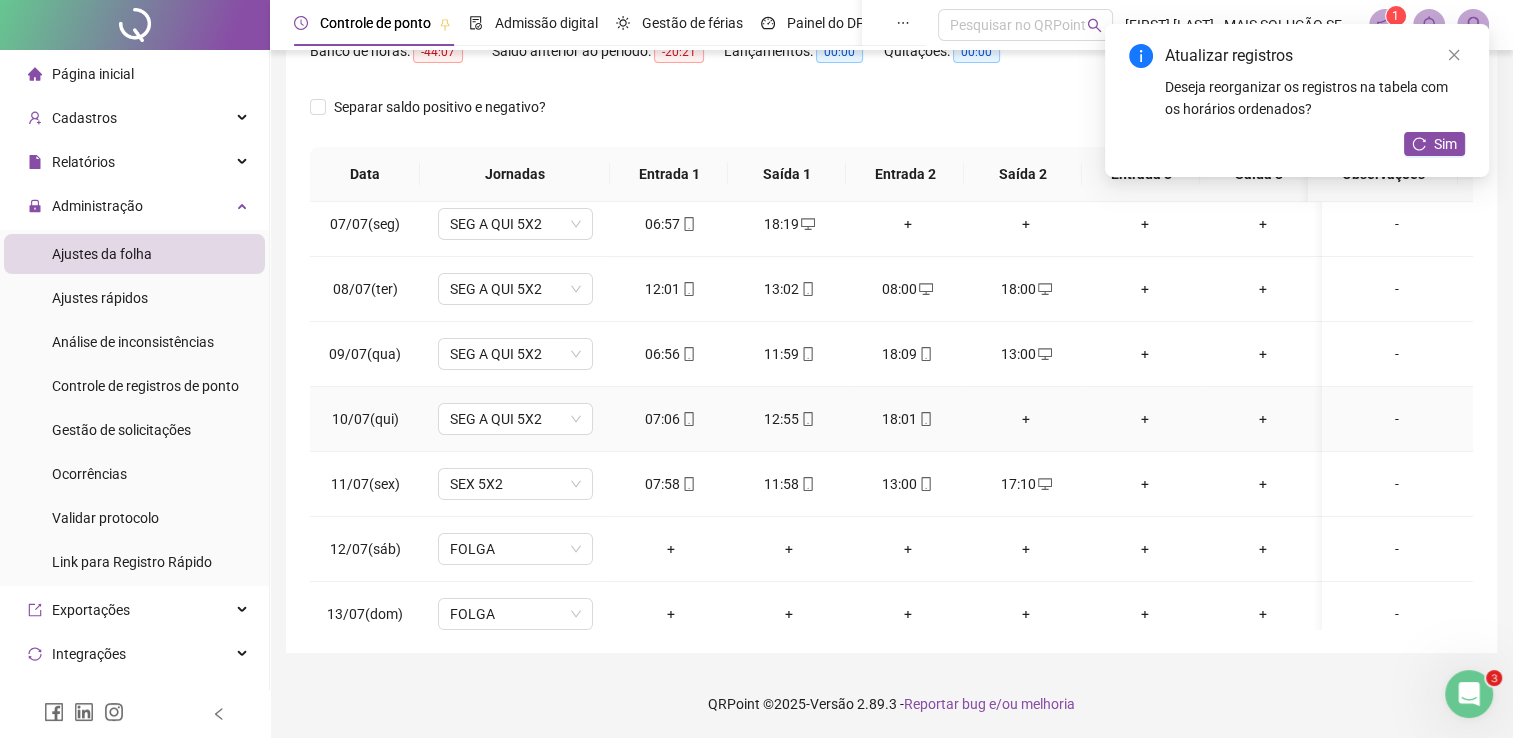 click on "+" at bounding box center [1026, 419] 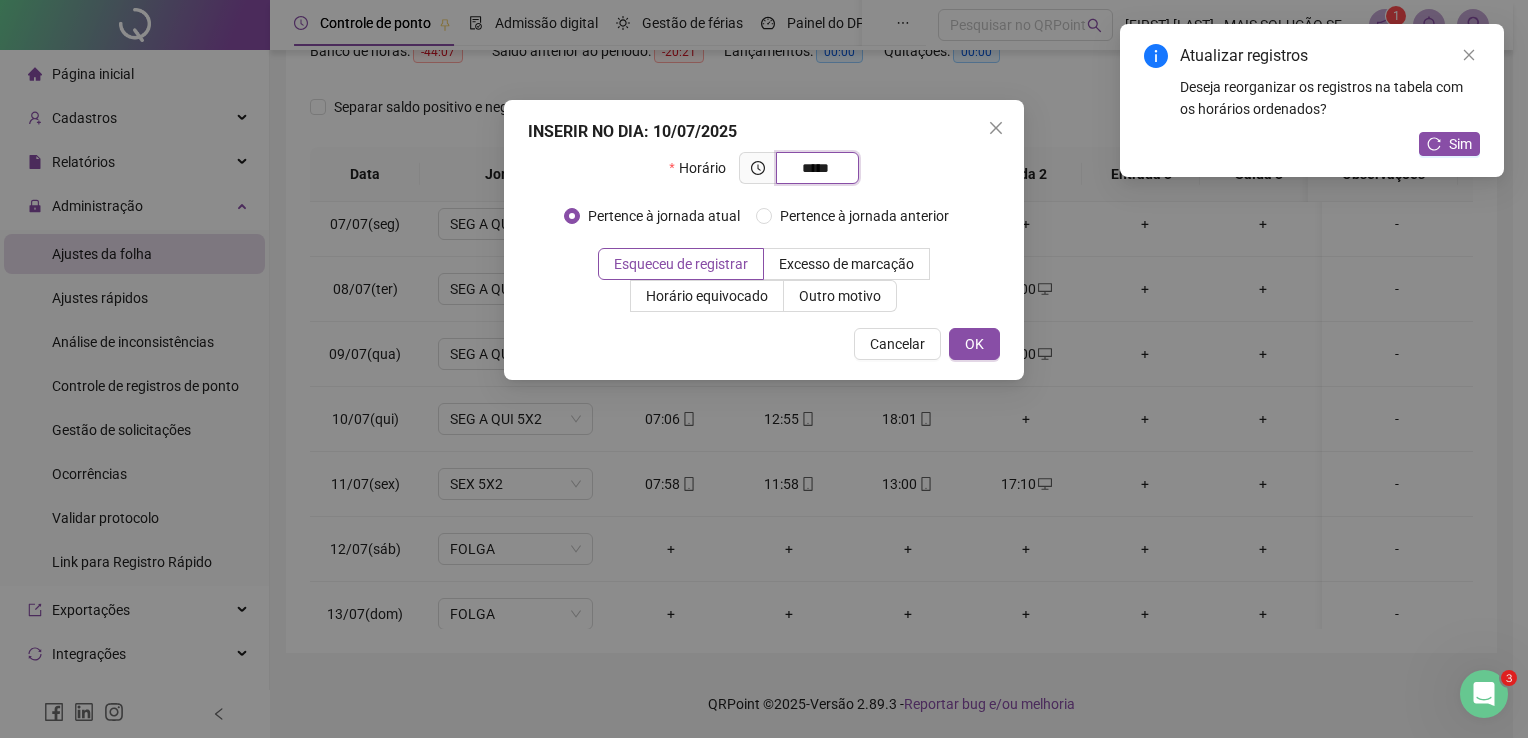 type on "*****" 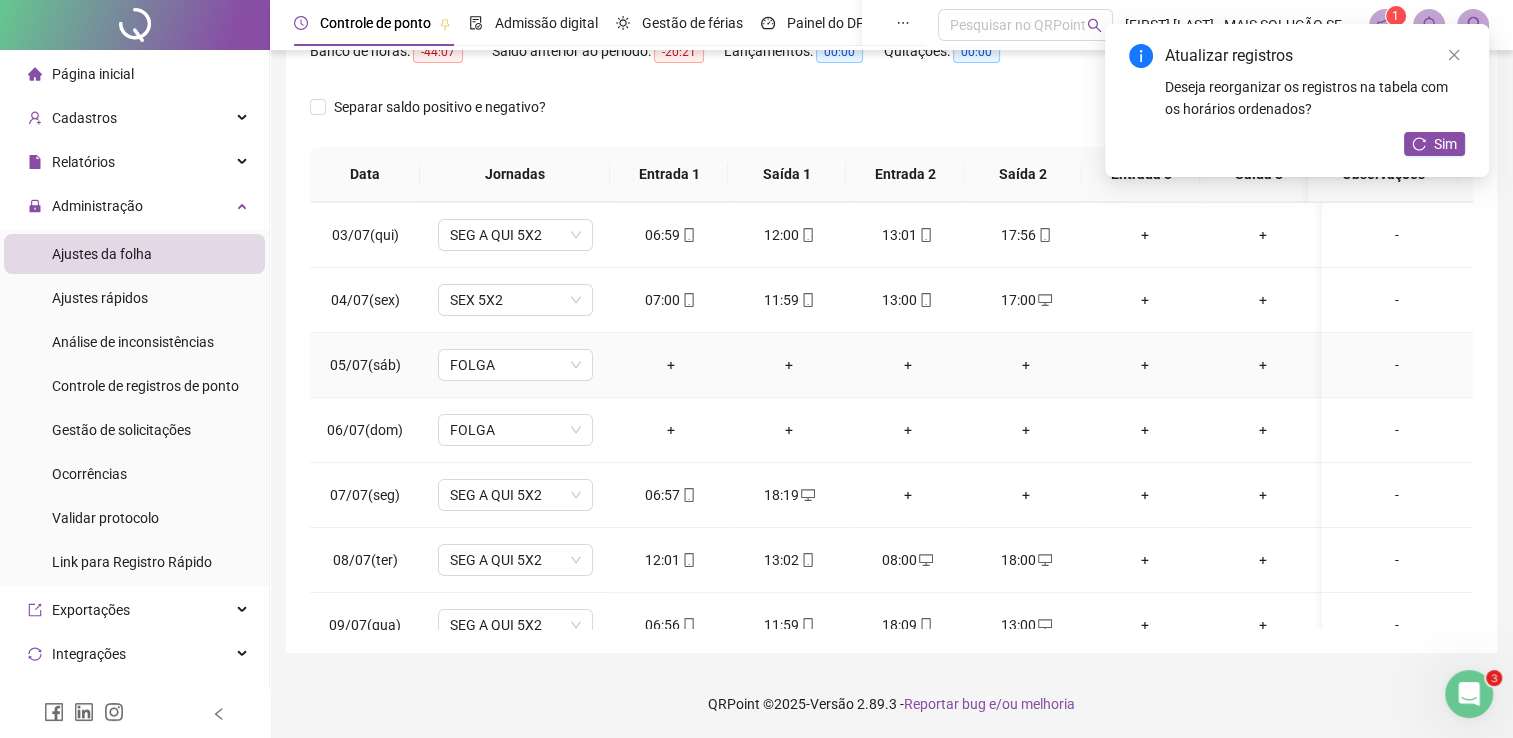 scroll, scrollTop: 100, scrollLeft: 0, axis: vertical 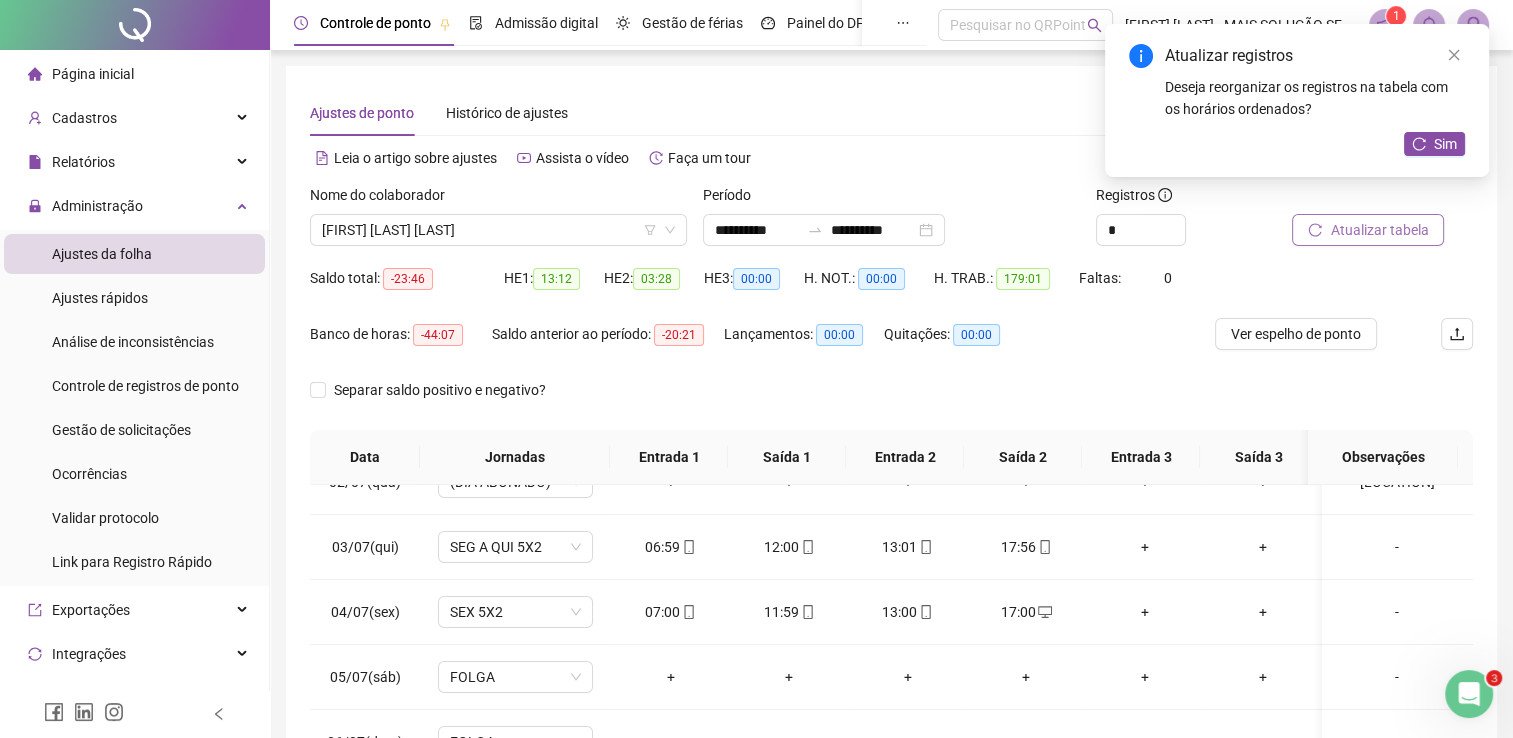 click on "Atualizar tabela" at bounding box center [1379, 230] 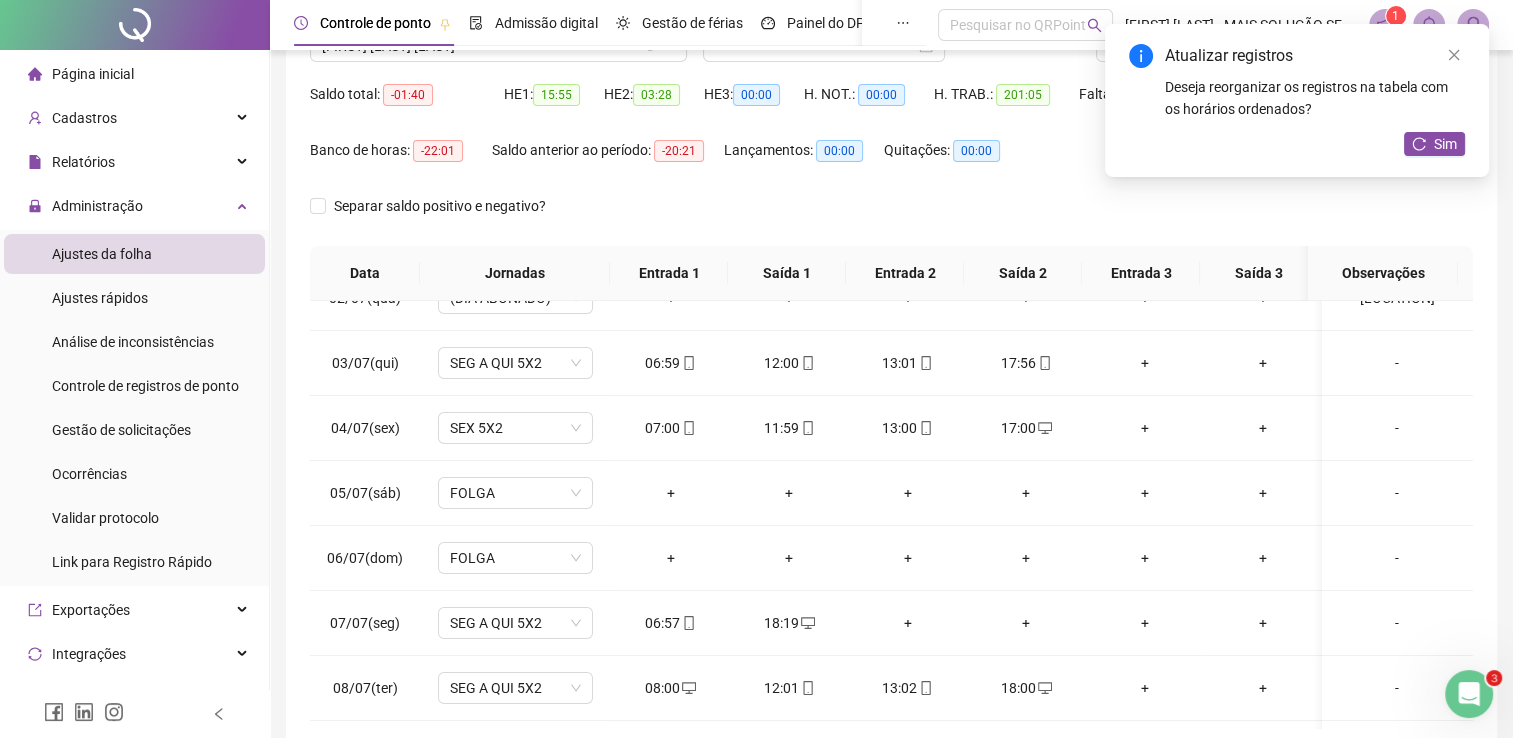 scroll, scrollTop: 283, scrollLeft: 0, axis: vertical 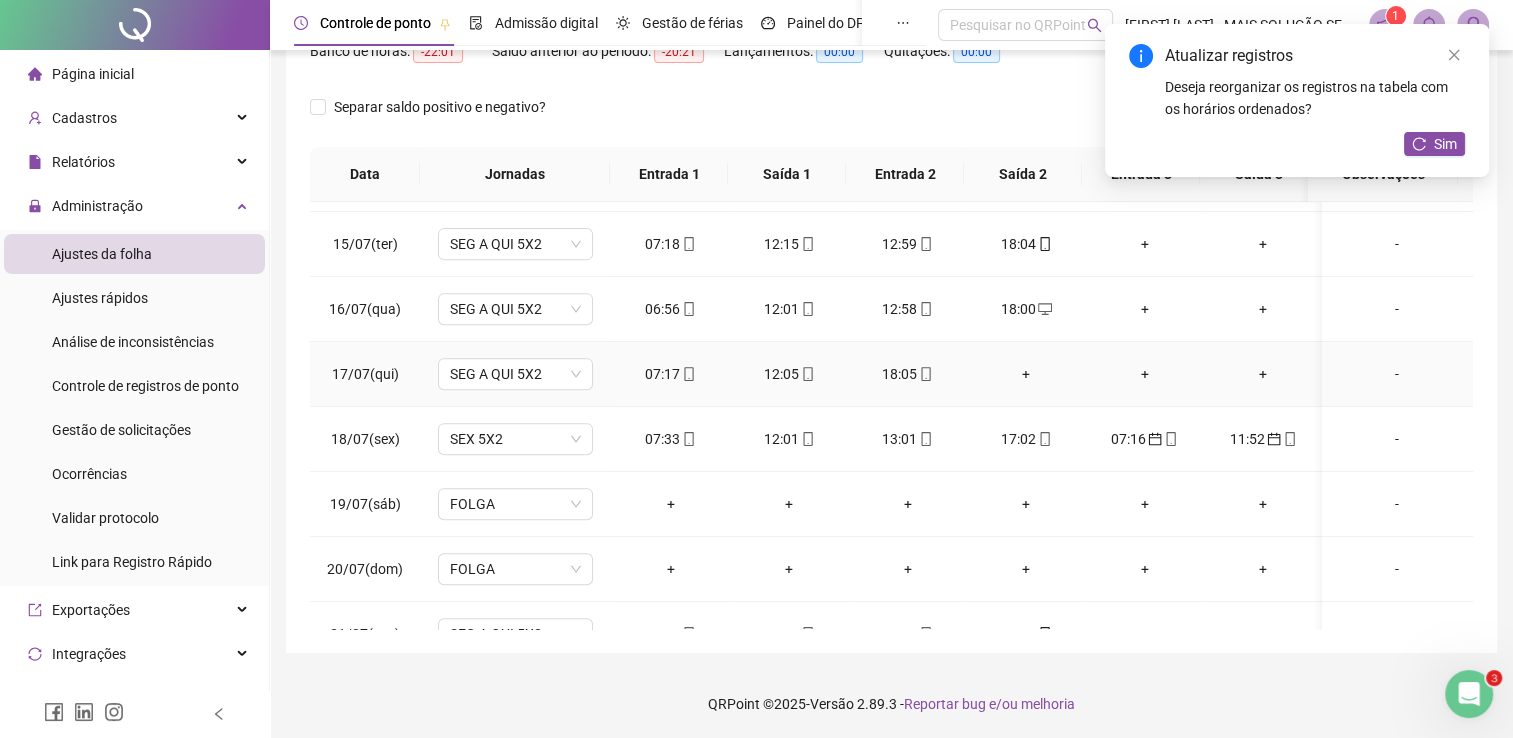 click on "+" at bounding box center (1026, 374) 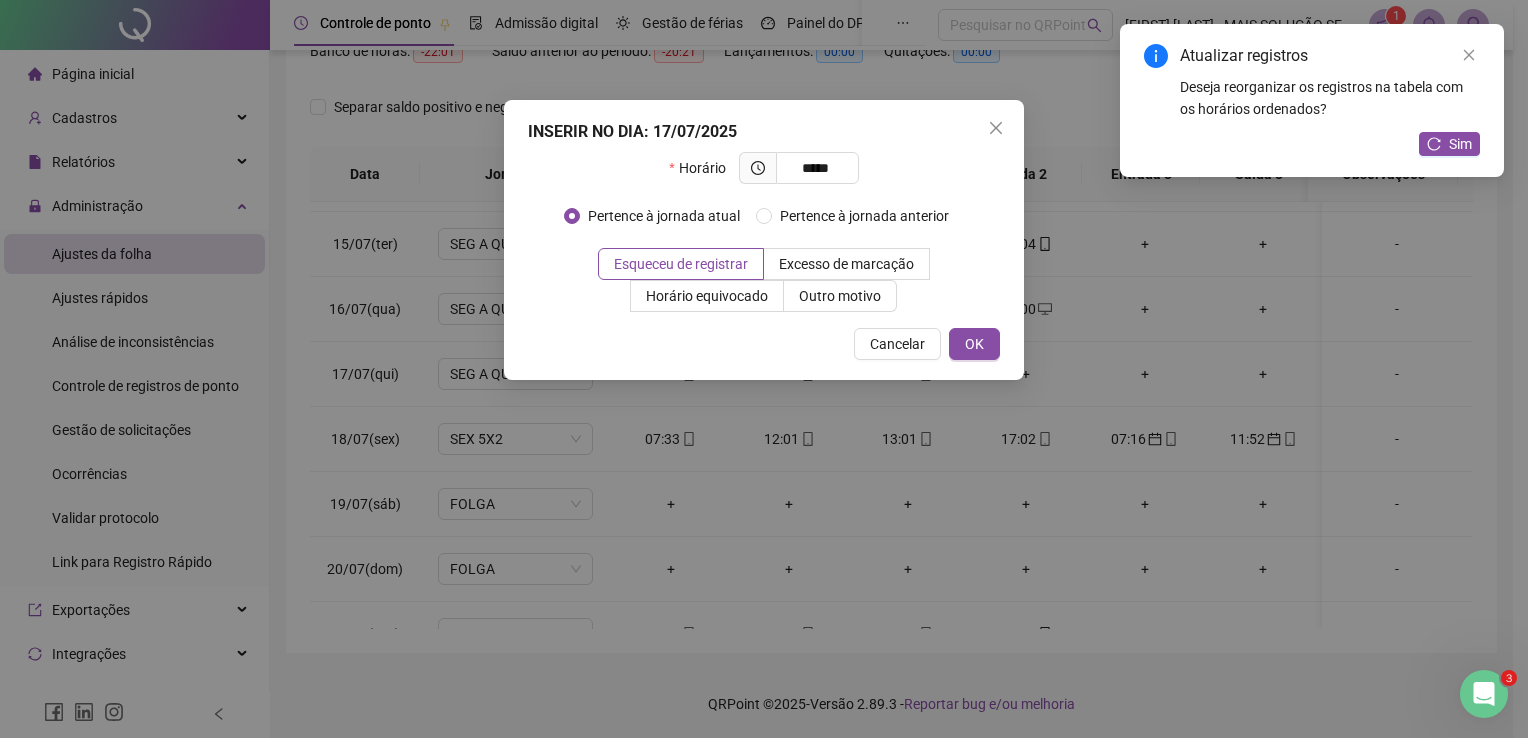 type on "*****" 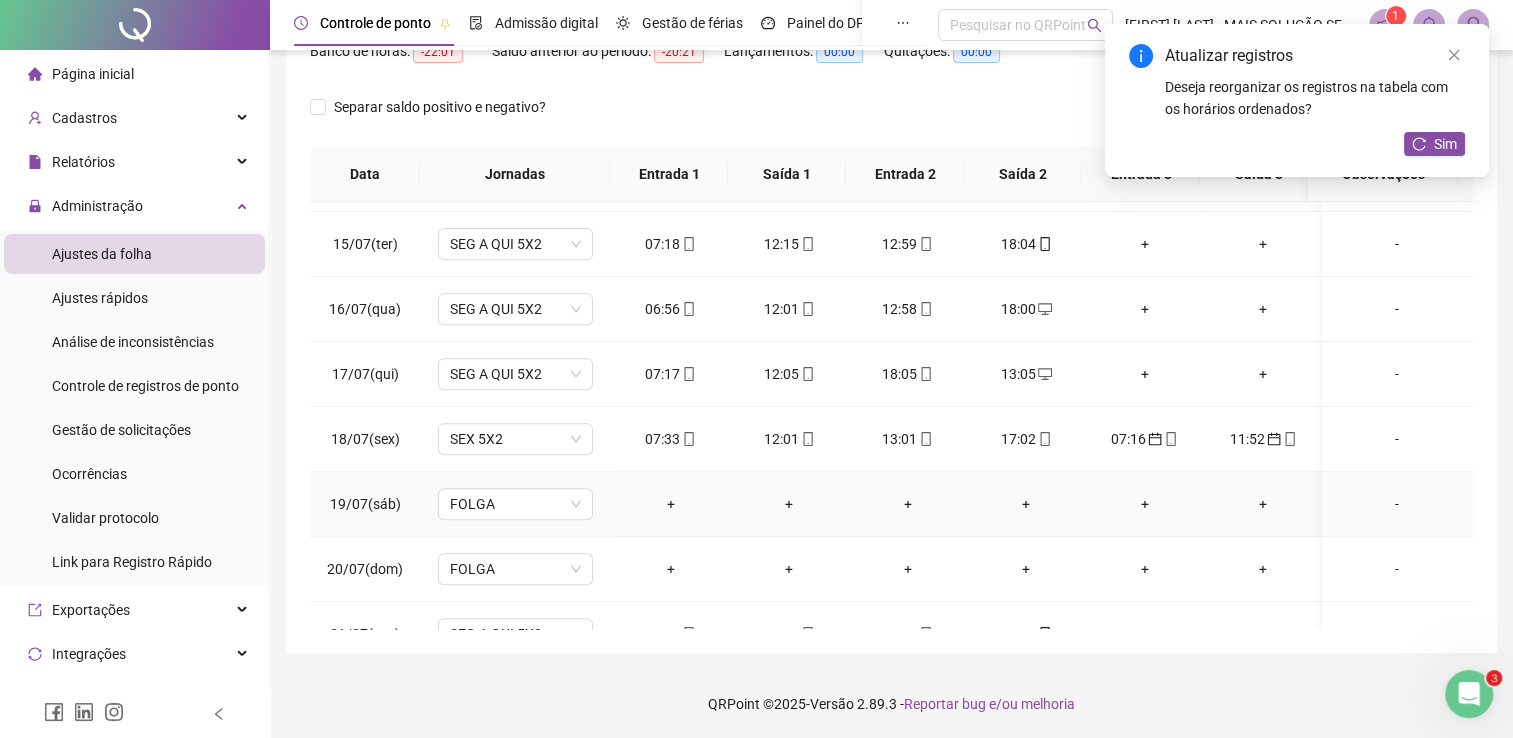 click on "+" at bounding box center (670, 504) 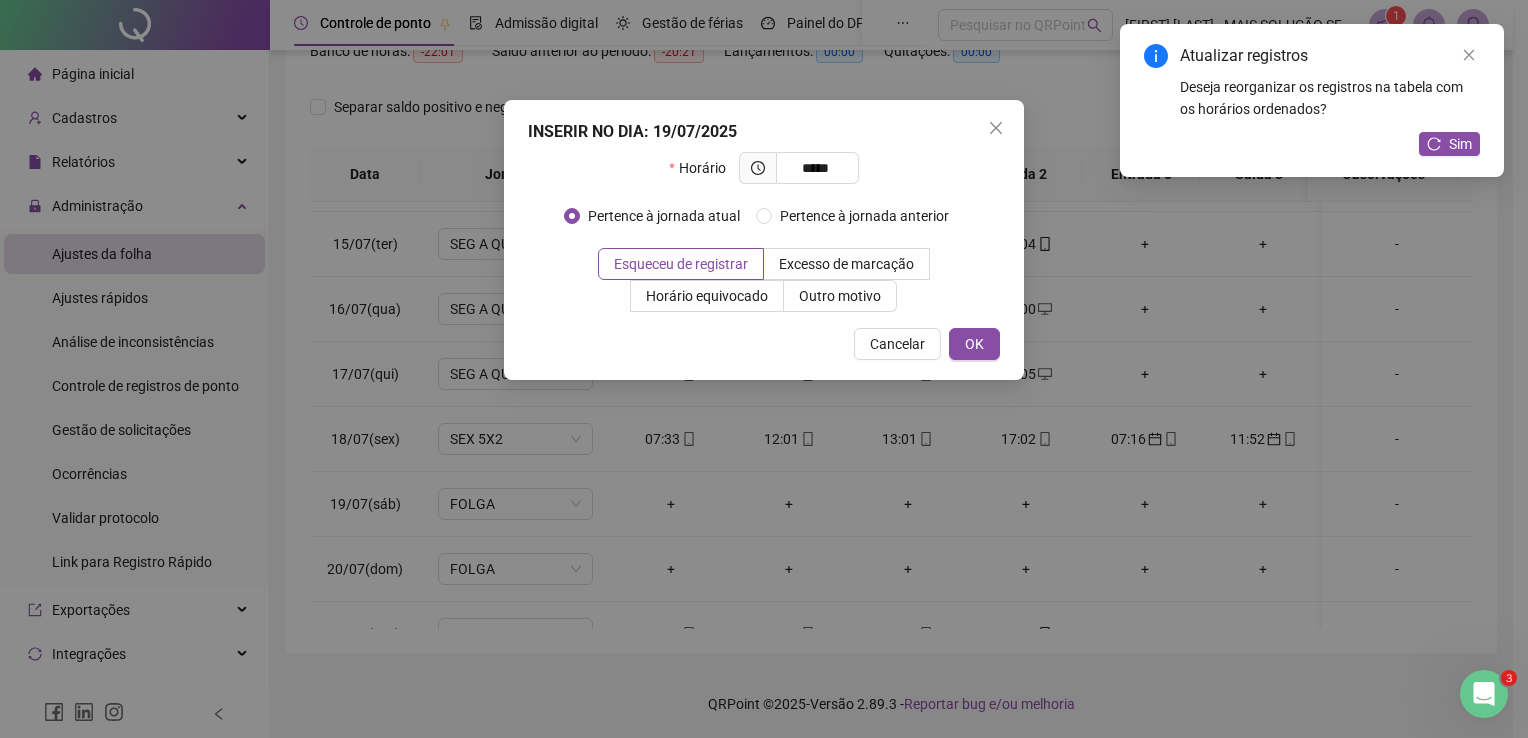 type on "*****" 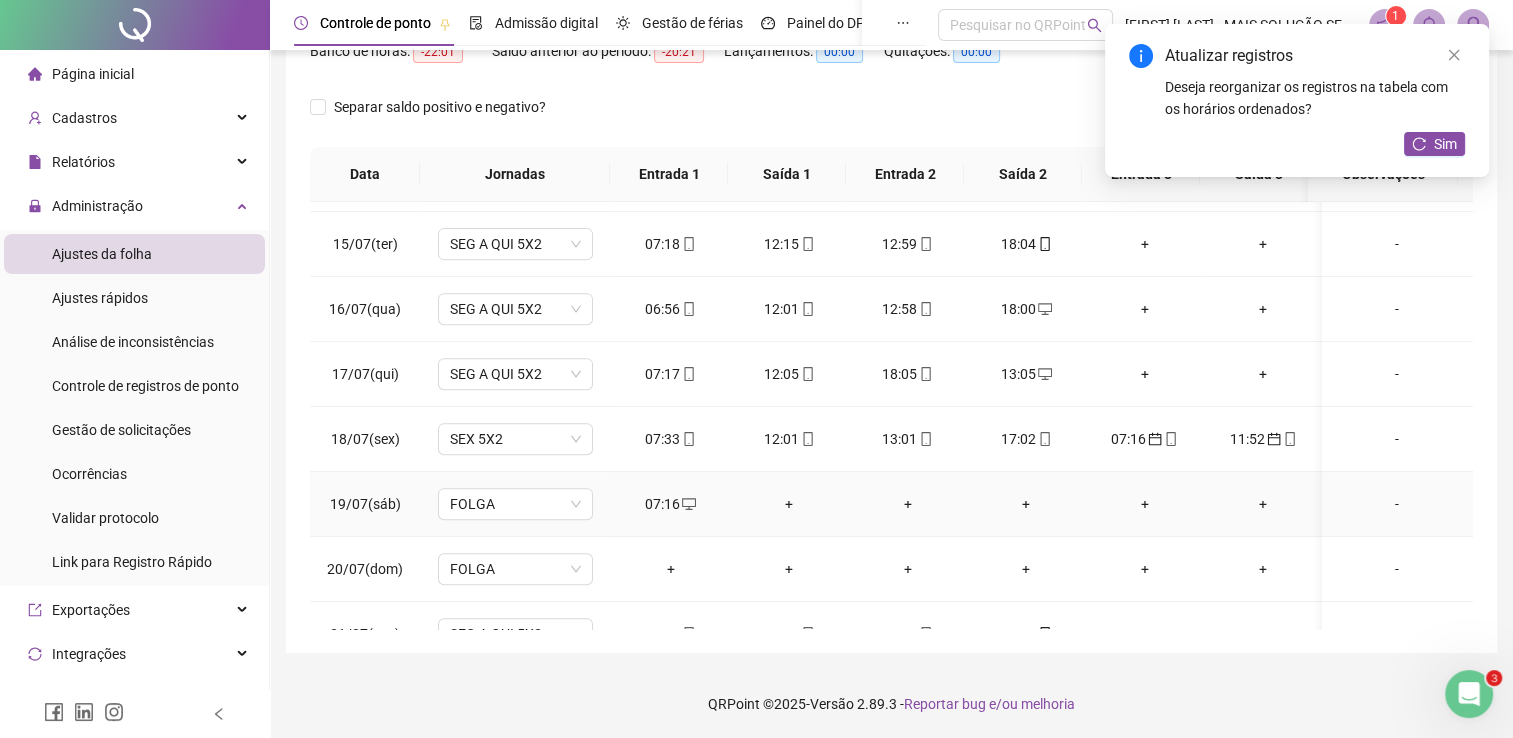 click on "+" at bounding box center (789, 504) 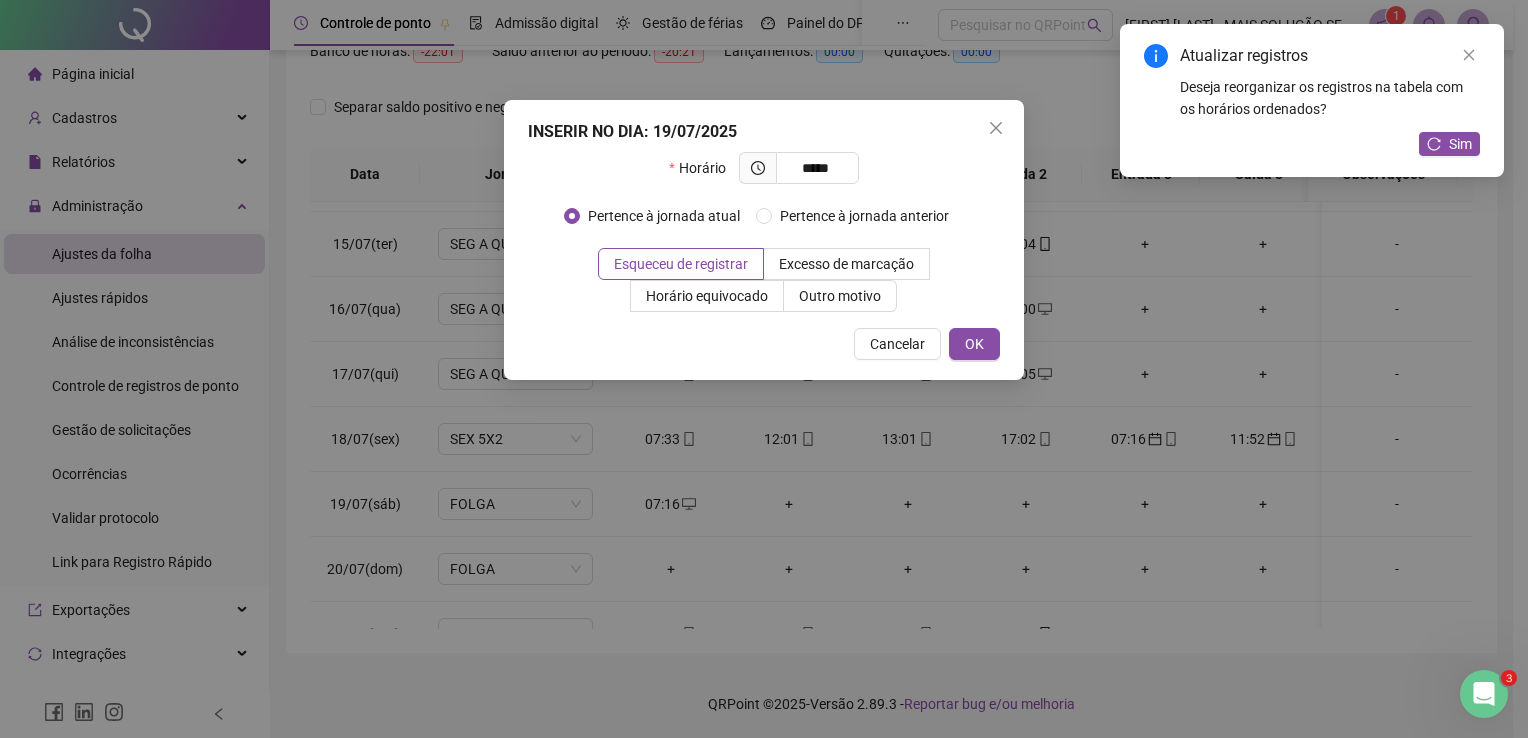 type on "*****" 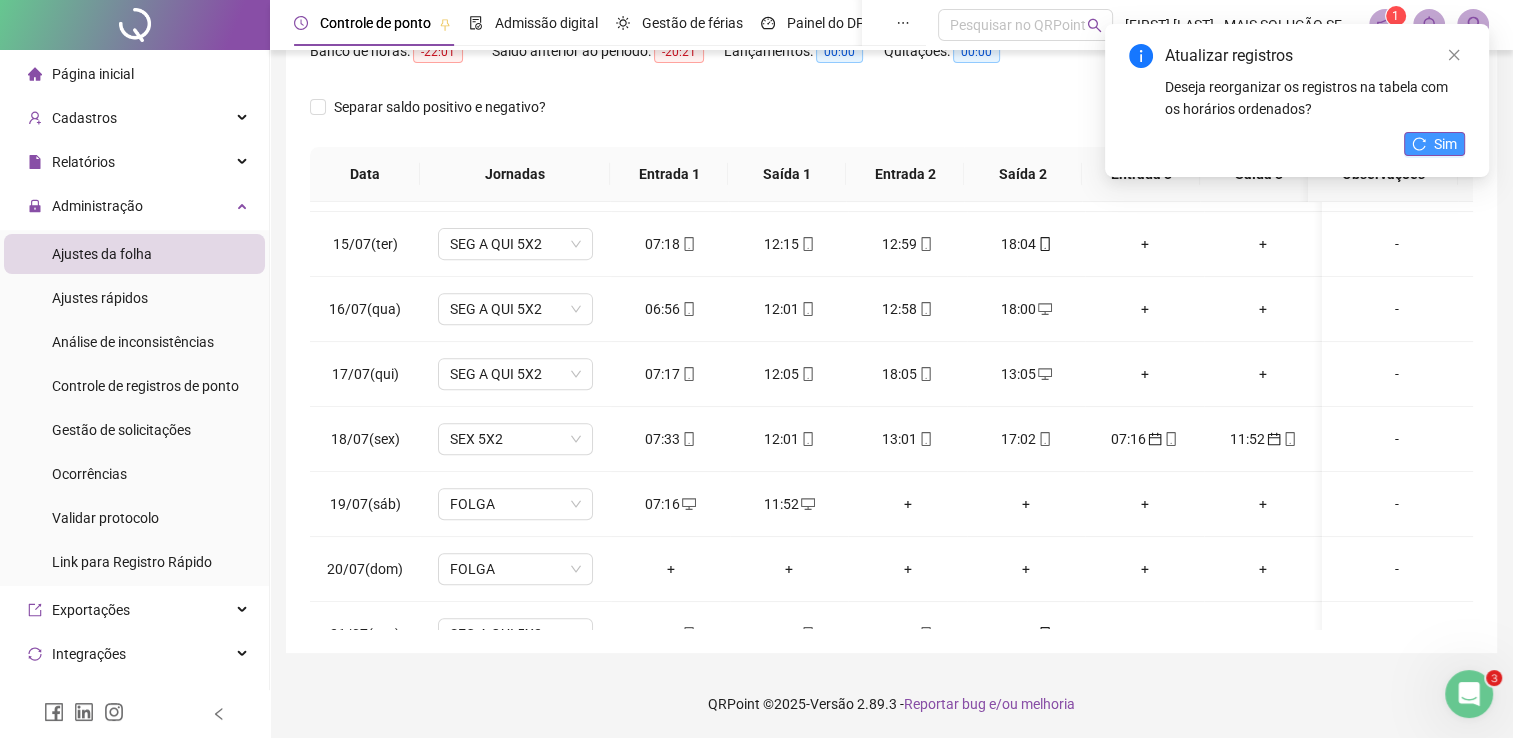 click 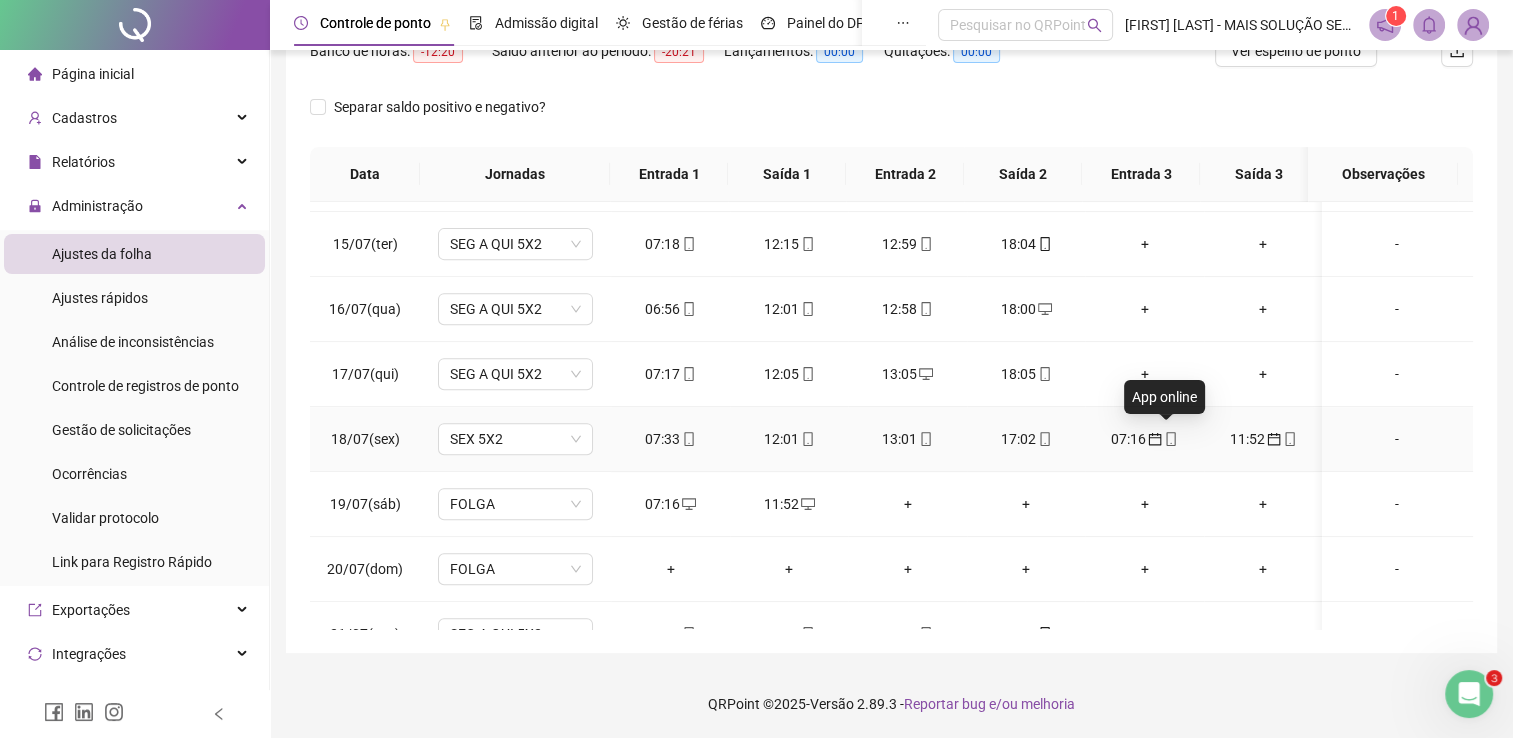 click 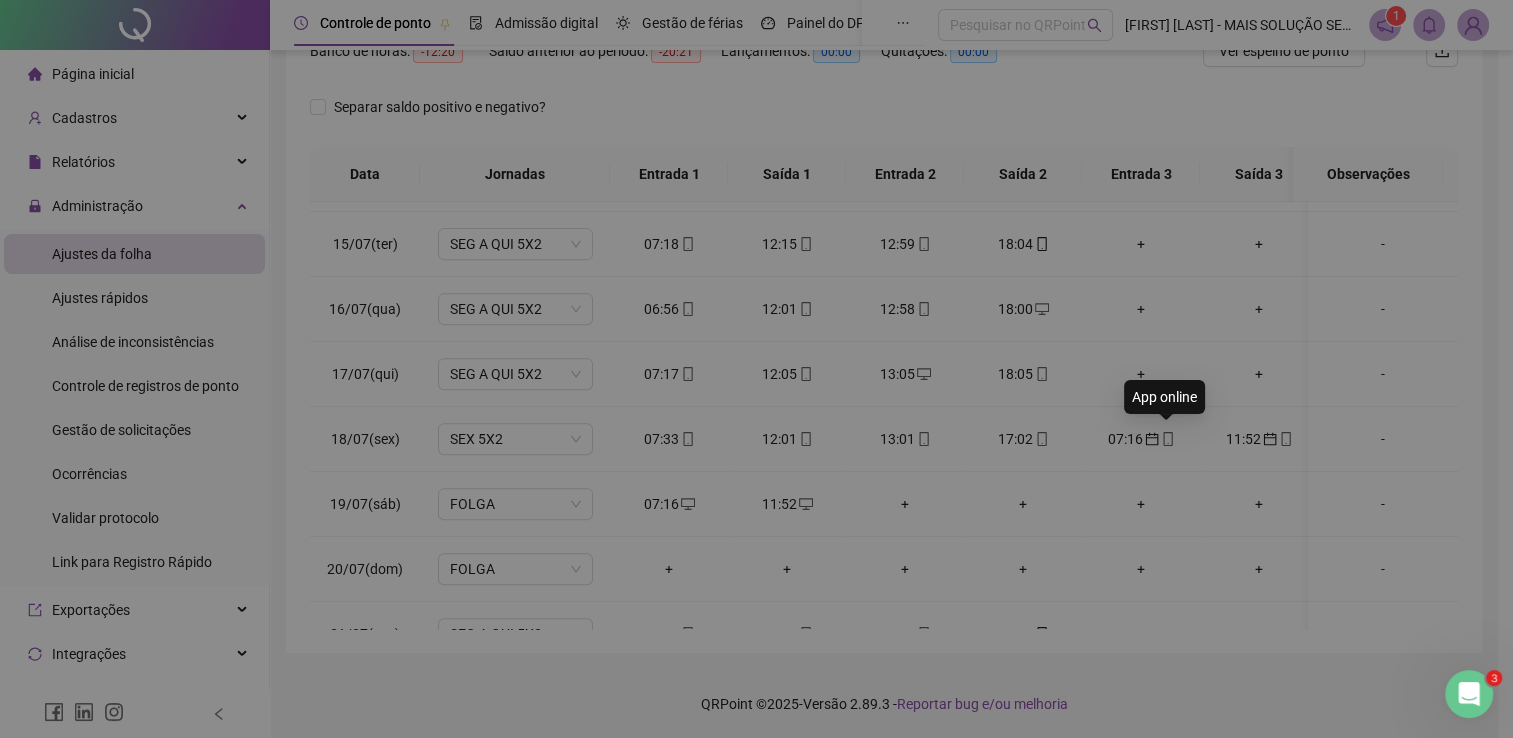type on "**********" 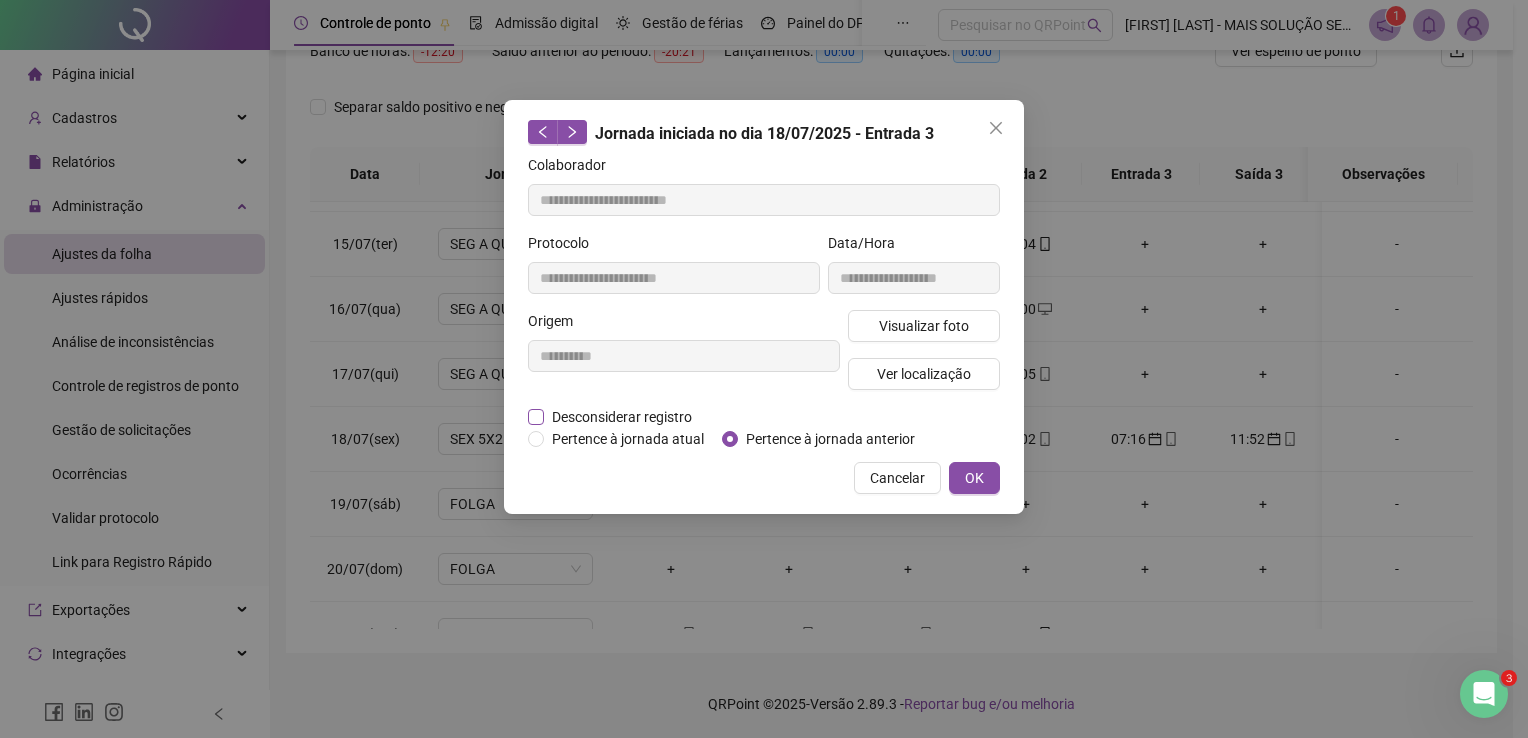 click on "Desconsiderar registro" at bounding box center (622, 417) 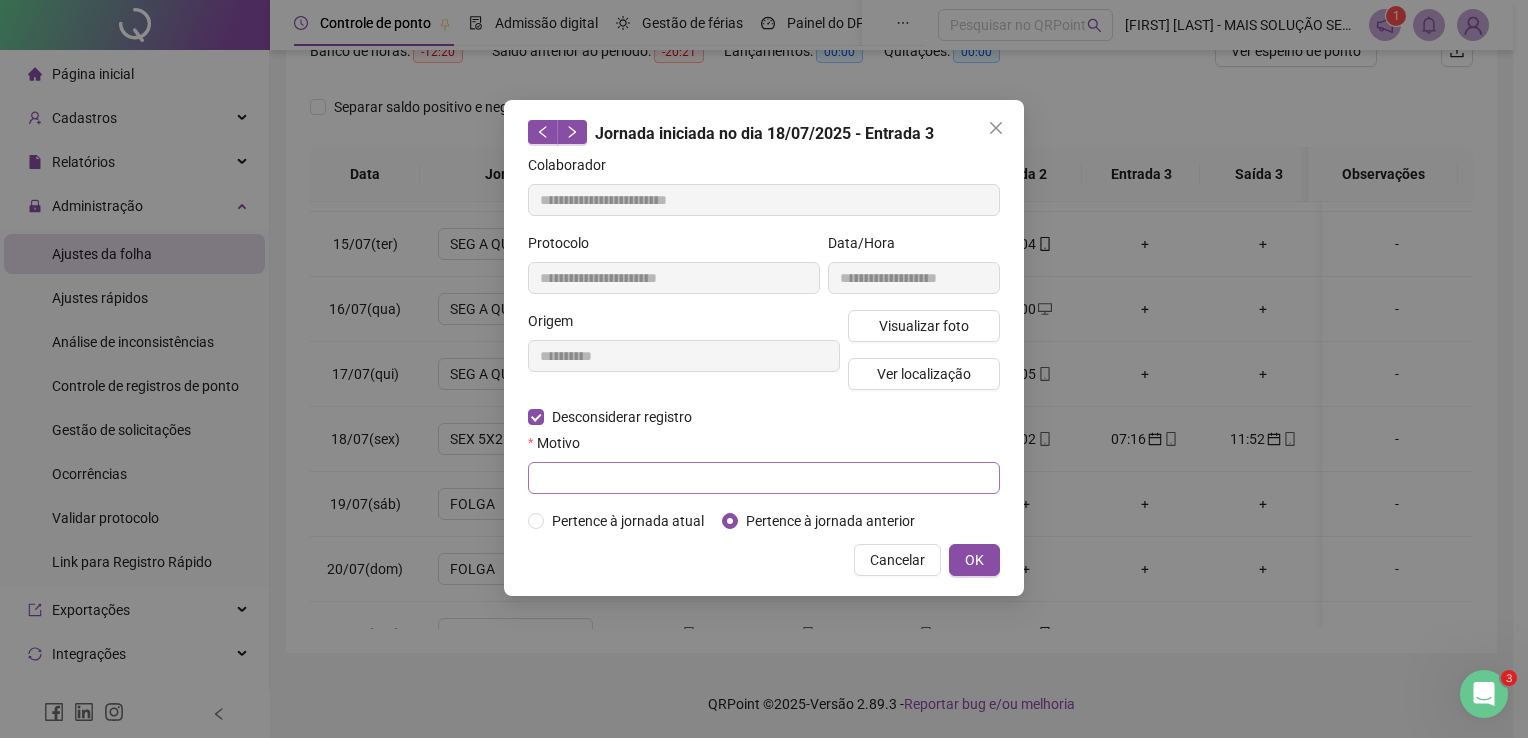 click on "Motivo" at bounding box center (764, 463) 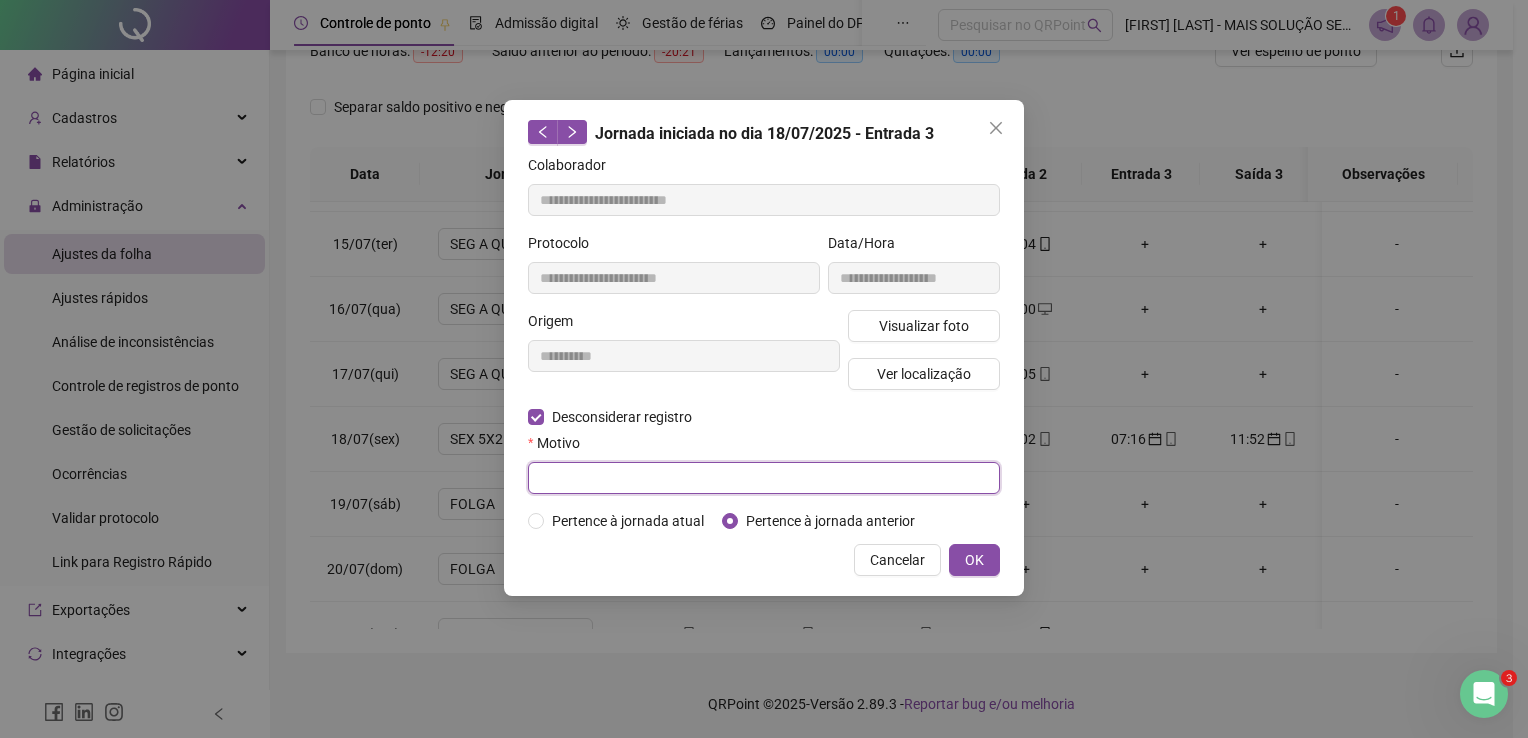 click at bounding box center (764, 478) 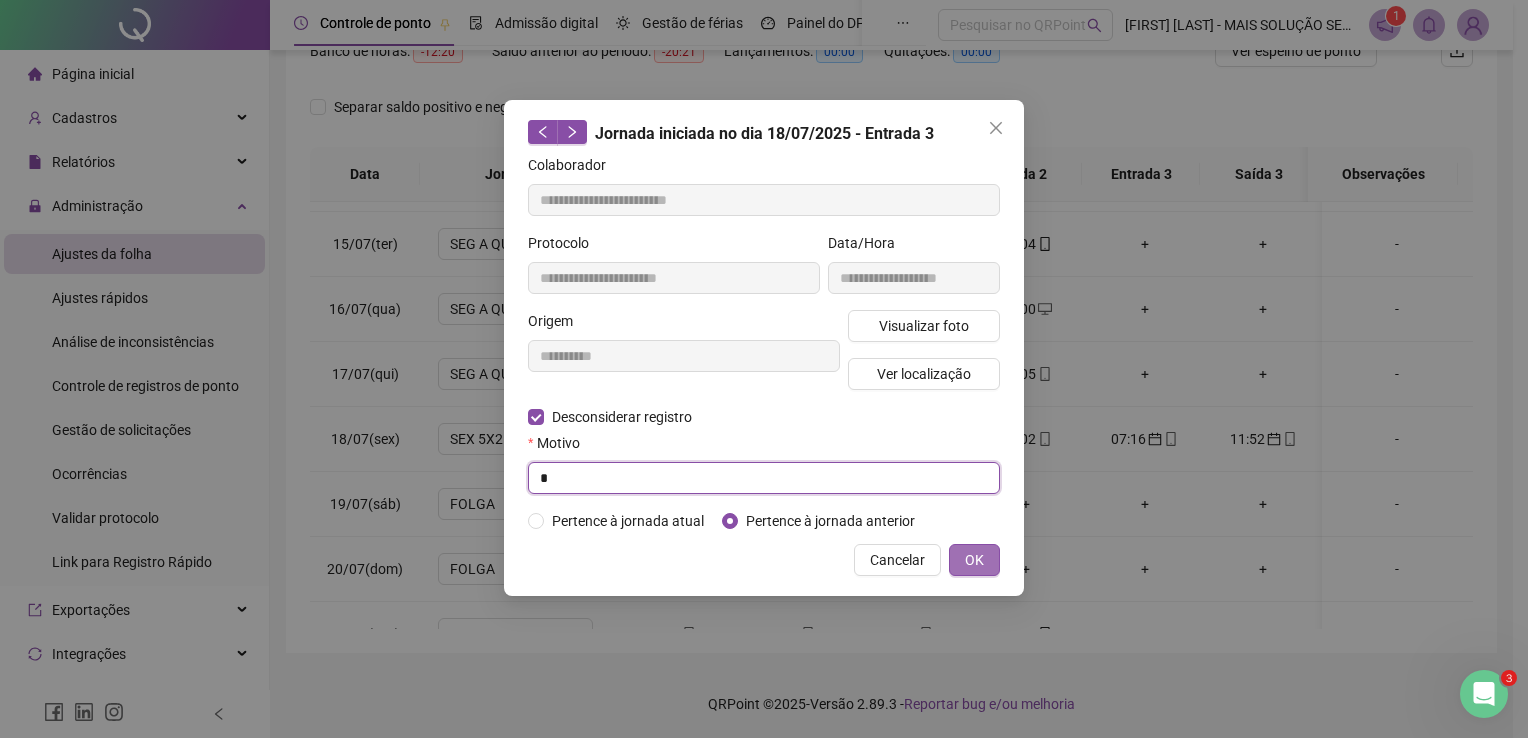 type on "*" 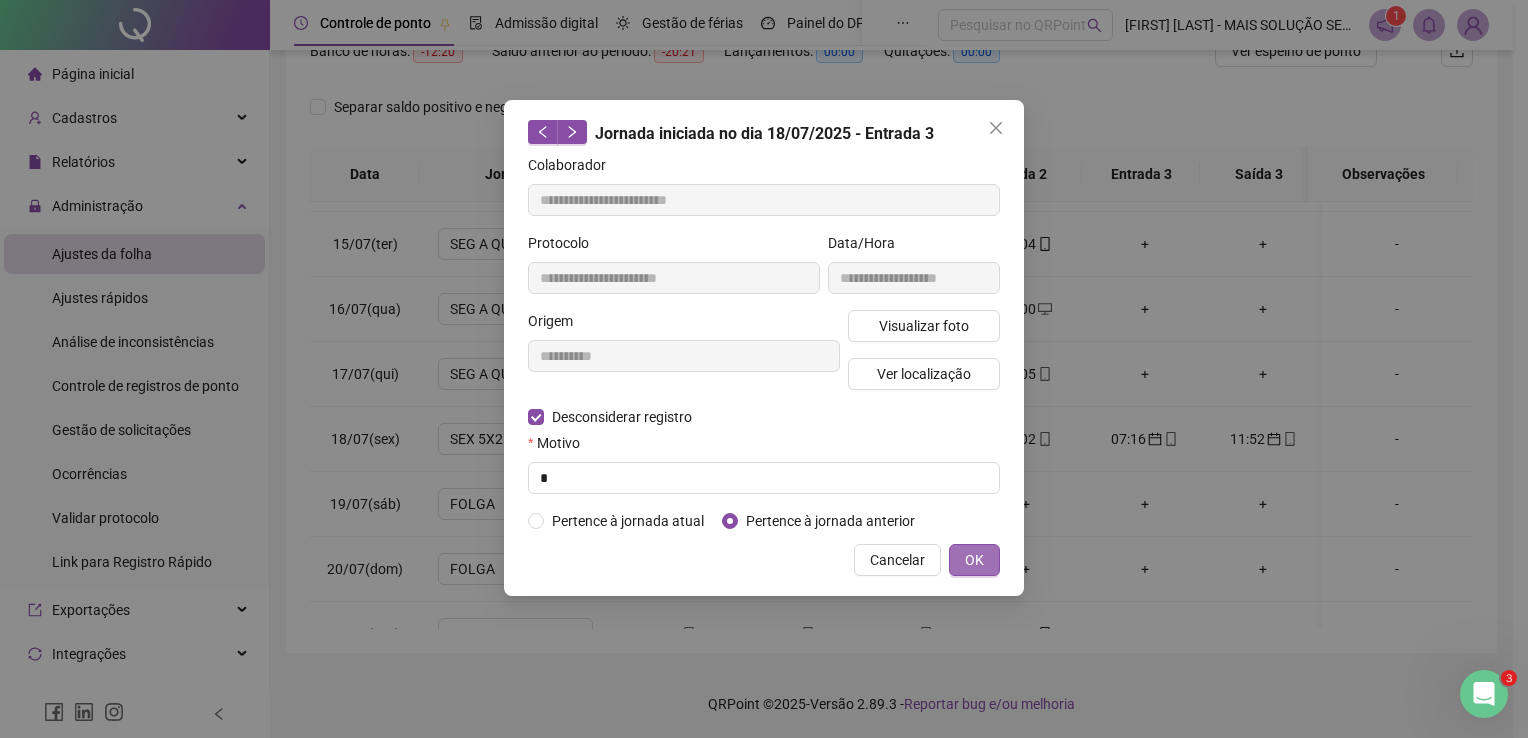 click on "OK" at bounding box center [974, 560] 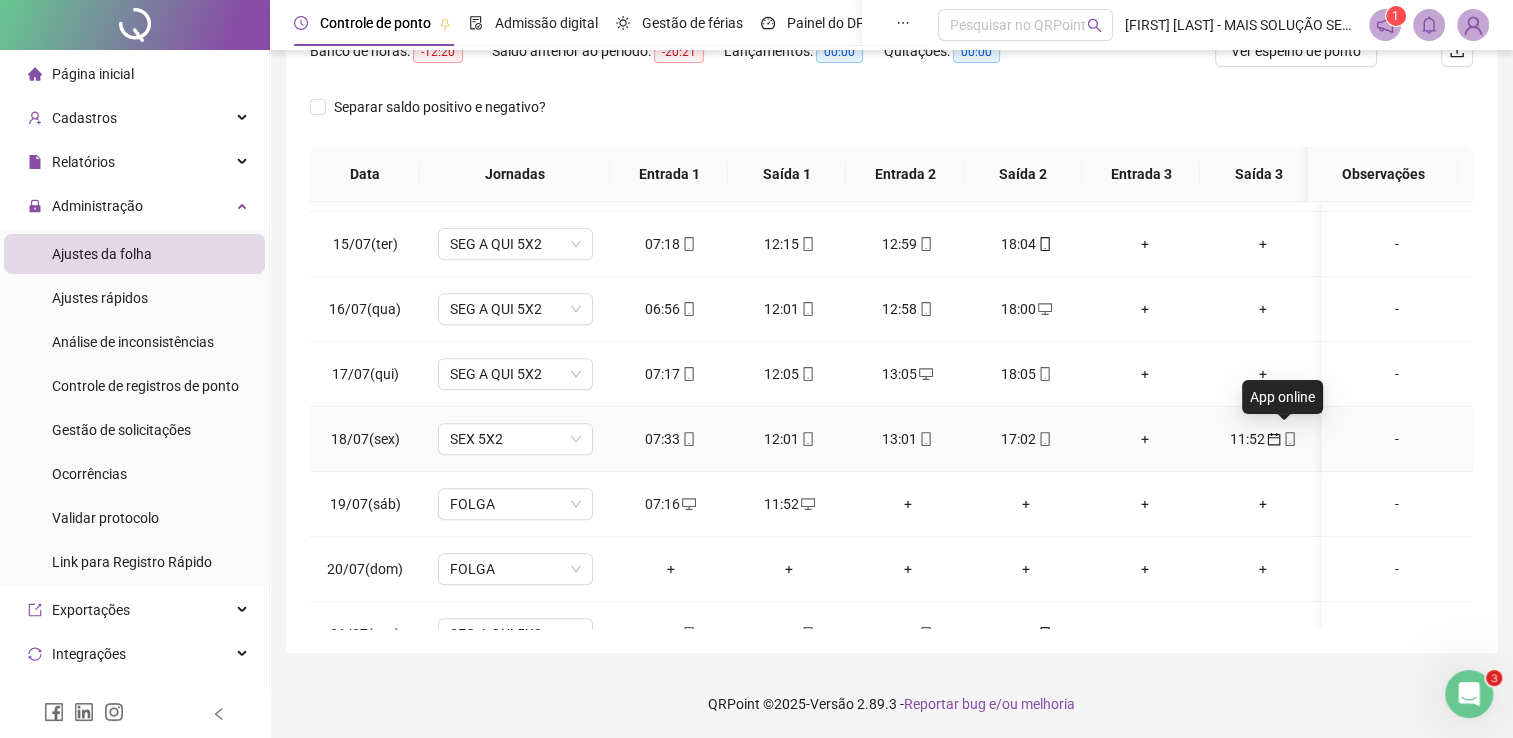 click 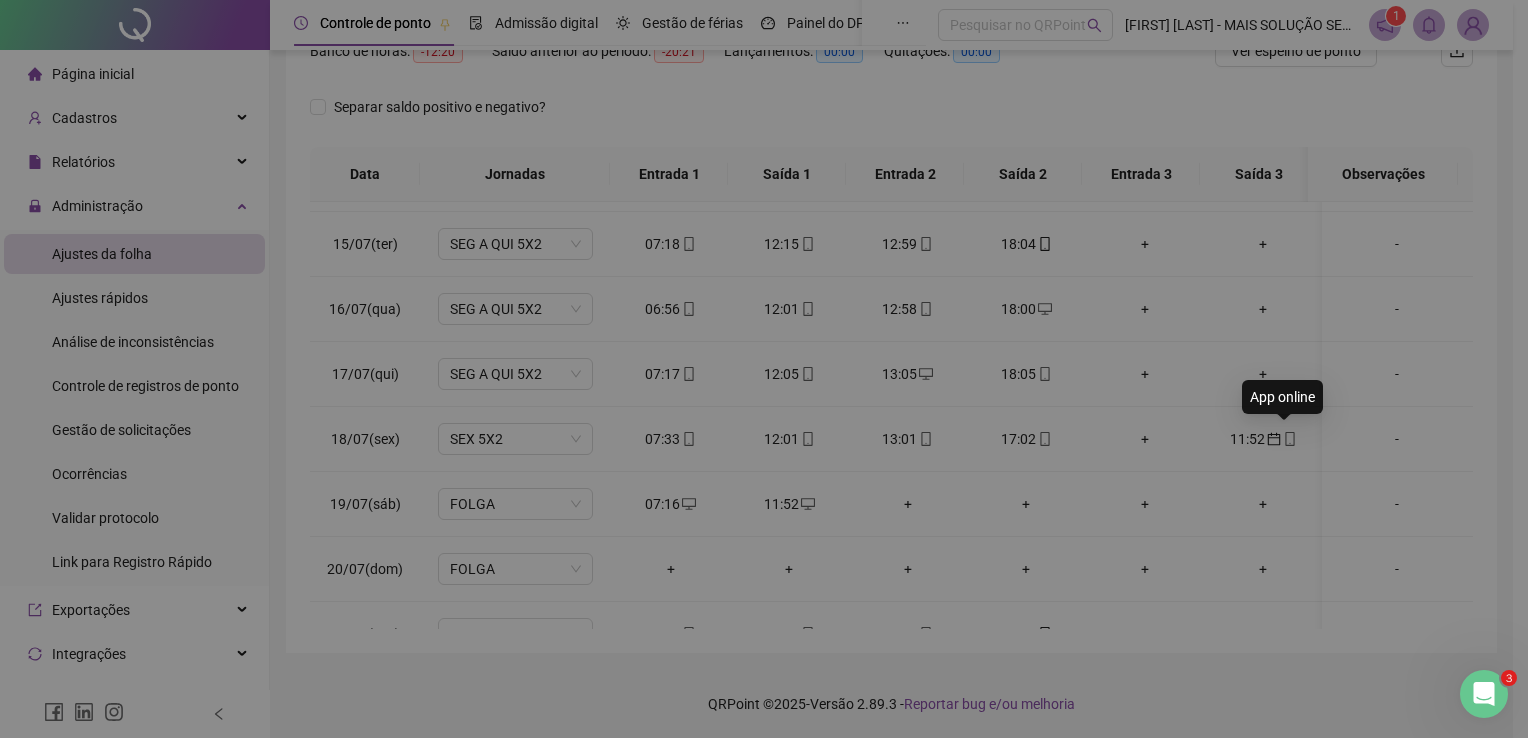 type on "**********" 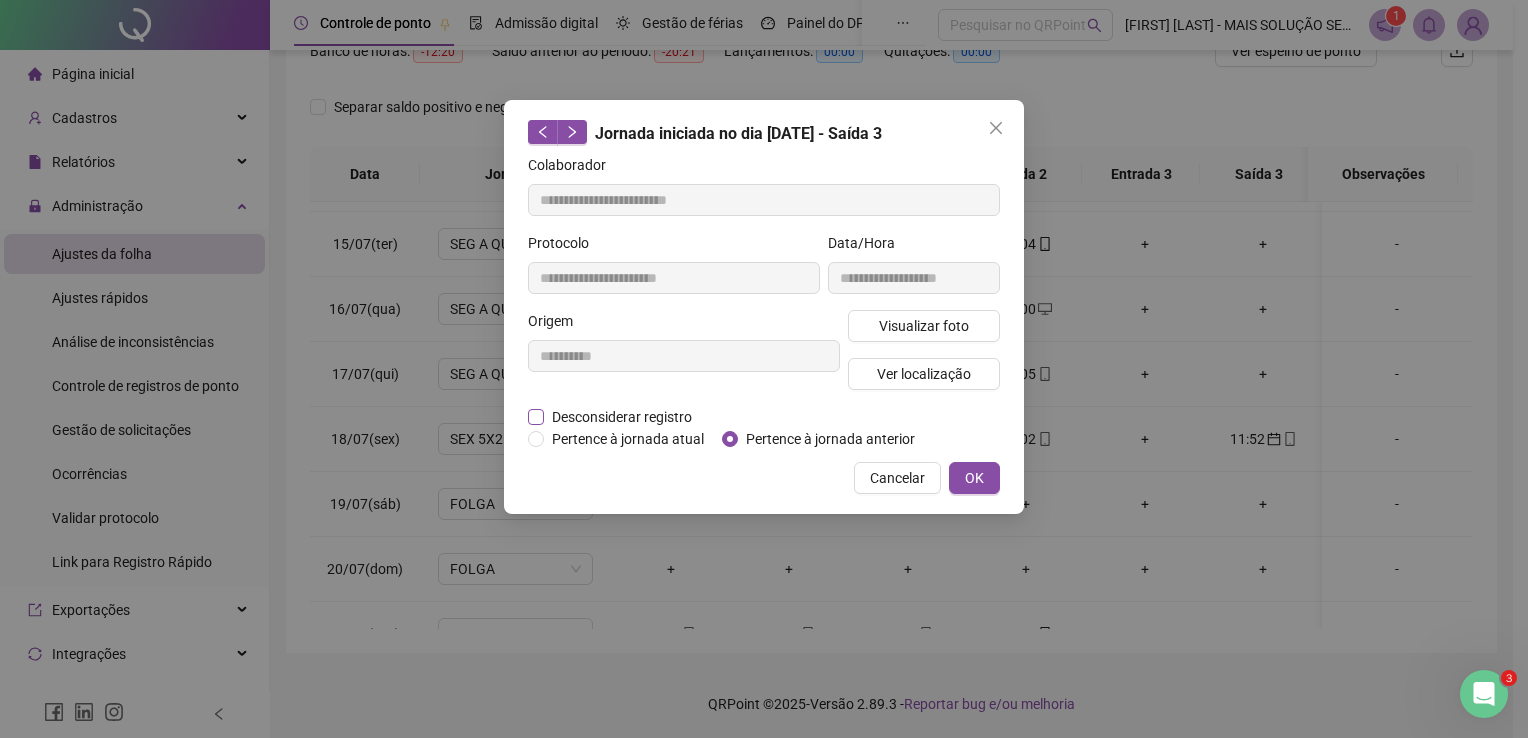 click on "Desconsiderar registro" at bounding box center [622, 417] 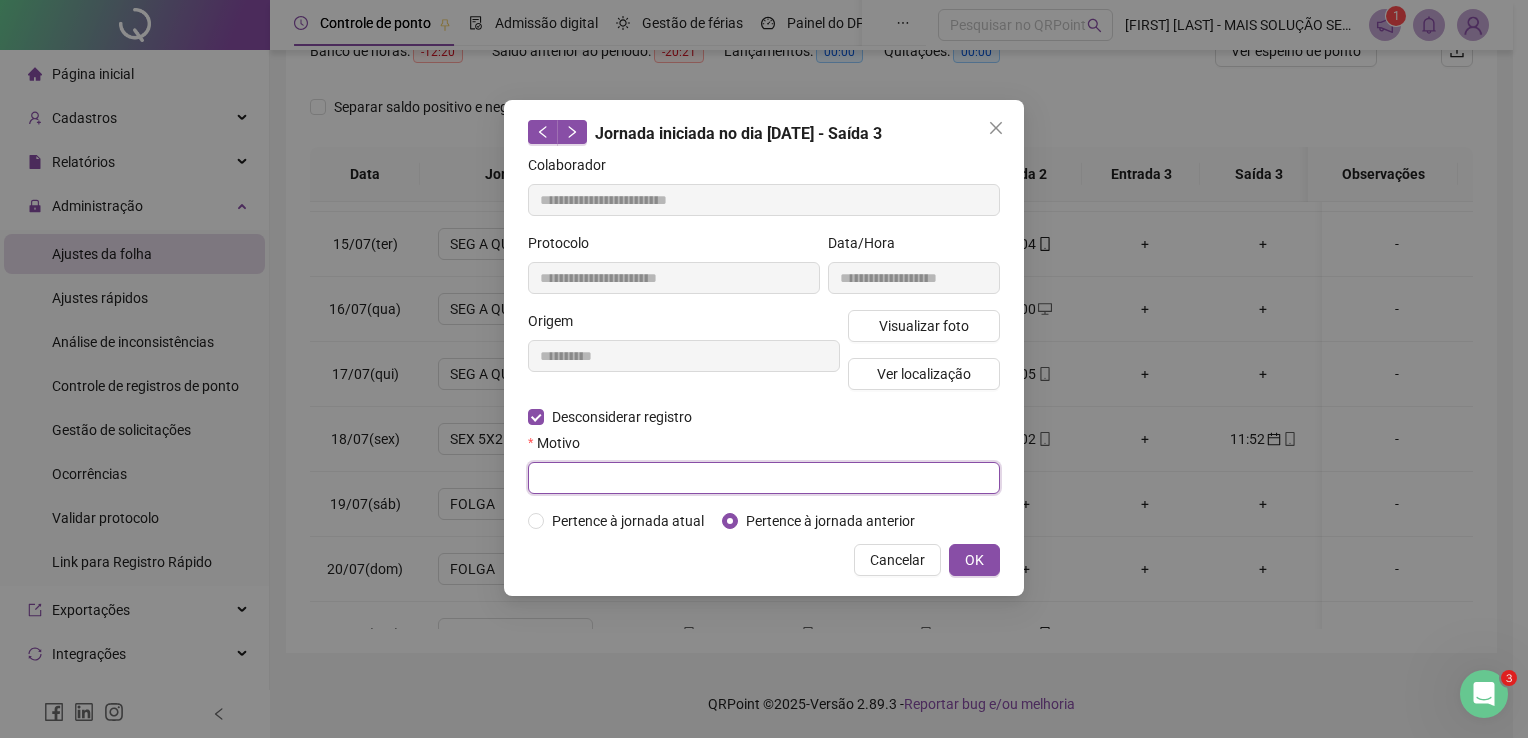 click at bounding box center (764, 478) 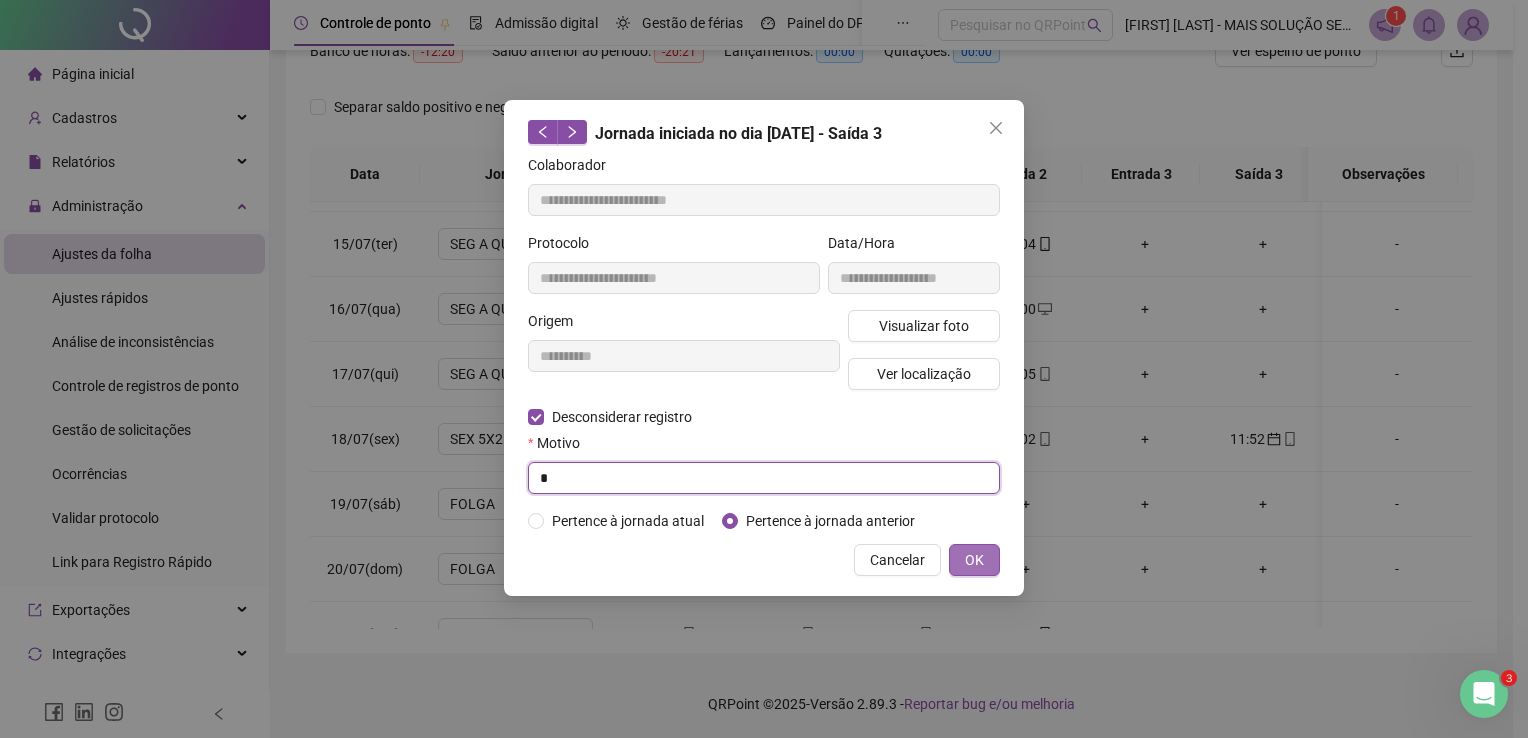 type on "*" 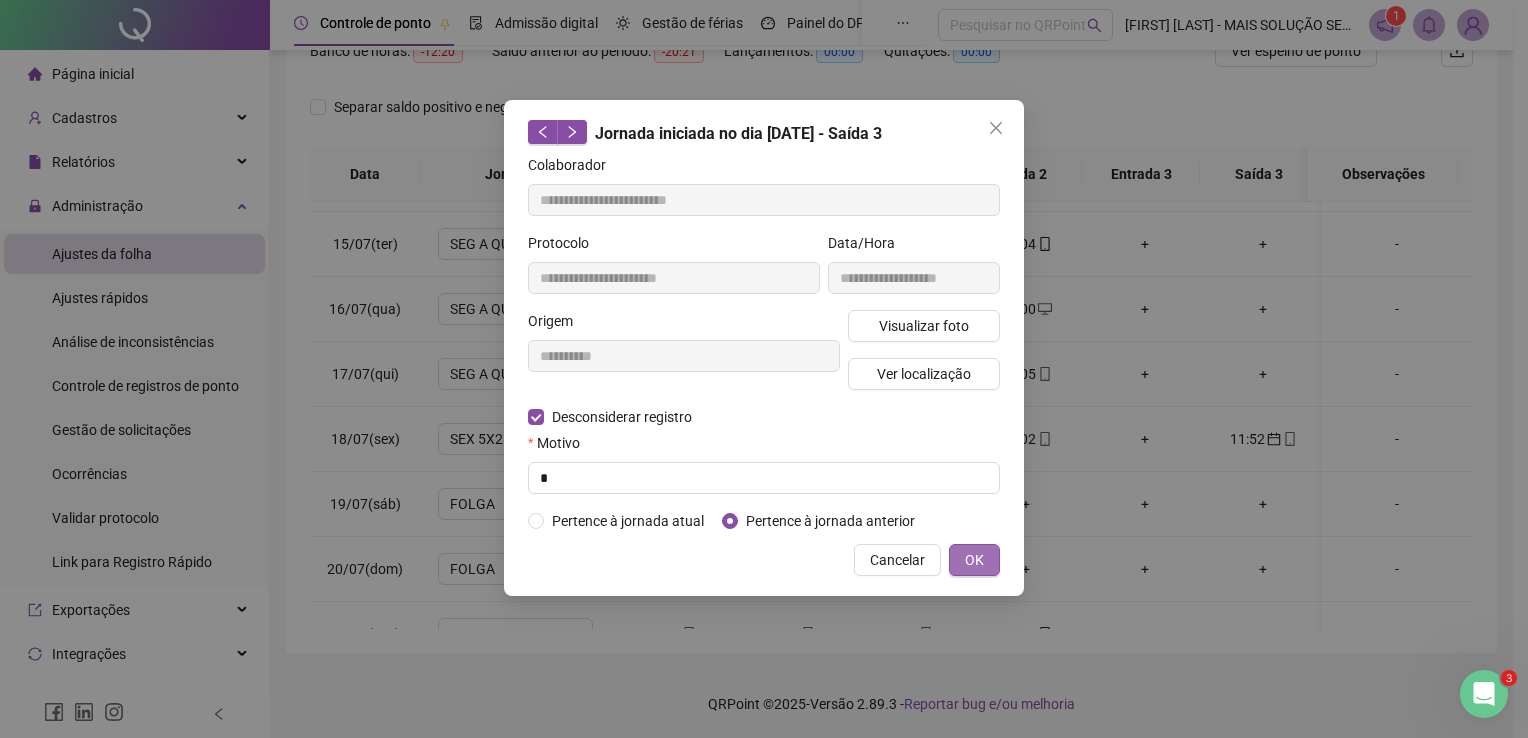 click on "OK" at bounding box center [974, 560] 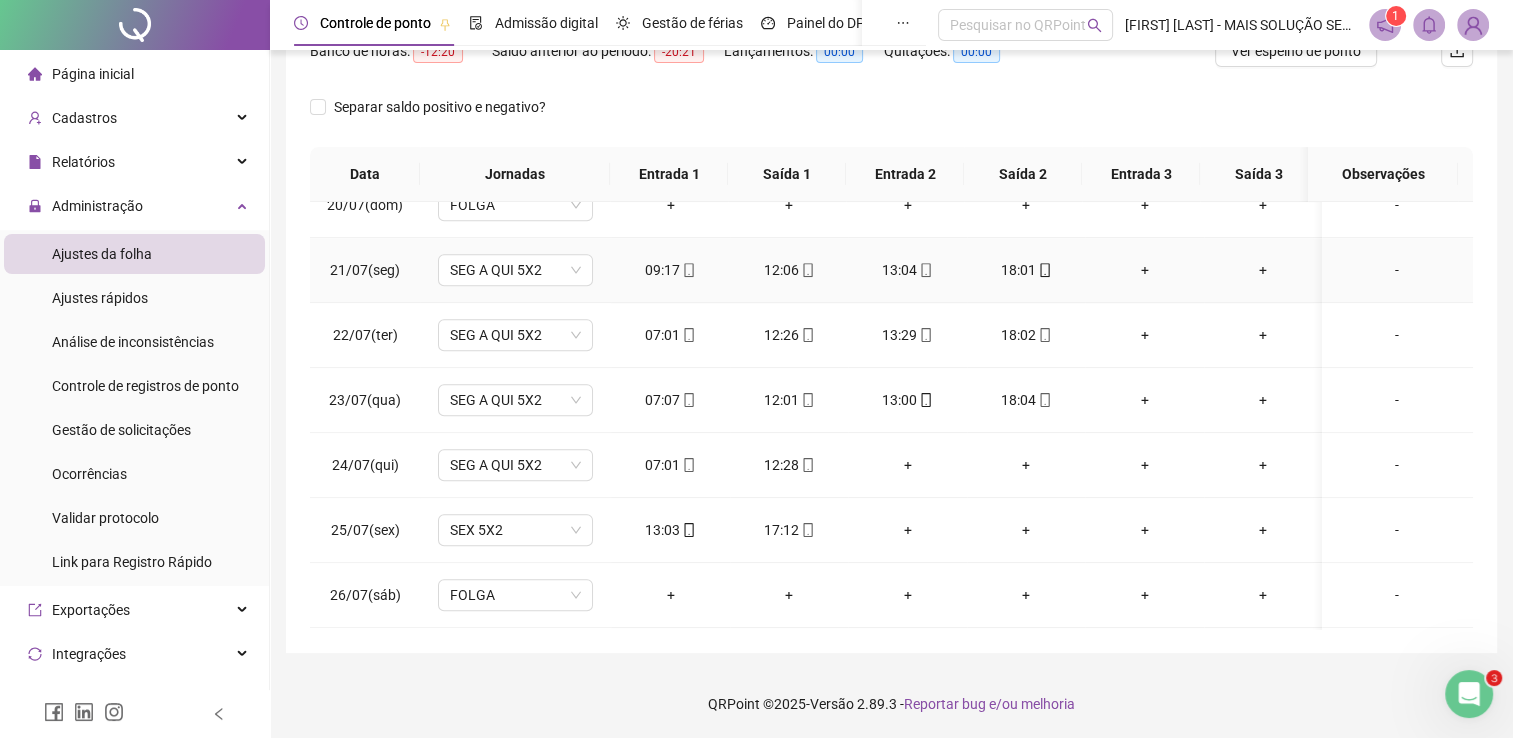 scroll, scrollTop: 1400, scrollLeft: 0, axis: vertical 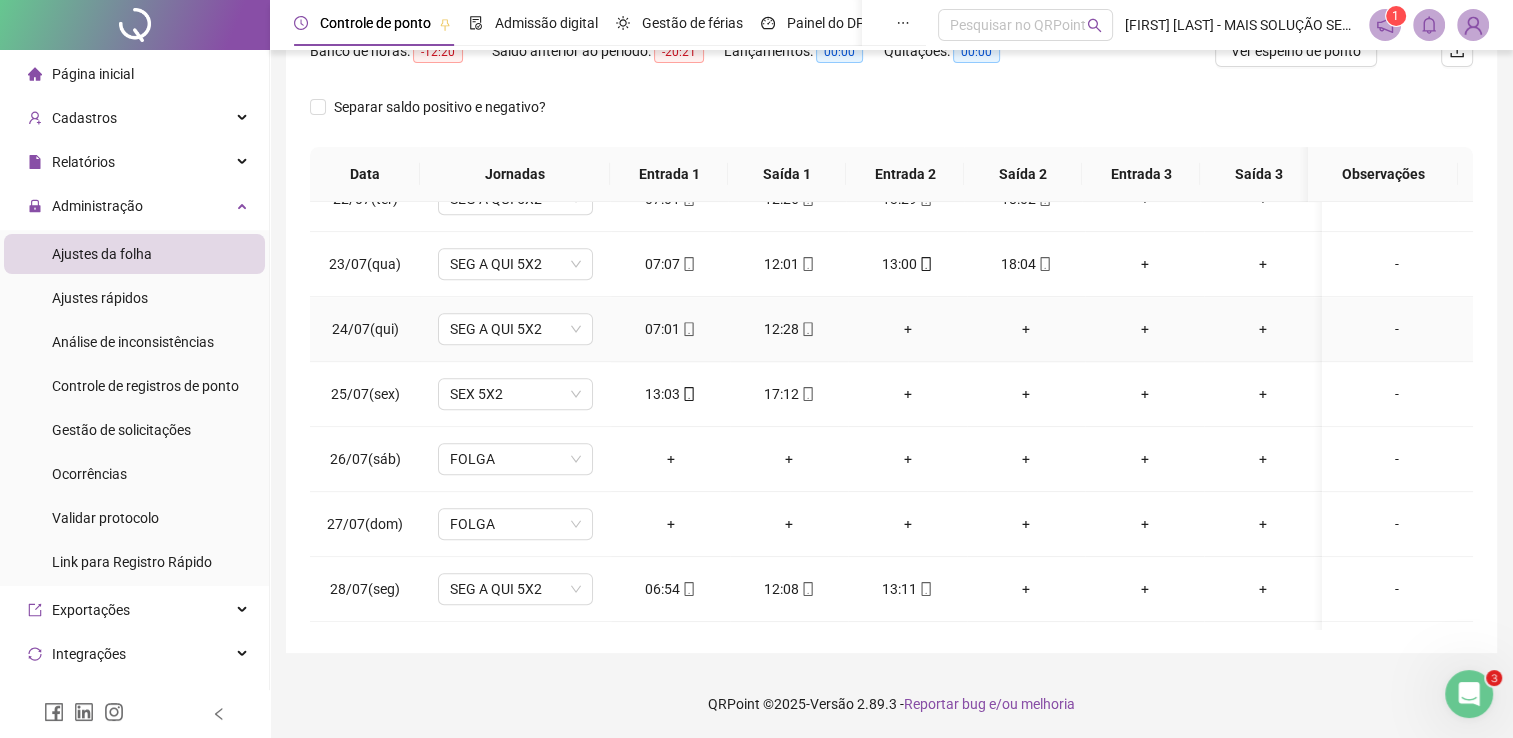 click on "+" at bounding box center (907, 329) 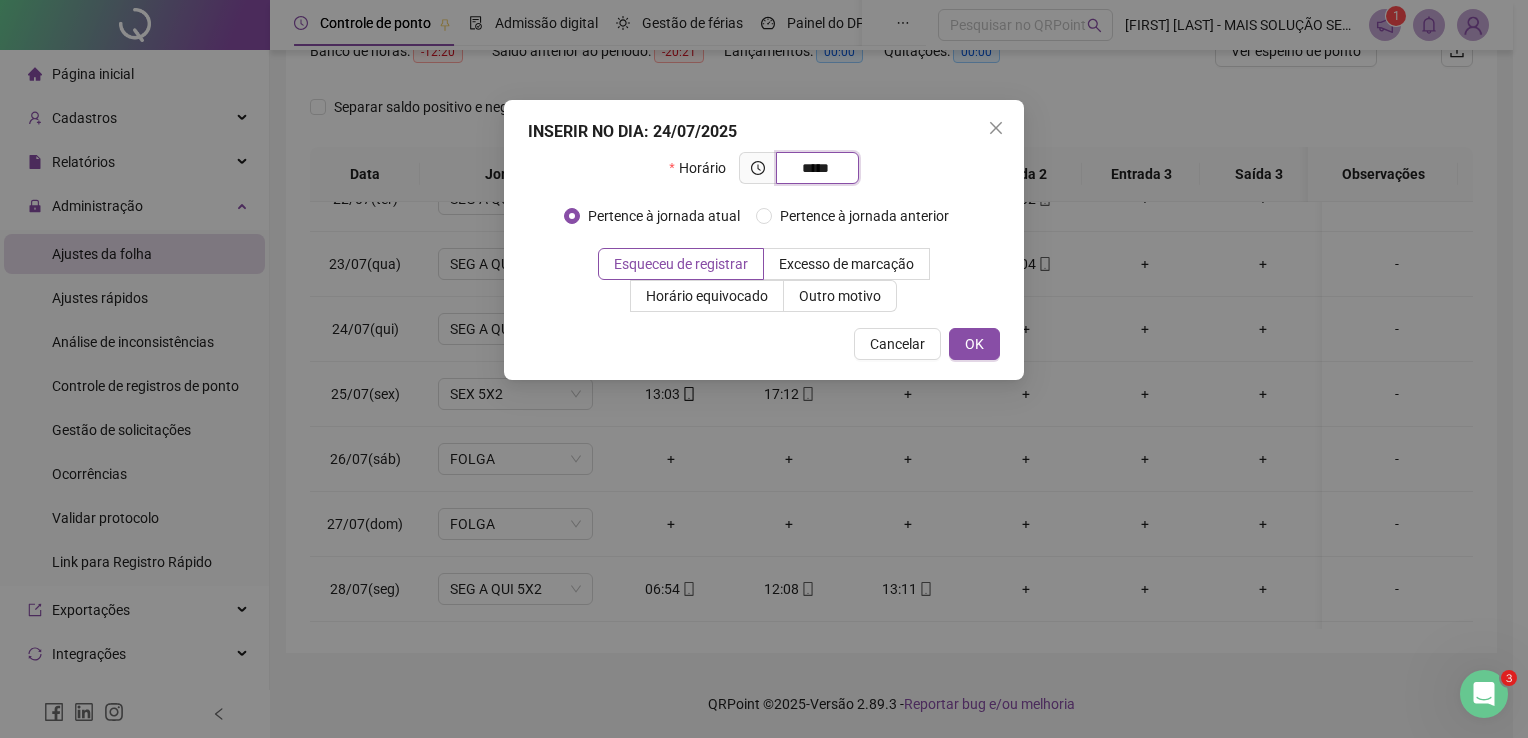 type on "*****" 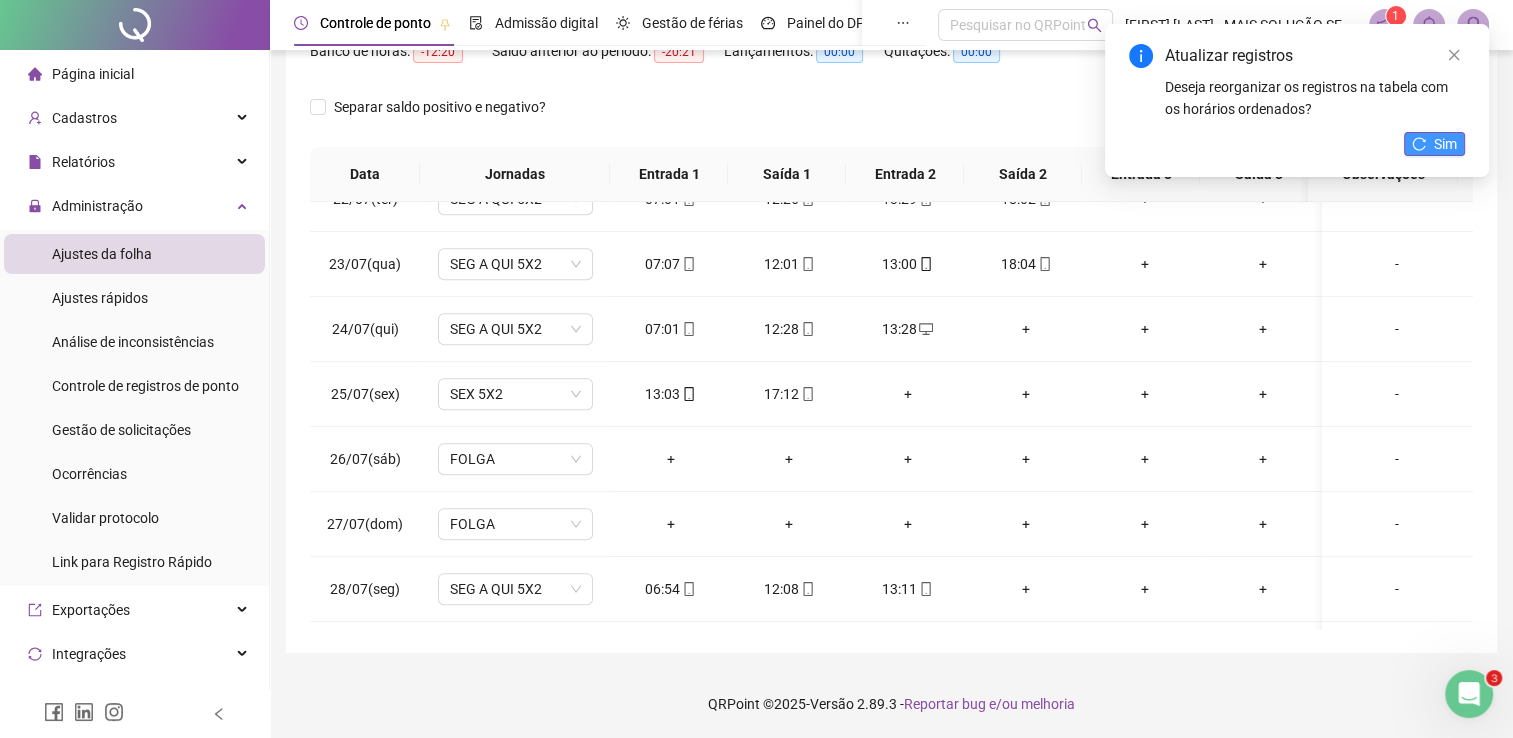 click on "Sim" at bounding box center (1445, 144) 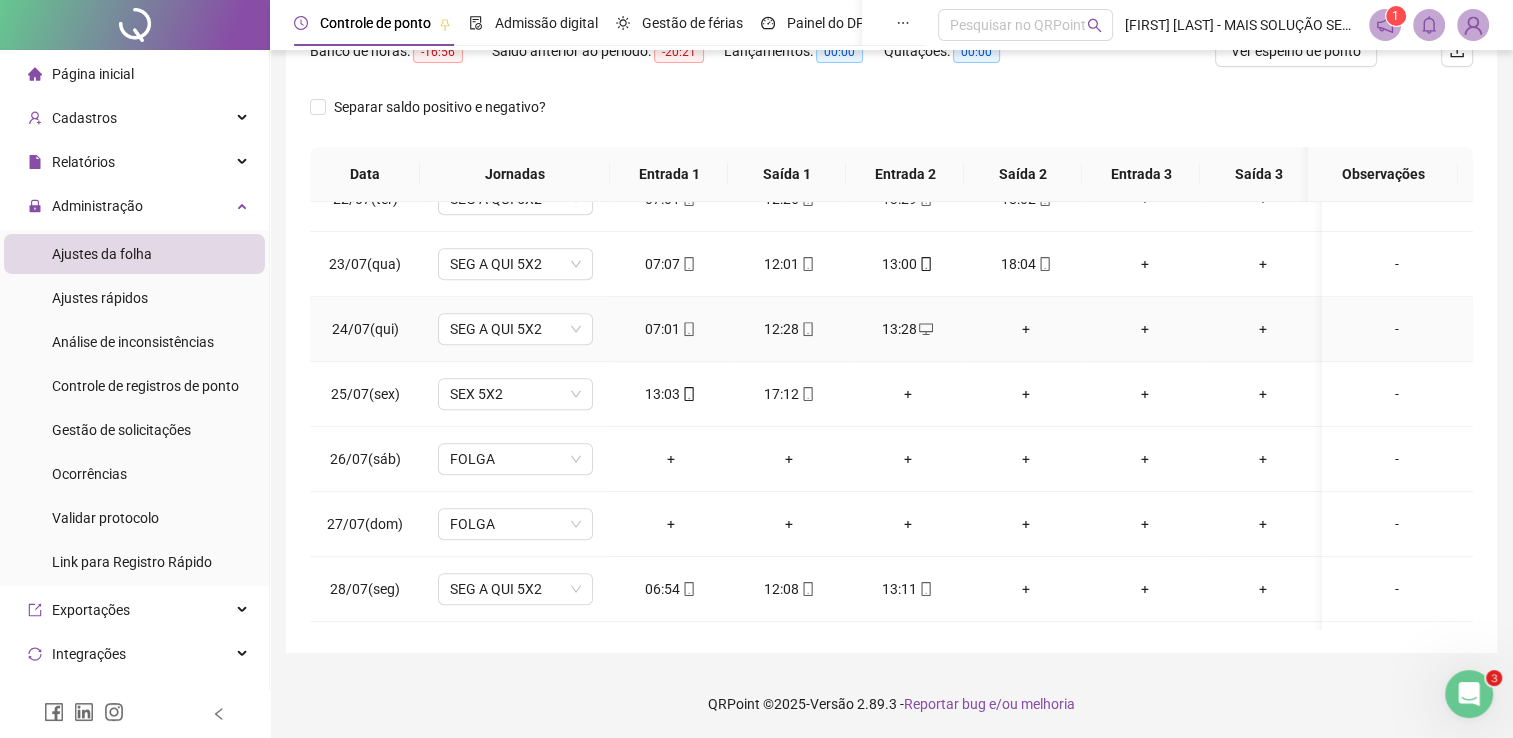 click on "+" at bounding box center [1026, 329] 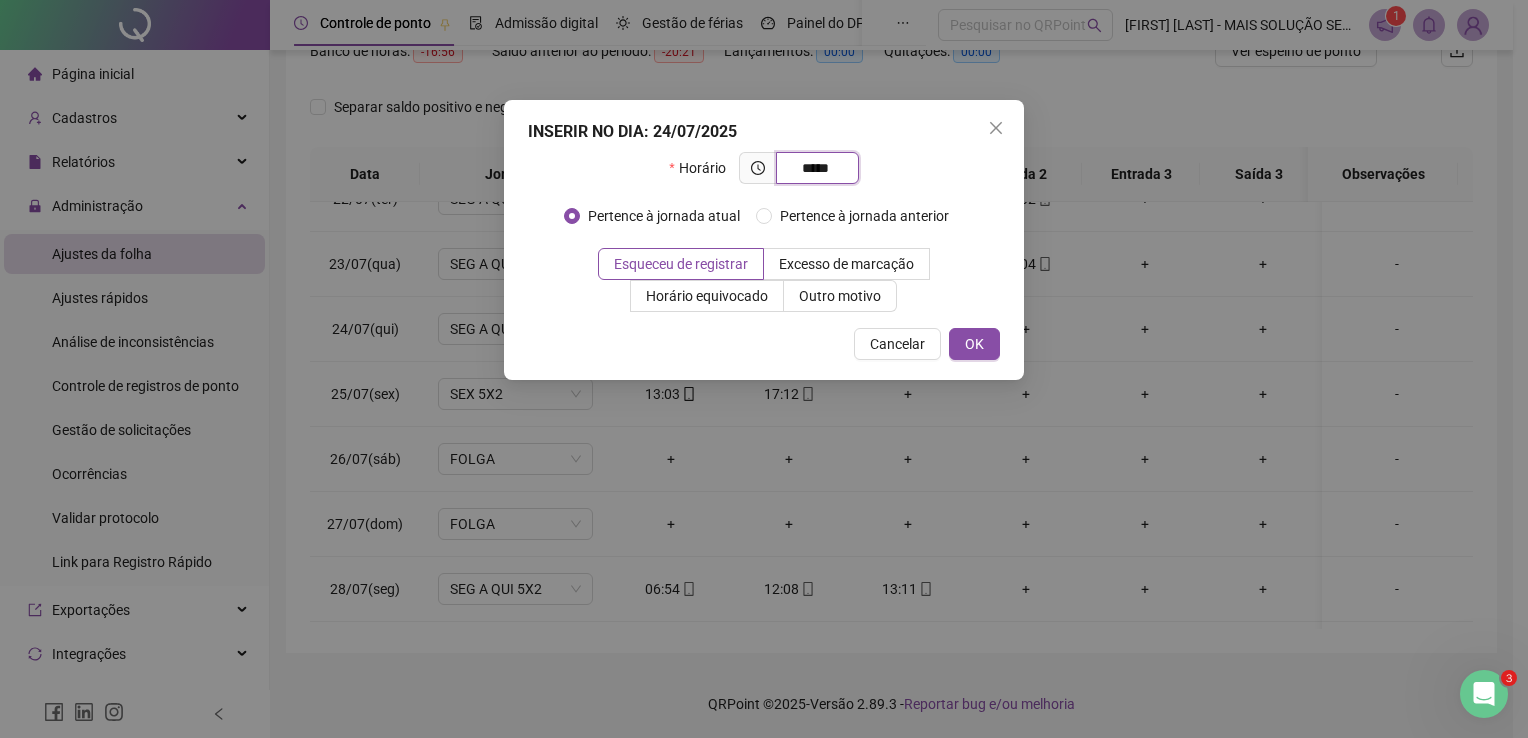 type on "*****" 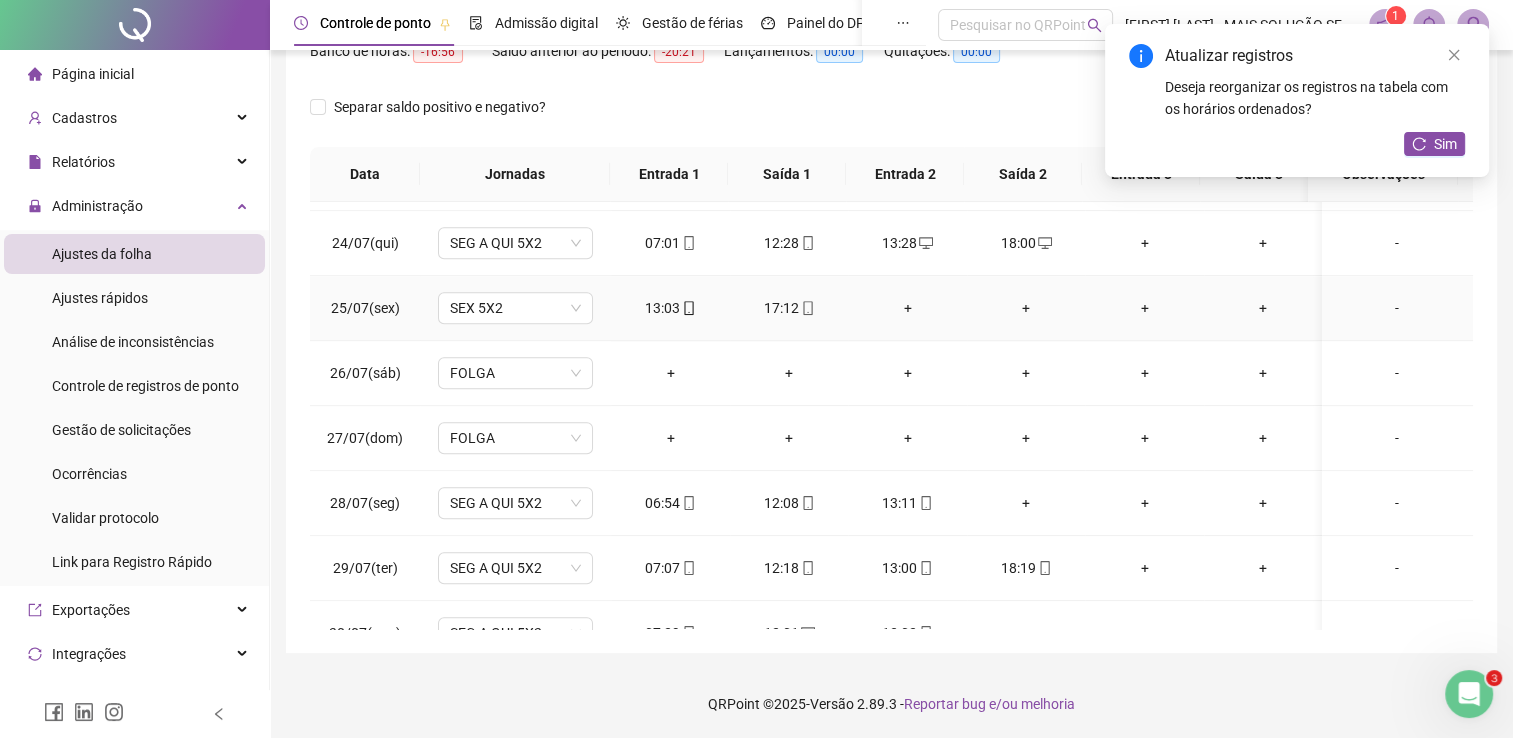 scroll, scrollTop: 1581, scrollLeft: 0, axis: vertical 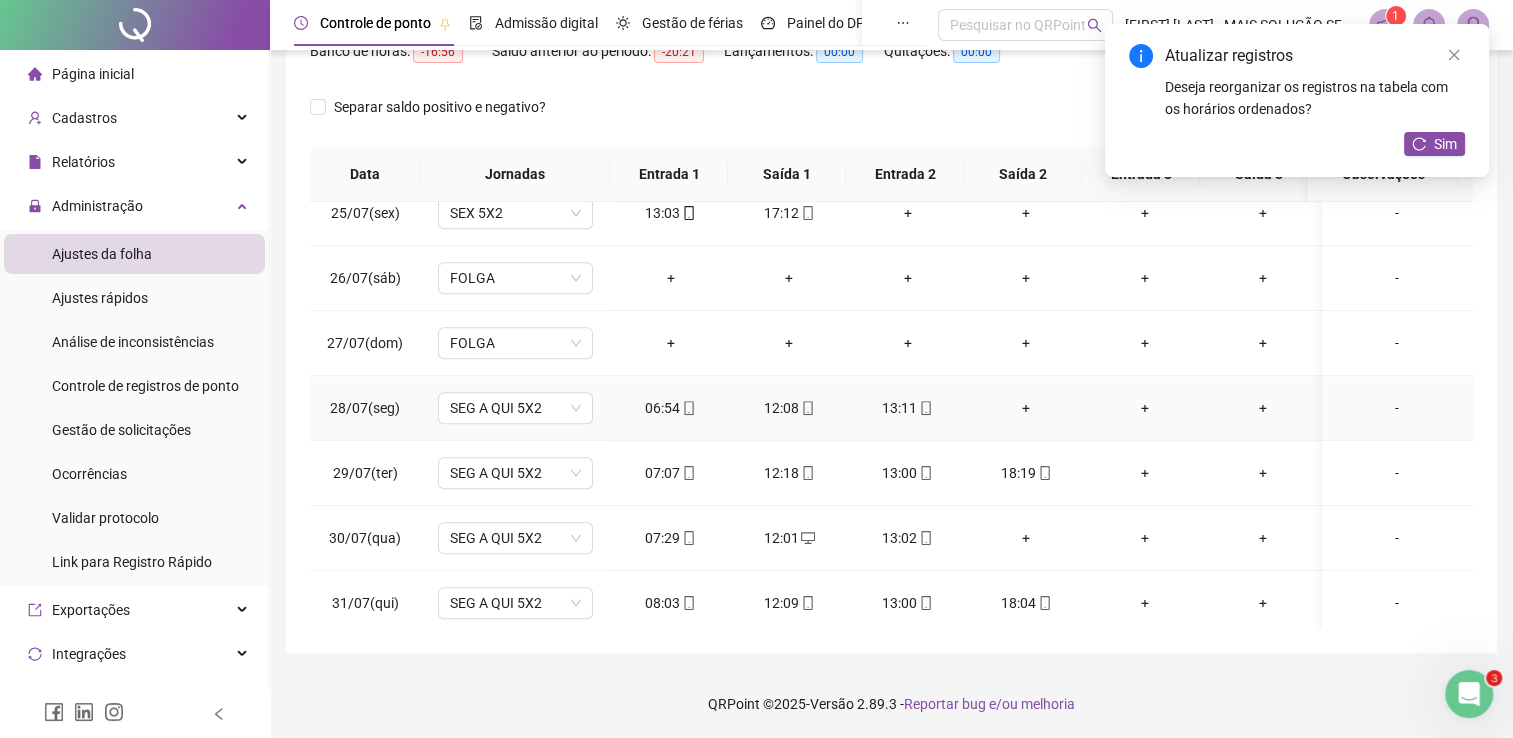 click on "+" at bounding box center (1026, 408) 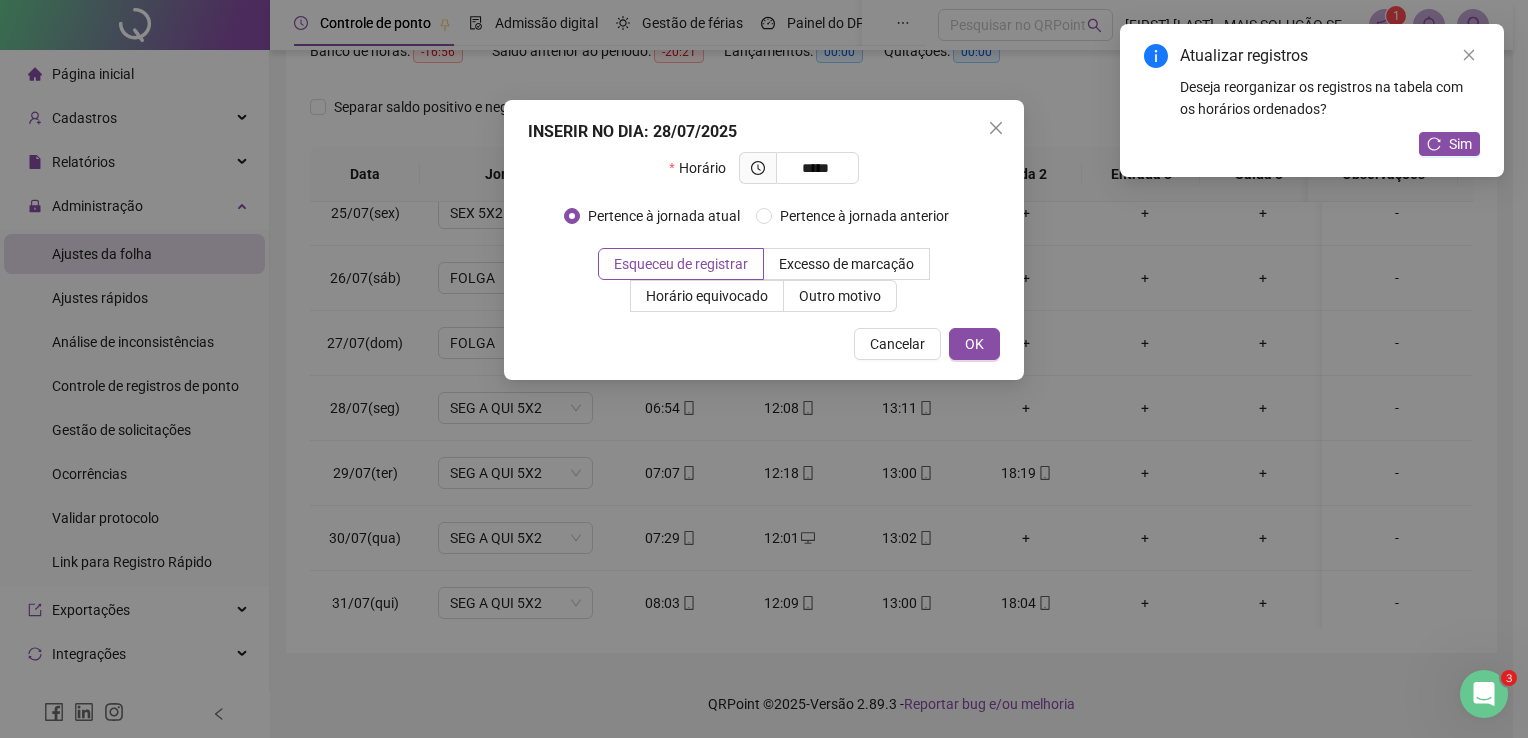 type on "*****" 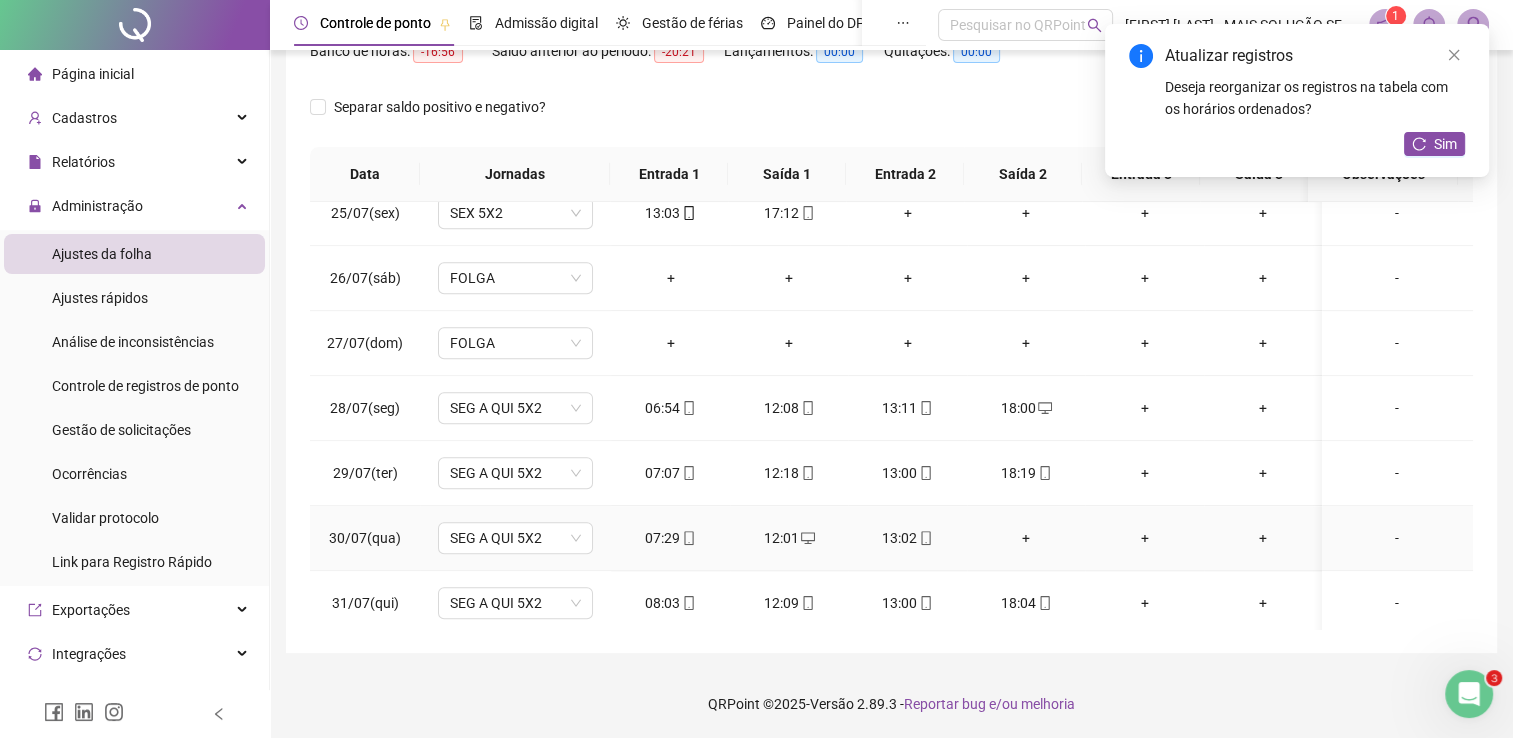 click on "+" at bounding box center (1026, 538) 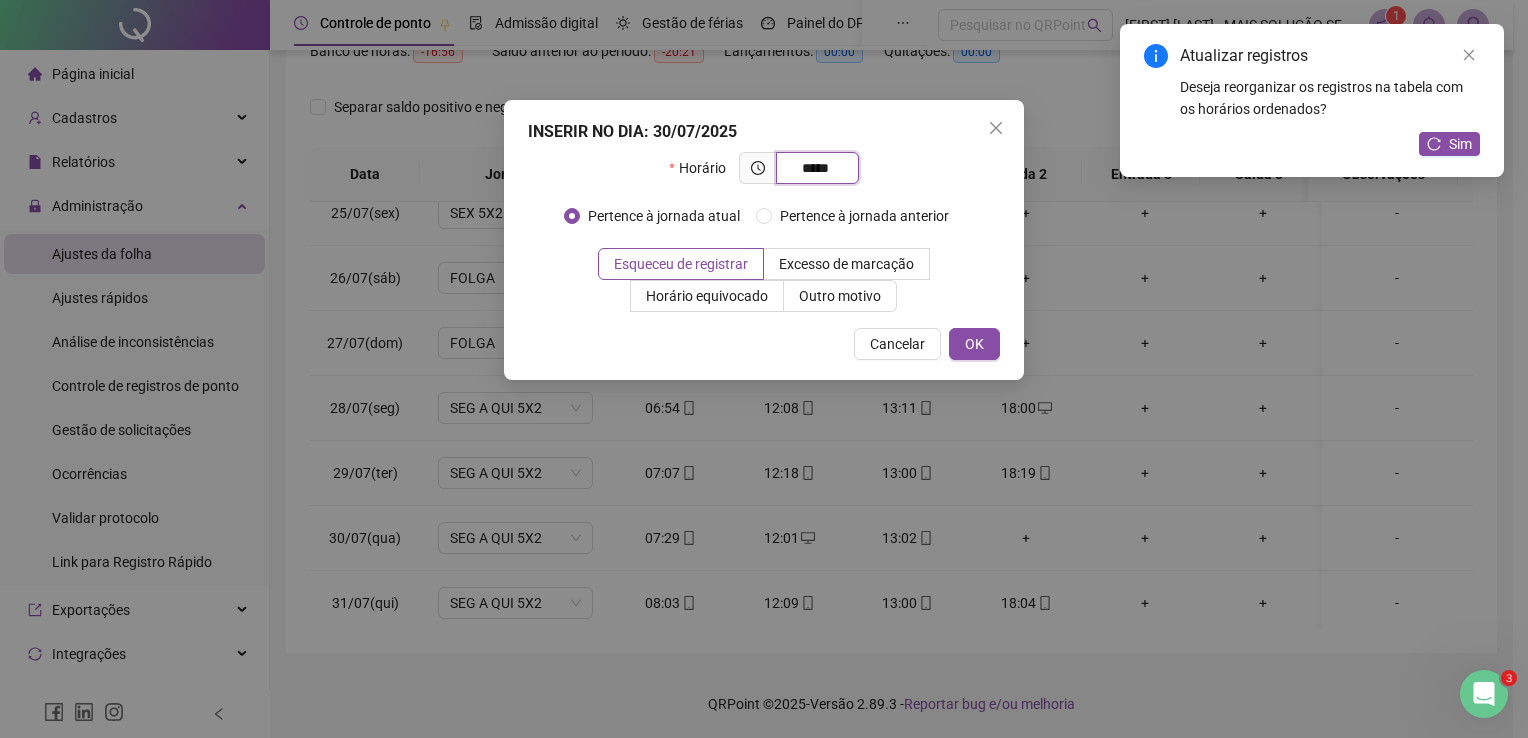 type on "*****" 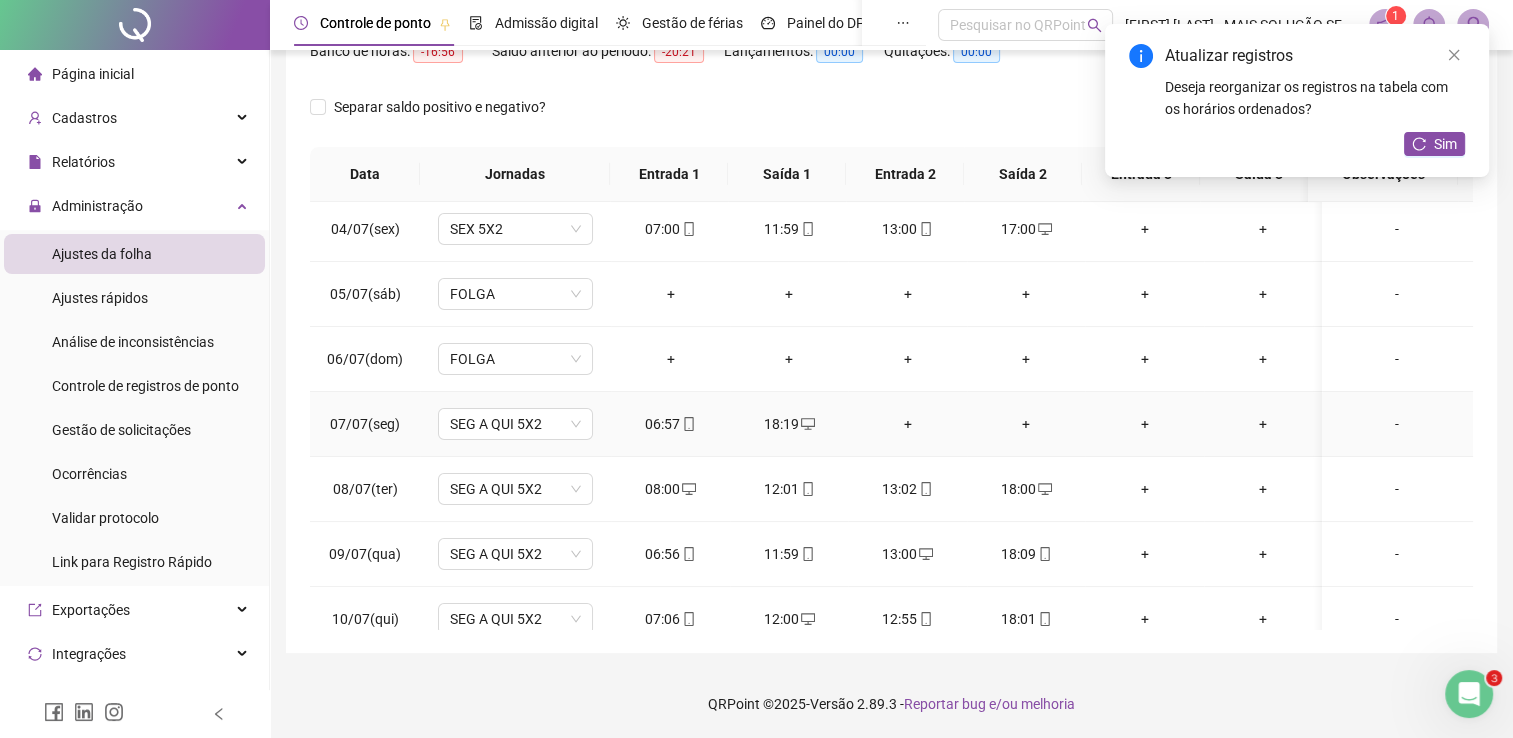 scroll, scrollTop: 0, scrollLeft: 0, axis: both 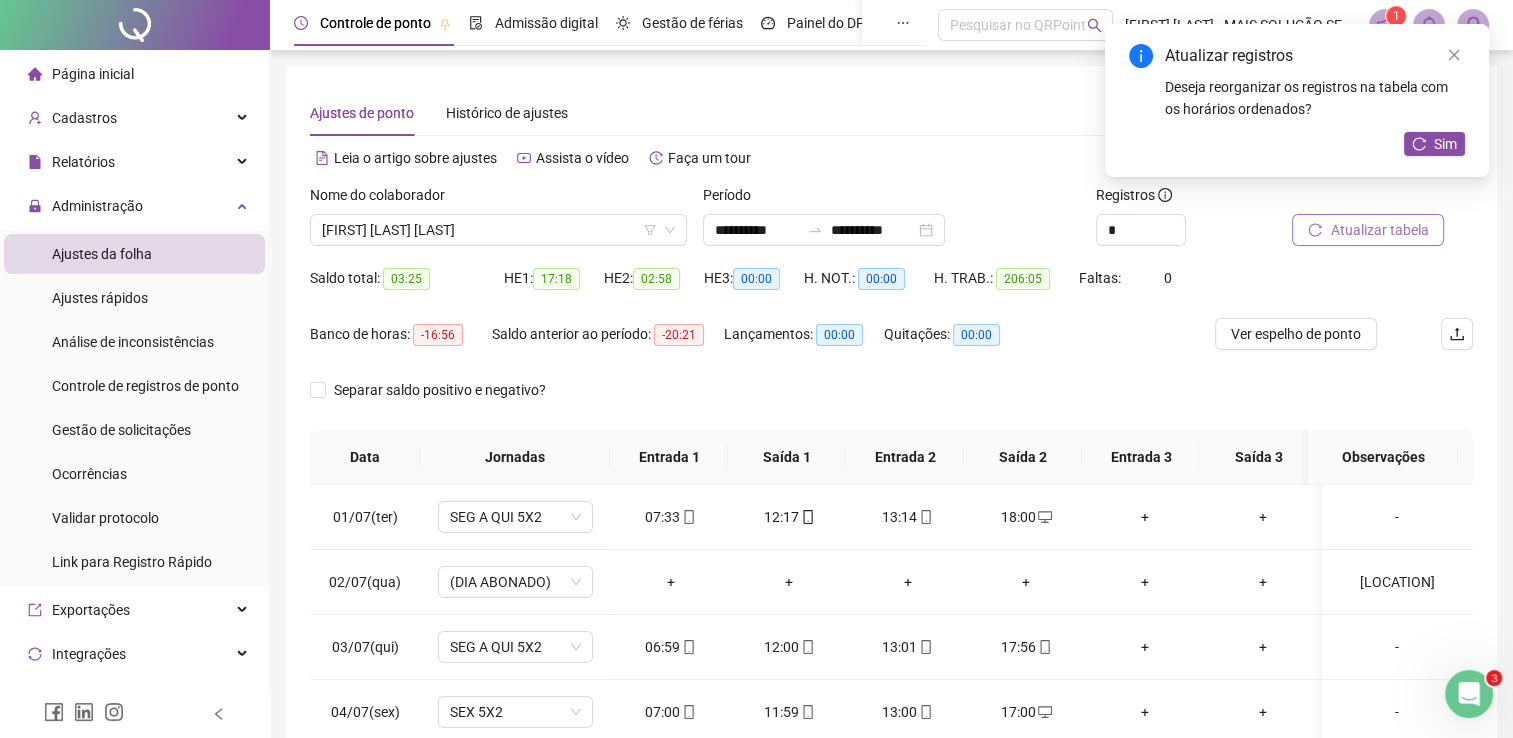 click on "Atualizar tabela" at bounding box center (1379, 230) 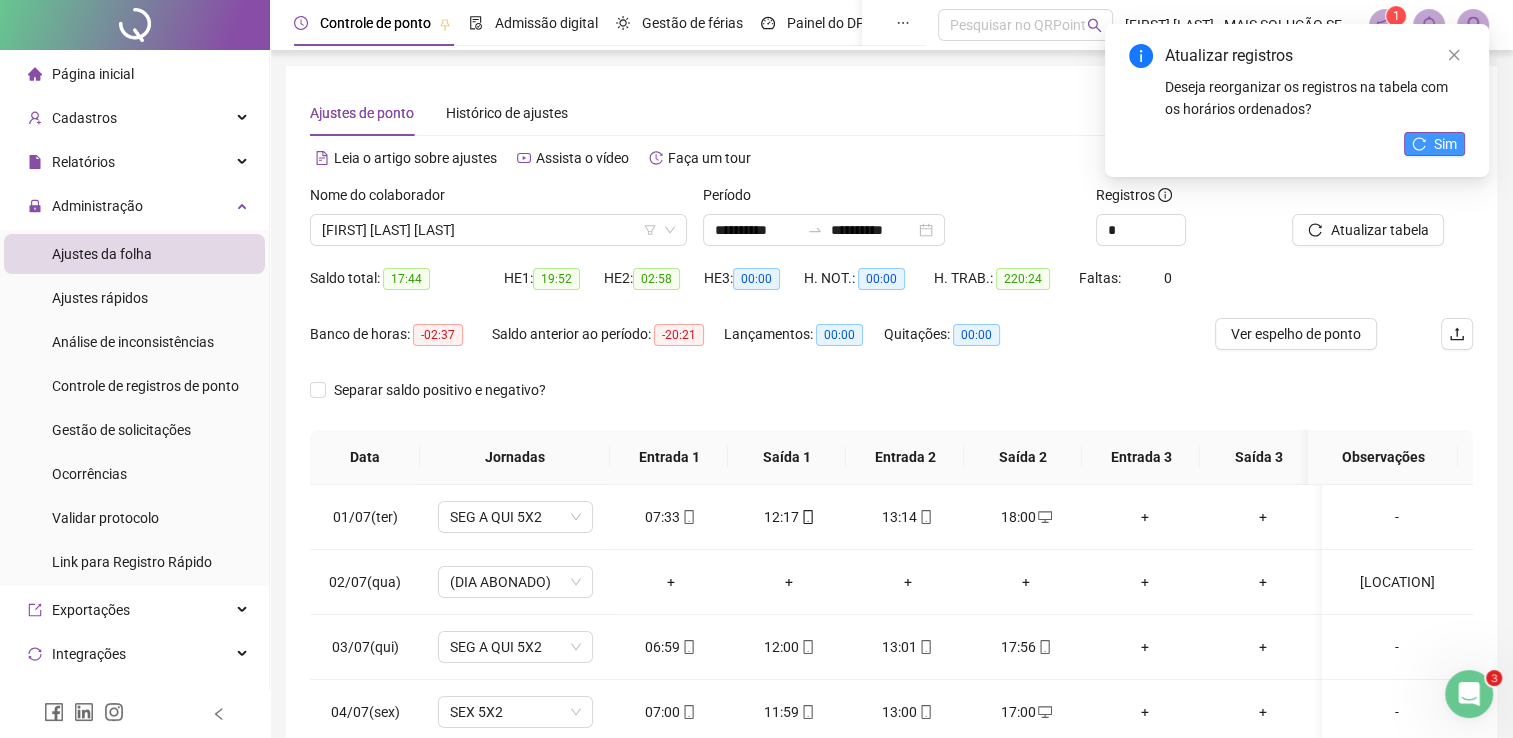 click on "Sim" at bounding box center [1445, 144] 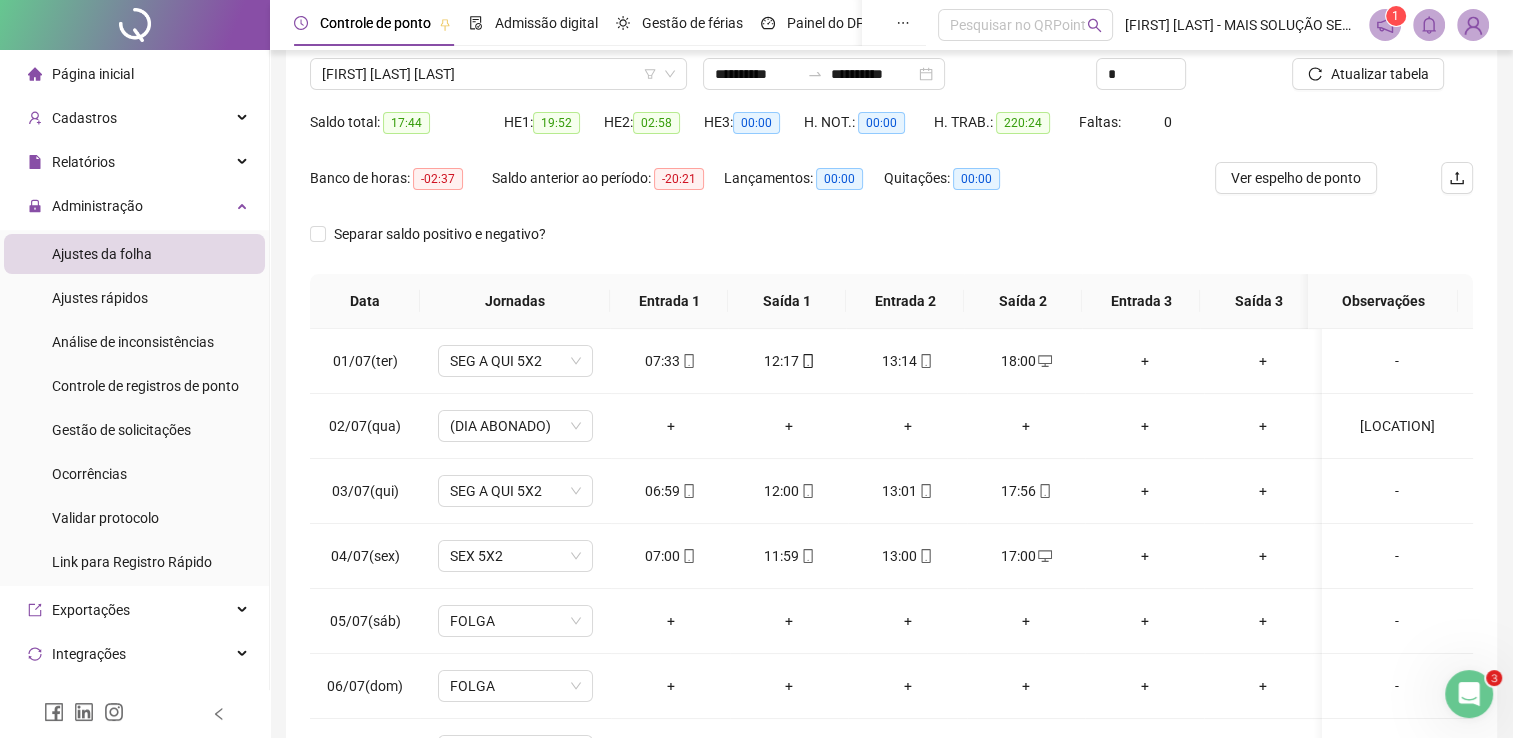 scroll, scrollTop: 283, scrollLeft: 0, axis: vertical 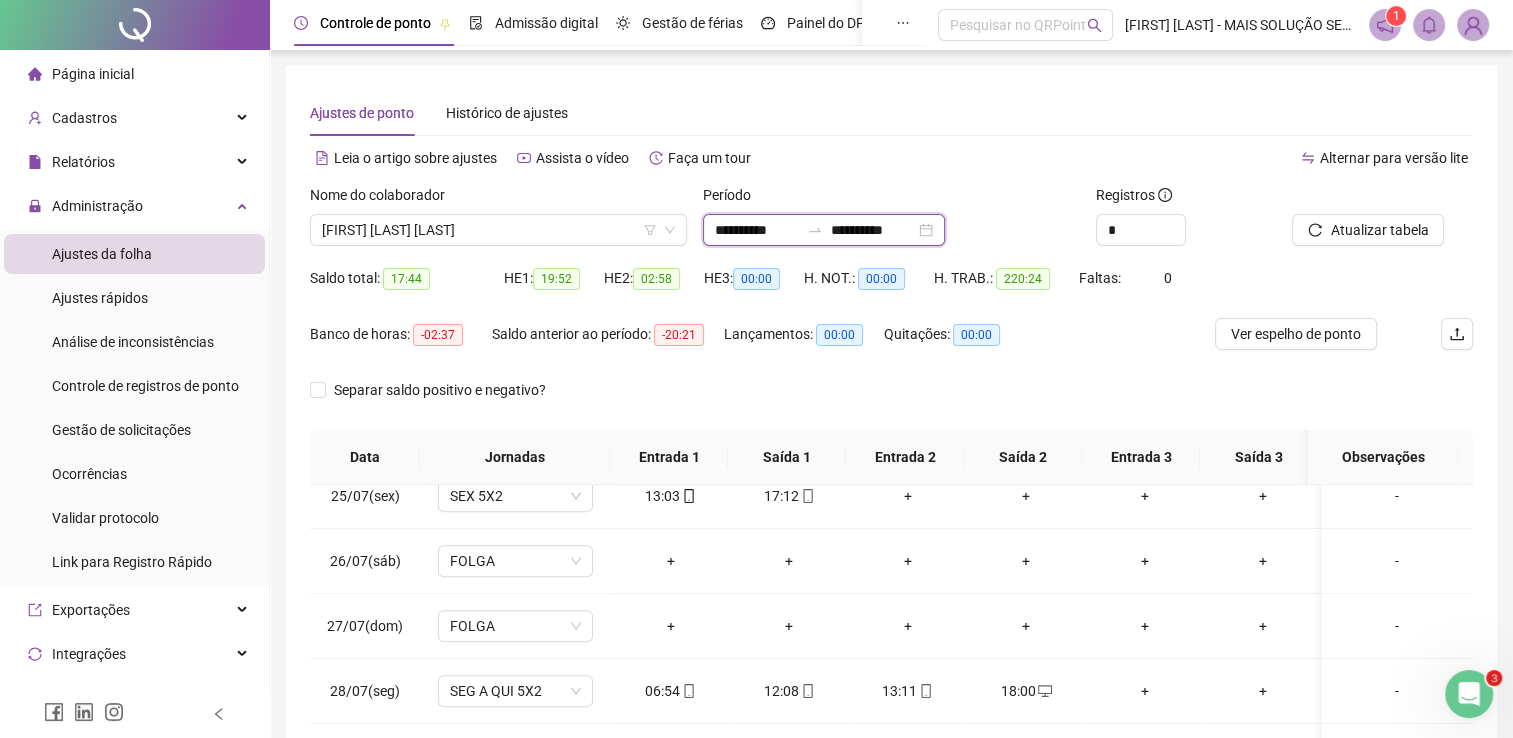click on "**********" at bounding box center [757, 230] 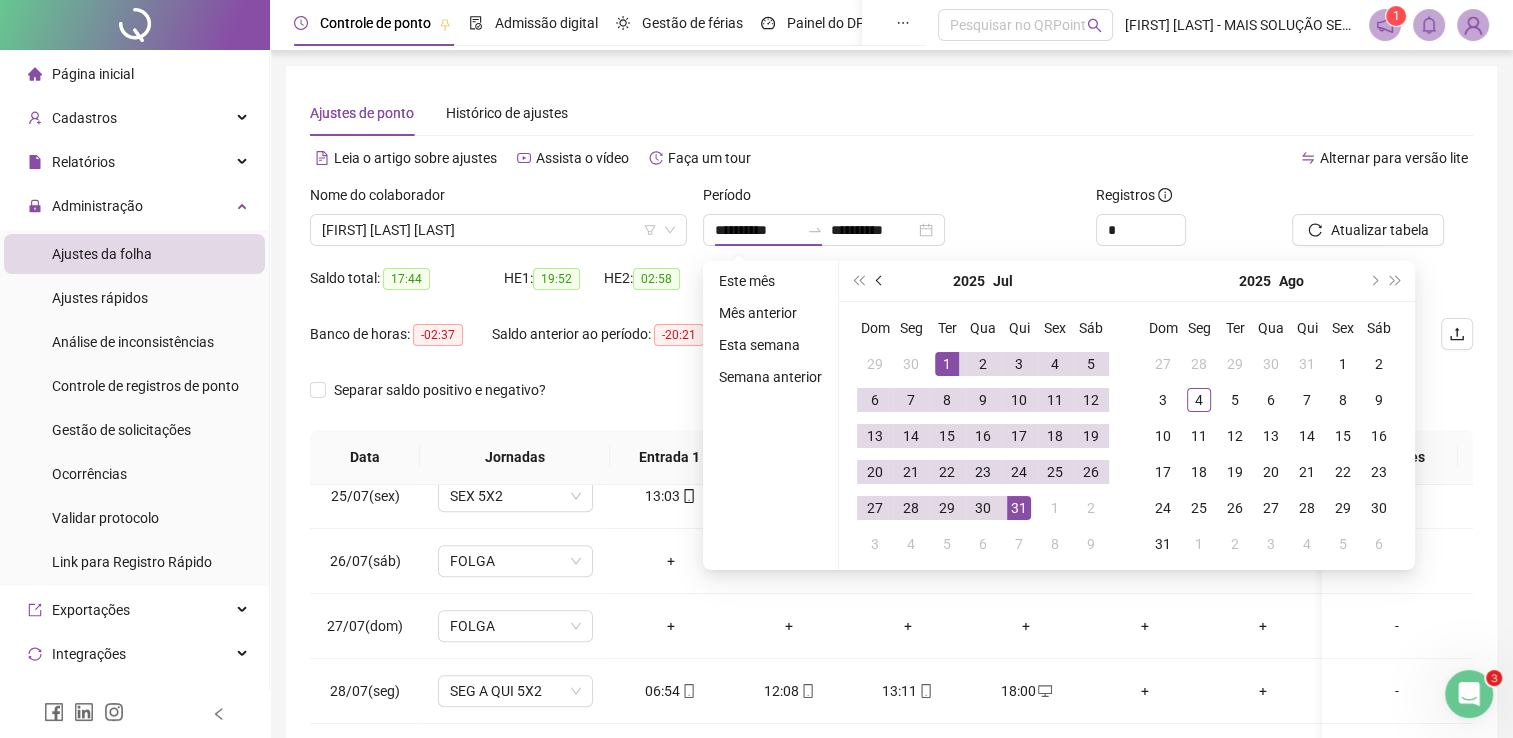 click at bounding box center (880, 281) 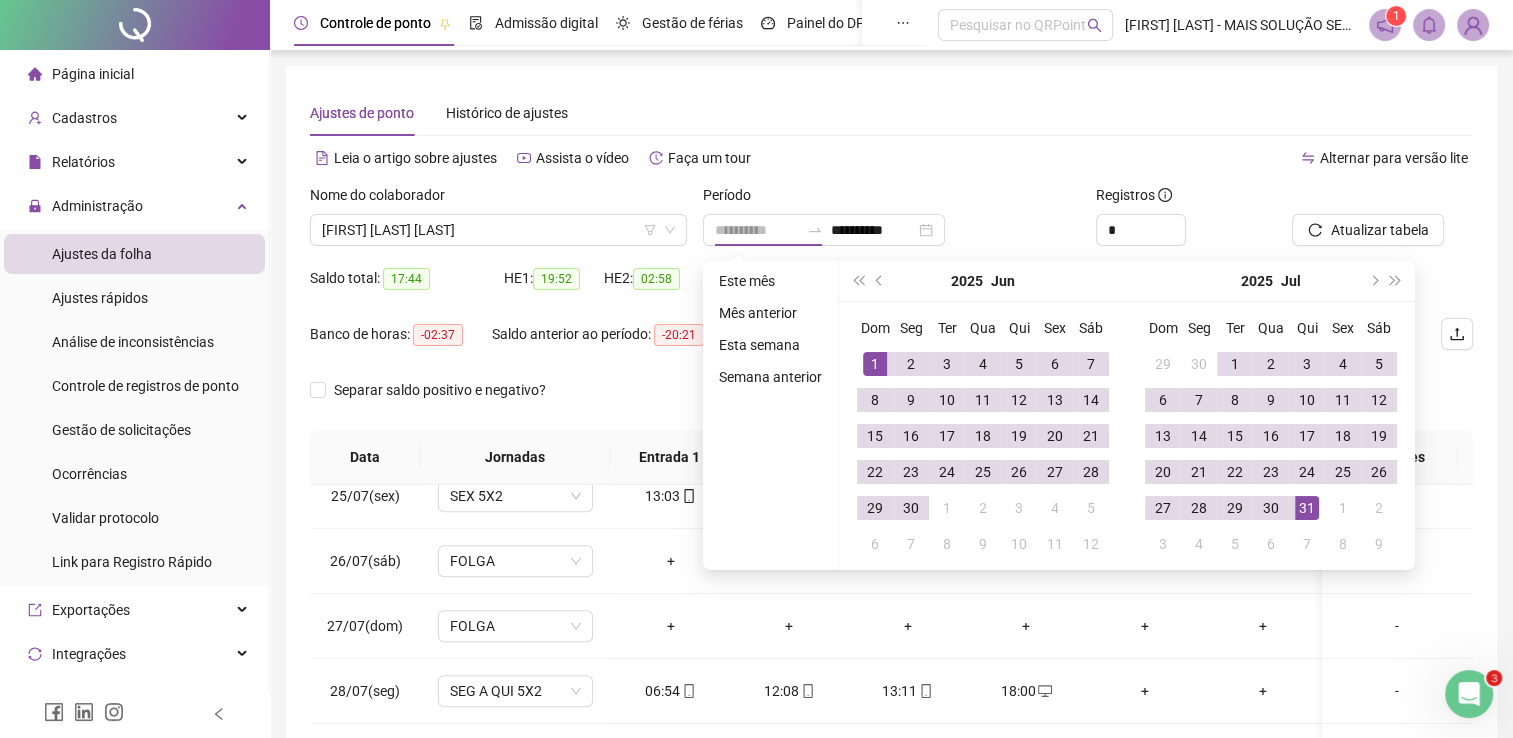 type on "**********" 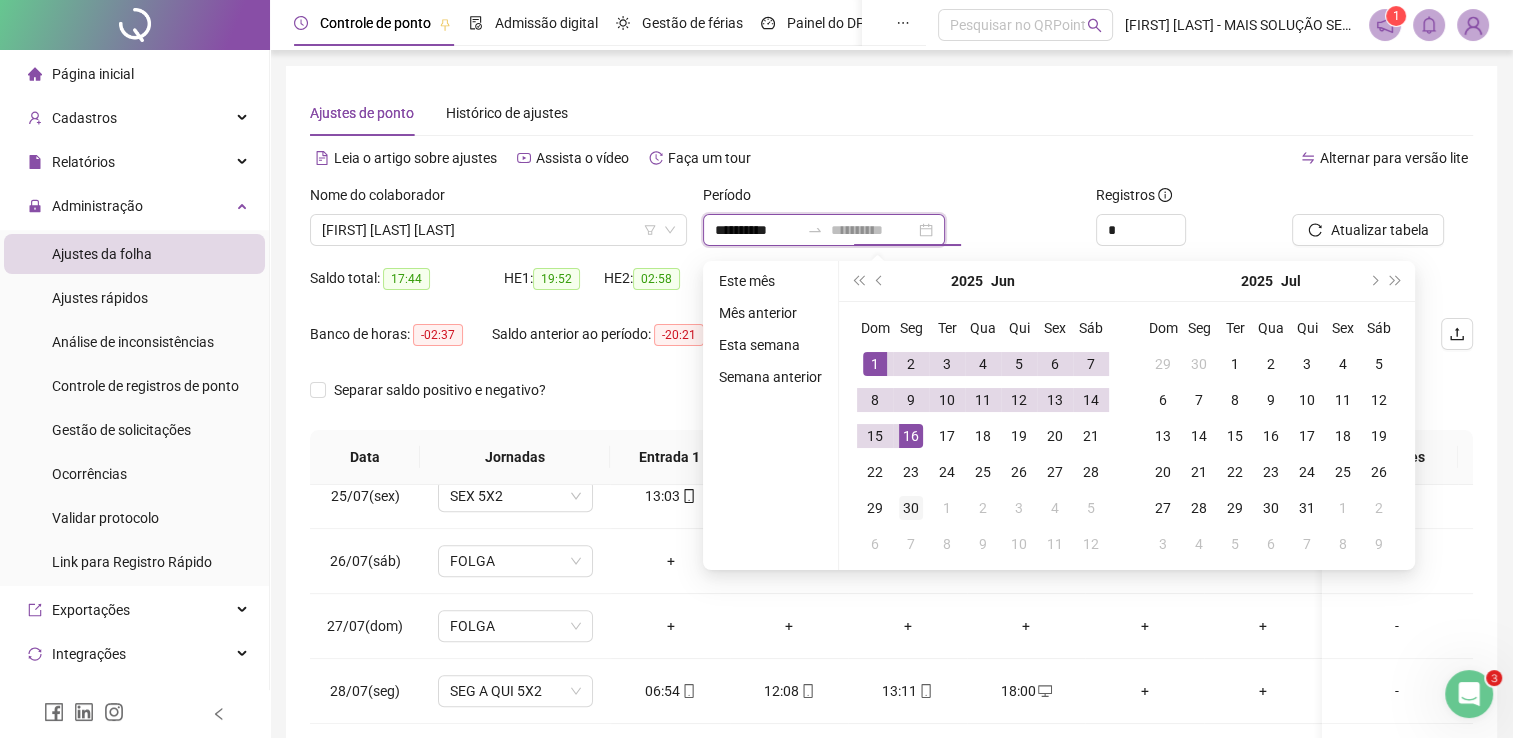 type on "**********" 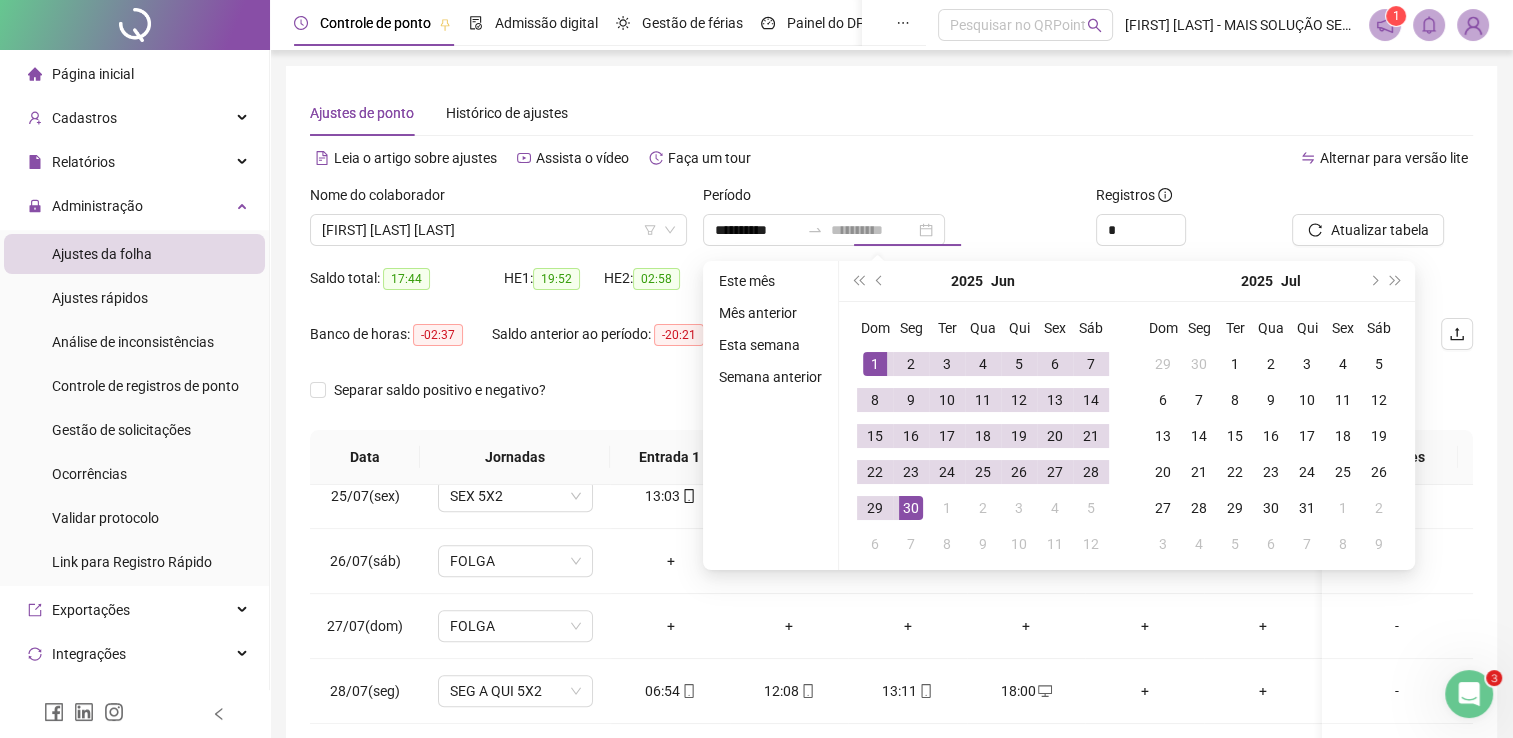 click on "30" at bounding box center [911, 508] 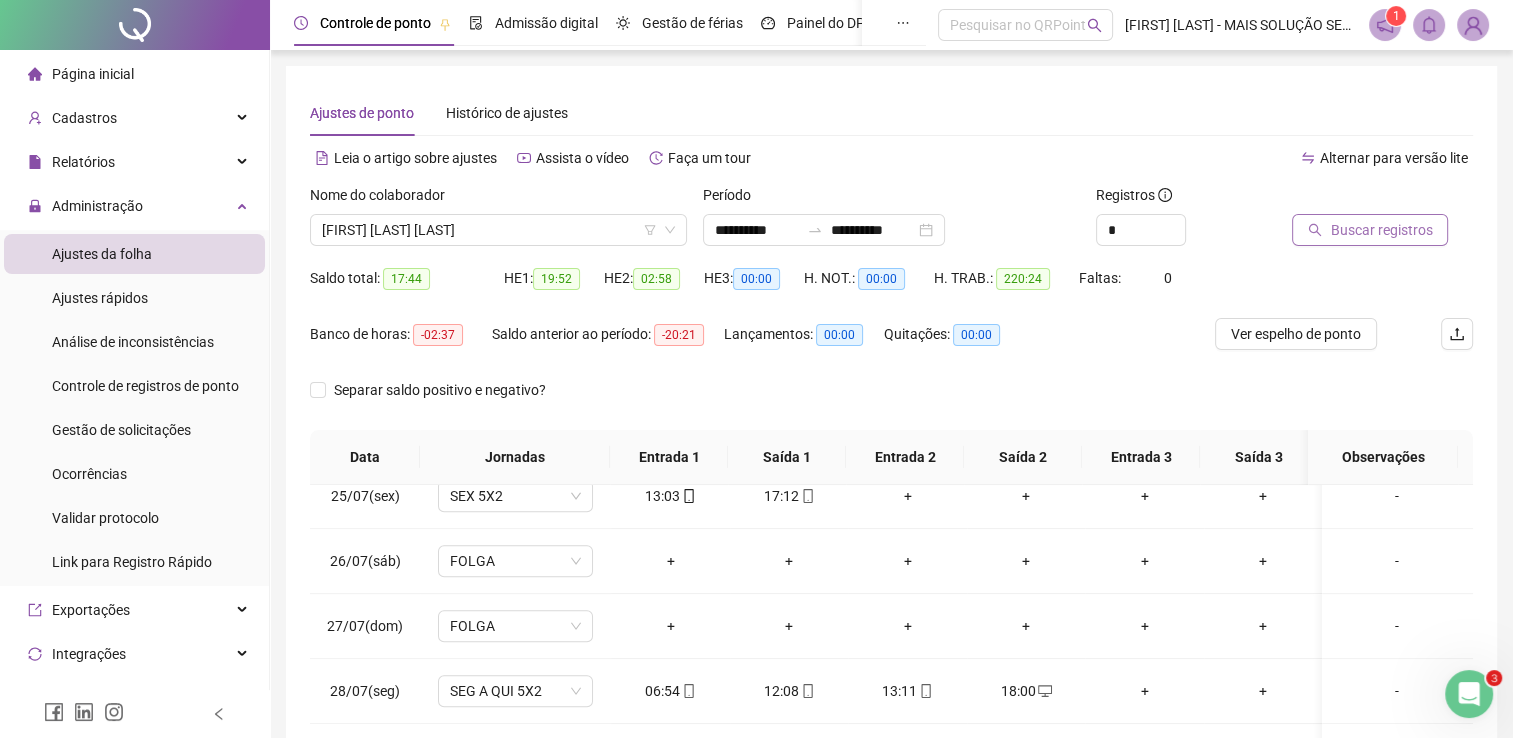 click on "Buscar registros" at bounding box center [1381, 230] 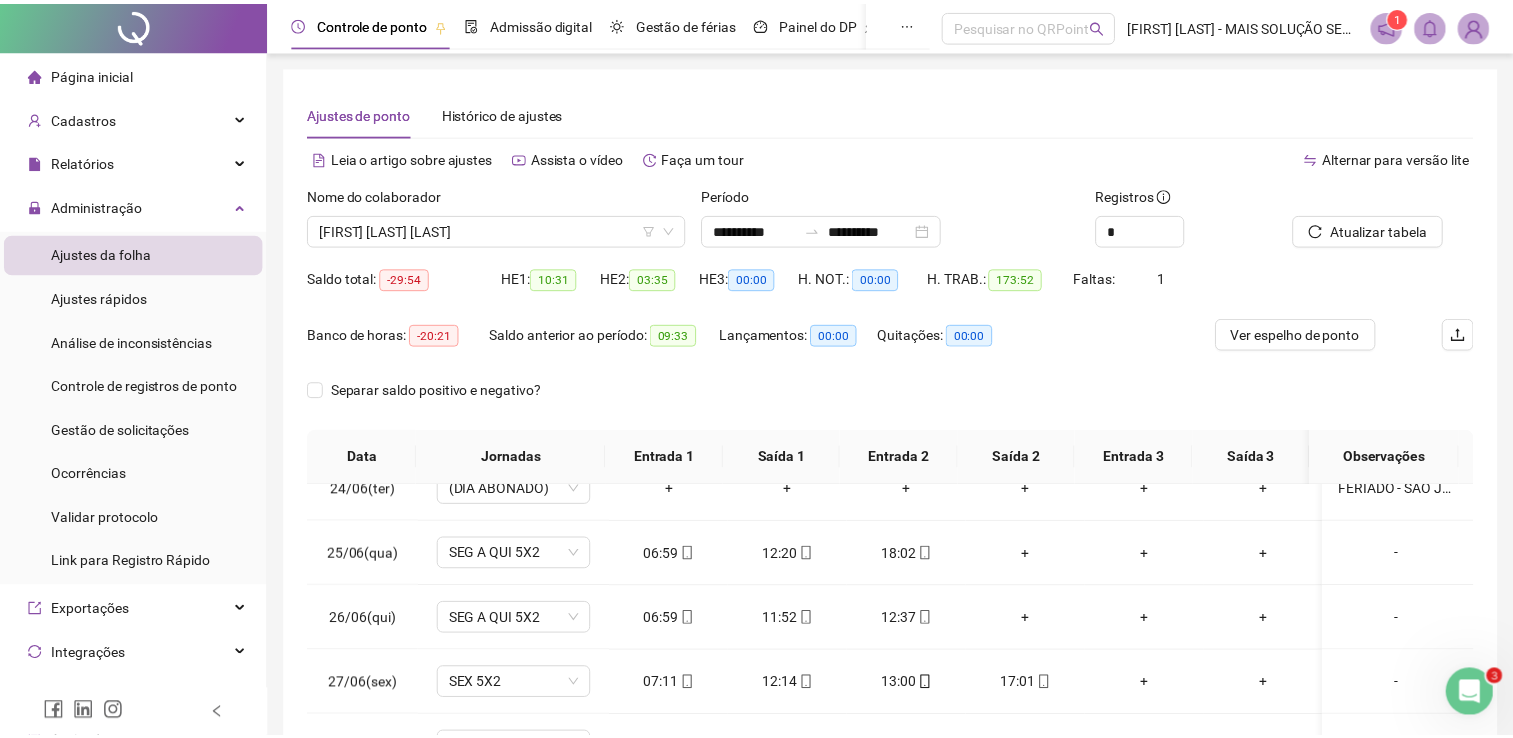 scroll, scrollTop: 1516, scrollLeft: 0, axis: vertical 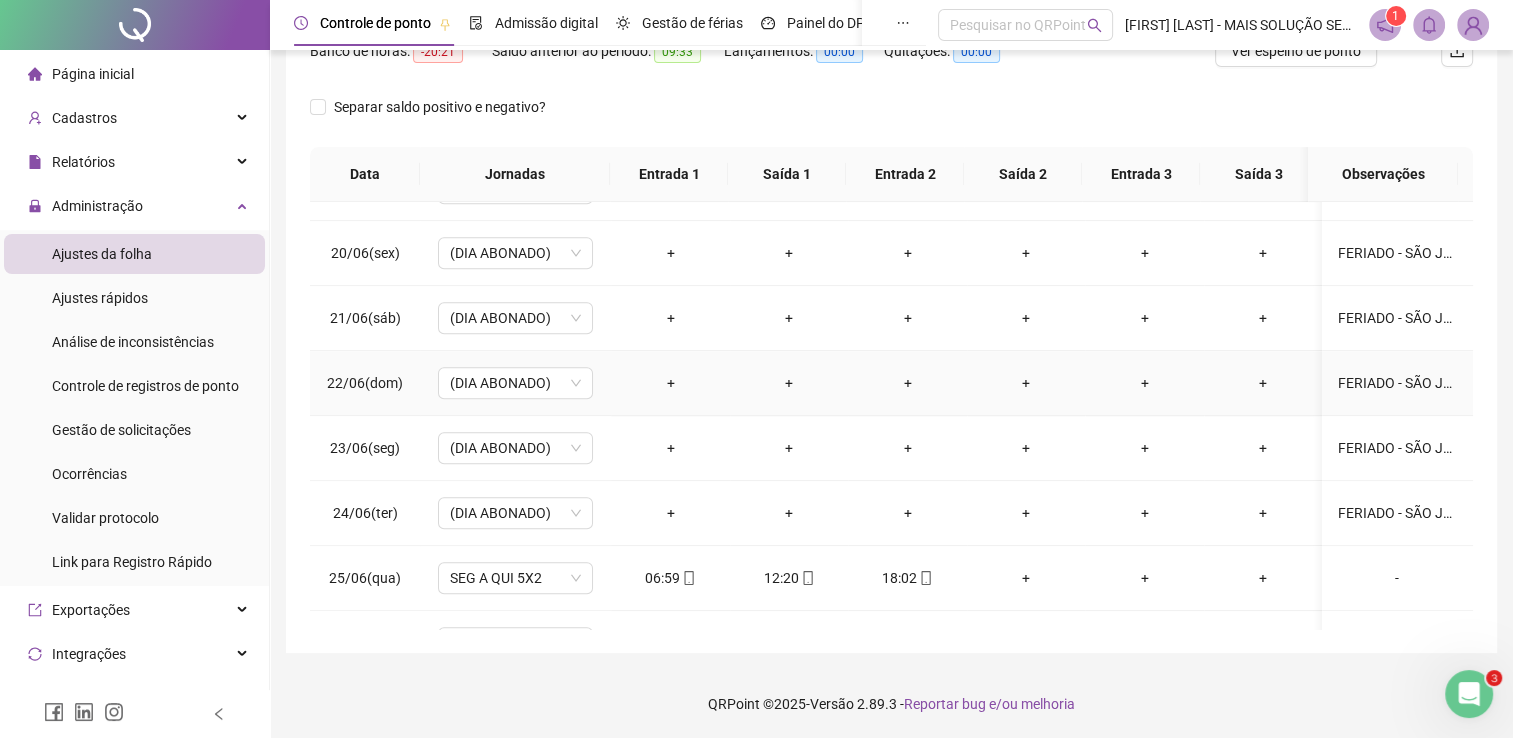 click on "FERIADO - SÃO JOÃO" at bounding box center [1397, 383] 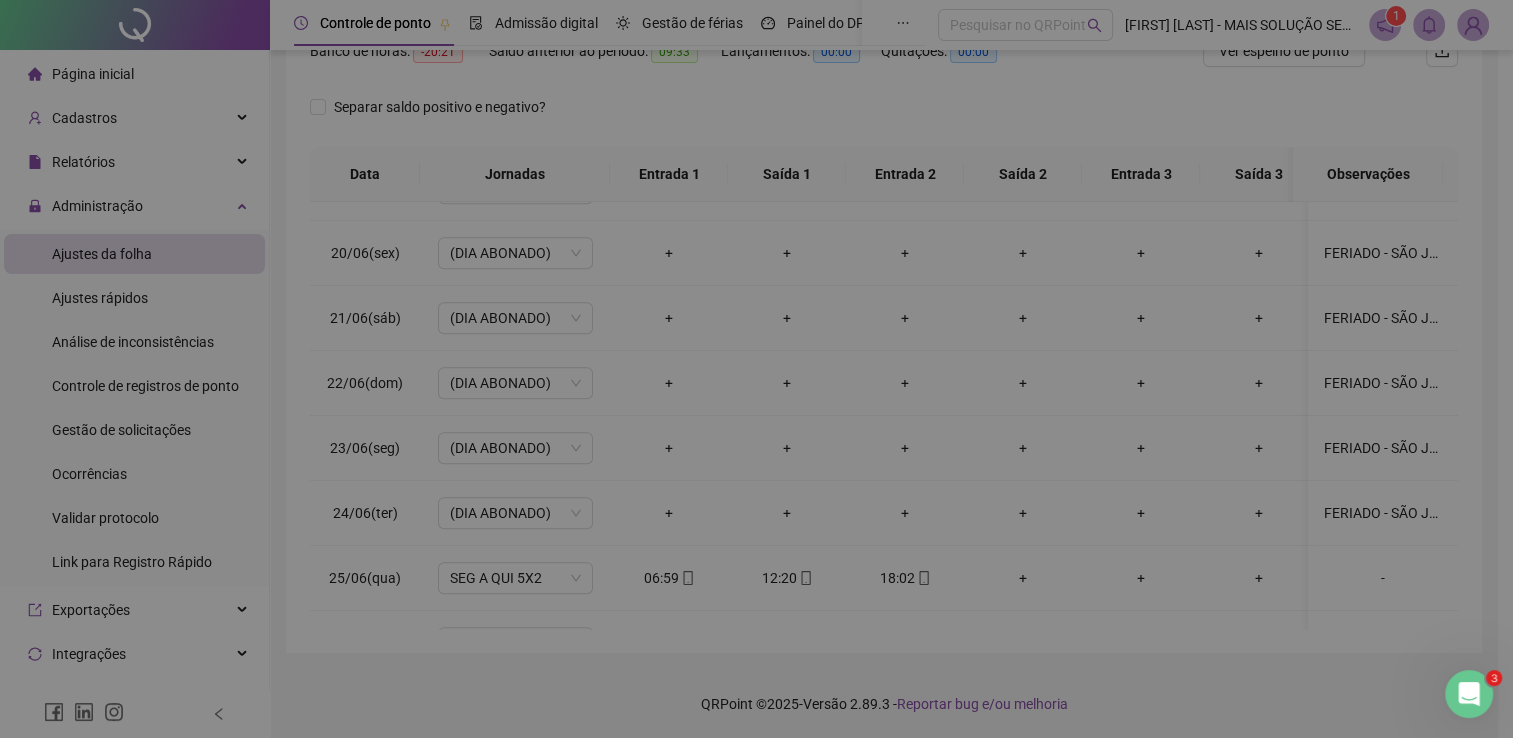 type on "**********" 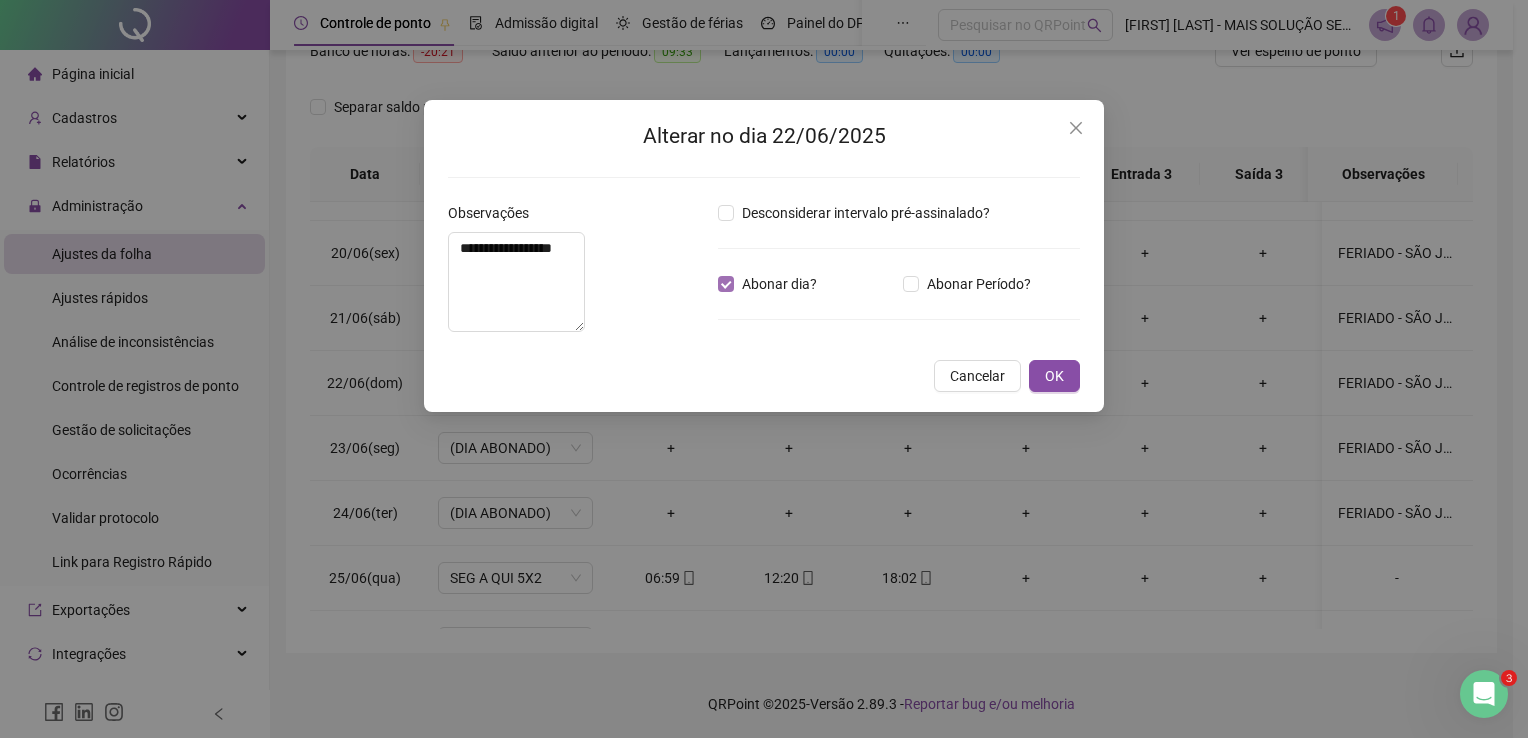 click on "Desconsiderar intervalo pré-assinalado? Abonar dia? Abonar Período? Horas a abonar ***** Aplicar regime de compensação" at bounding box center [899, 275] 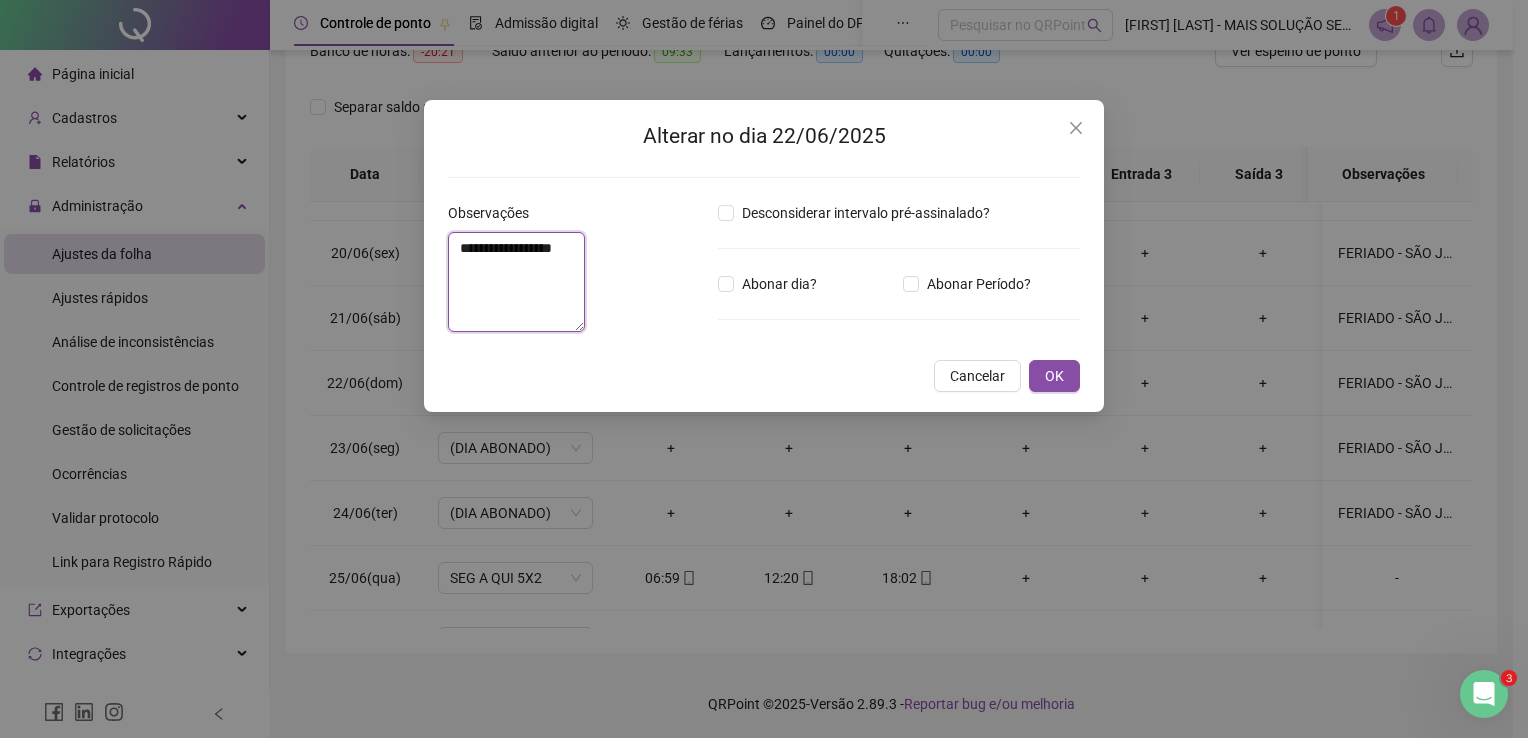 drag, startPoint x: 649, startPoint y: 258, endPoint x: 412, endPoint y: 265, distance: 237.10335 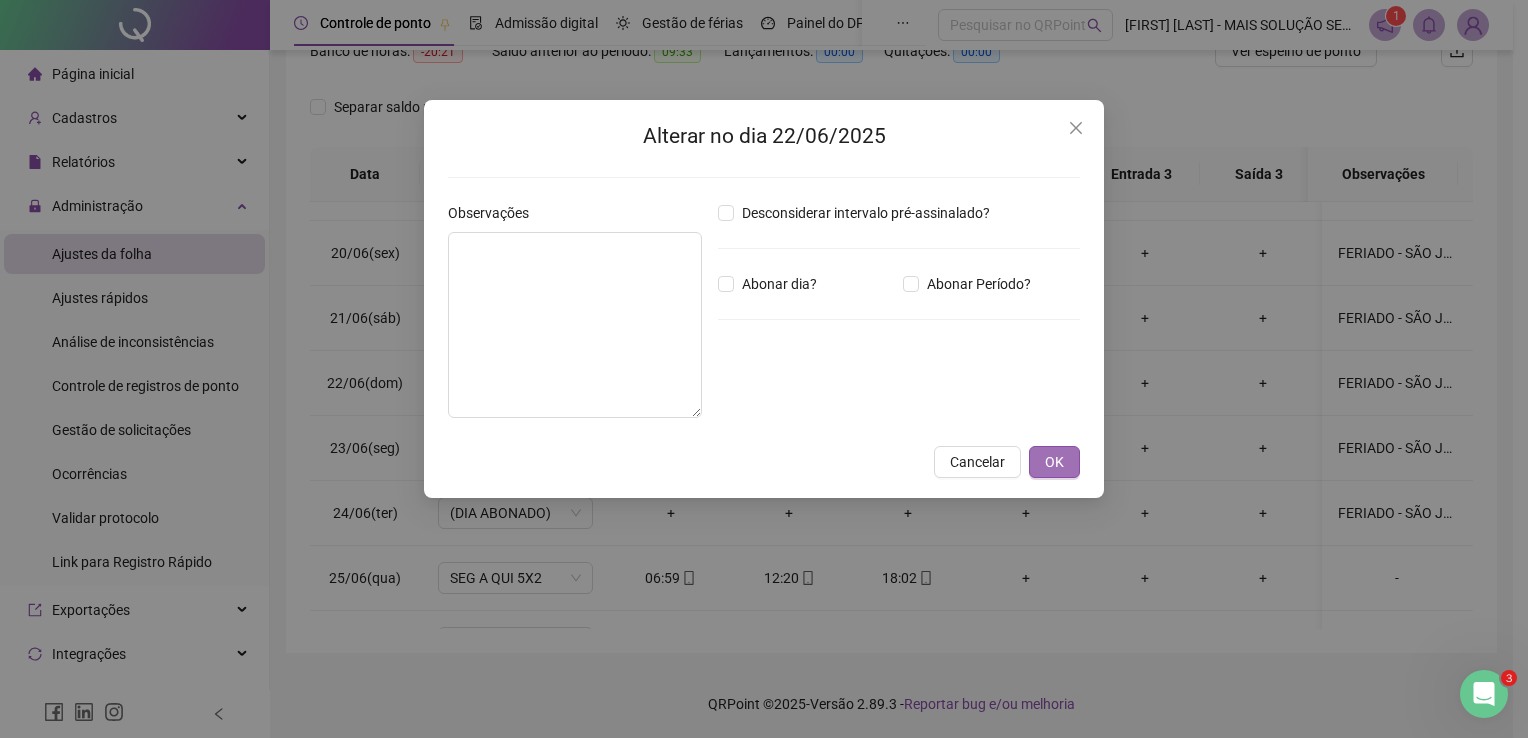 click on "OK" at bounding box center [1054, 462] 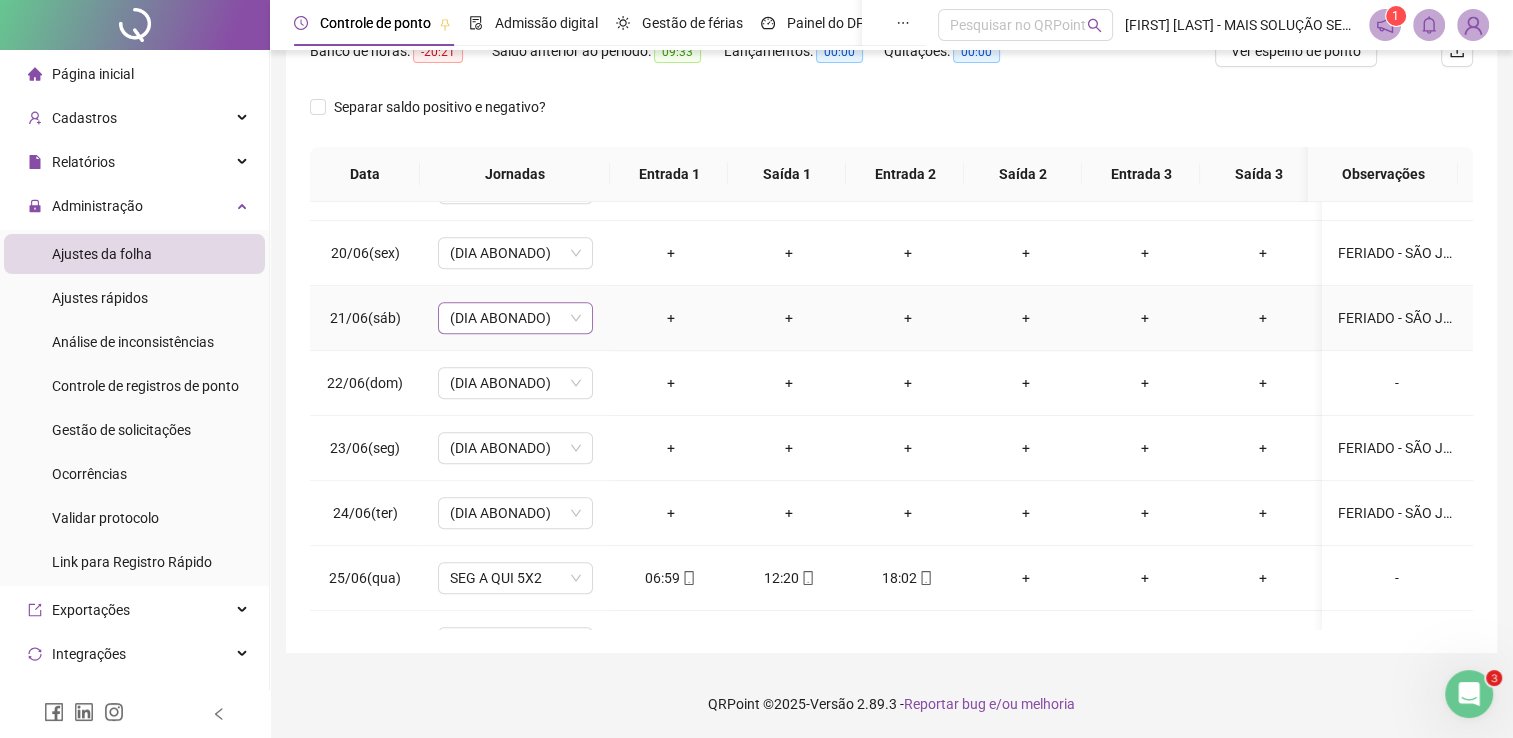 click on "(DIA ABONADO)" at bounding box center (515, 318) 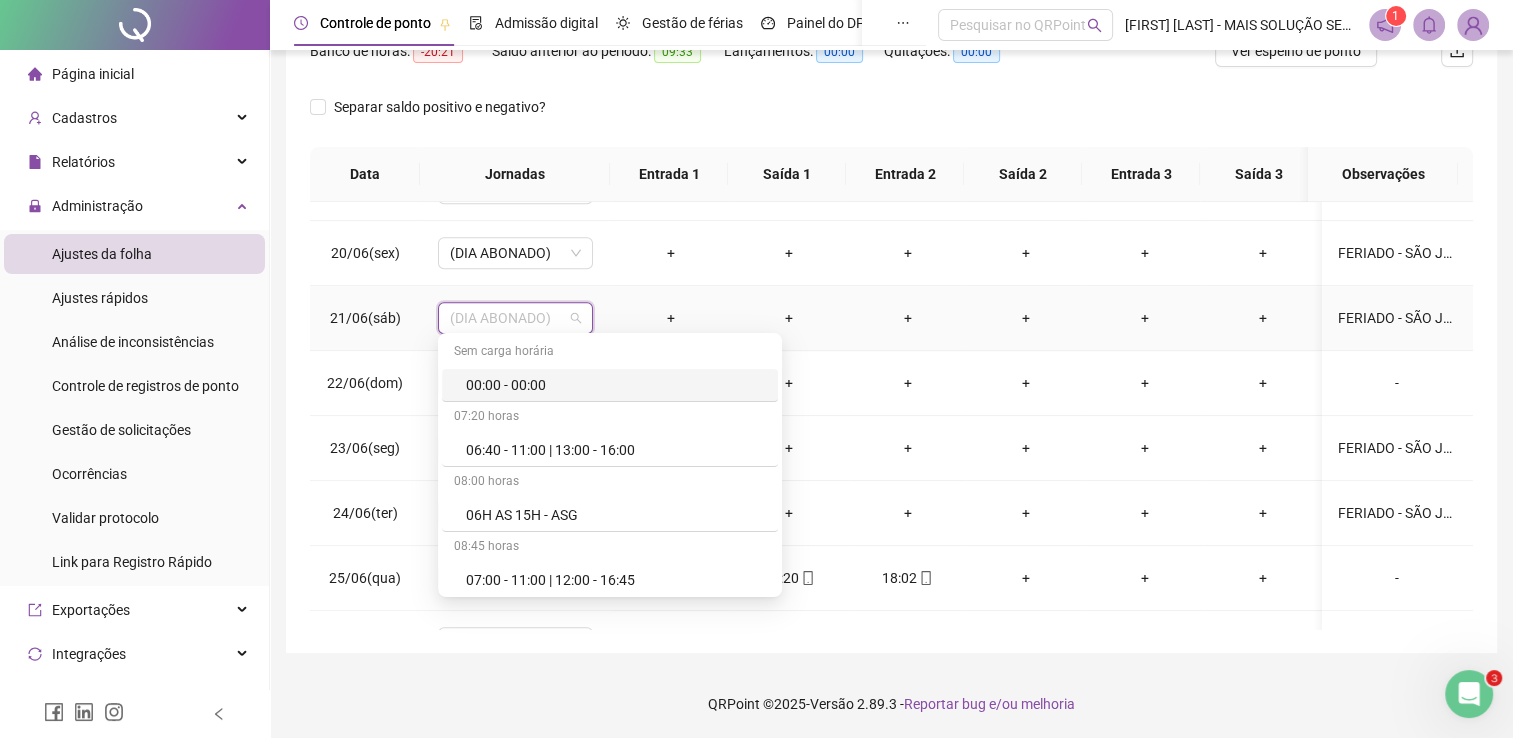 click on "FERIADO - SÃO JOÃO" at bounding box center [1397, 318] 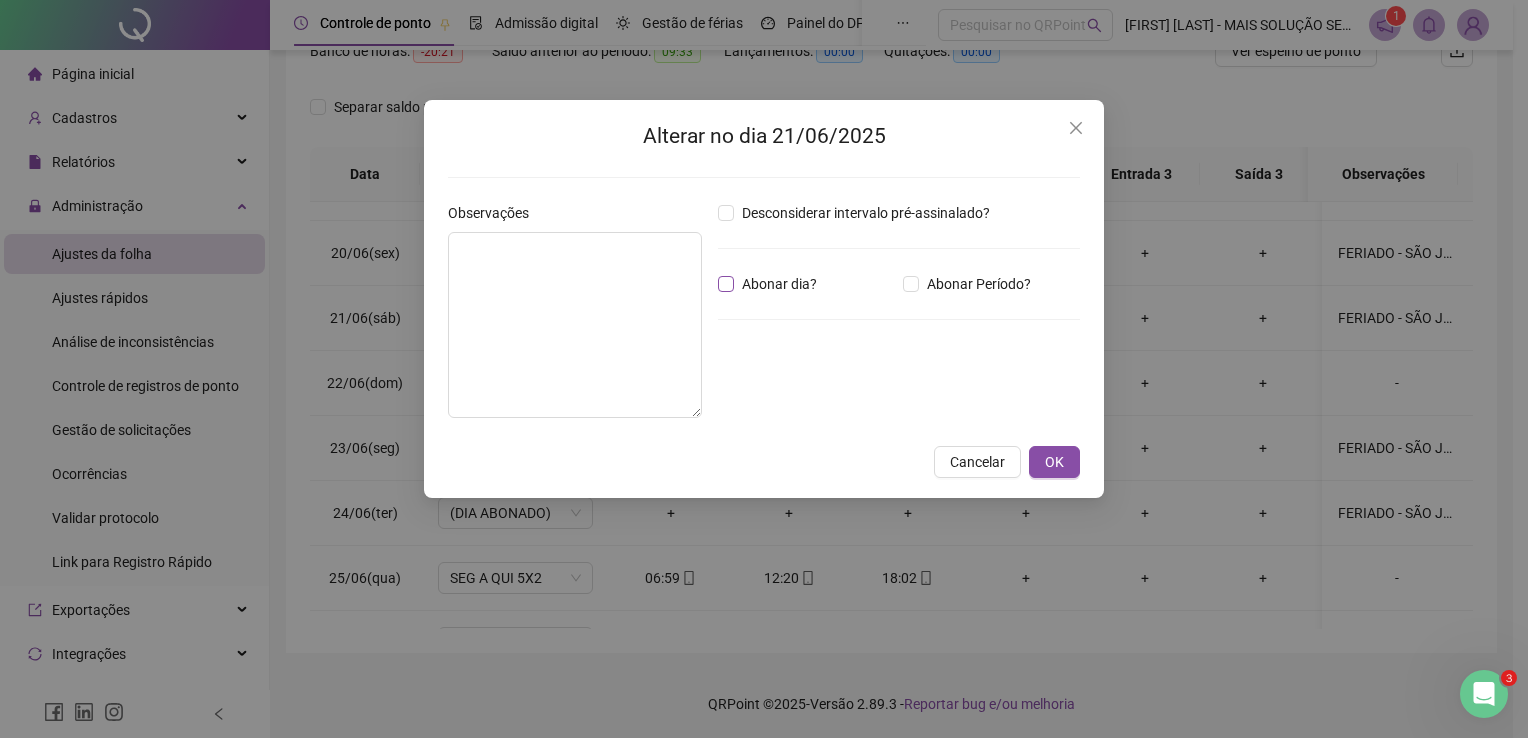 type on "**********" 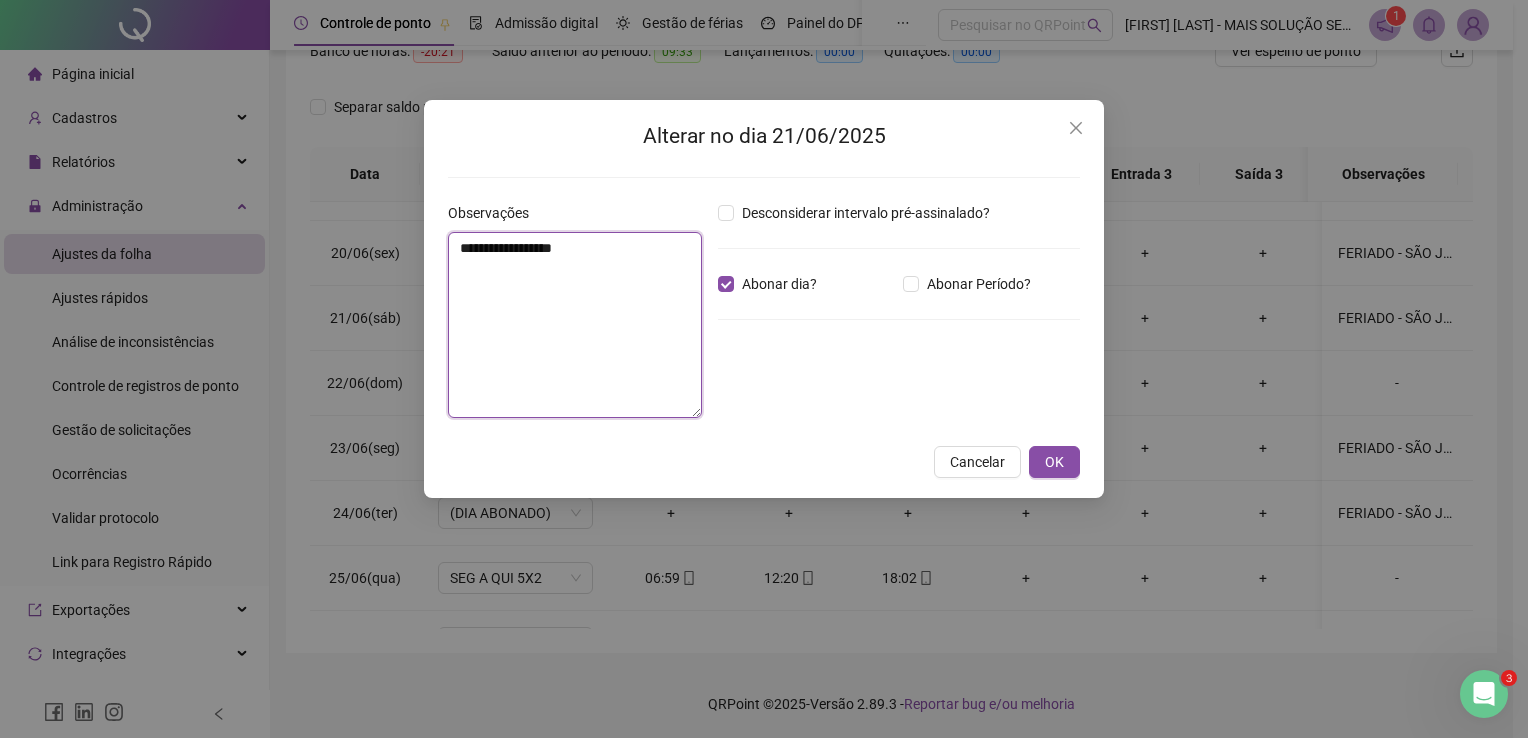 drag, startPoint x: 649, startPoint y: 264, endPoint x: 432, endPoint y: 254, distance: 217.23029 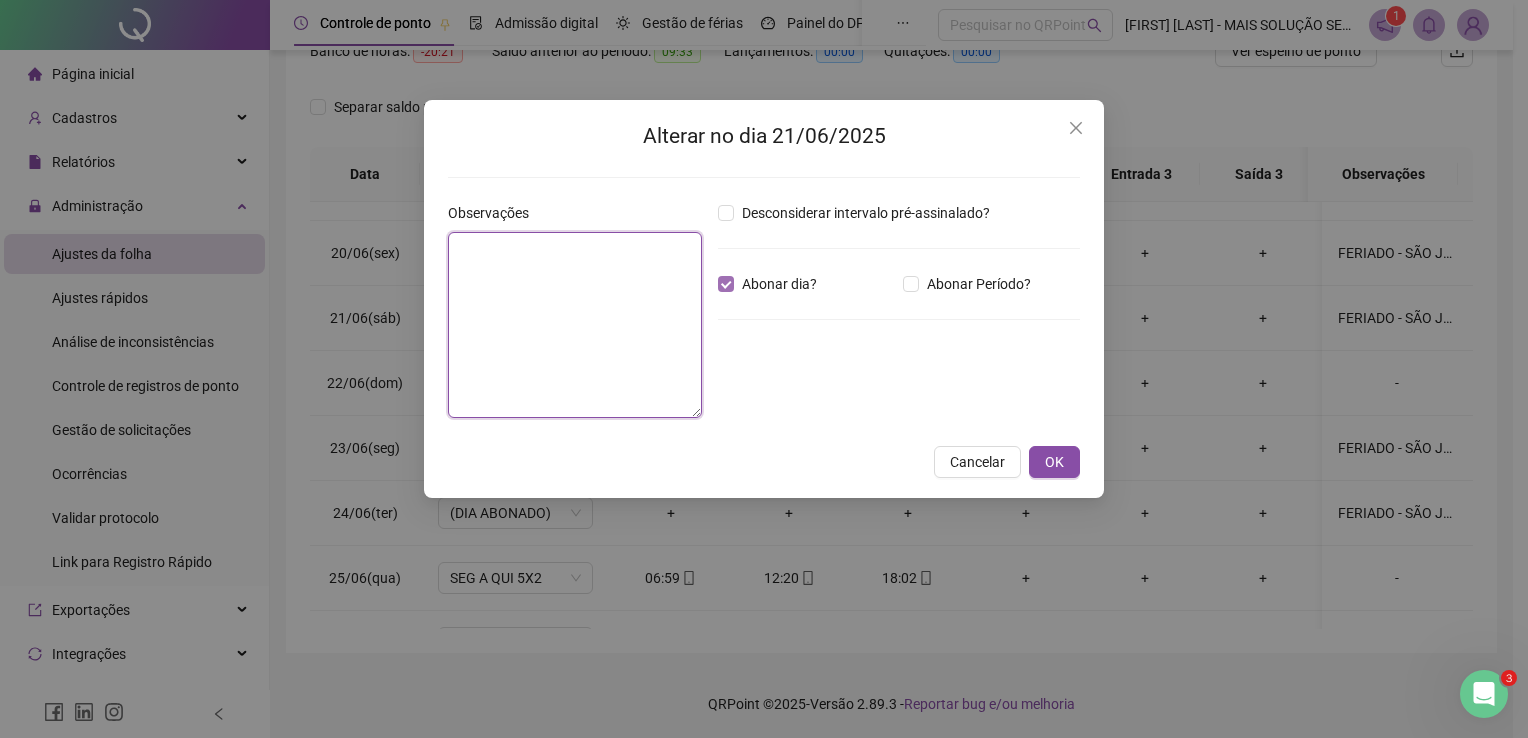 type 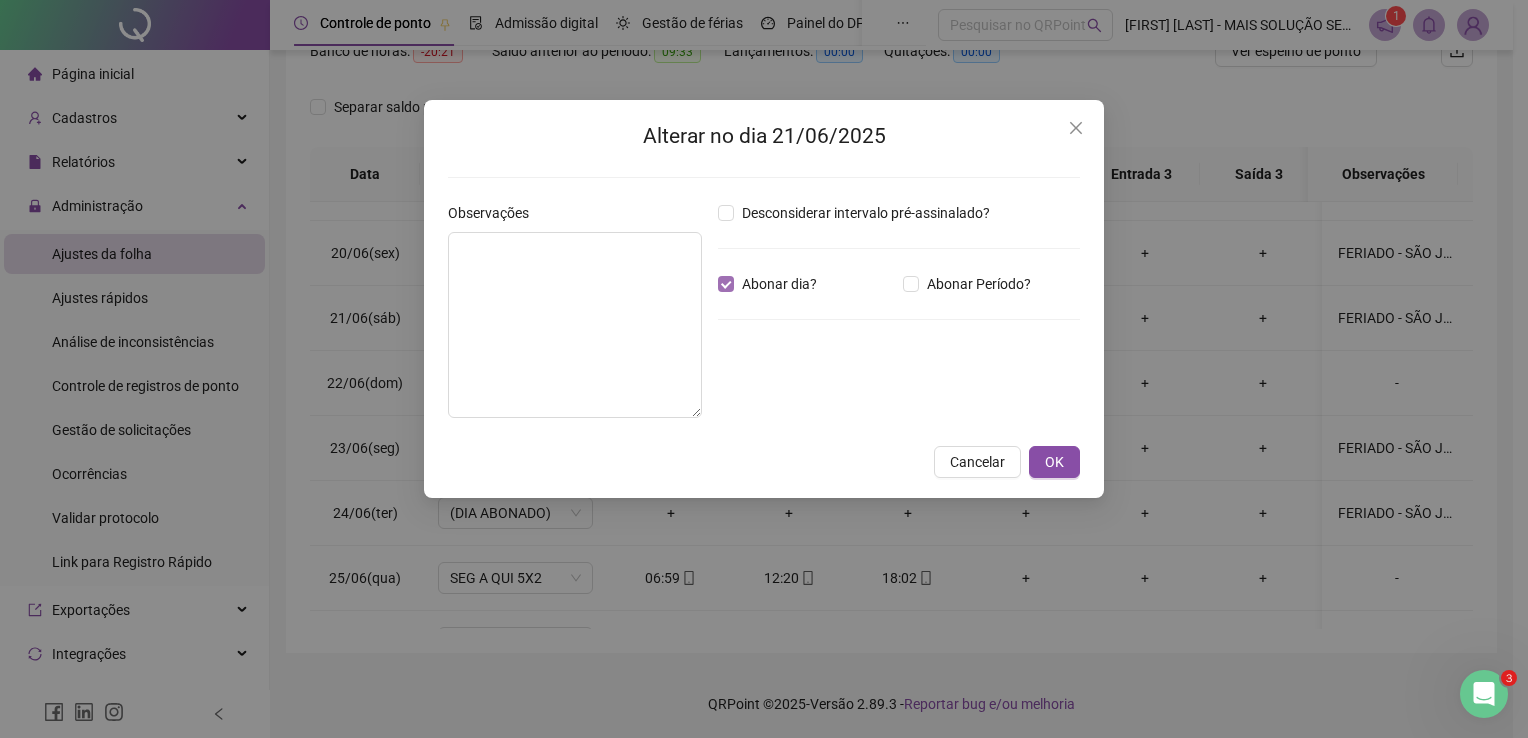 click on "Abonar dia?" at bounding box center [779, 284] 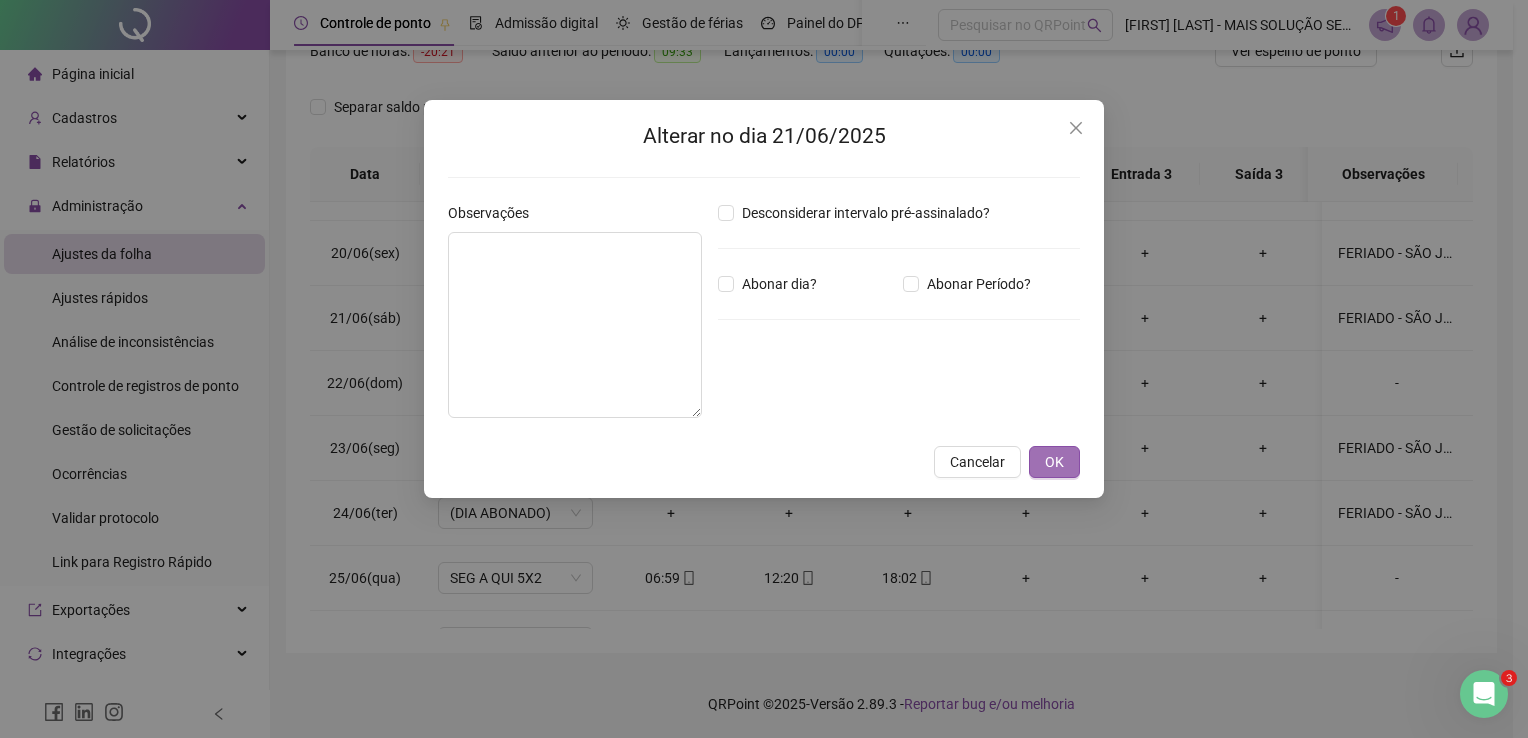 click on "OK" at bounding box center (1054, 462) 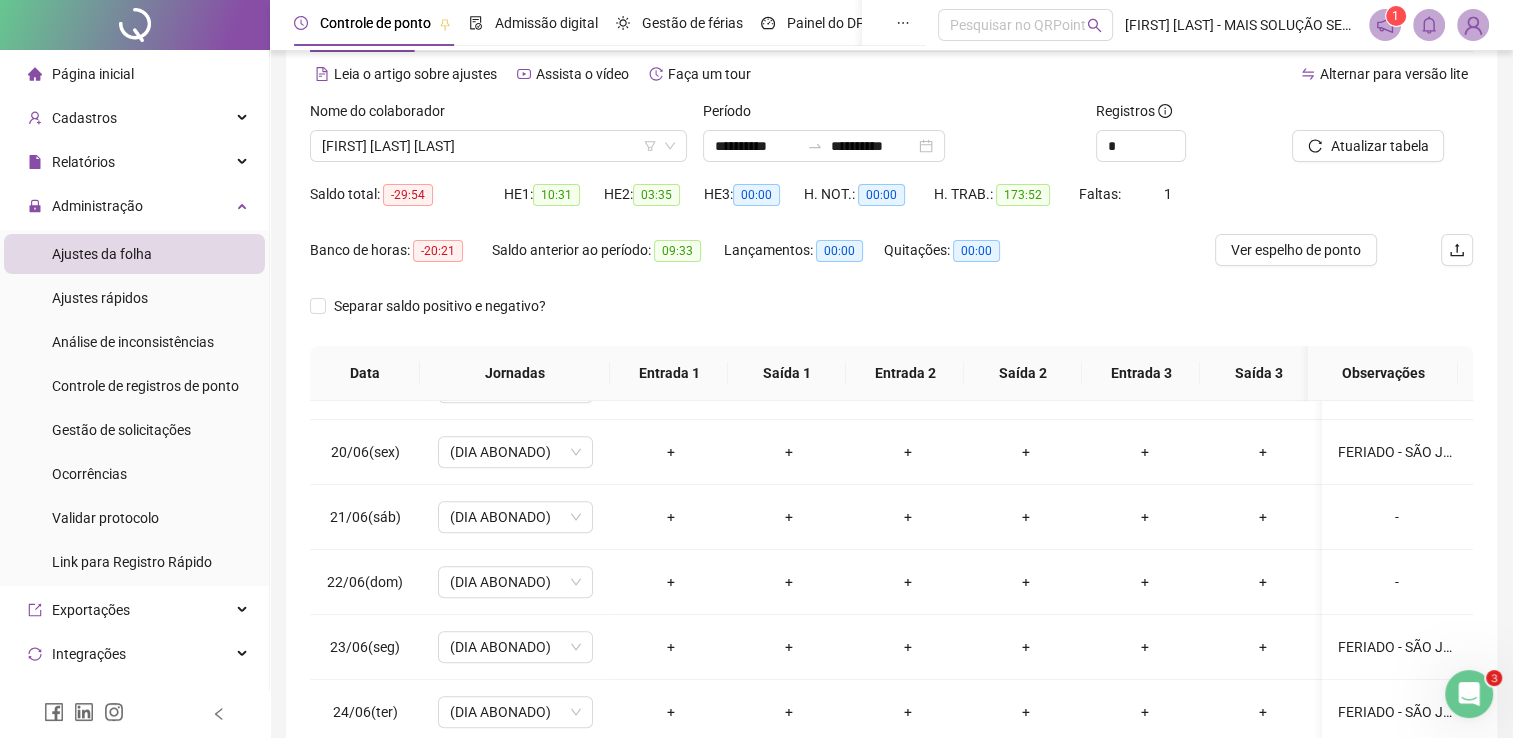 scroll, scrollTop: 83, scrollLeft: 0, axis: vertical 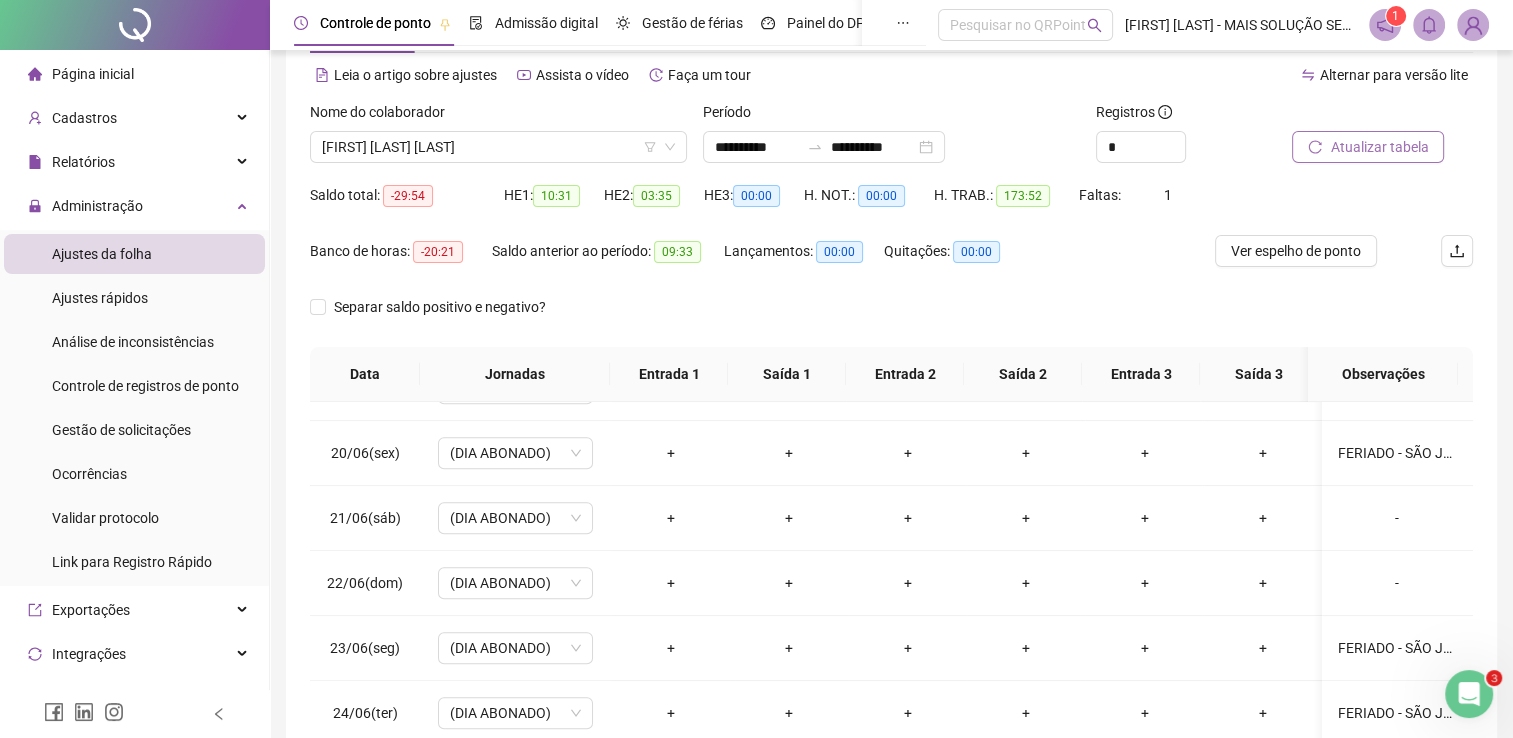 click on "Atualizar tabela" at bounding box center [1379, 147] 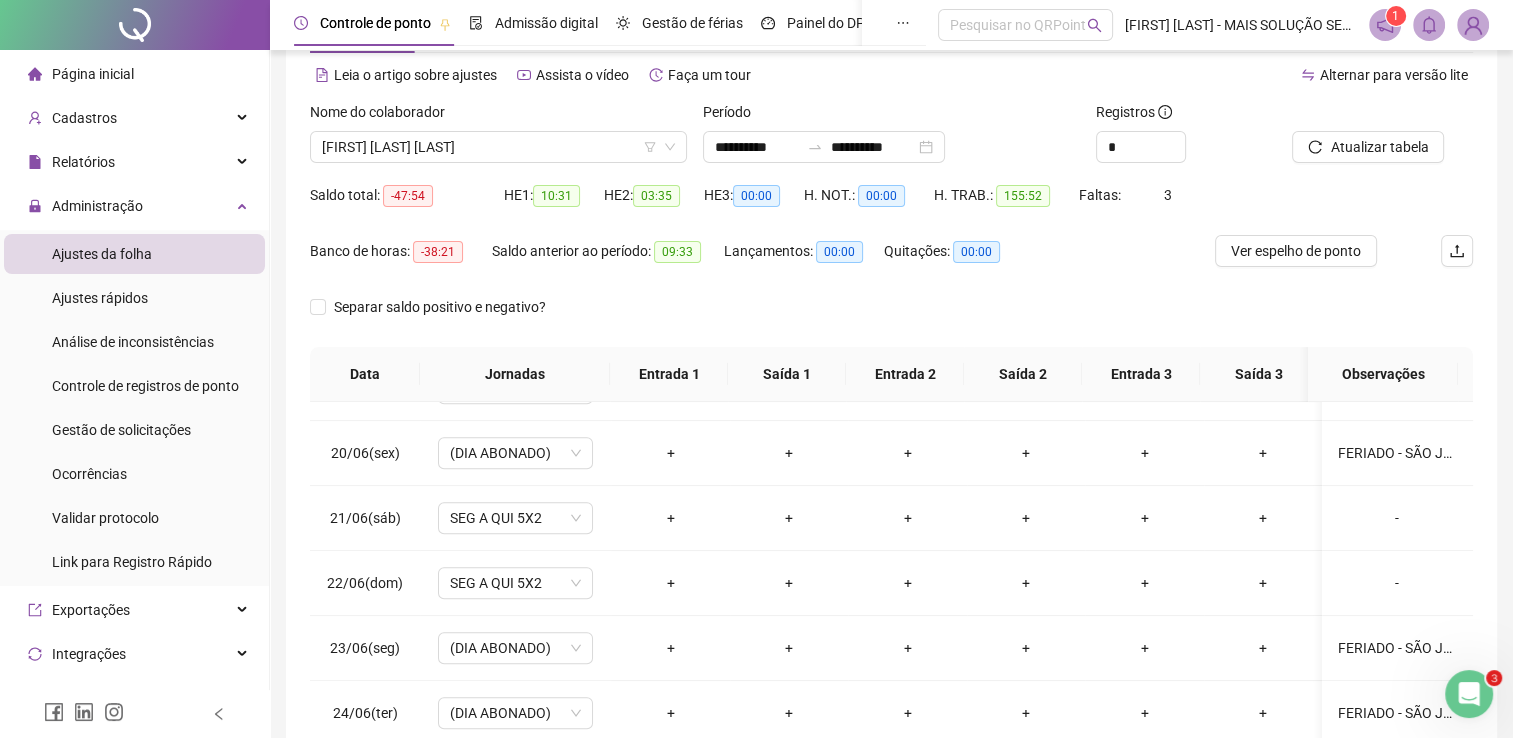 scroll, scrollTop: 183, scrollLeft: 0, axis: vertical 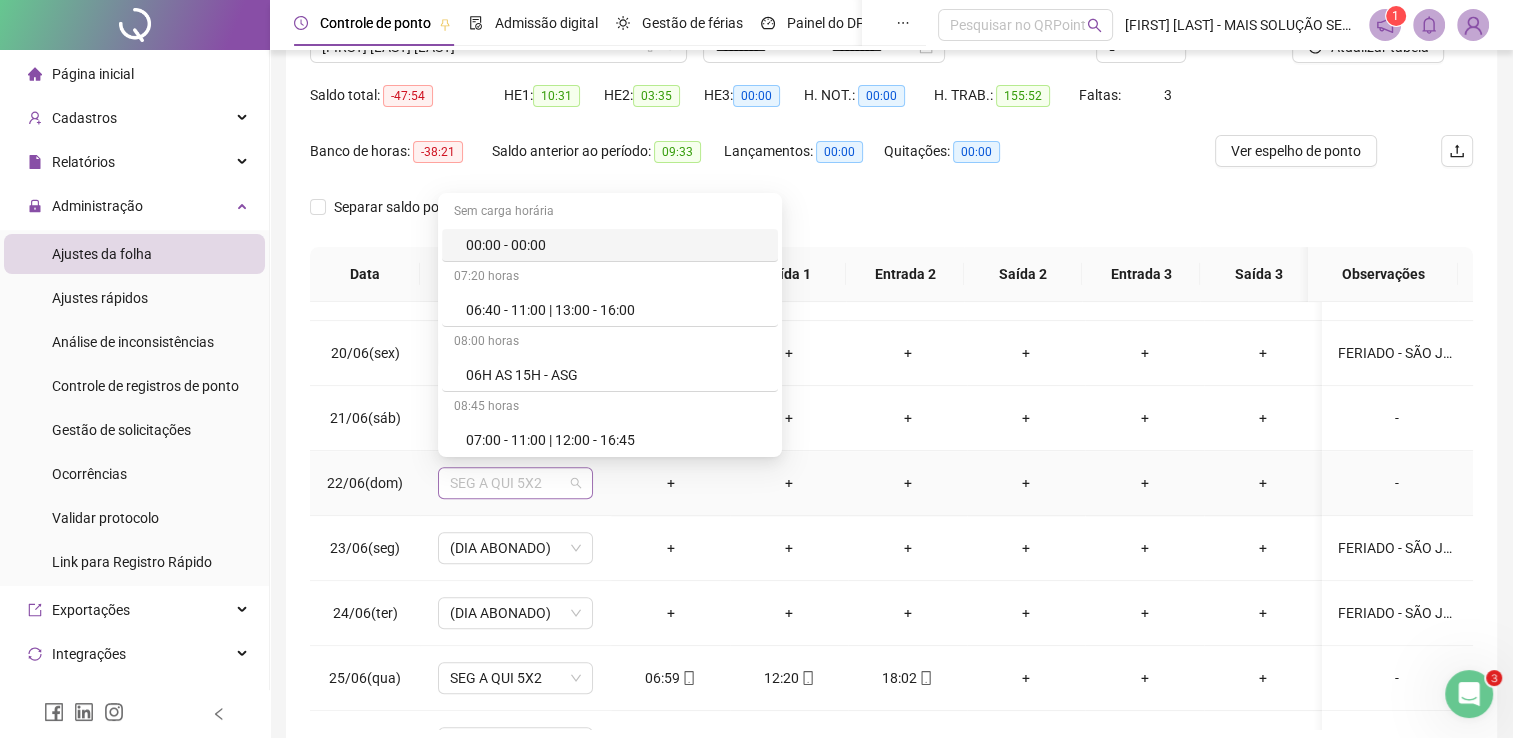 click on "SEG A QUI 5X2" at bounding box center [515, 483] 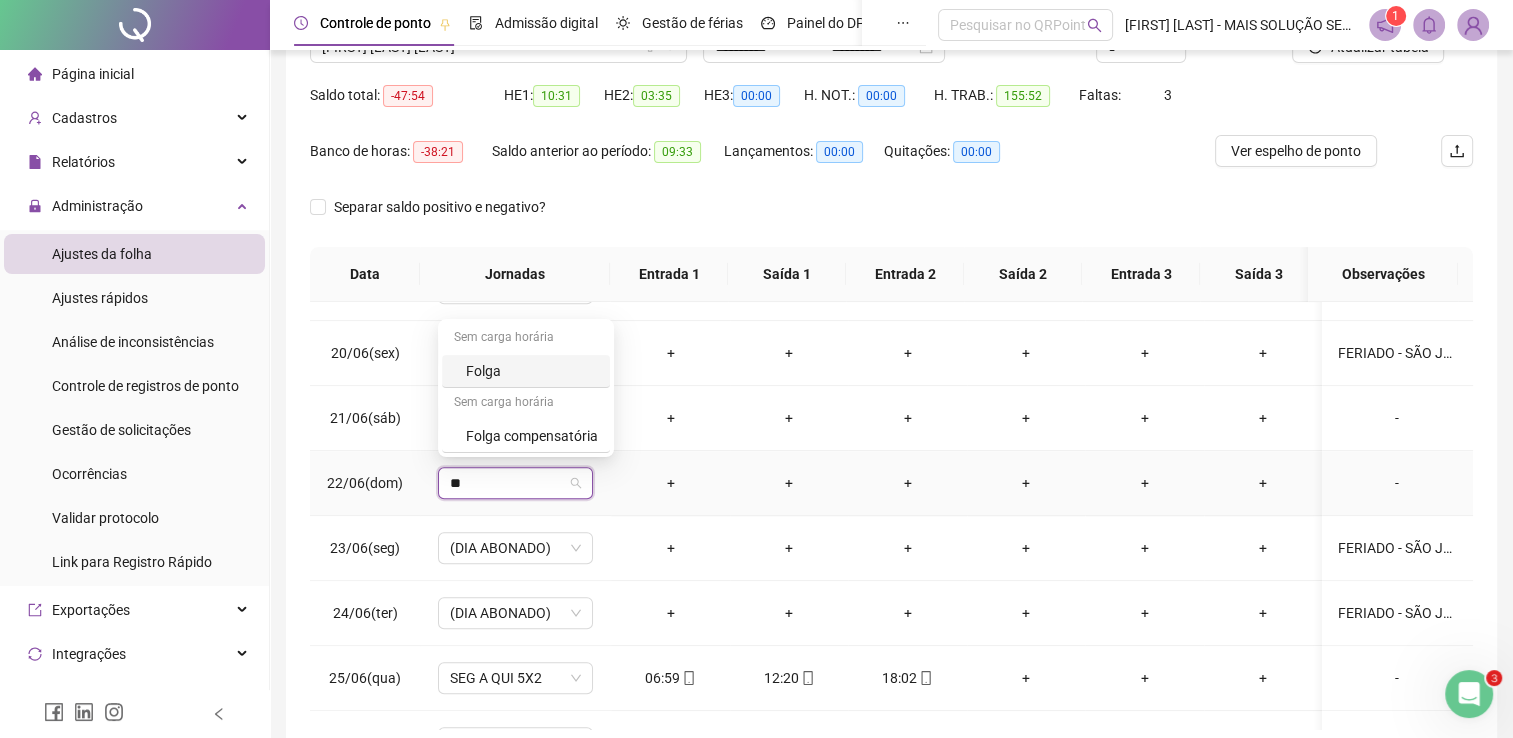 type on "***" 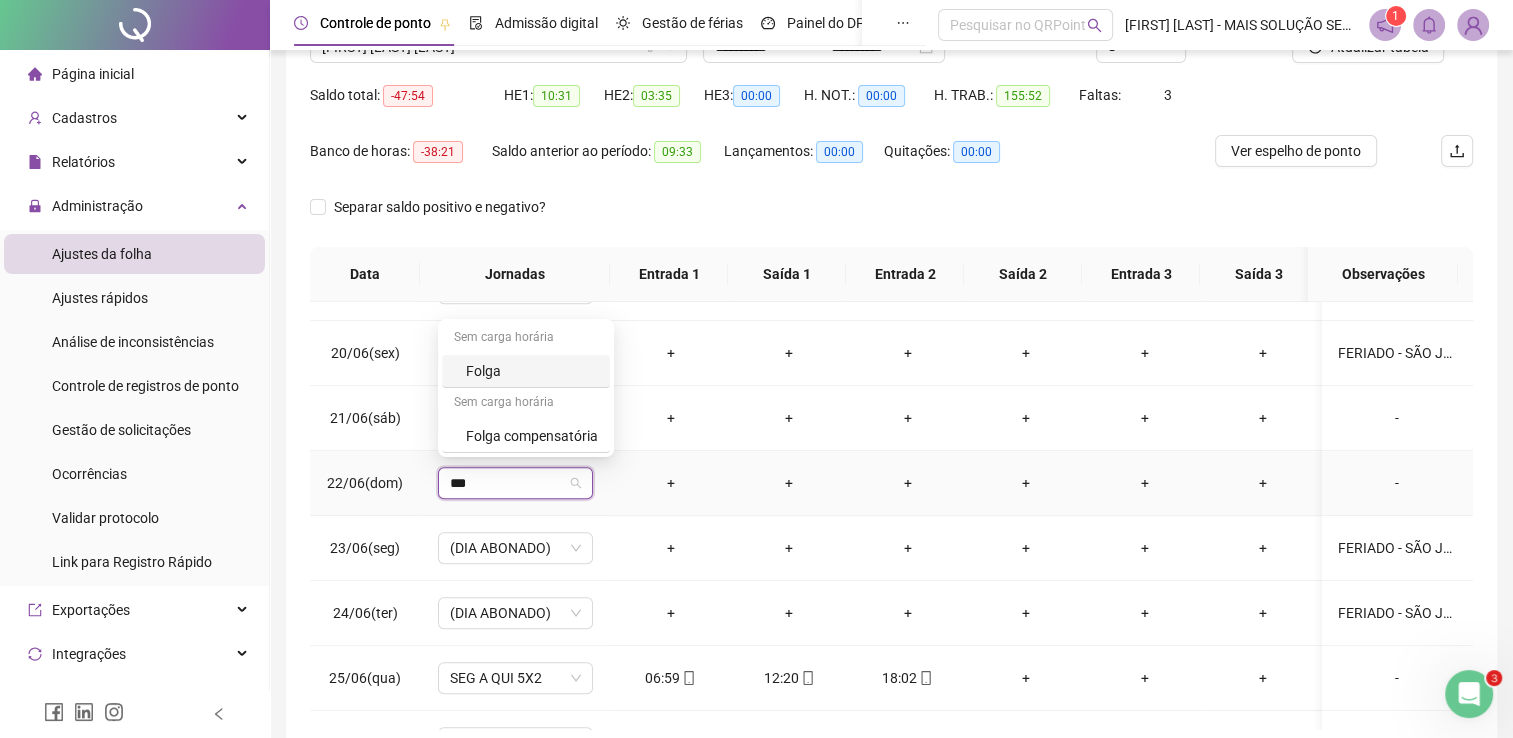 click on "Folga" at bounding box center [532, 371] 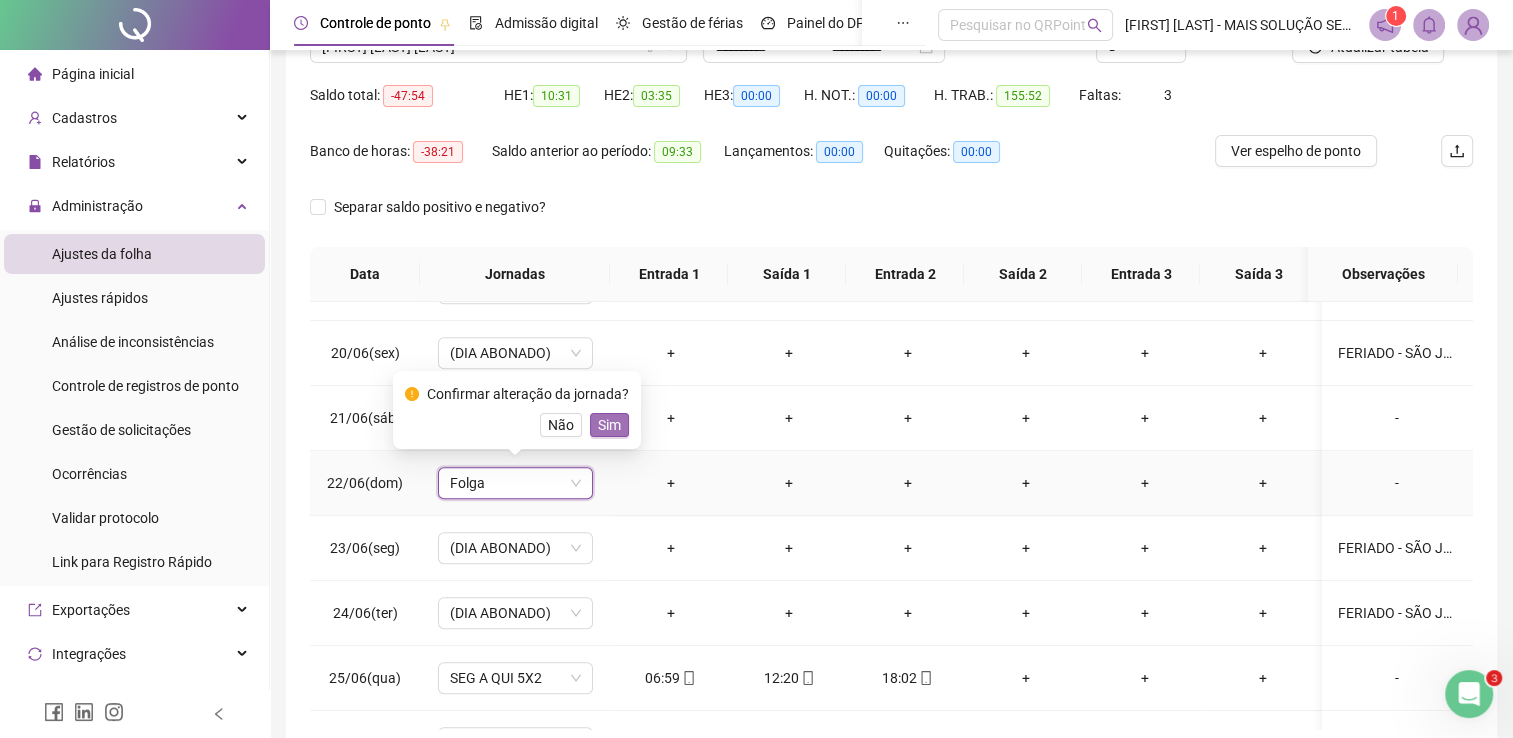 click on "Sim" at bounding box center [609, 425] 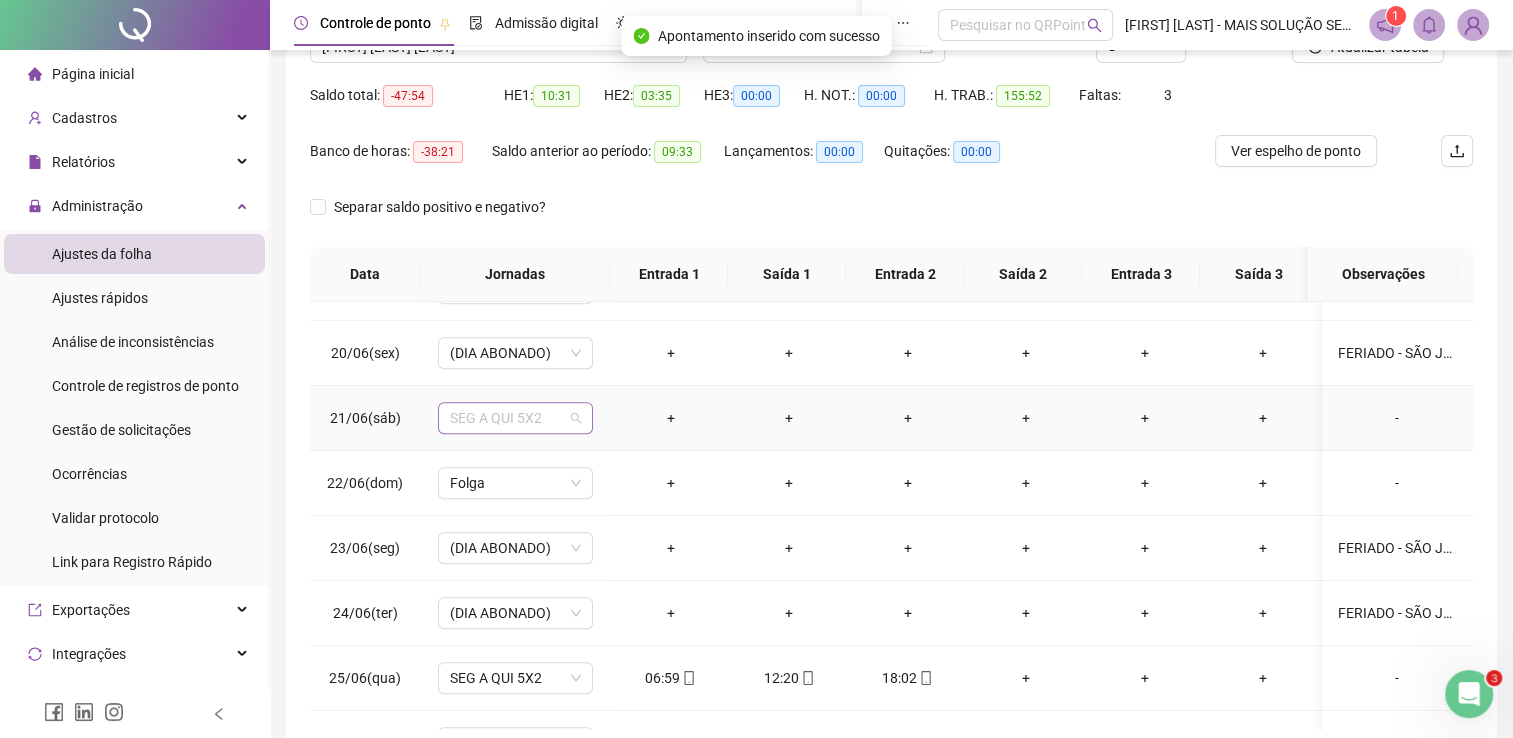 click on "SEG A QUI 5X2" at bounding box center [515, 418] 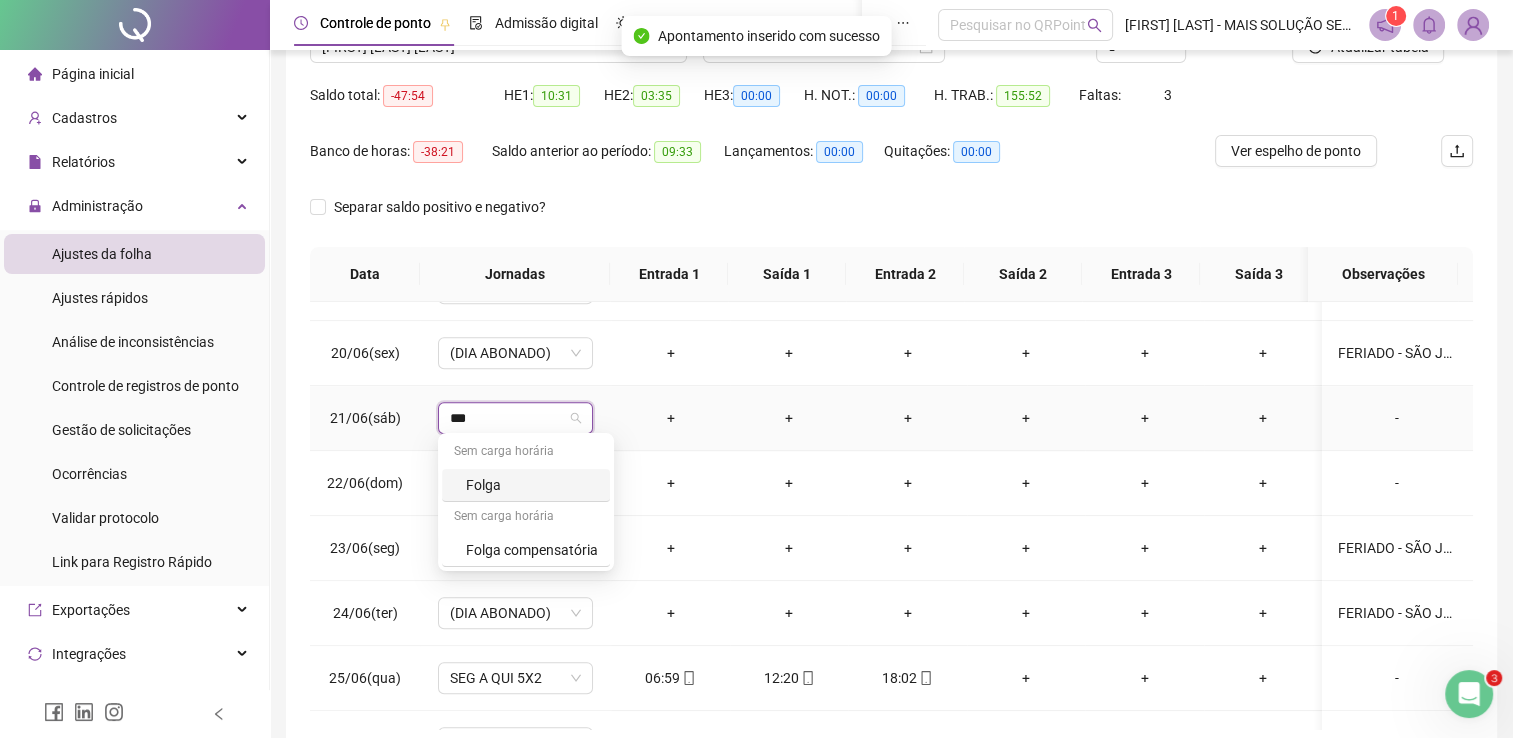 type on "****" 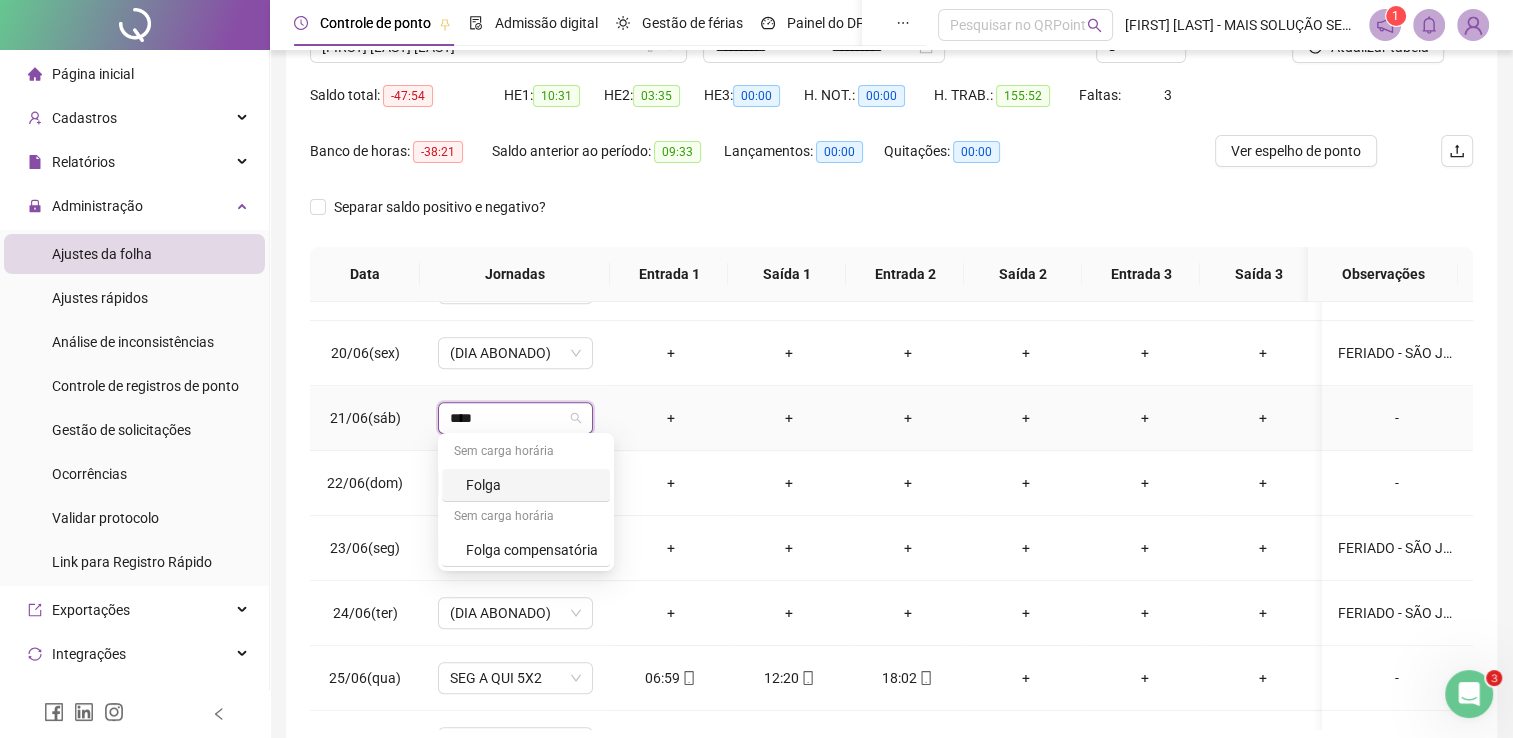 click on "Folga" at bounding box center [532, 485] 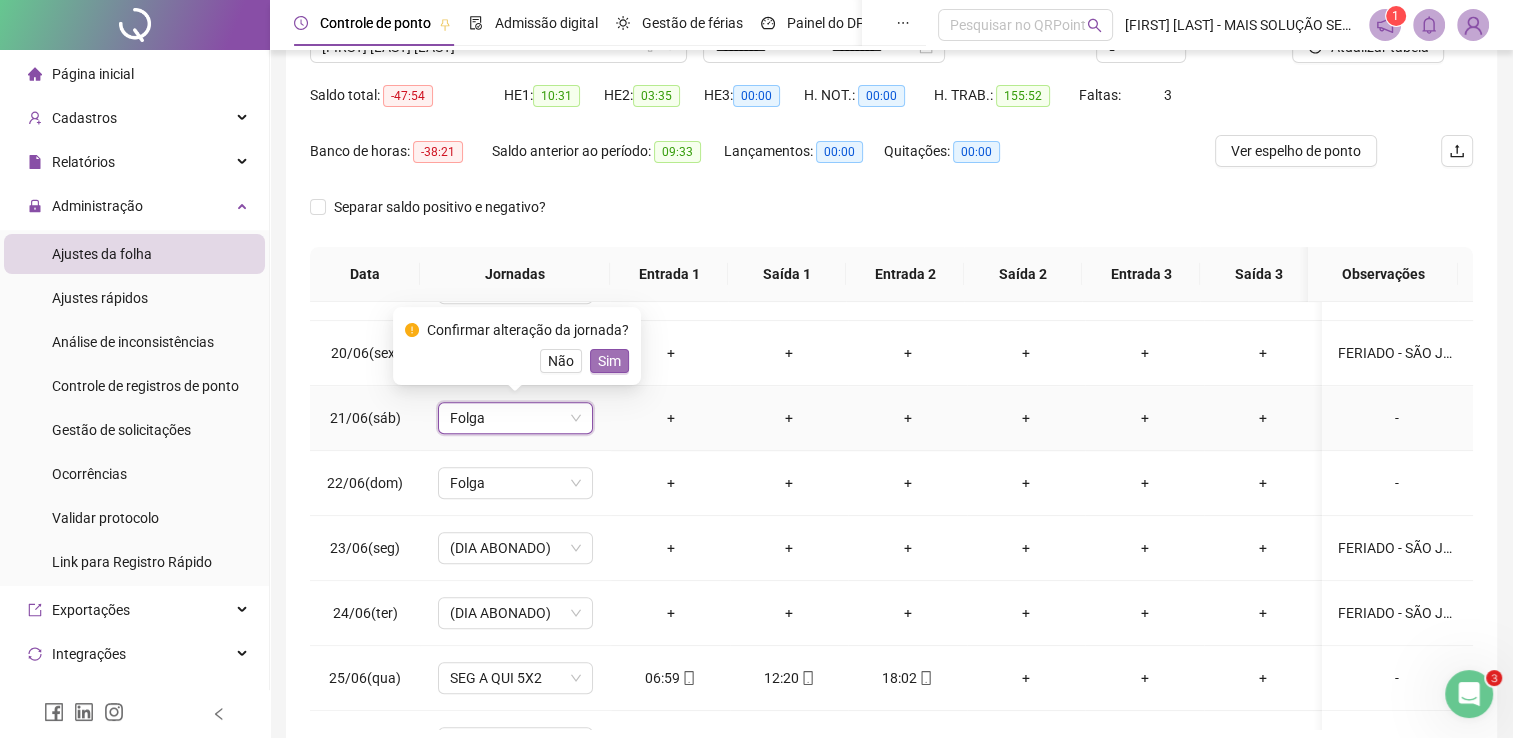 click on "Sim" at bounding box center [609, 361] 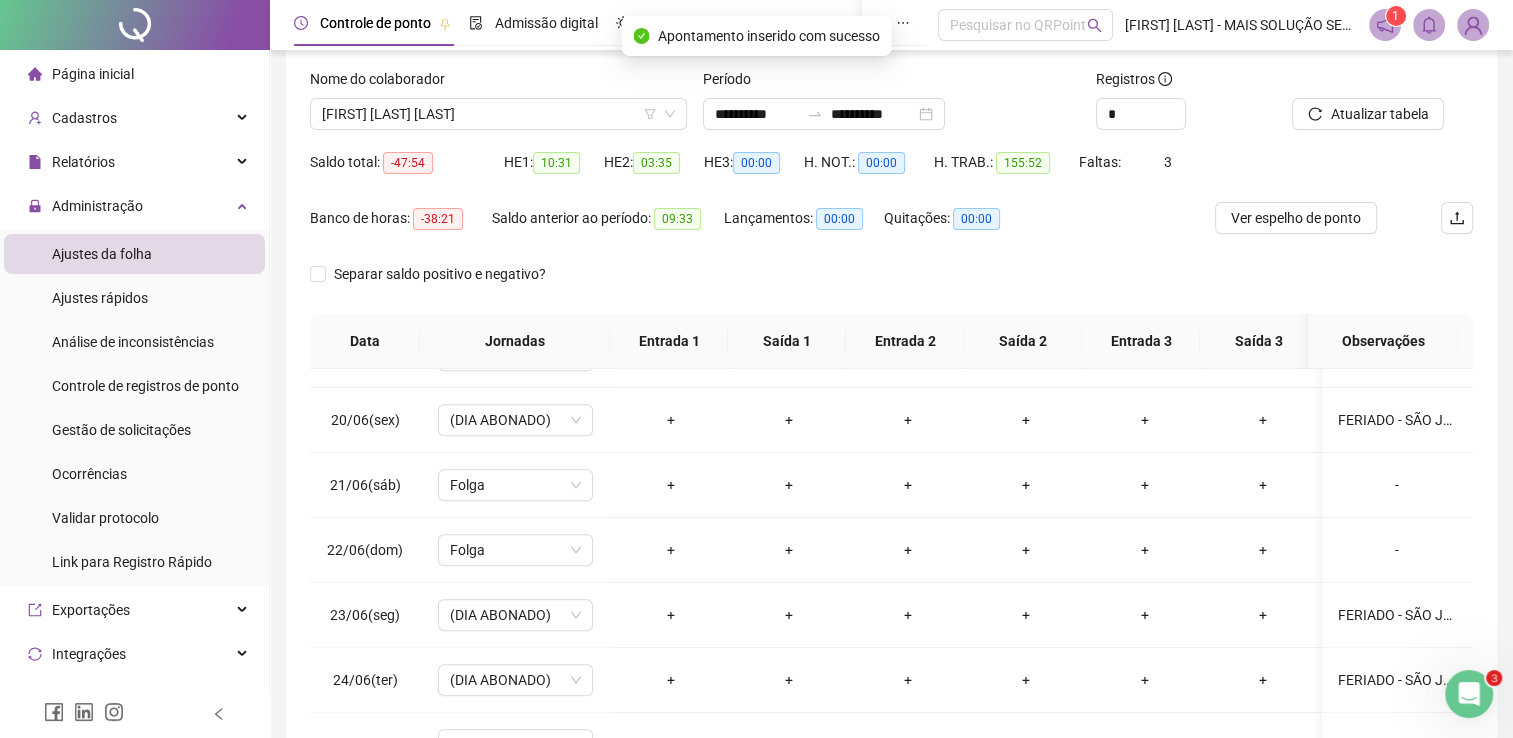 scroll, scrollTop: 83, scrollLeft: 0, axis: vertical 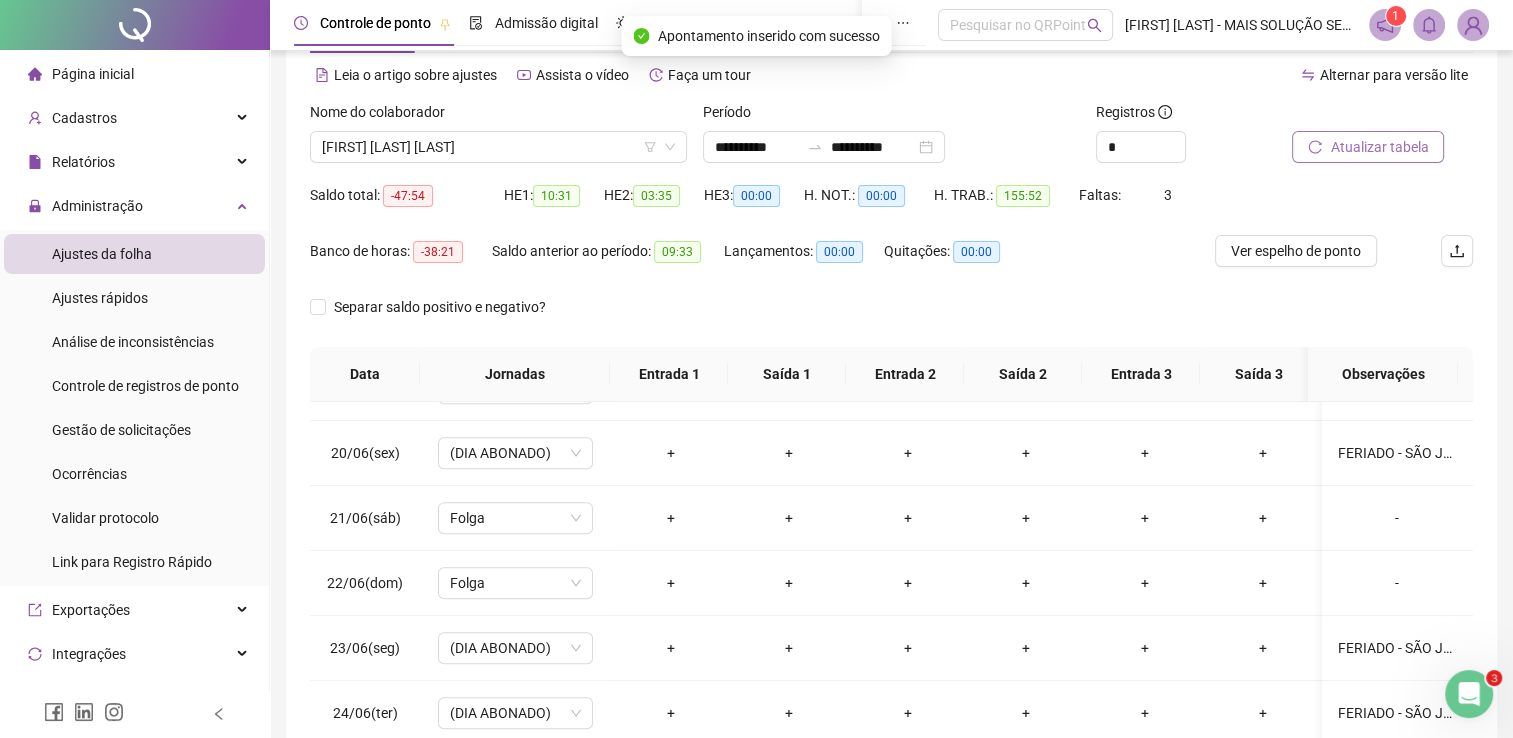 click on "Atualizar tabela" at bounding box center [1379, 147] 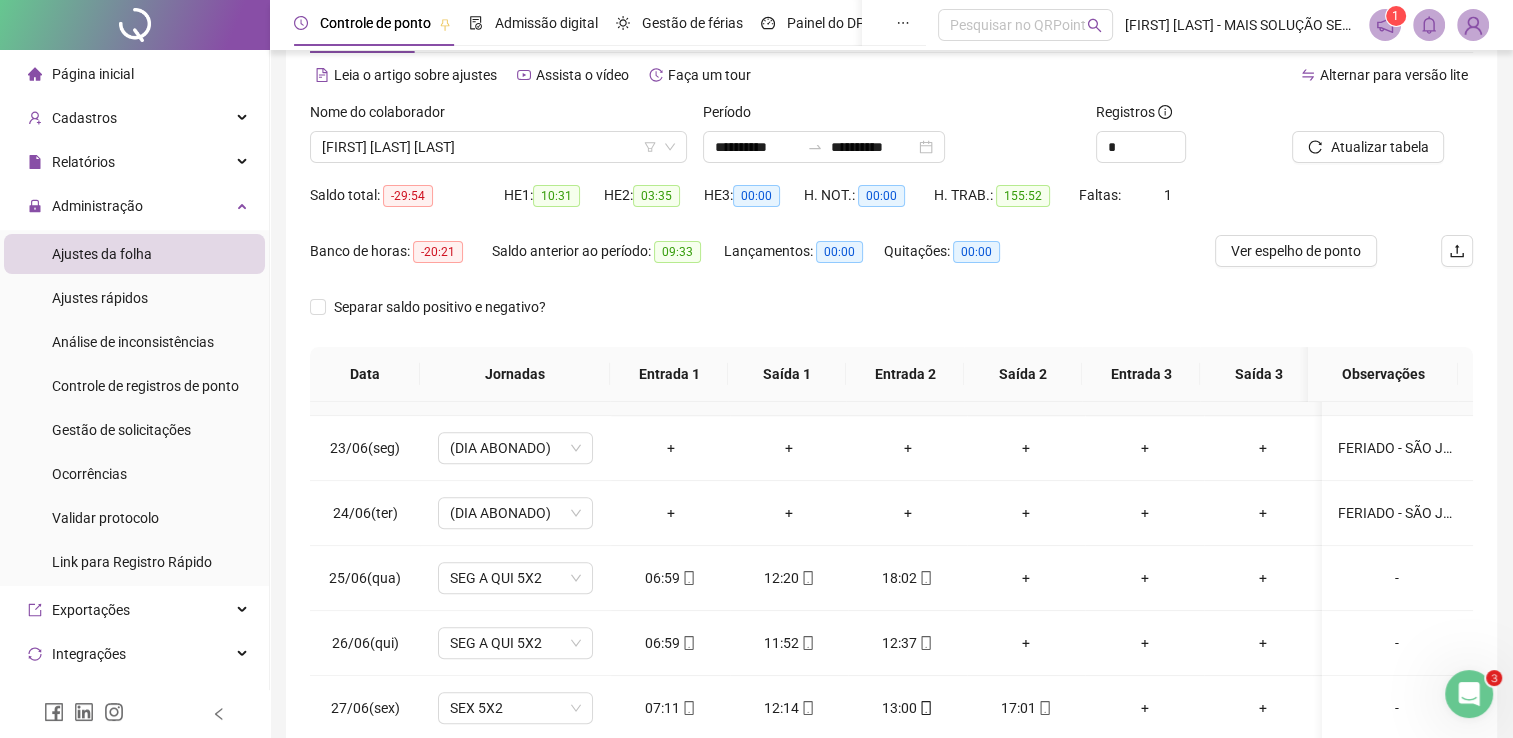 scroll, scrollTop: 1416, scrollLeft: 0, axis: vertical 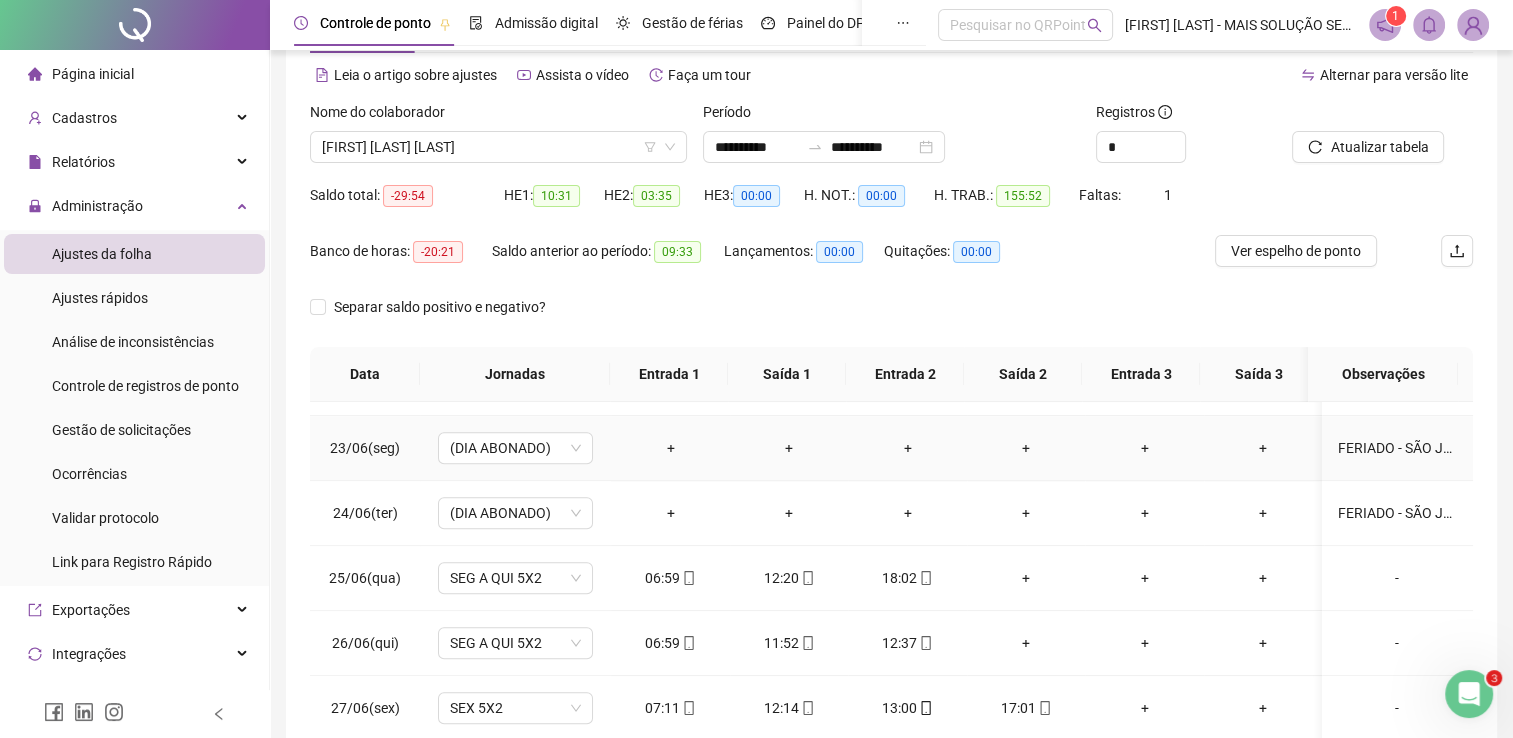 click on "FERIADO - SÃO JOÃO" at bounding box center [1397, 448] 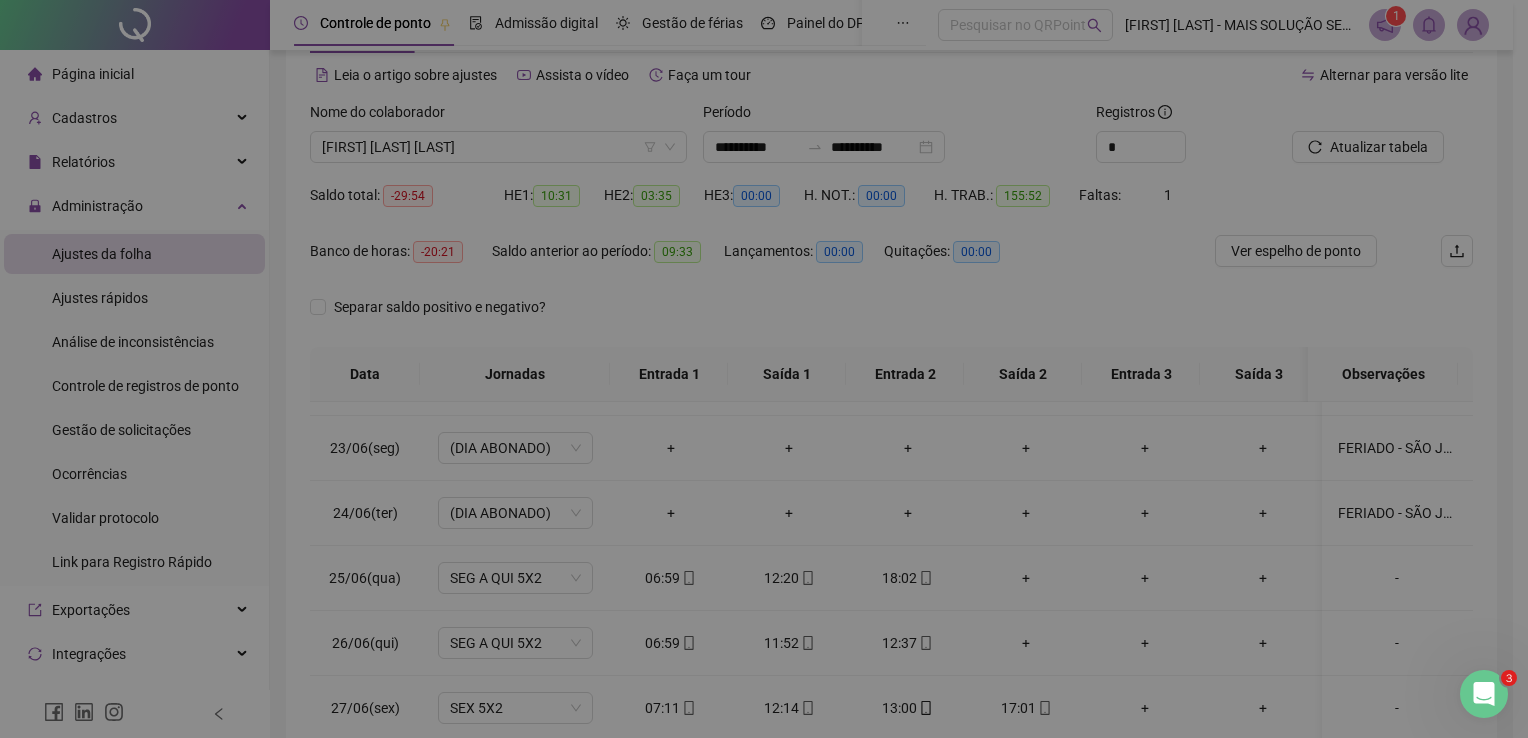 type on "**********" 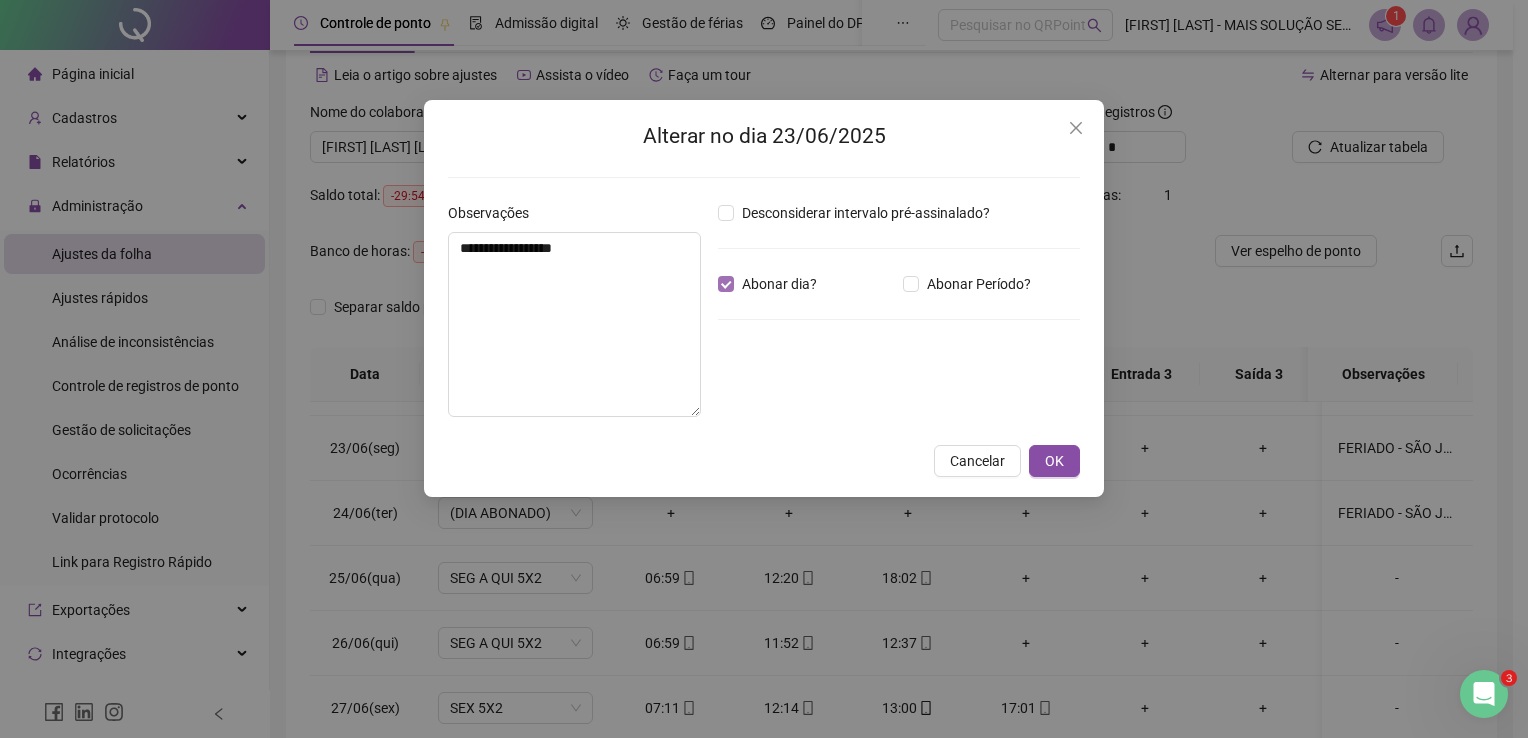 click on "Abonar dia?" at bounding box center (779, 284) 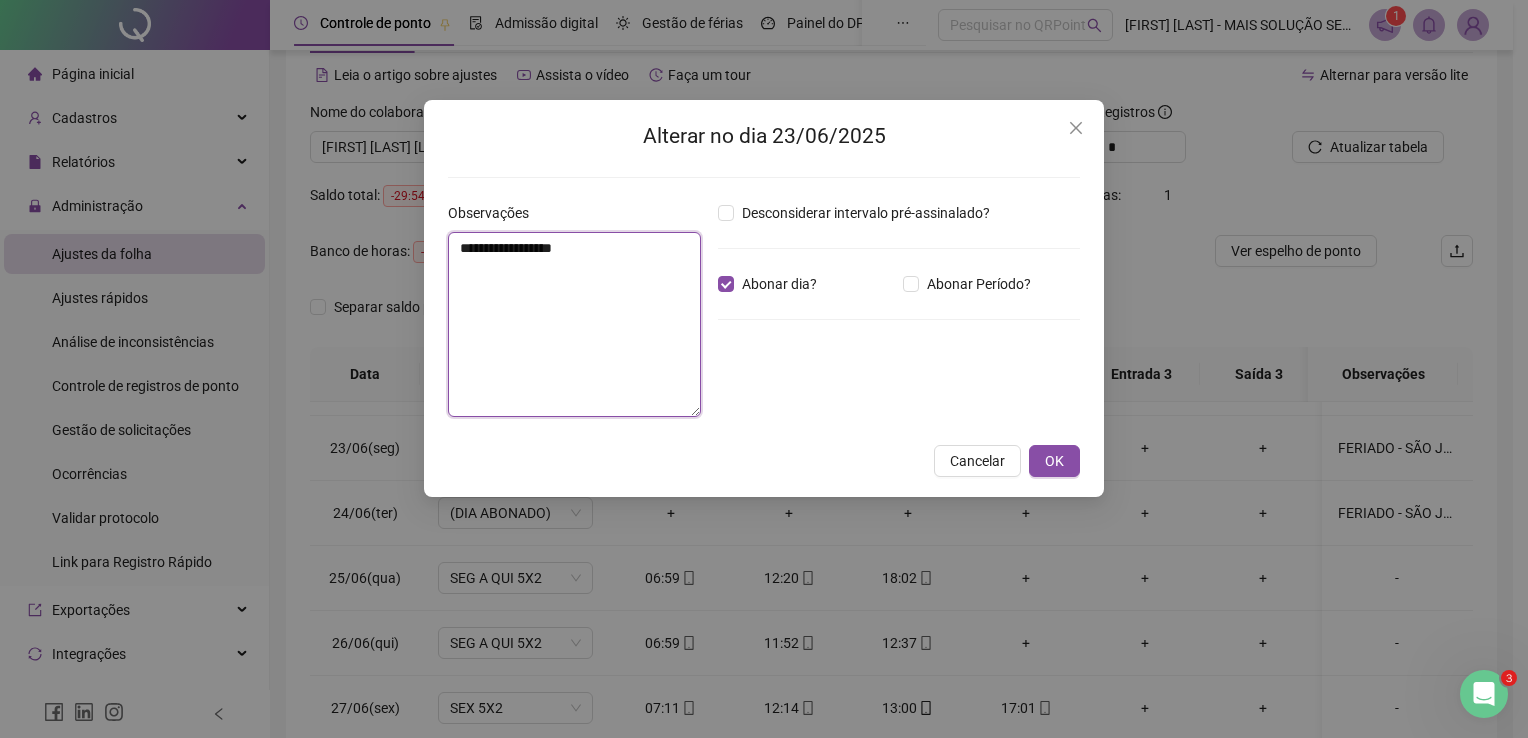 drag, startPoint x: 744, startPoint y: 284, endPoint x: 345, endPoint y: 271, distance: 399.21173 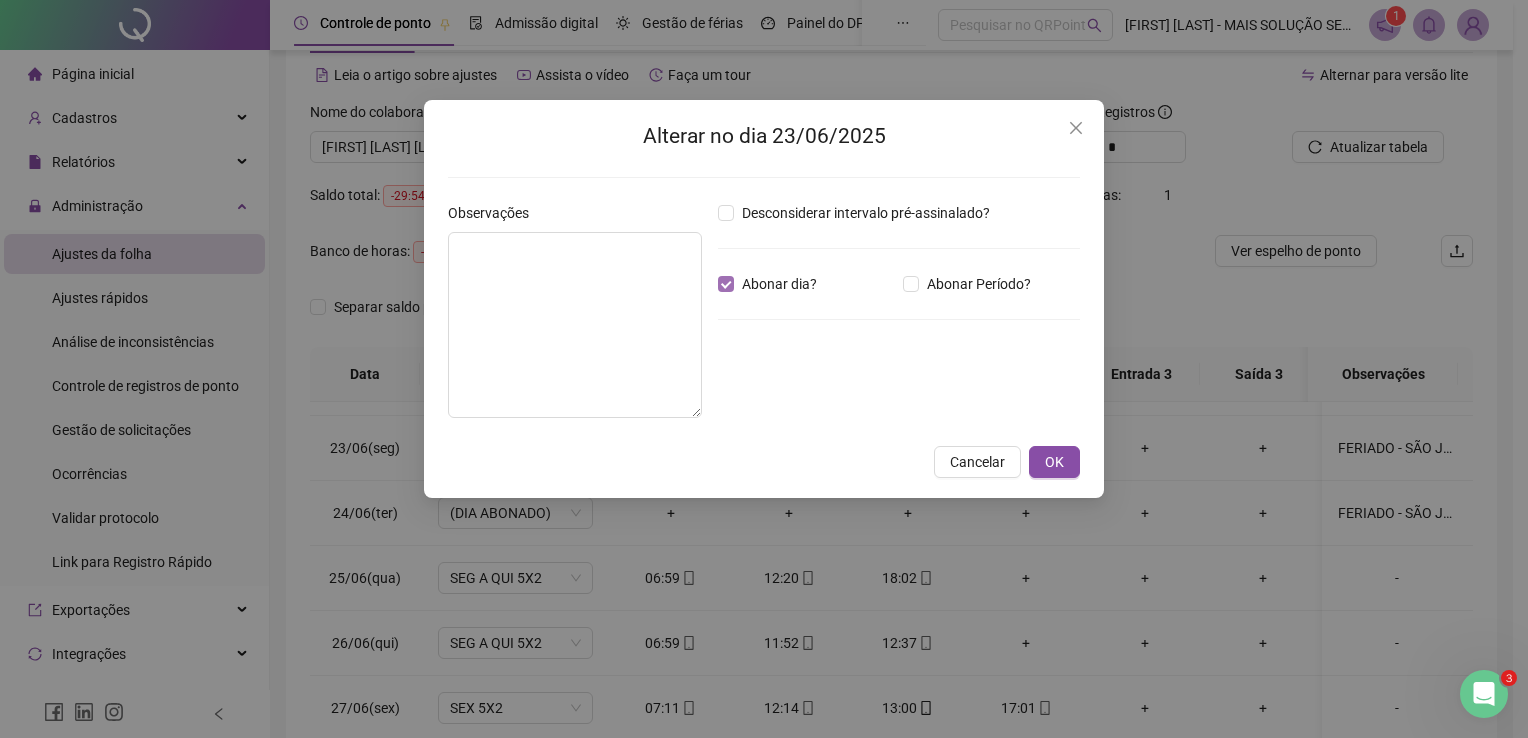 click on "Abonar dia?" at bounding box center [779, 284] 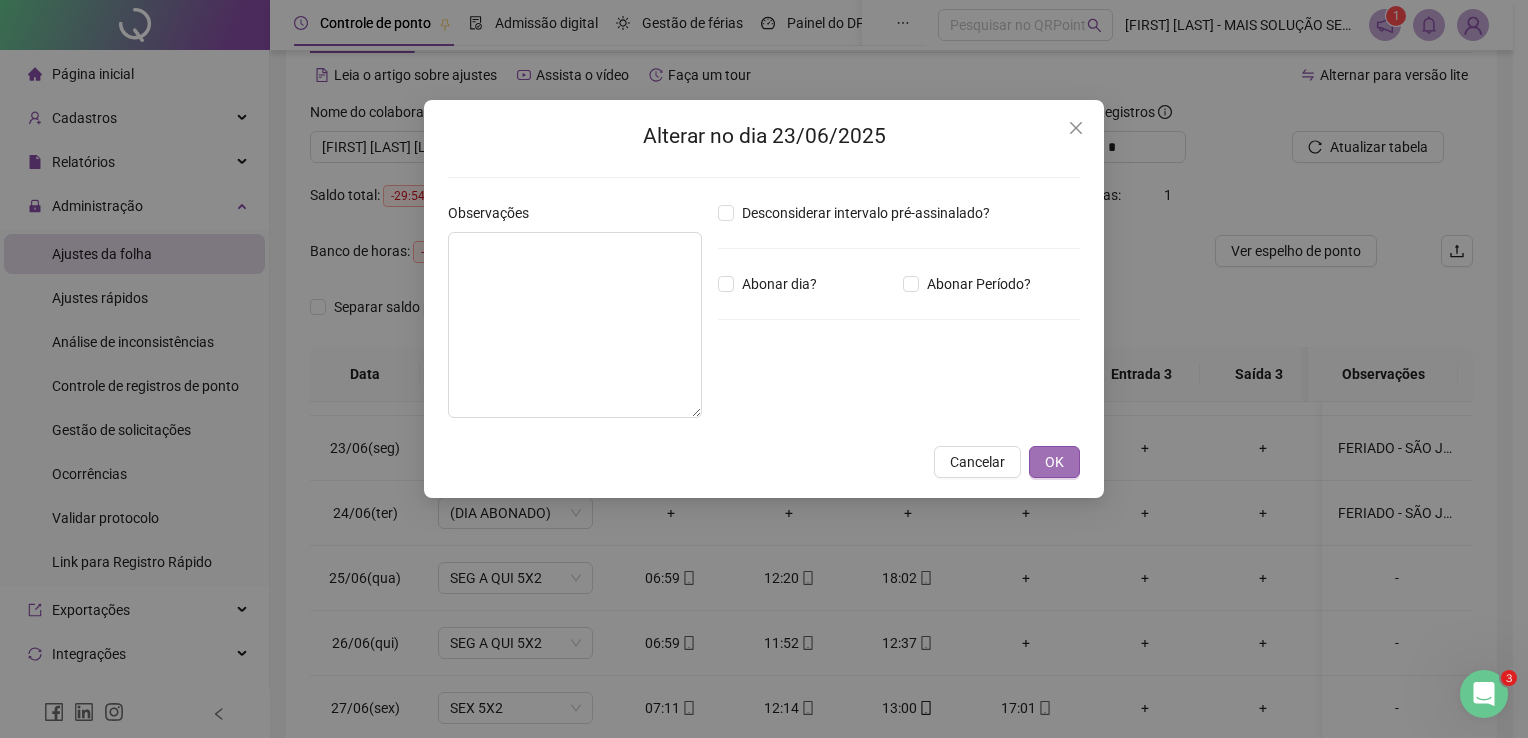 click on "OK" at bounding box center [1054, 462] 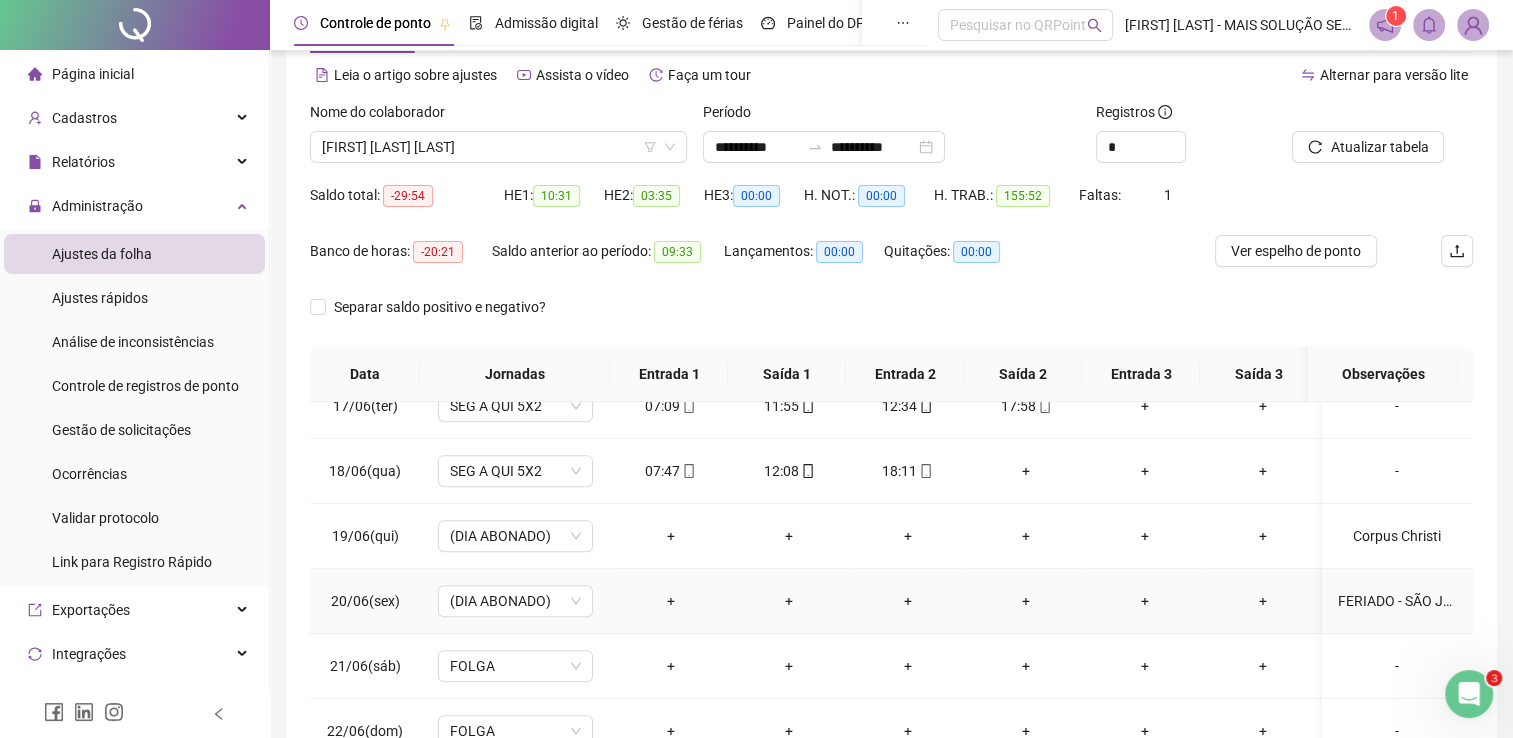 scroll, scrollTop: 1116, scrollLeft: 0, axis: vertical 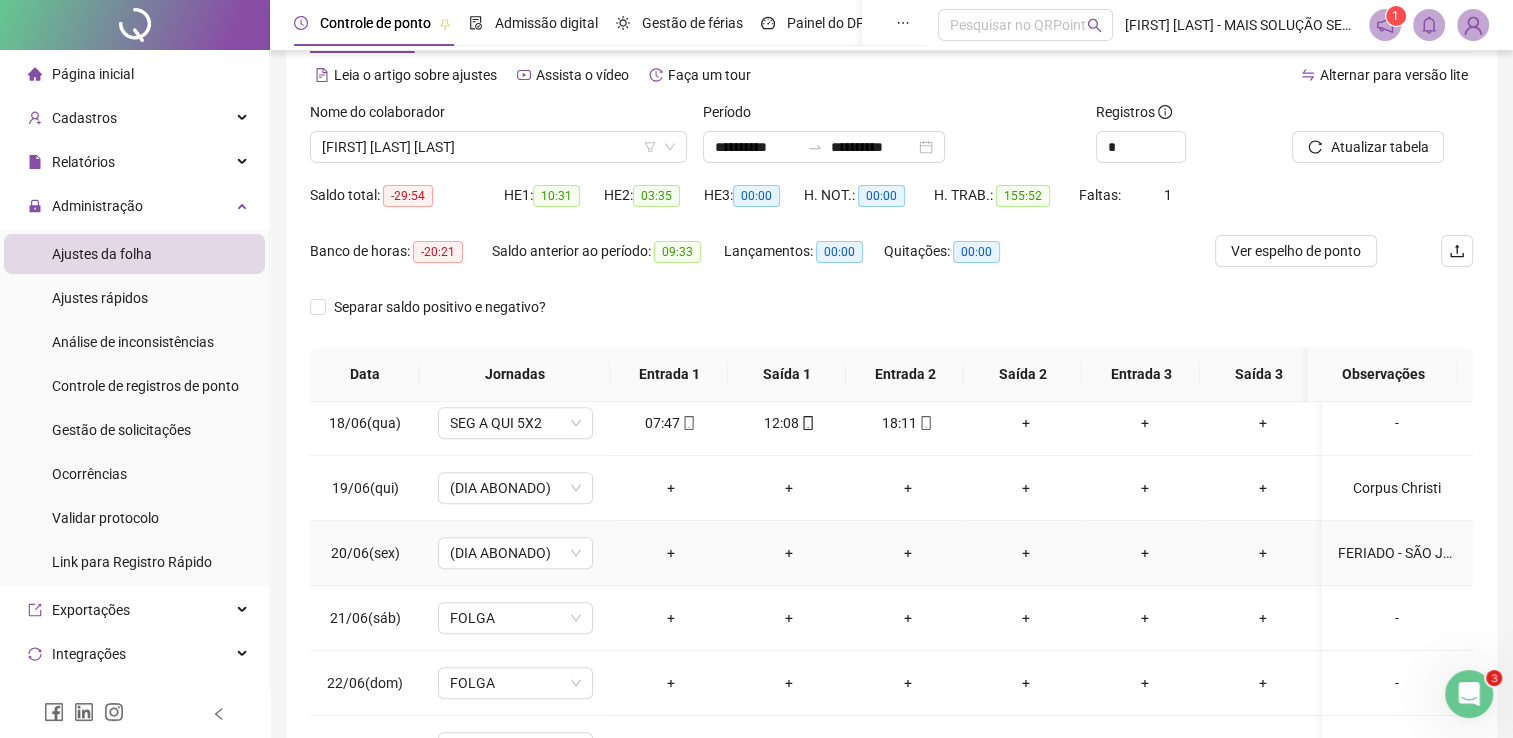 click on "FERIADO - SÃO JOÃO" at bounding box center [1397, 553] 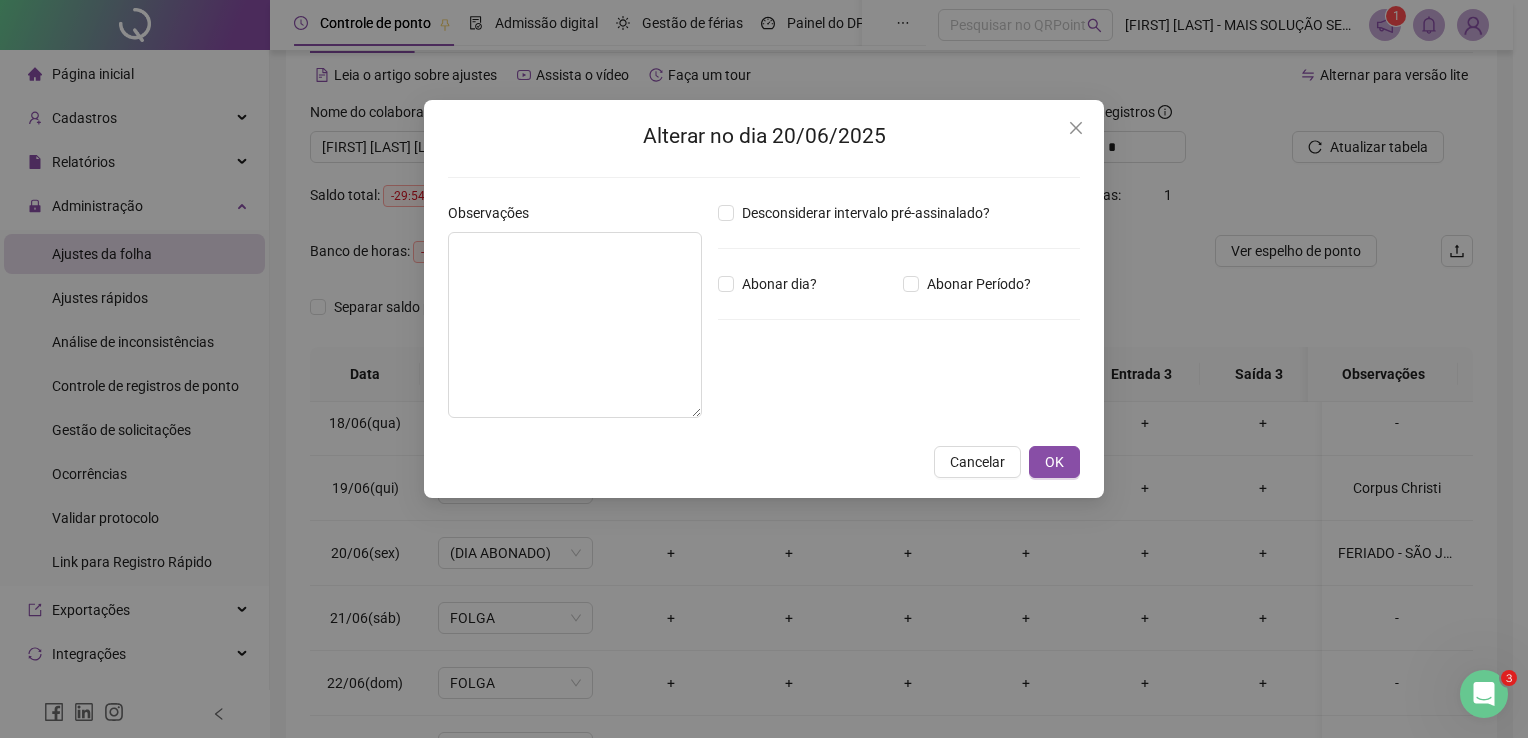 type on "**********" 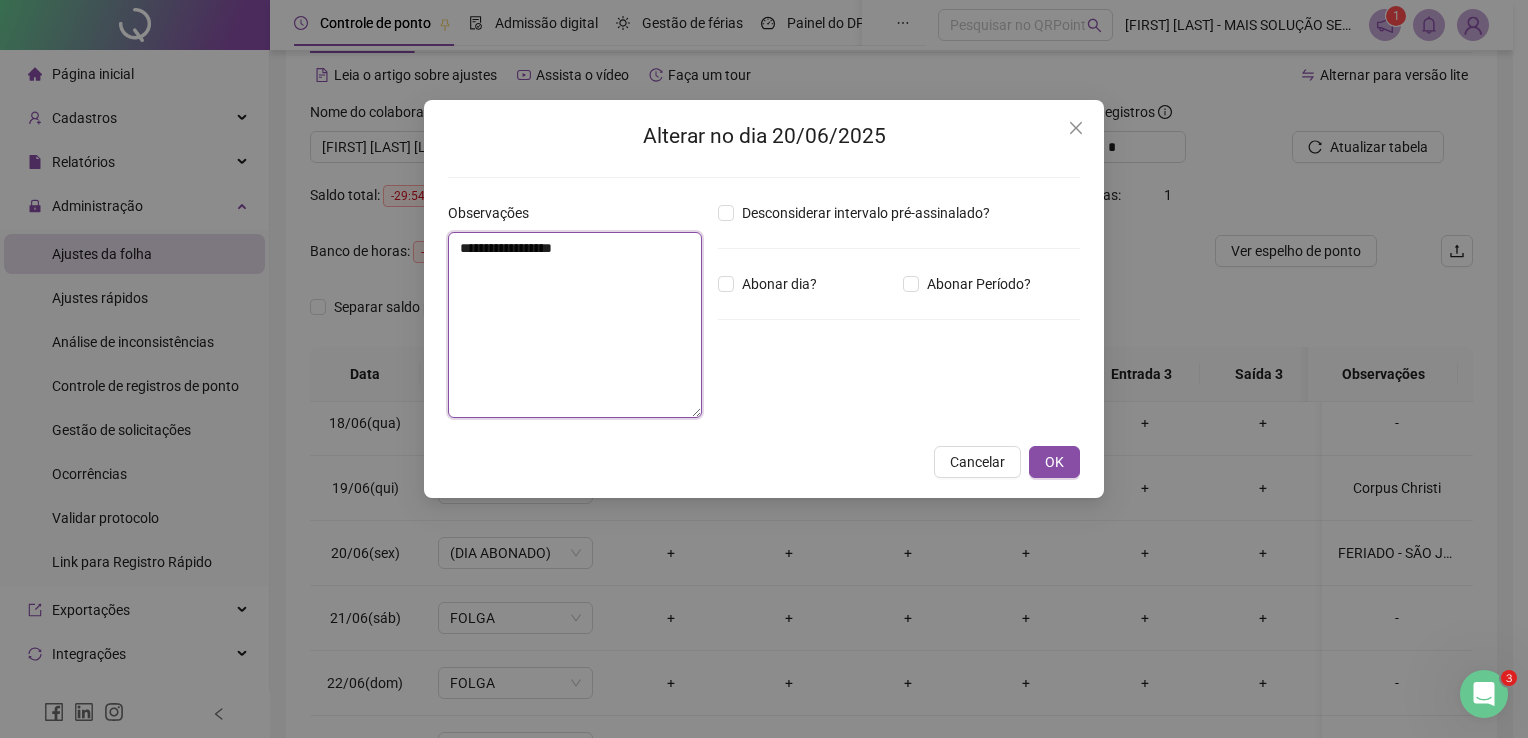 drag, startPoint x: 440, startPoint y: 274, endPoint x: 397, endPoint y: 274, distance: 43 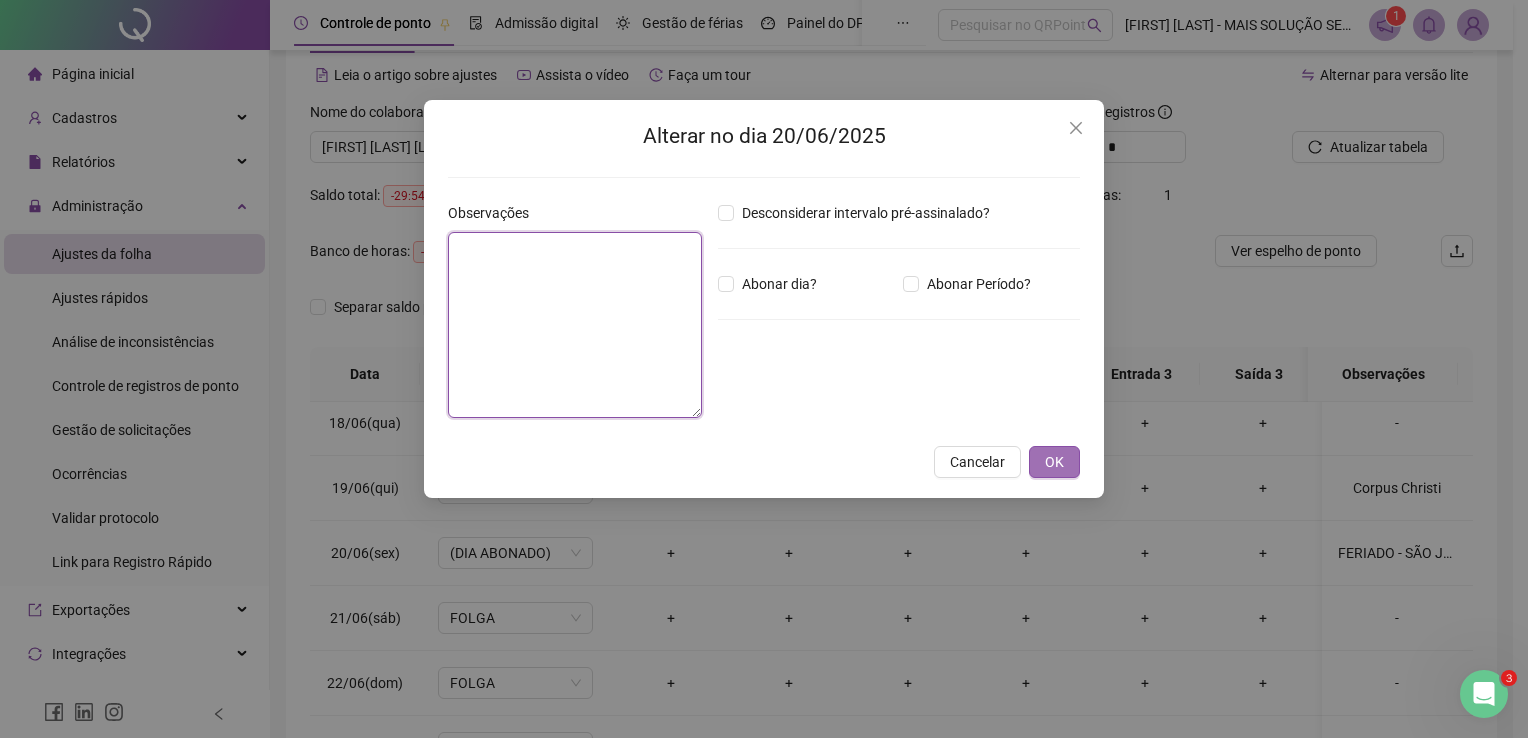 type 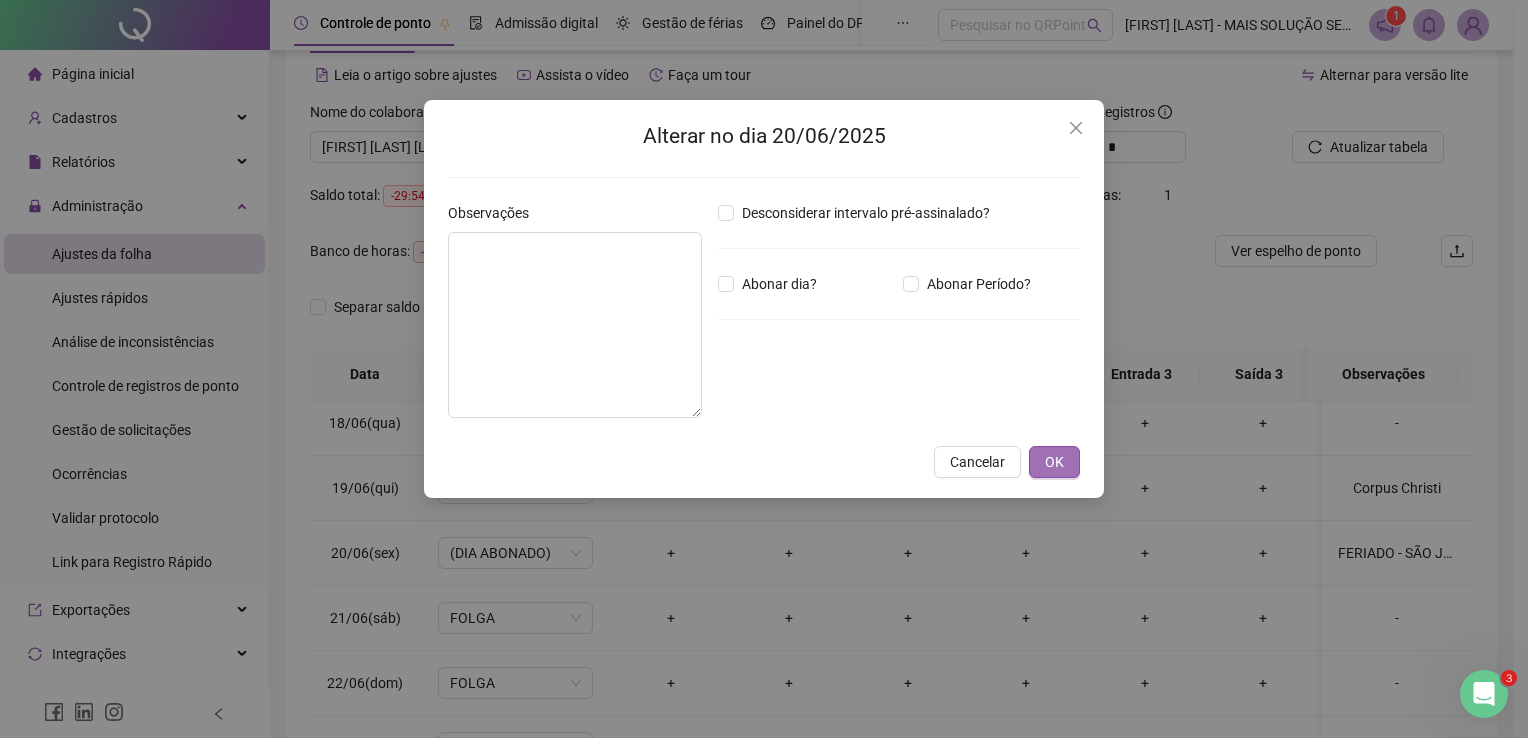 click on "OK" at bounding box center [1054, 462] 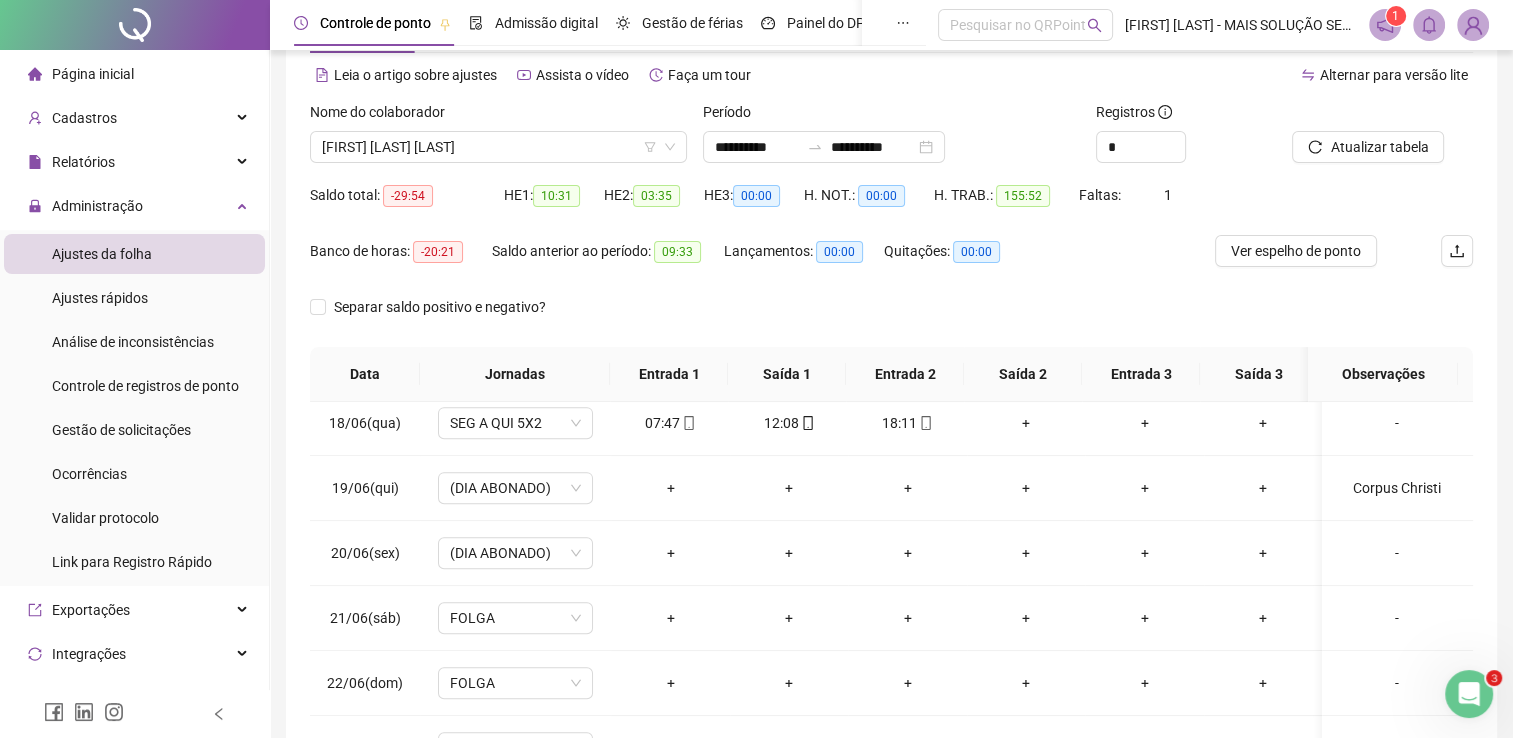 click at bounding box center [1357, 116] 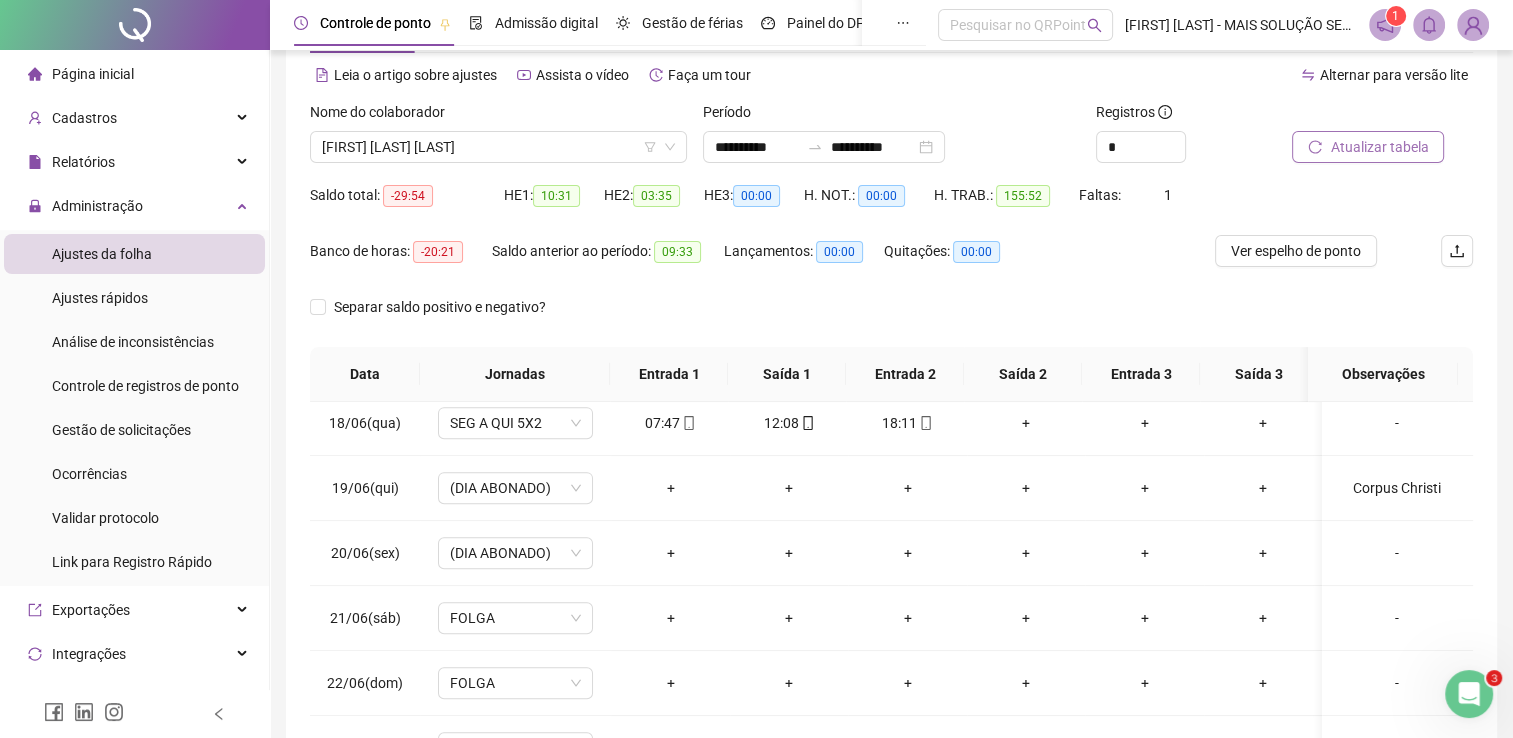 click on "Atualizar tabela" at bounding box center (1379, 147) 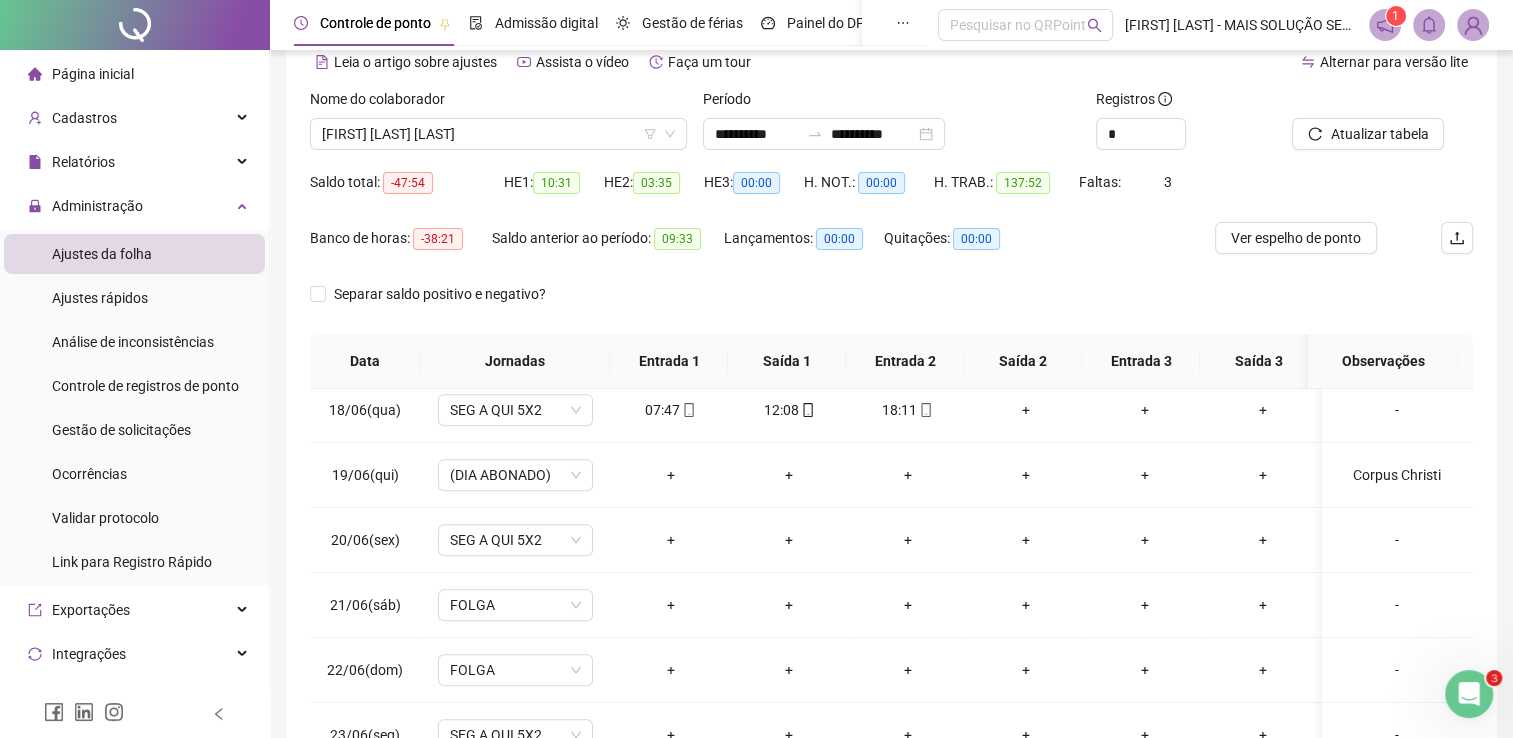 scroll, scrollTop: 283, scrollLeft: 0, axis: vertical 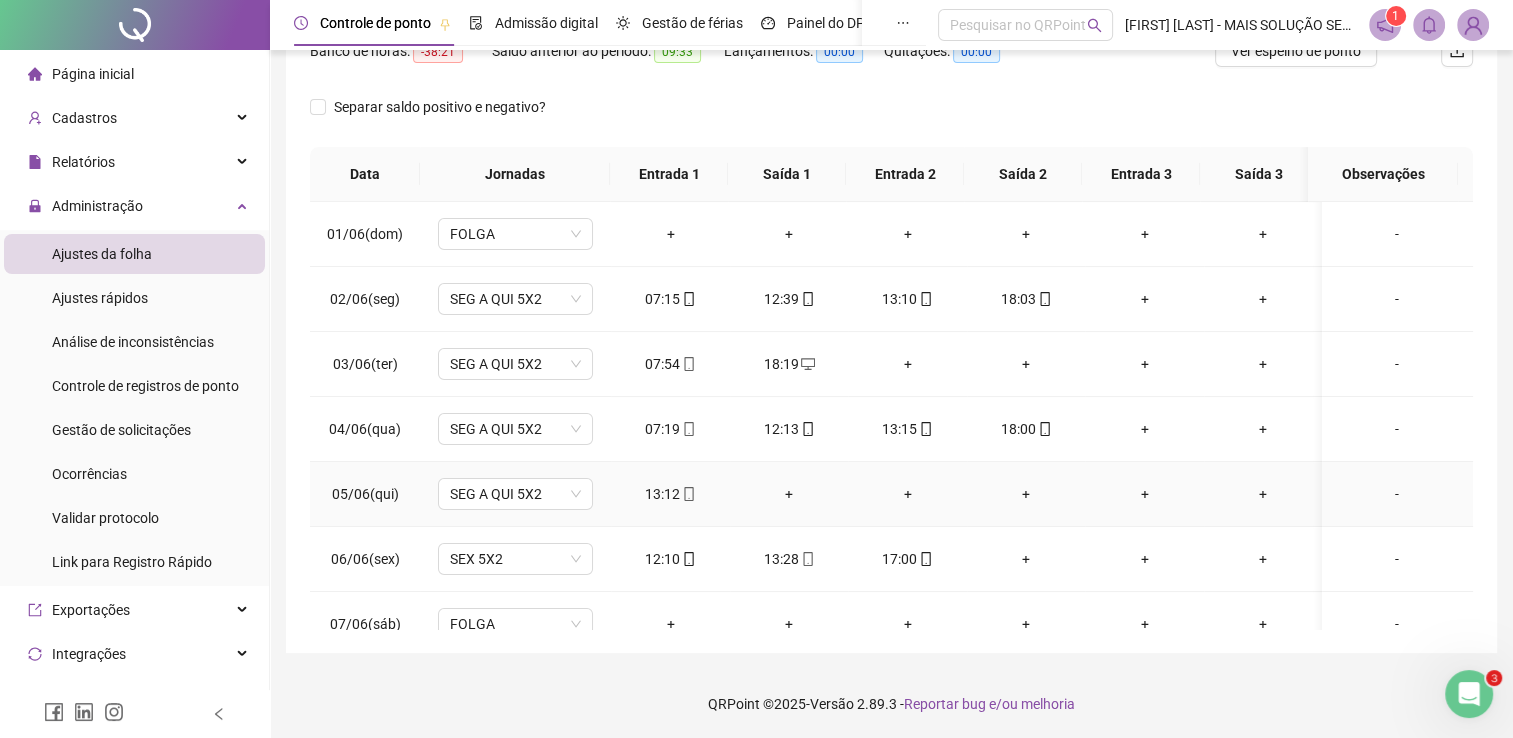 click on "+" at bounding box center (789, 494) 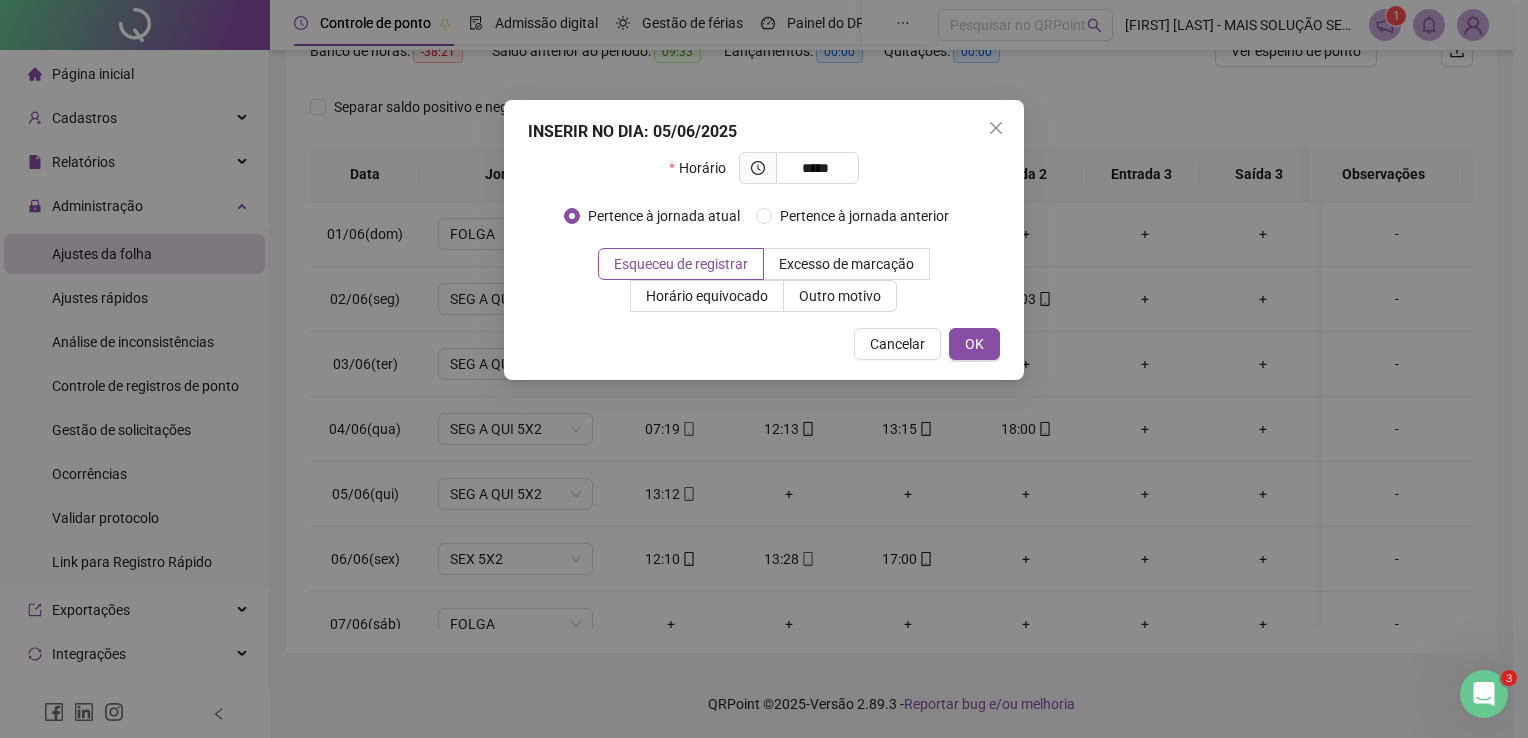 type on "*****" 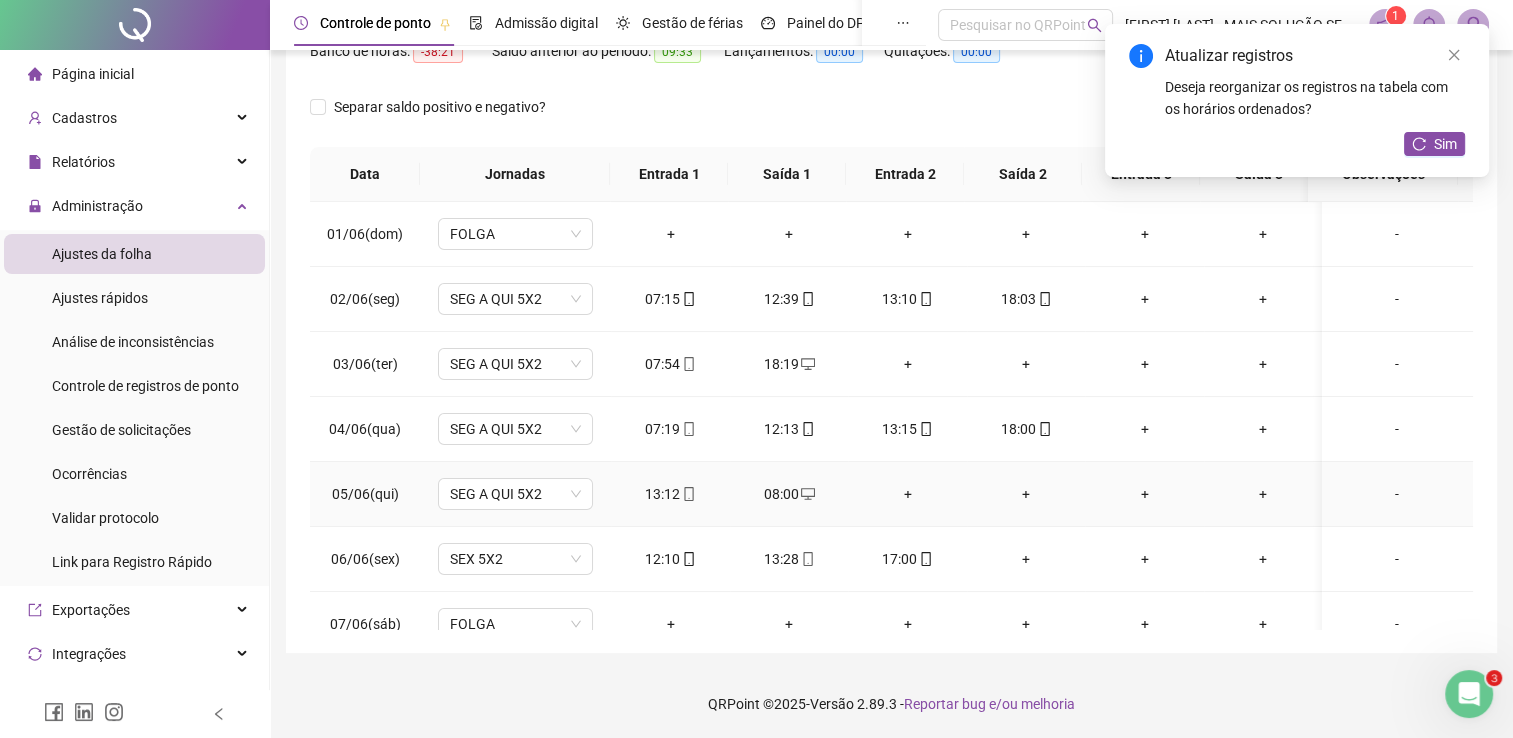click on "+" at bounding box center [907, 494] 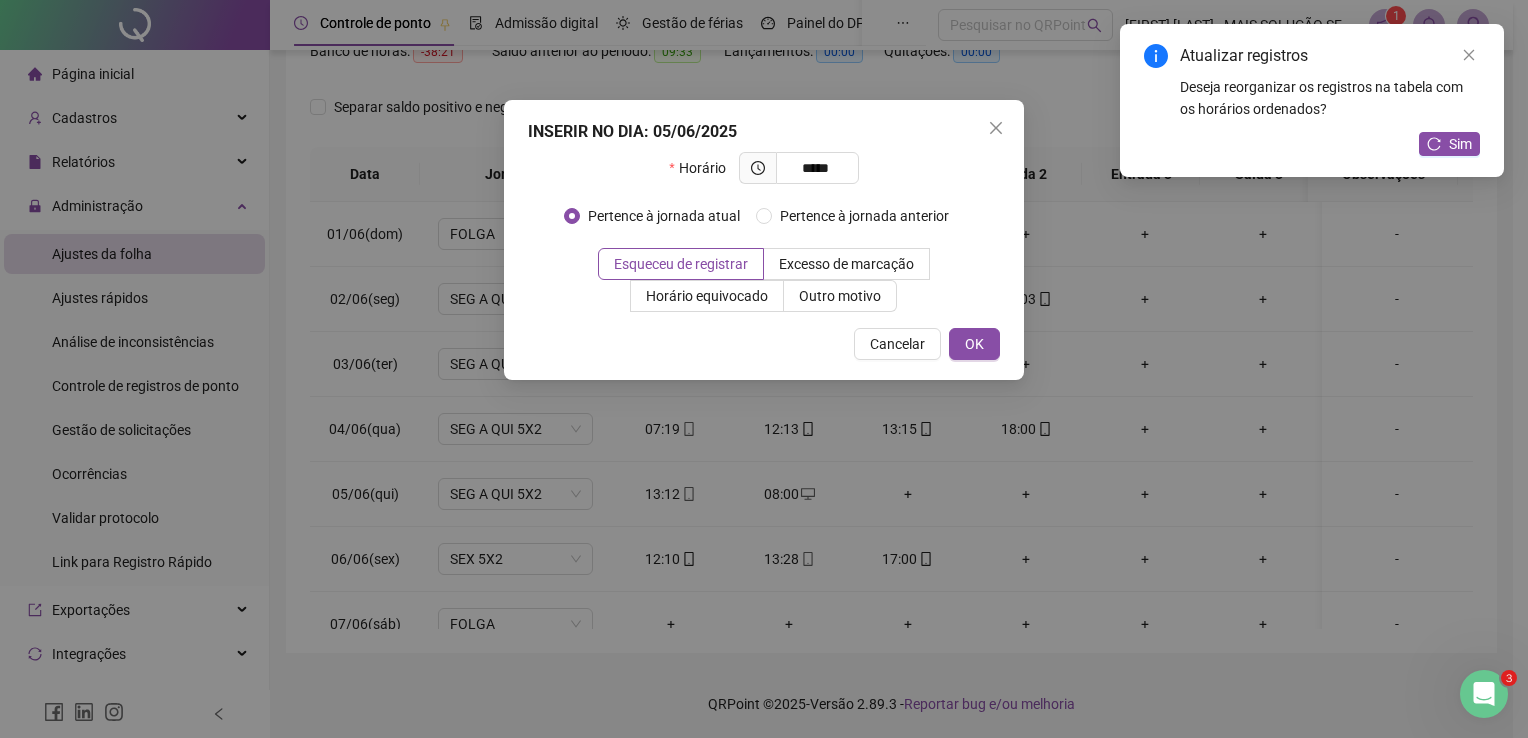 type on "*****" 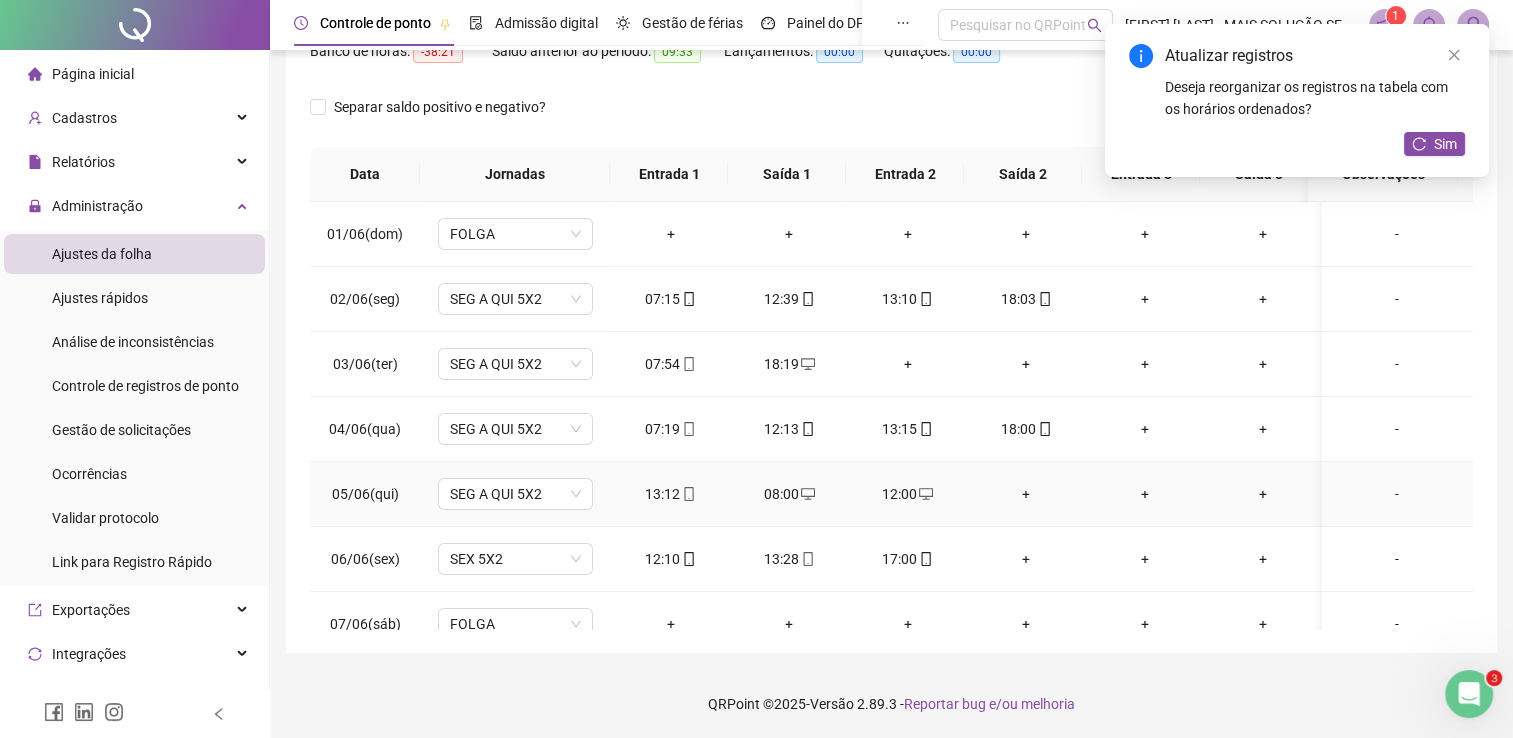 click on "+" at bounding box center [1026, 494] 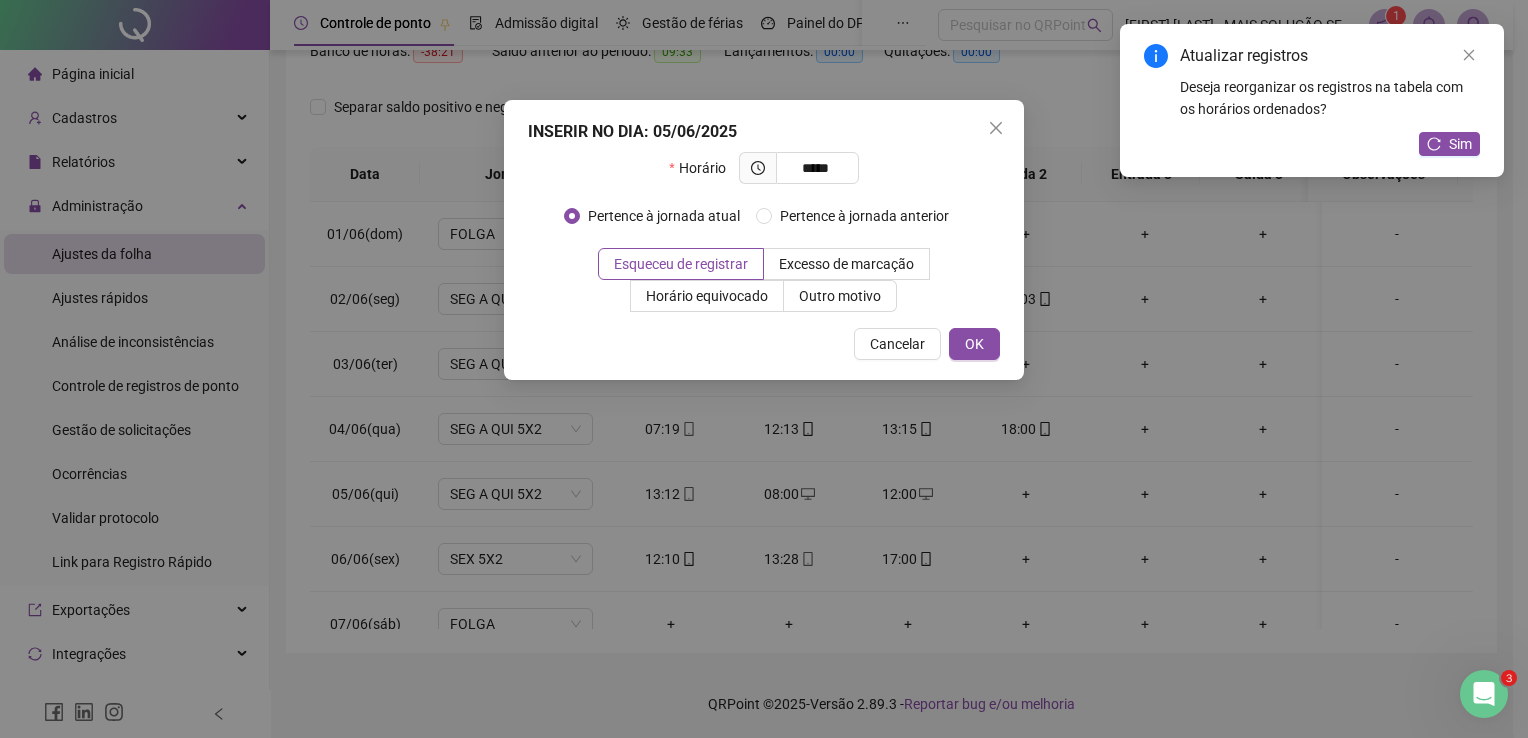 type on "*****" 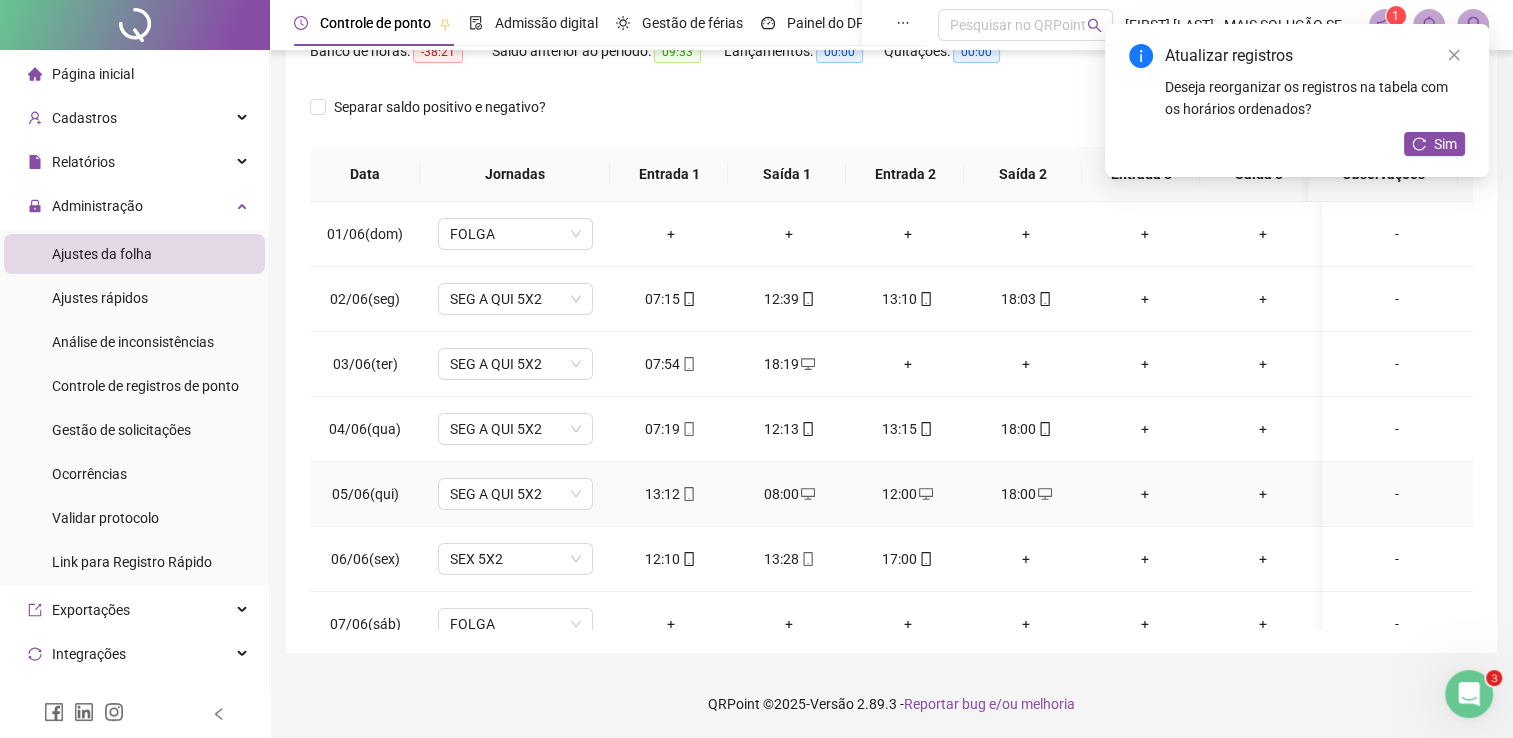 scroll, scrollTop: 100, scrollLeft: 0, axis: vertical 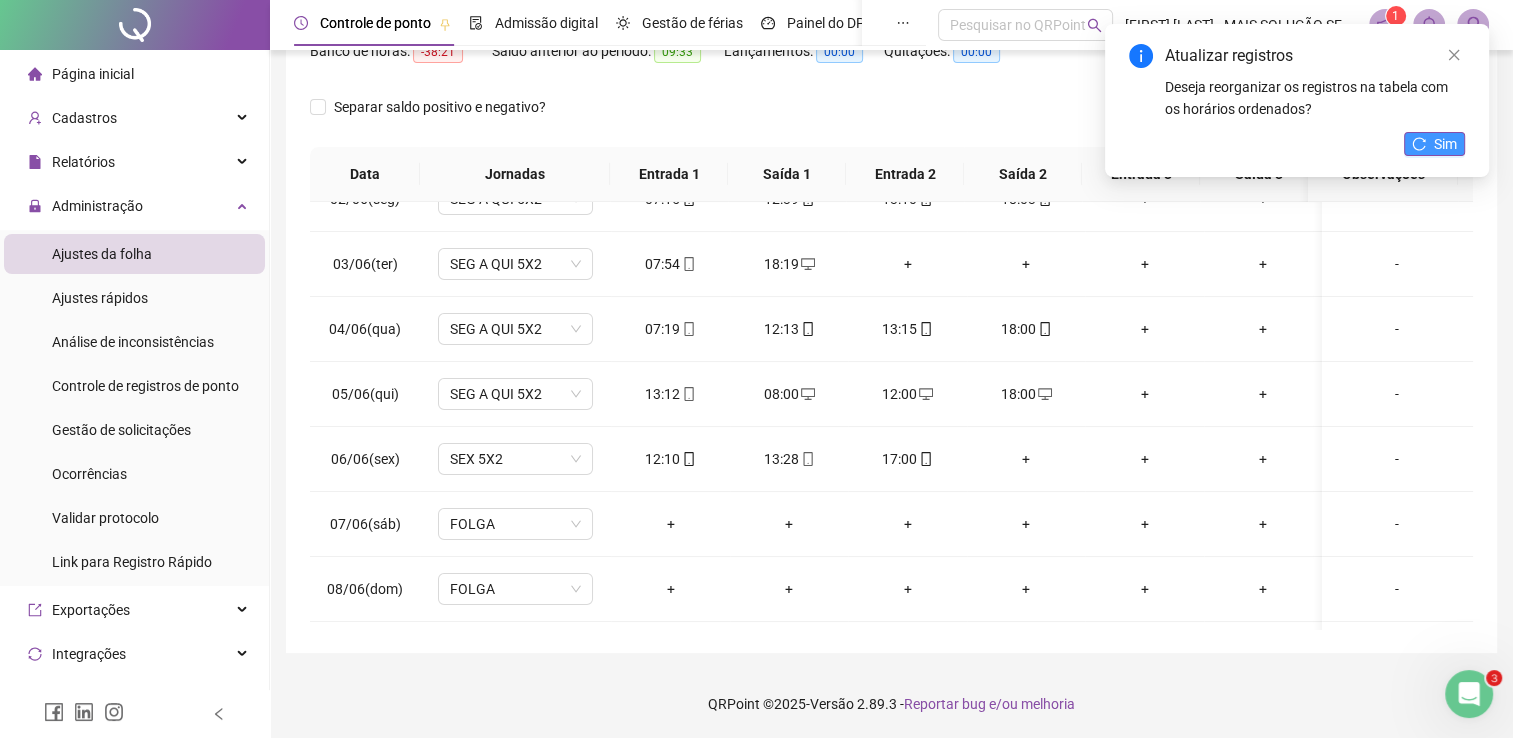 click on "Sim" at bounding box center [1445, 144] 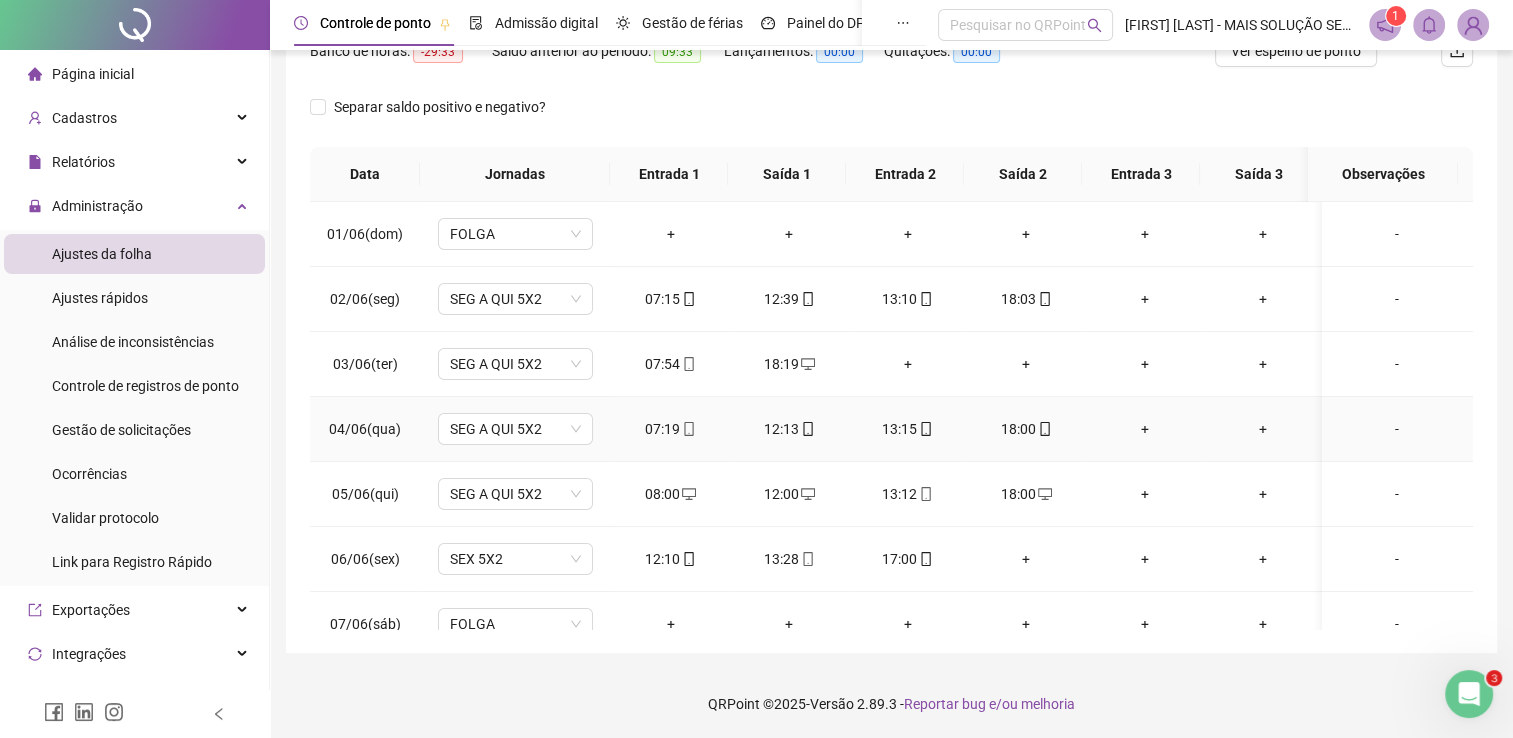 scroll, scrollTop: 100, scrollLeft: 0, axis: vertical 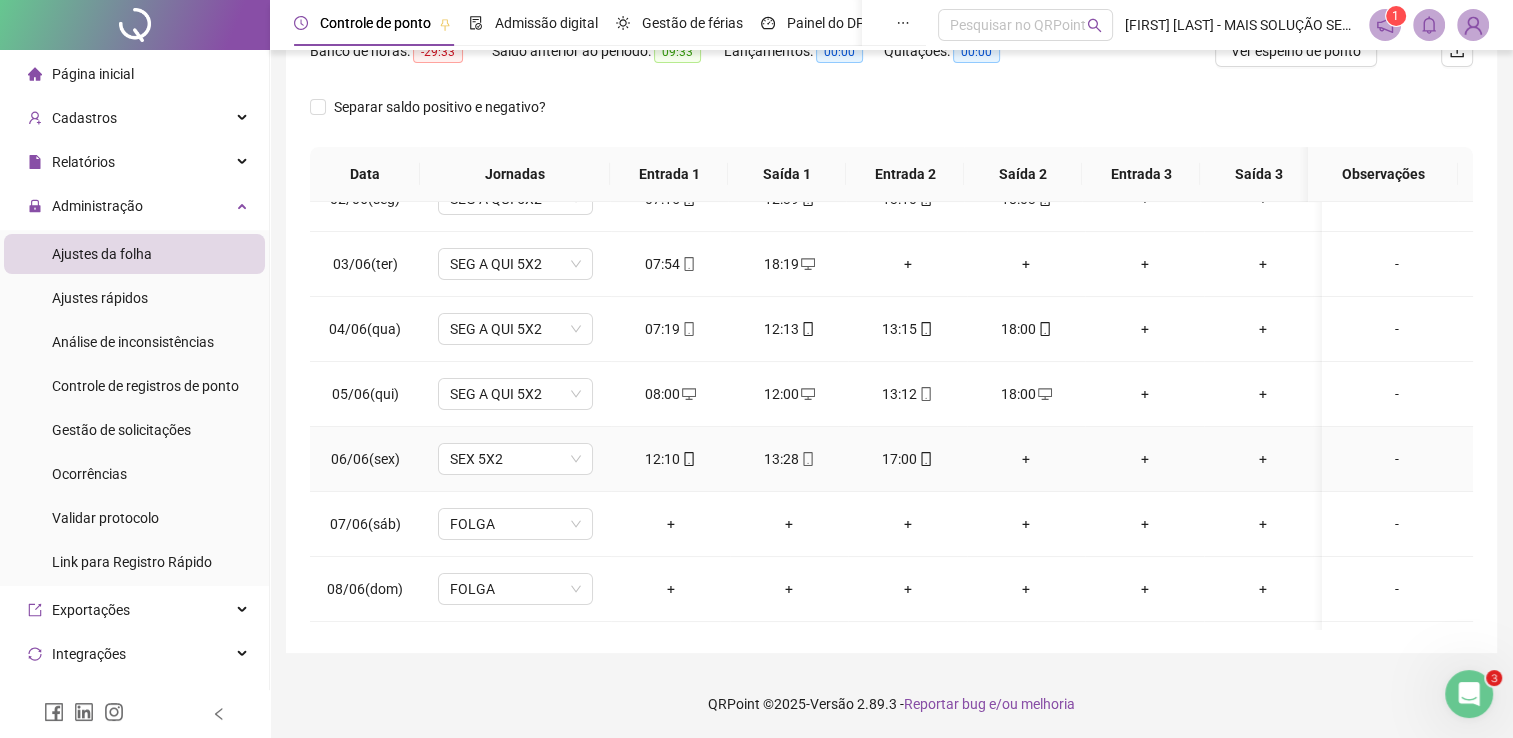 click on "+" at bounding box center [1026, 459] 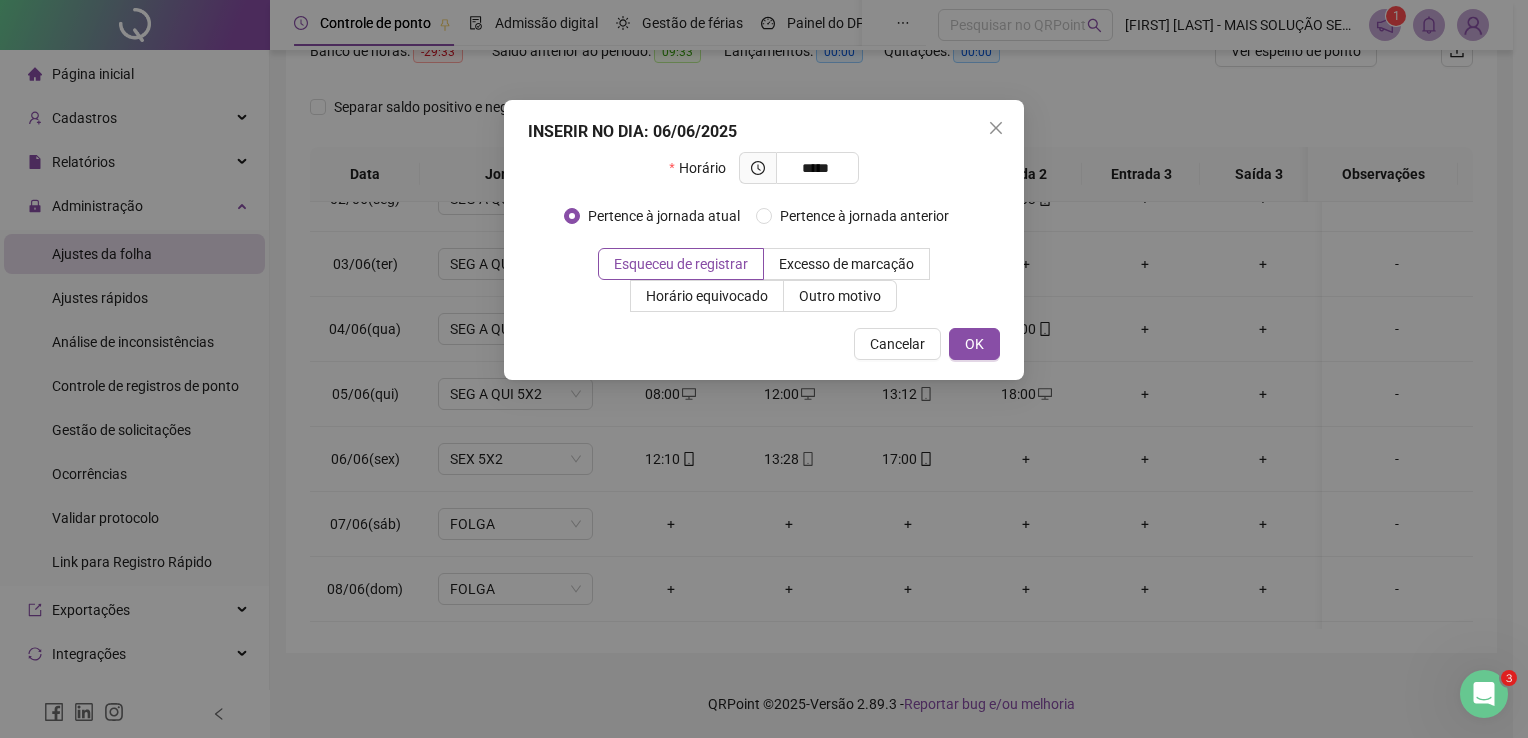 type on "*****" 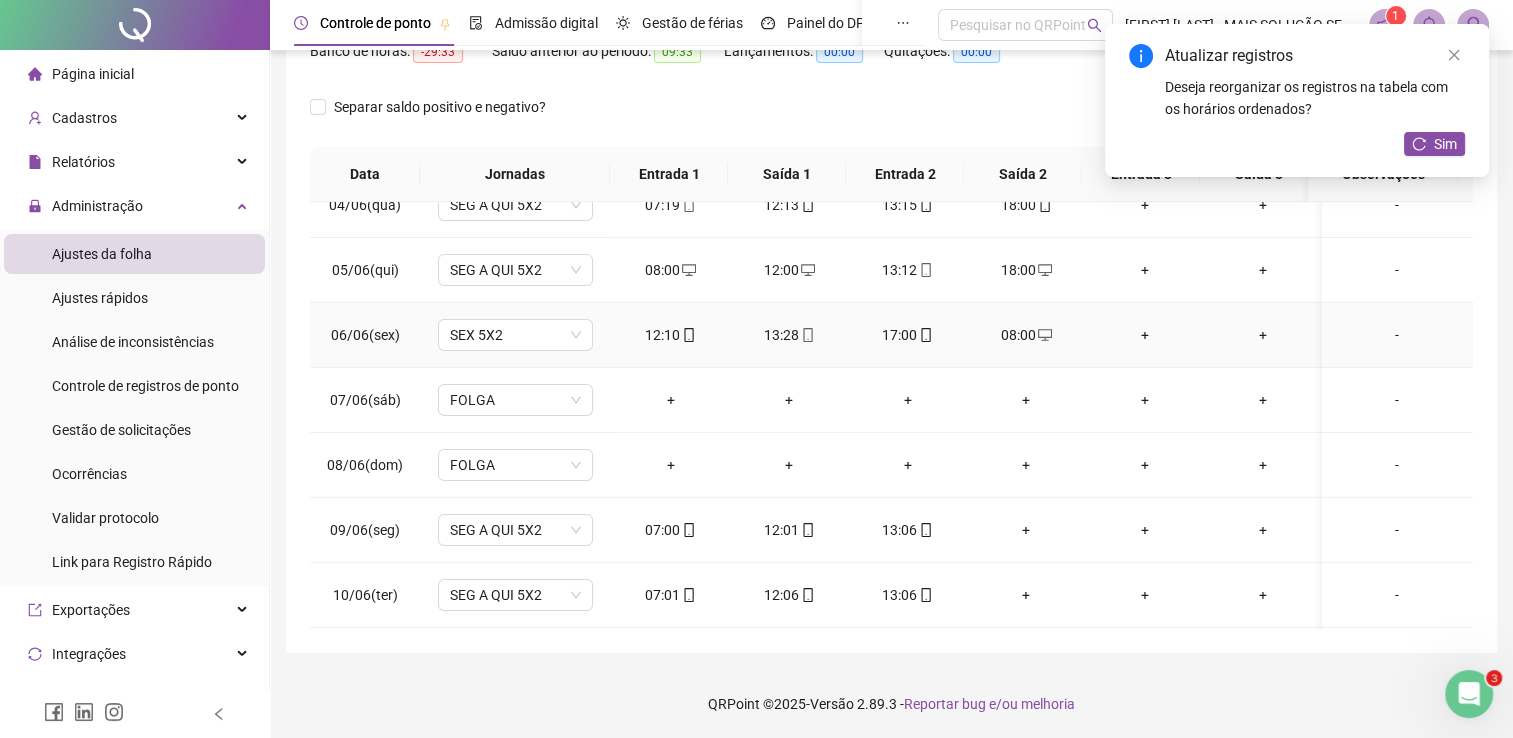 scroll, scrollTop: 400, scrollLeft: 0, axis: vertical 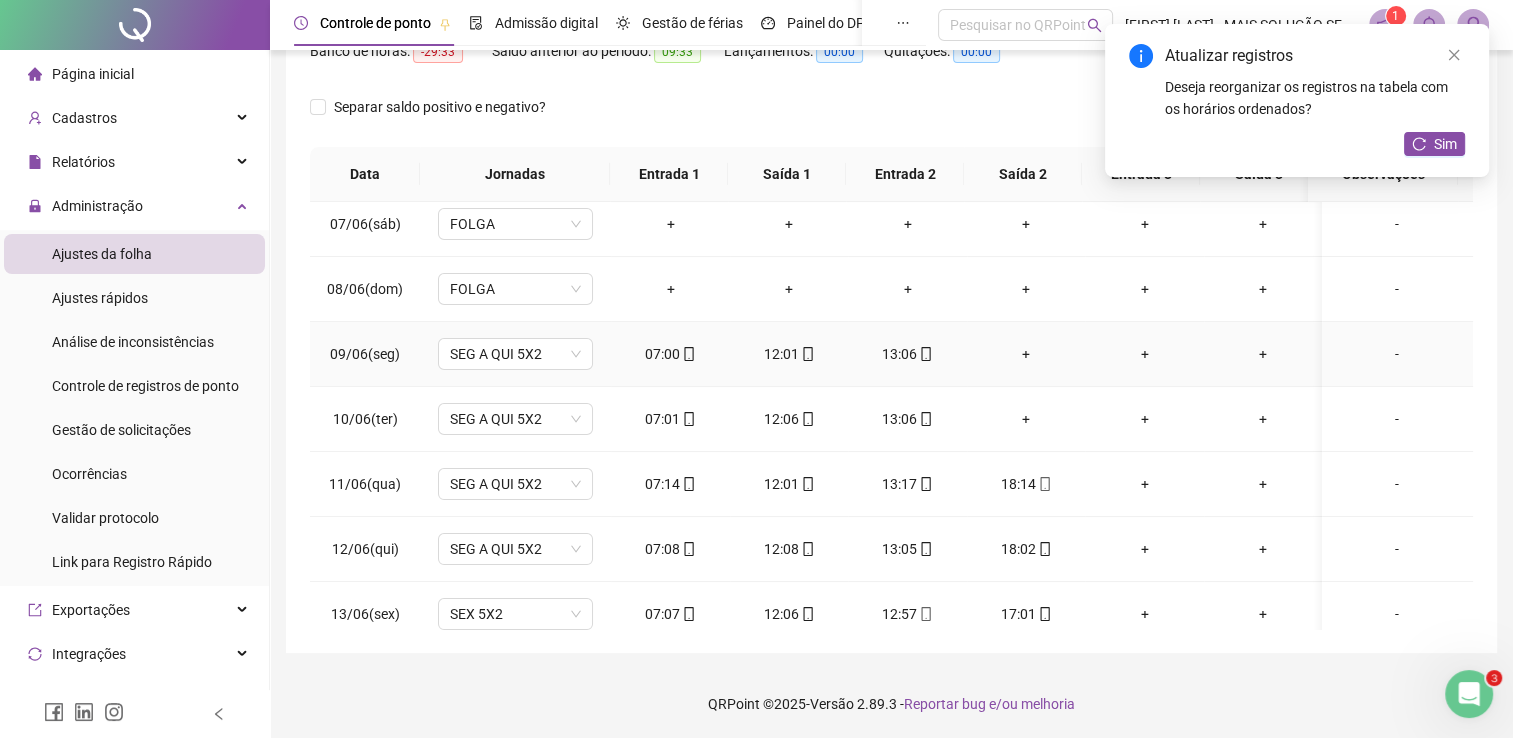 click on "+" at bounding box center [1026, 354] 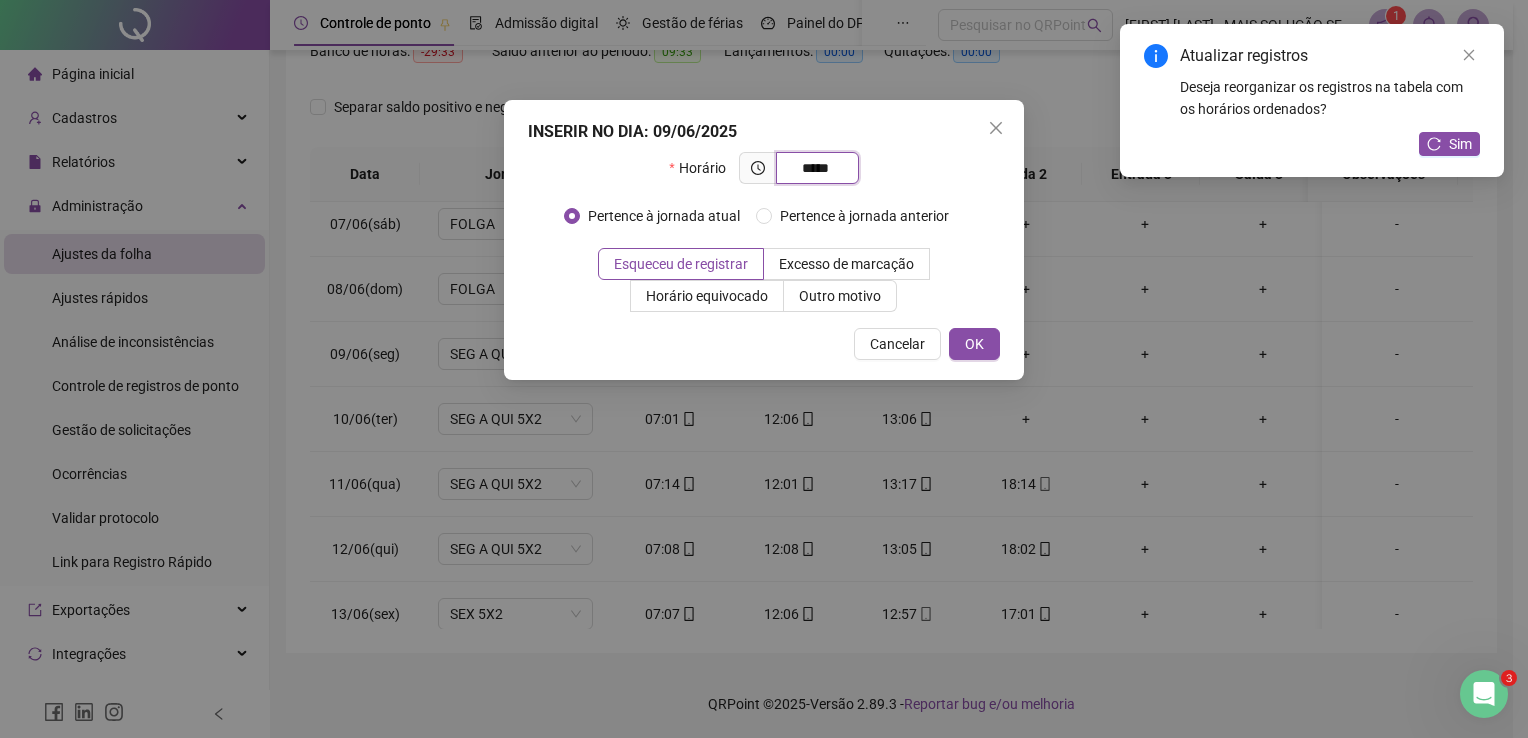 type on "*****" 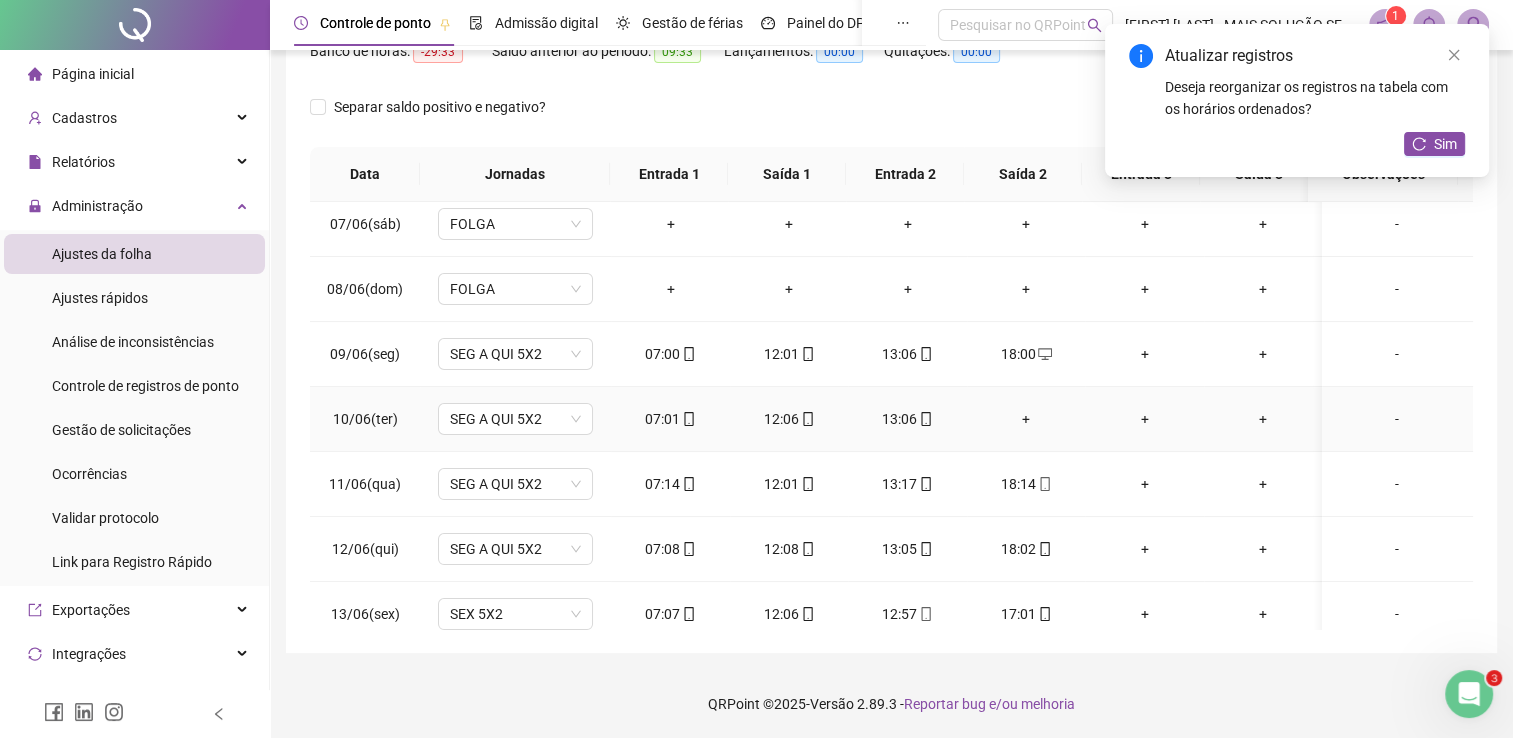 click on "+" at bounding box center (1026, 419) 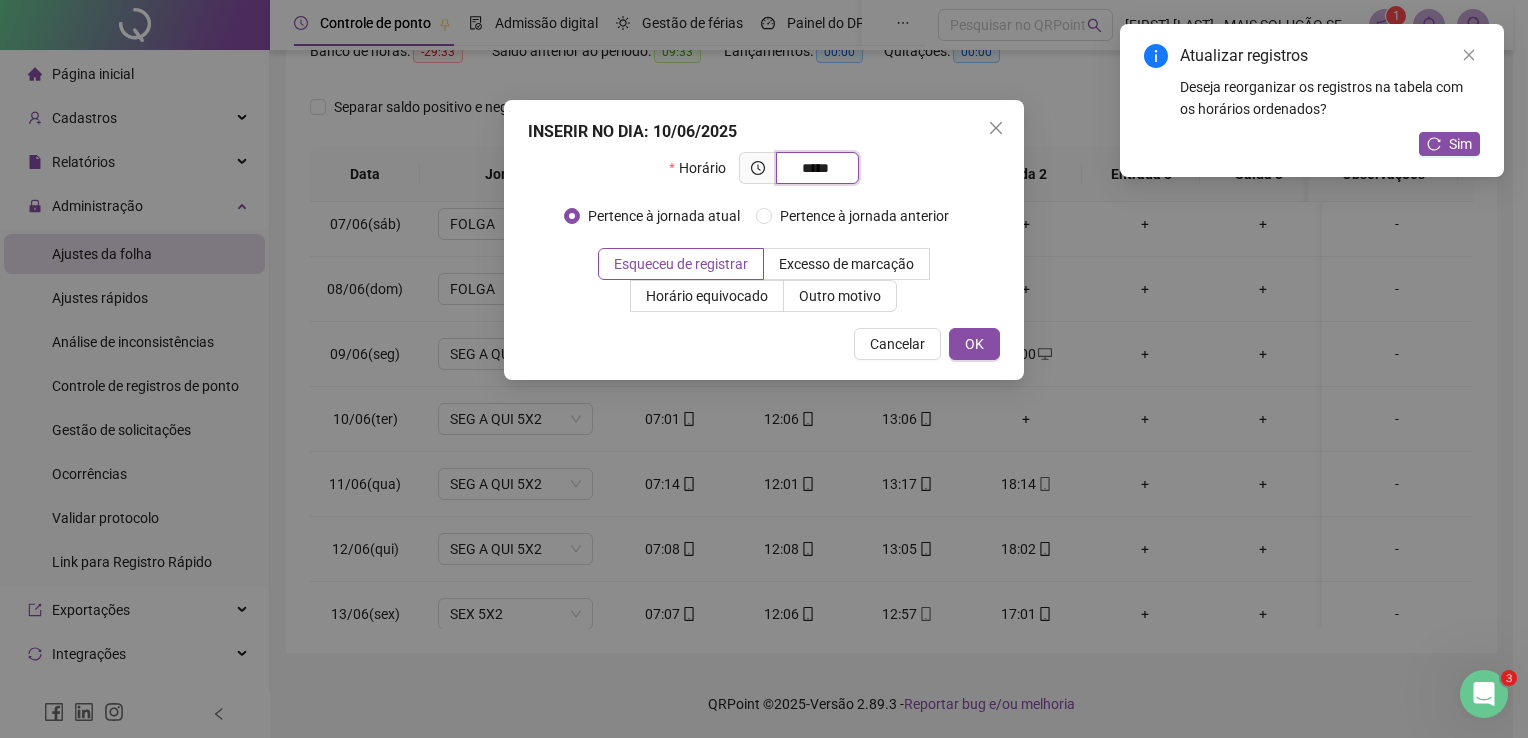 type on "*****" 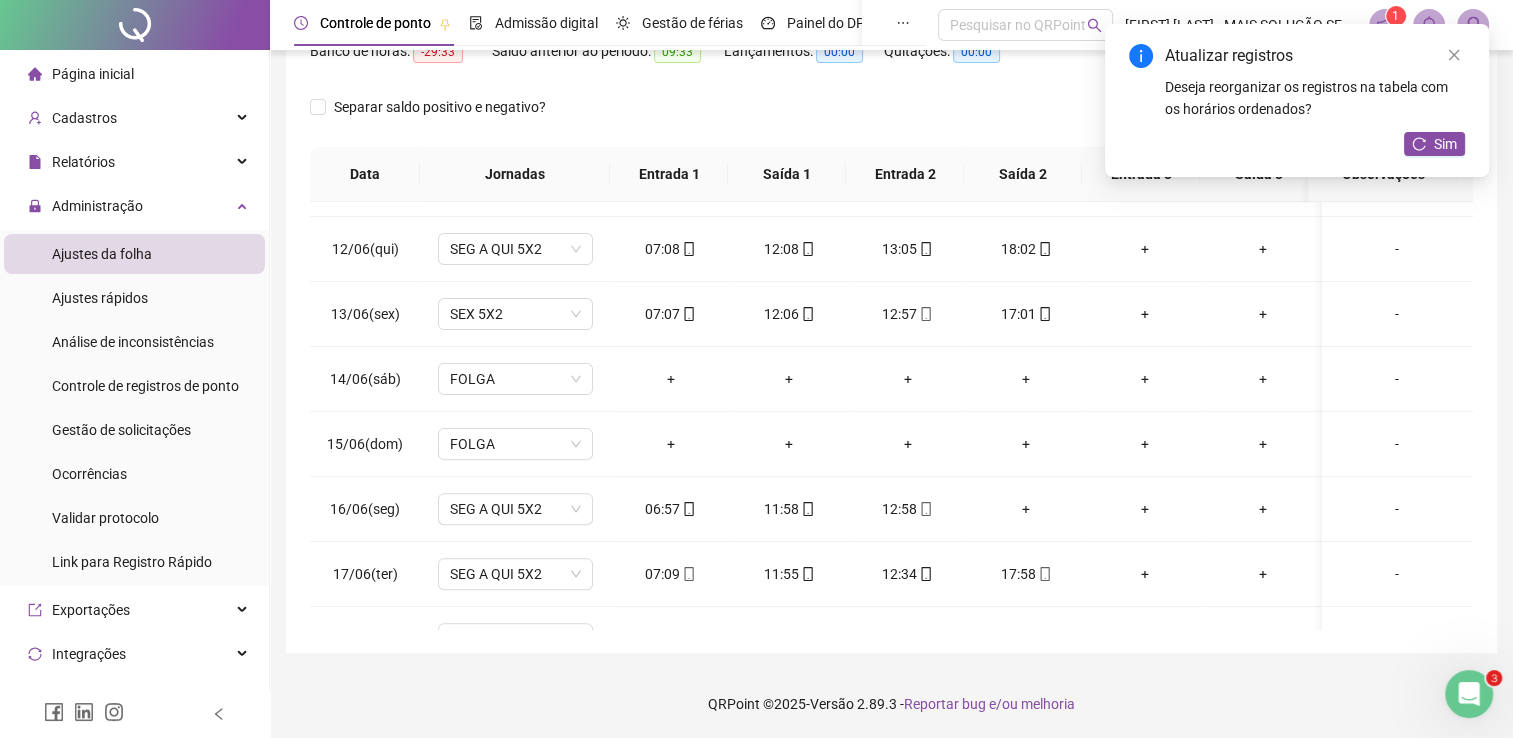 scroll, scrollTop: 900, scrollLeft: 0, axis: vertical 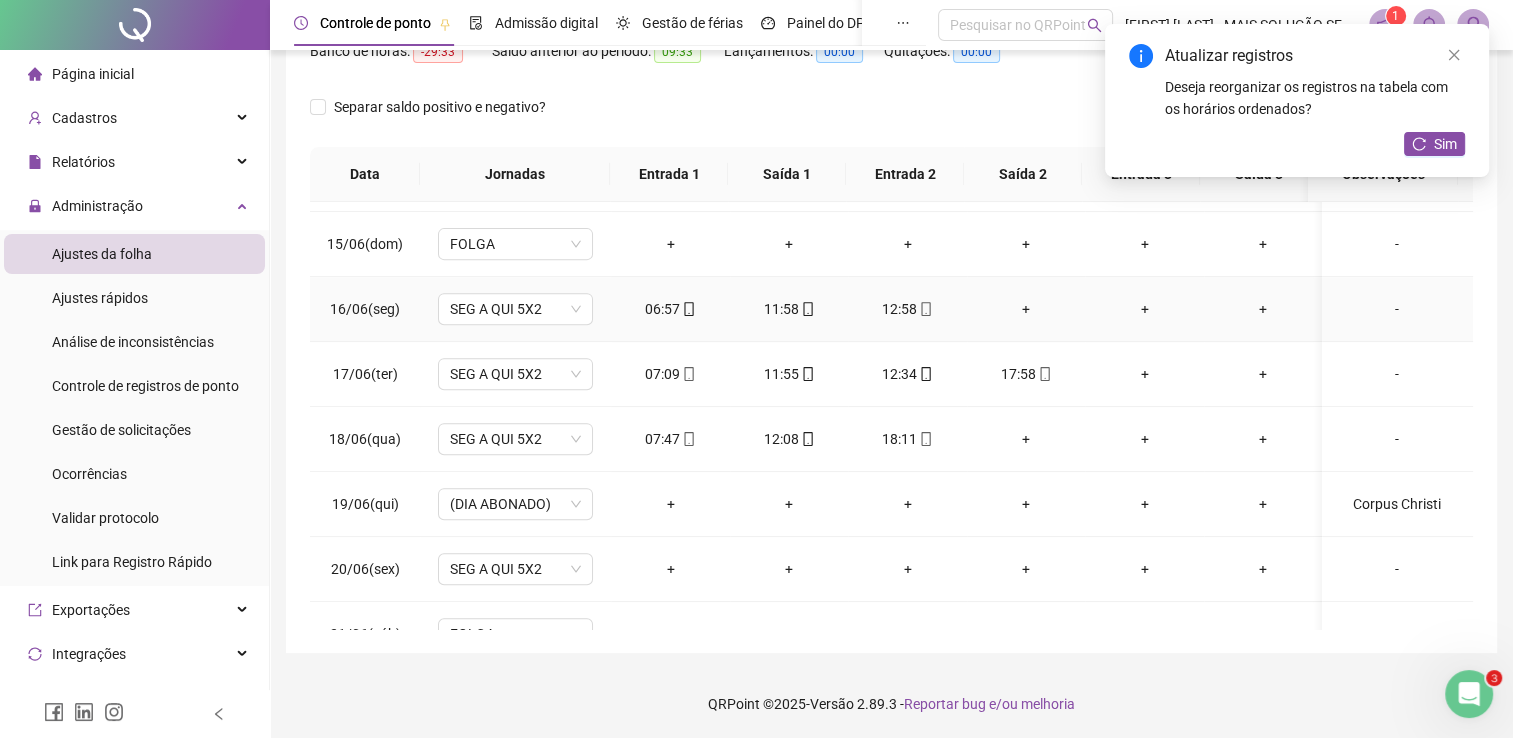 click on "+" at bounding box center (1026, 309) 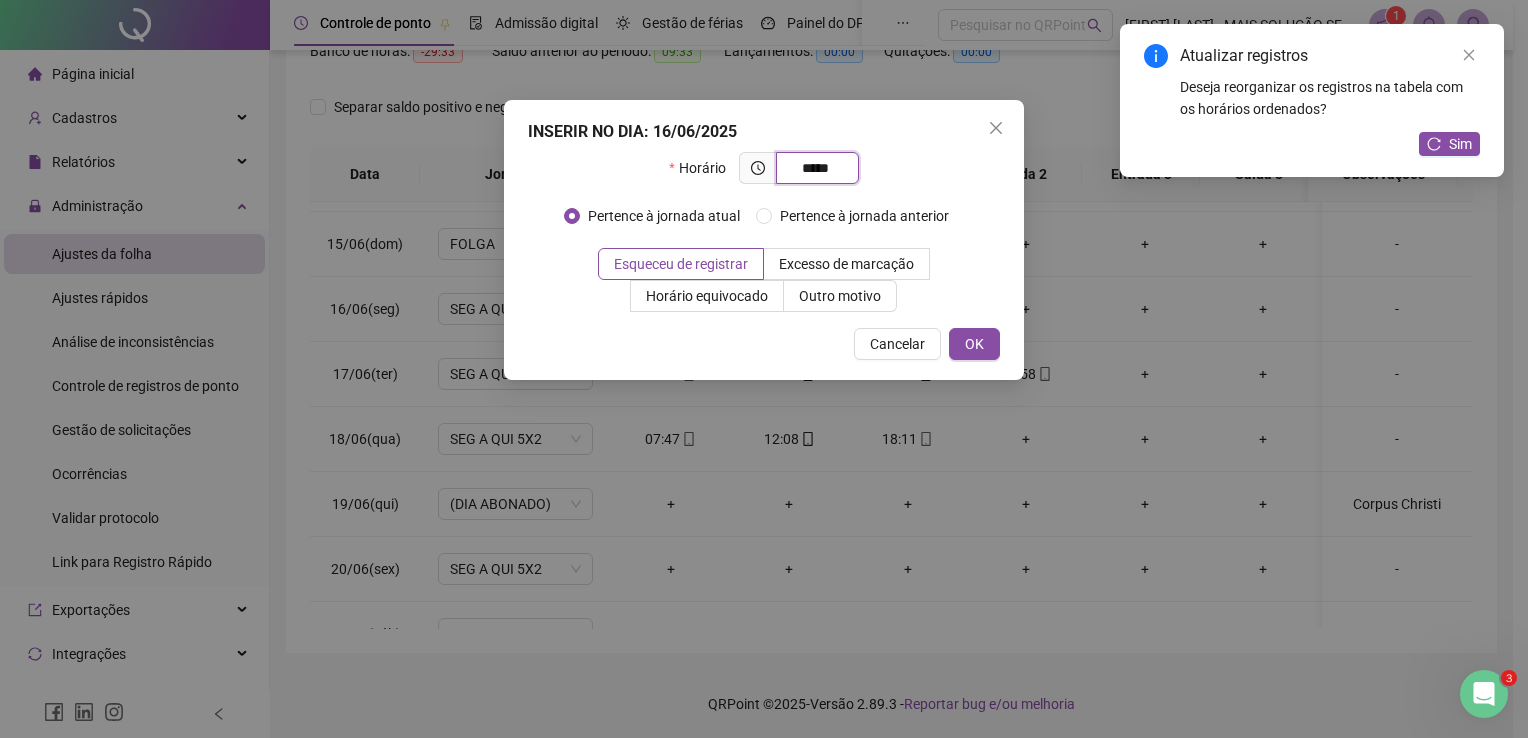 type on "*****" 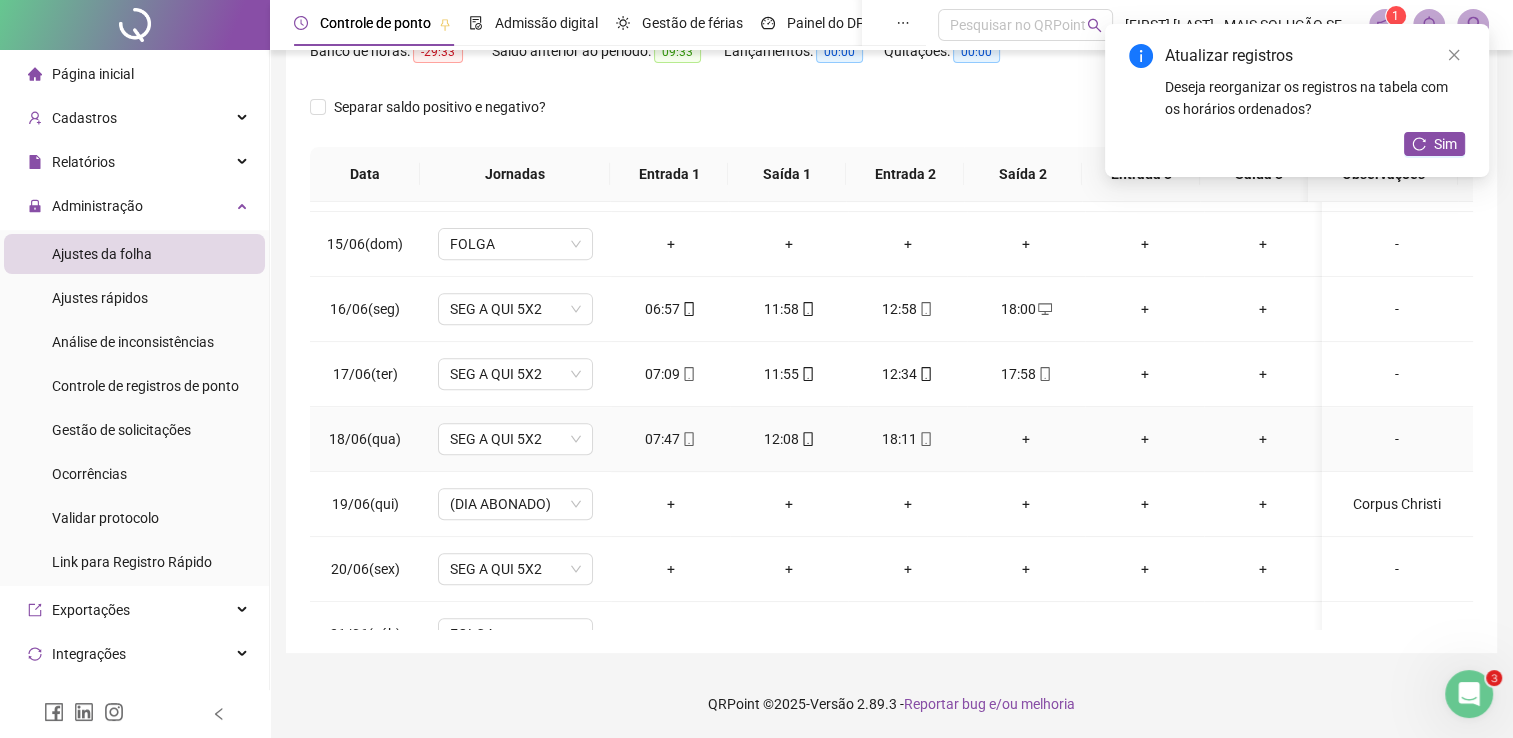 click on "+" at bounding box center [1026, 439] 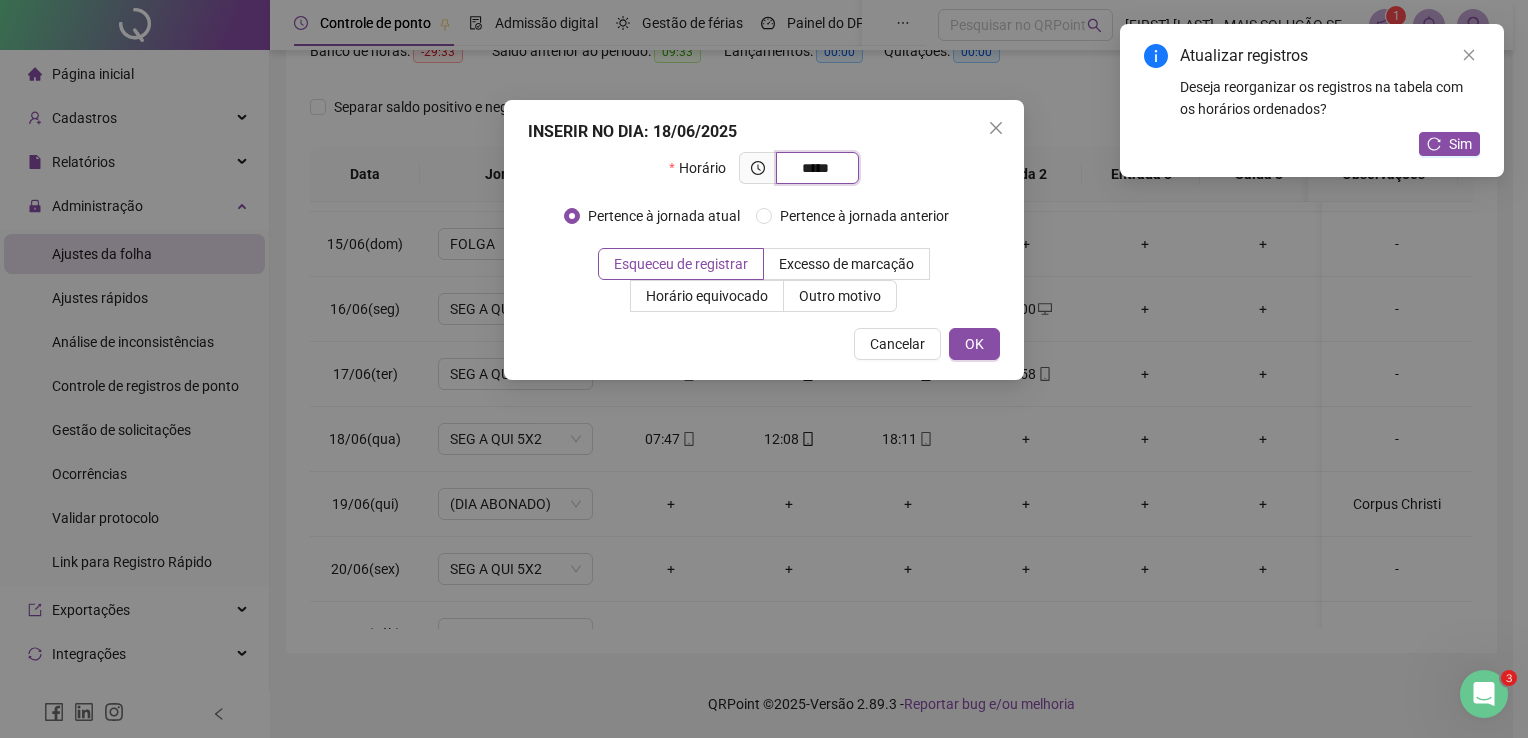 type on "*****" 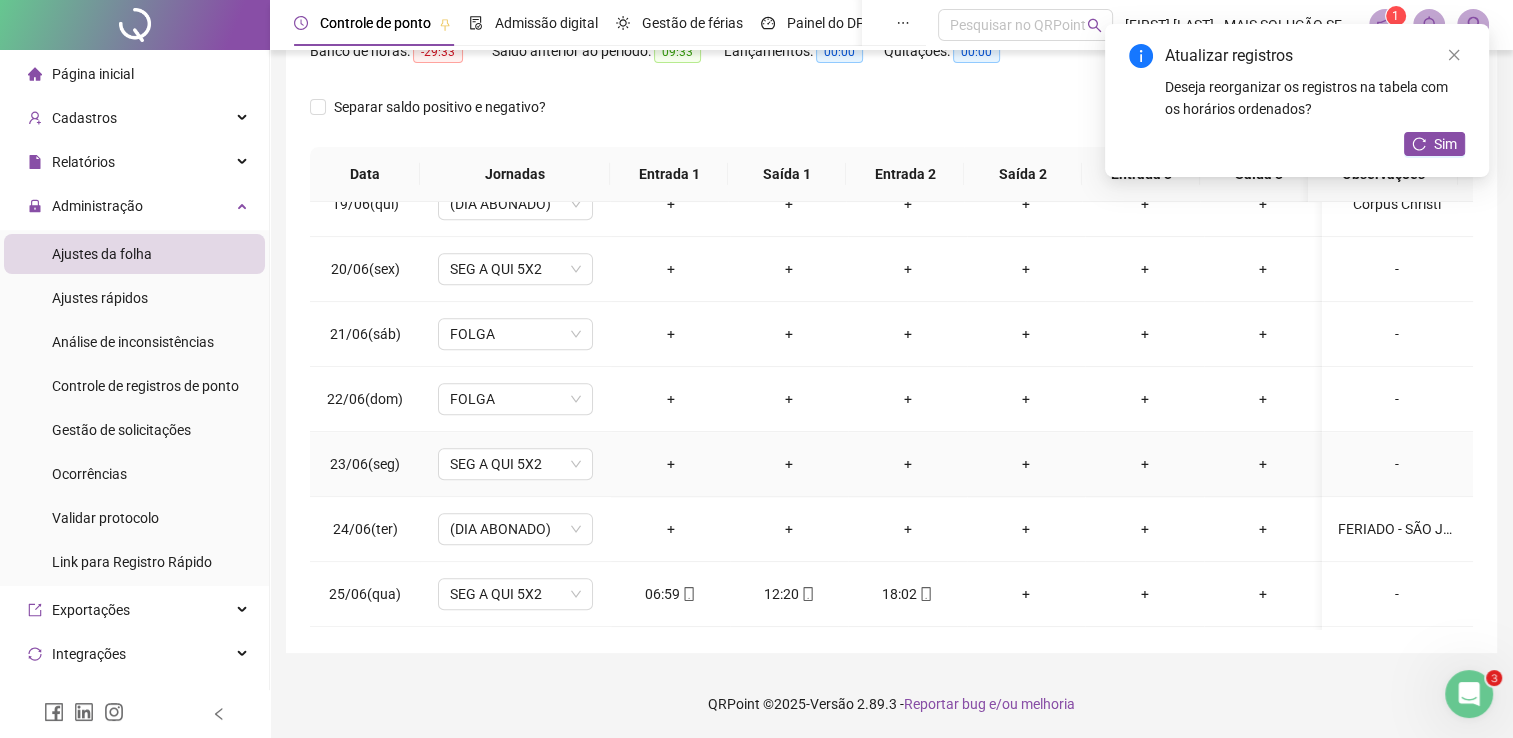 scroll, scrollTop: 1400, scrollLeft: 0, axis: vertical 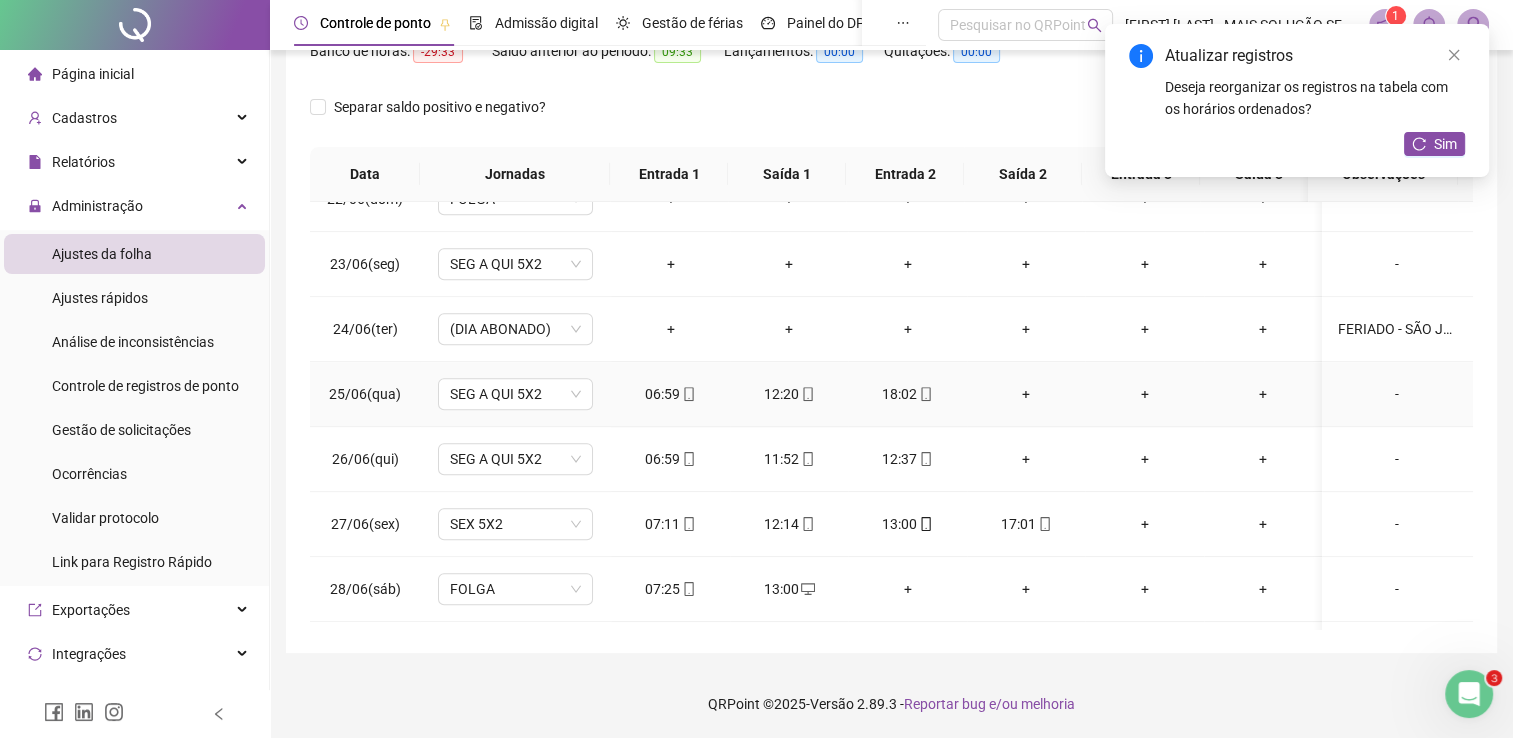click on "+" at bounding box center (1026, 394) 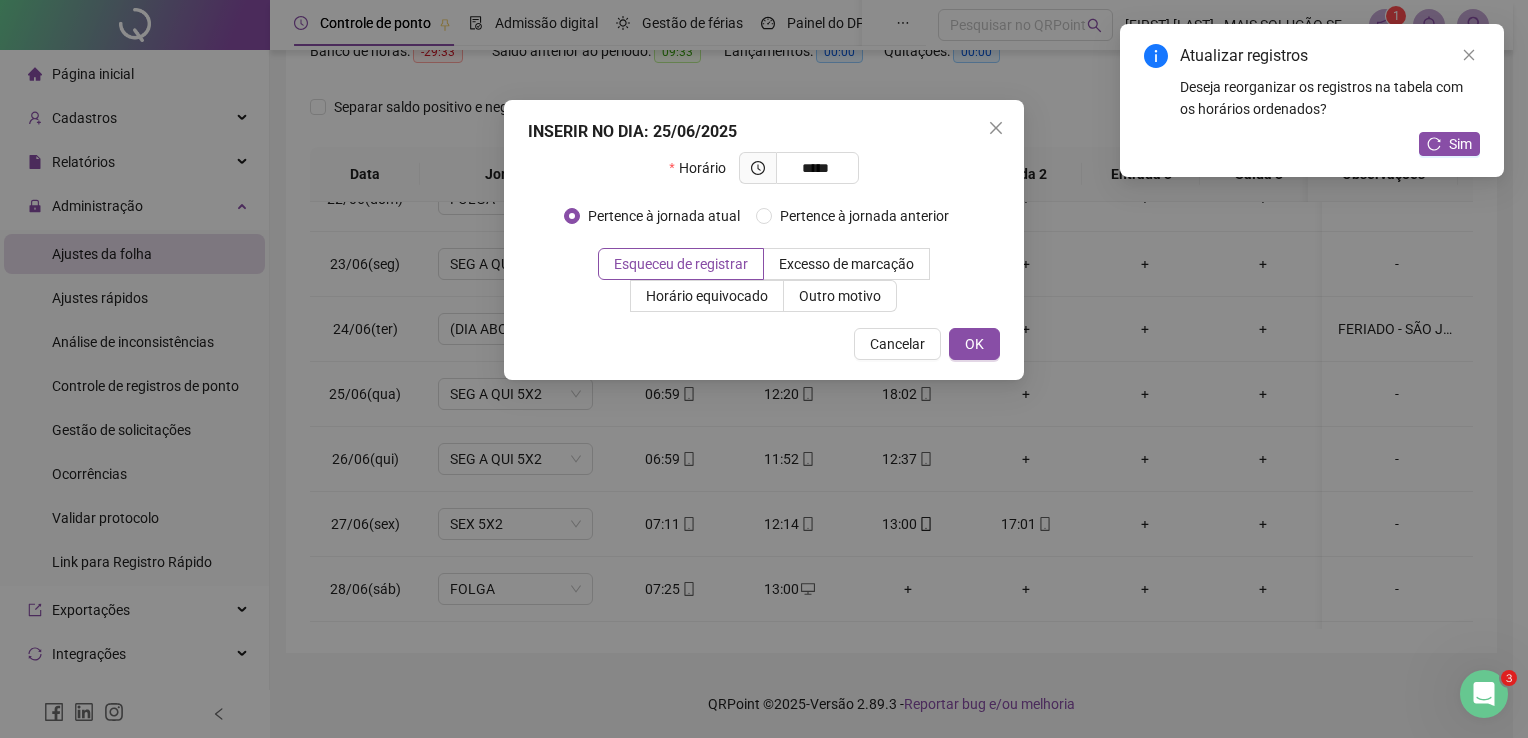 type on "*****" 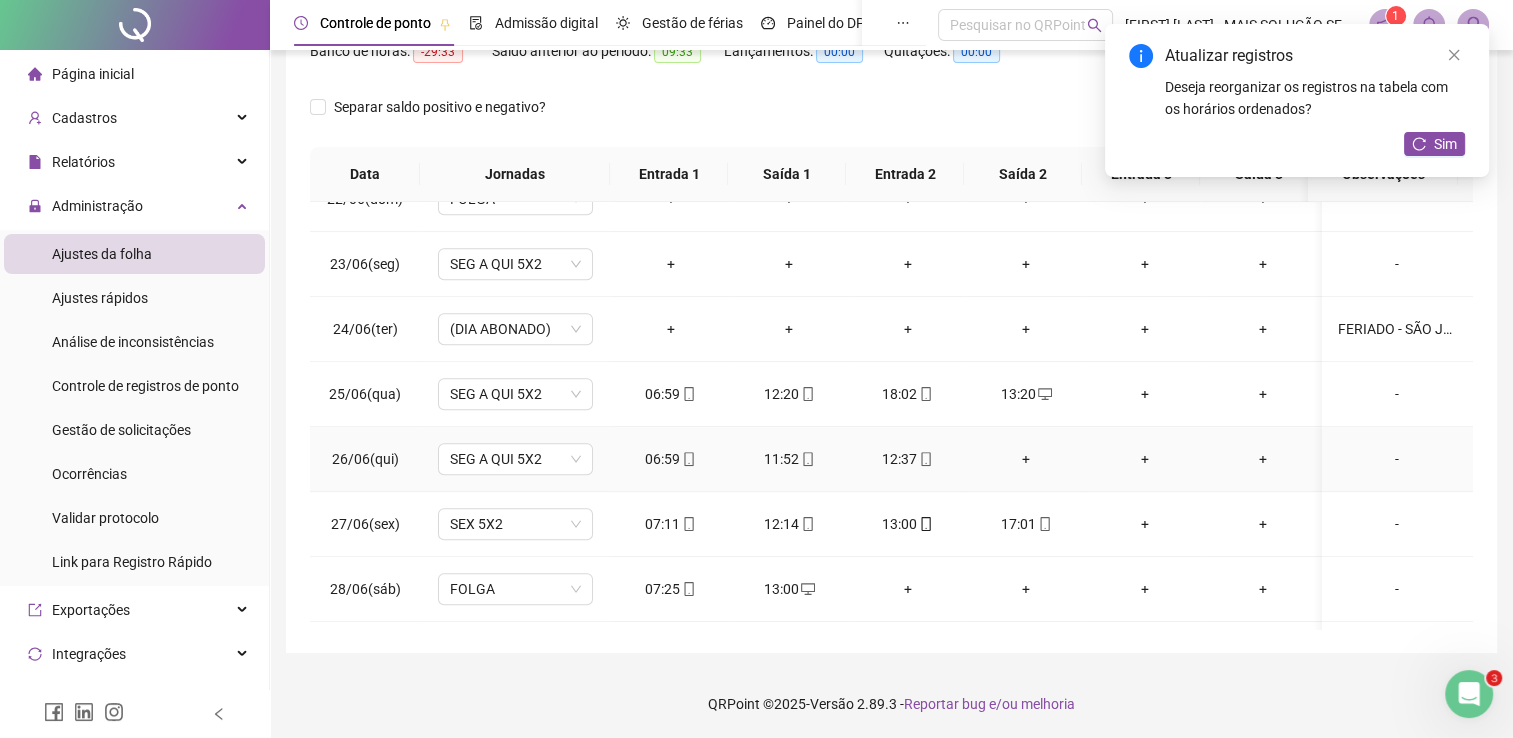 click on "+" at bounding box center [1026, 459] 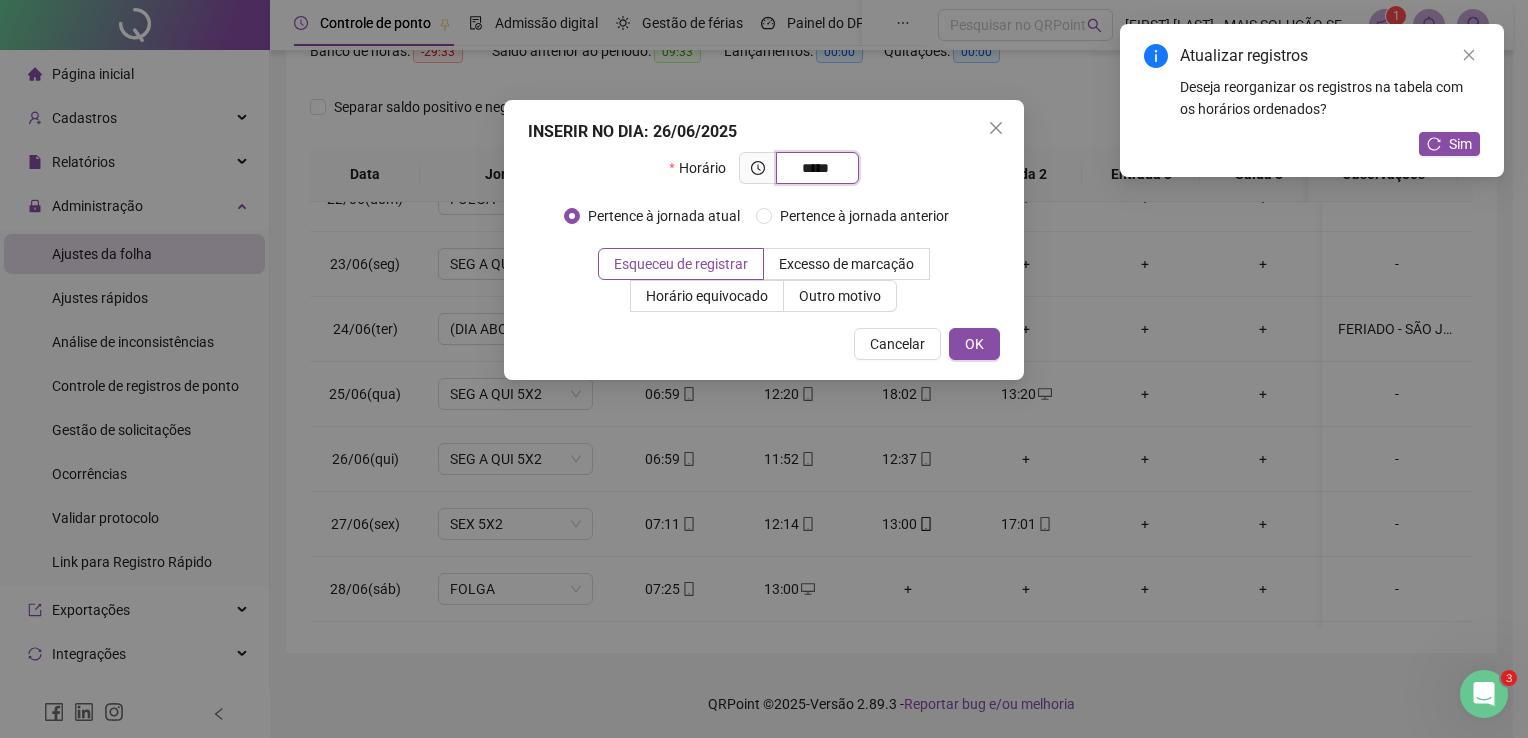 type on "*****" 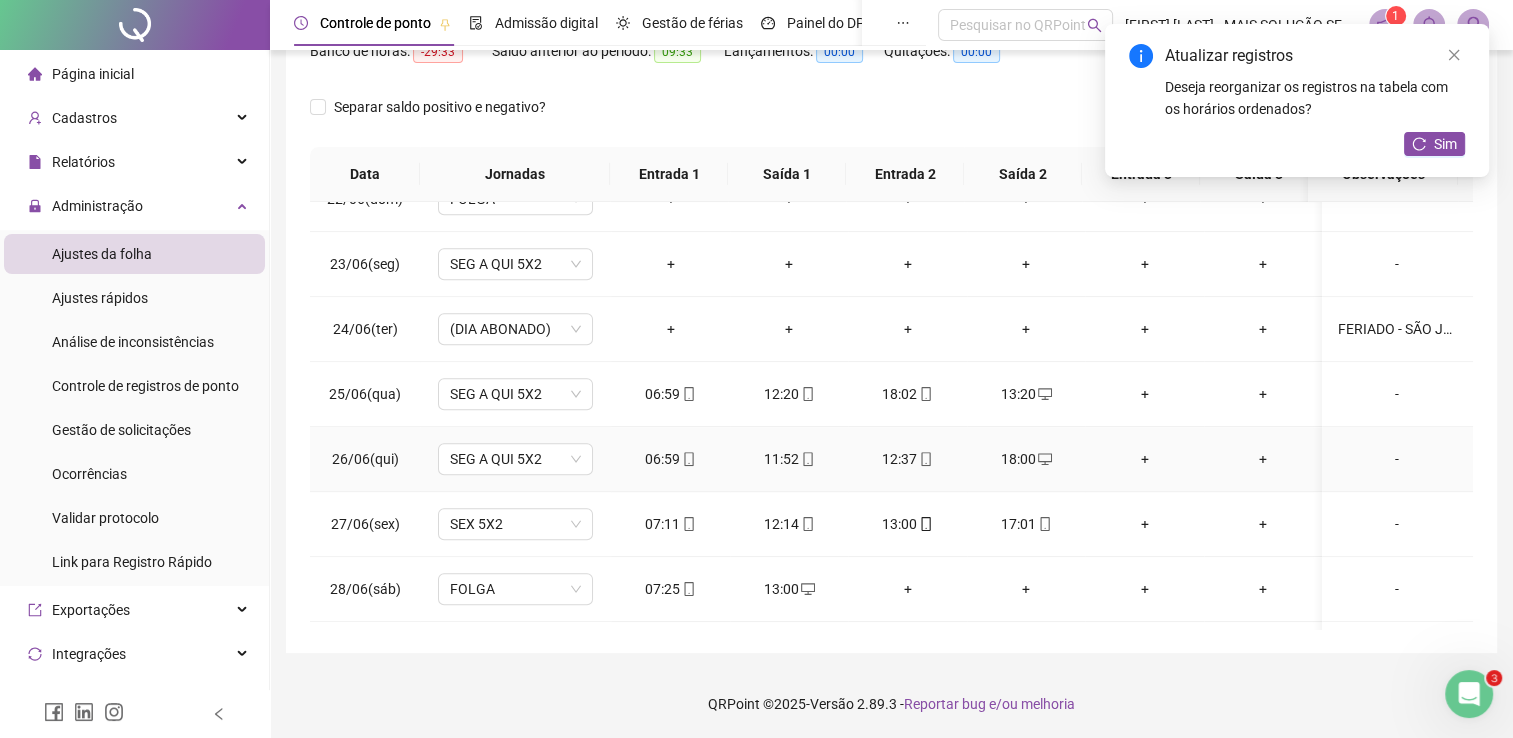 scroll, scrollTop: 1500, scrollLeft: 0, axis: vertical 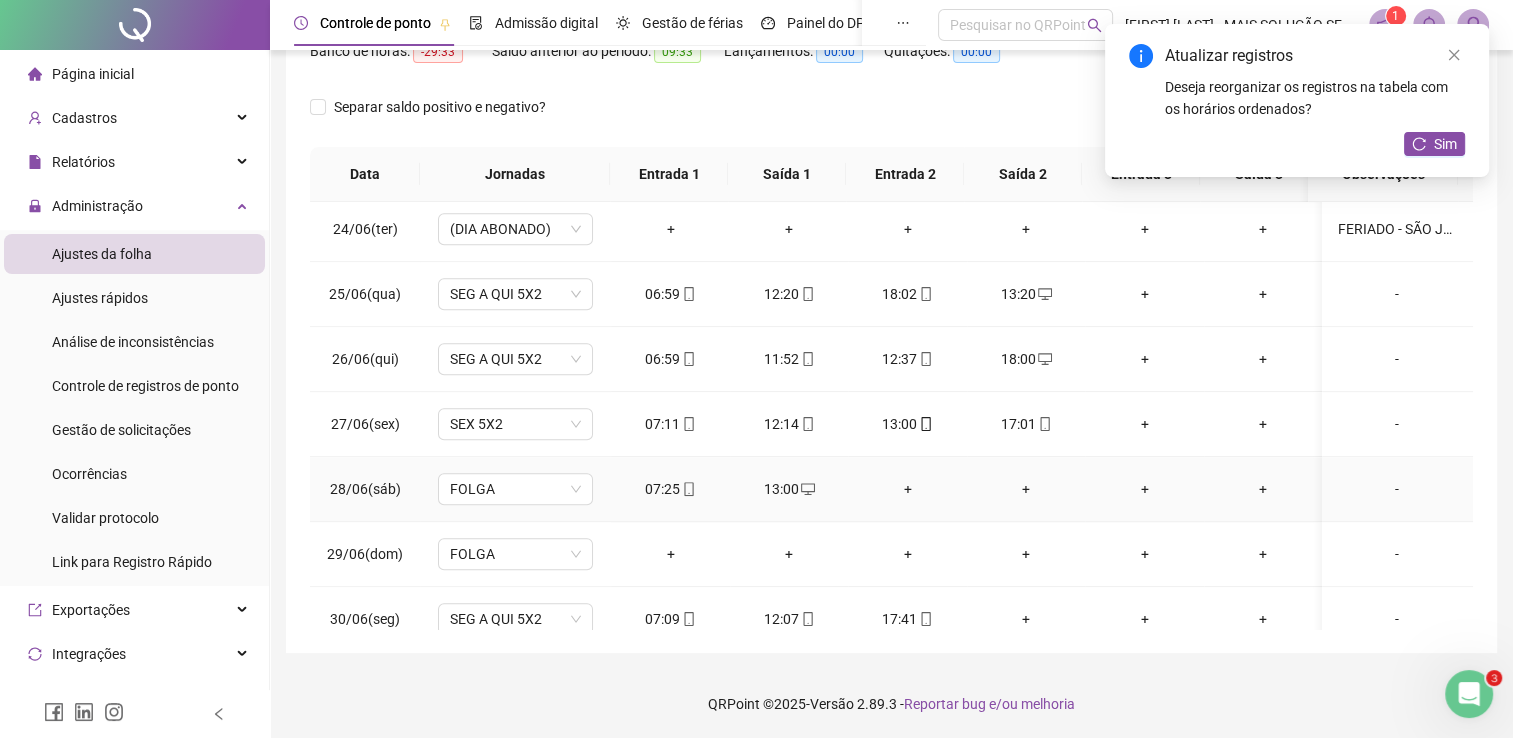 click on "+" at bounding box center (907, 489) 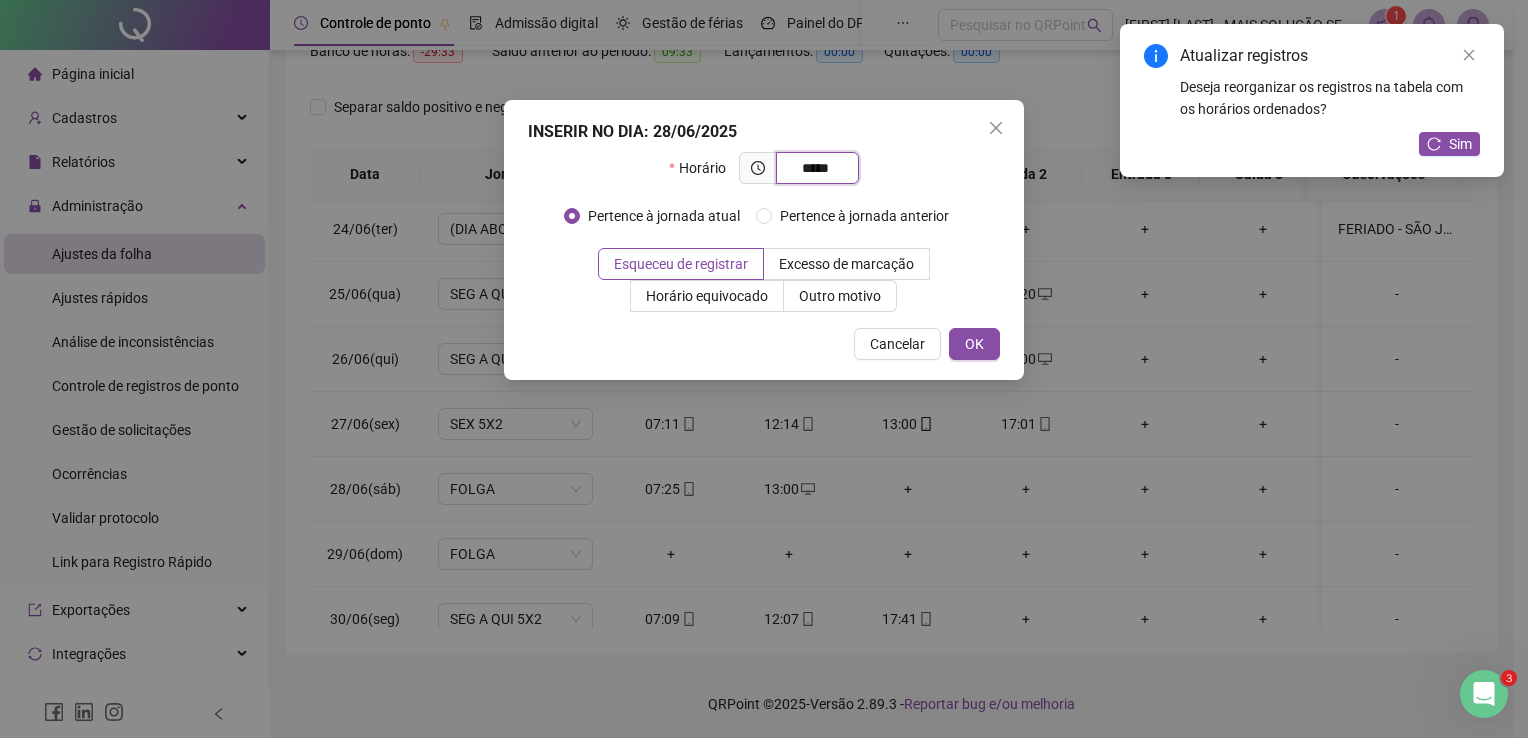 type on "*****" 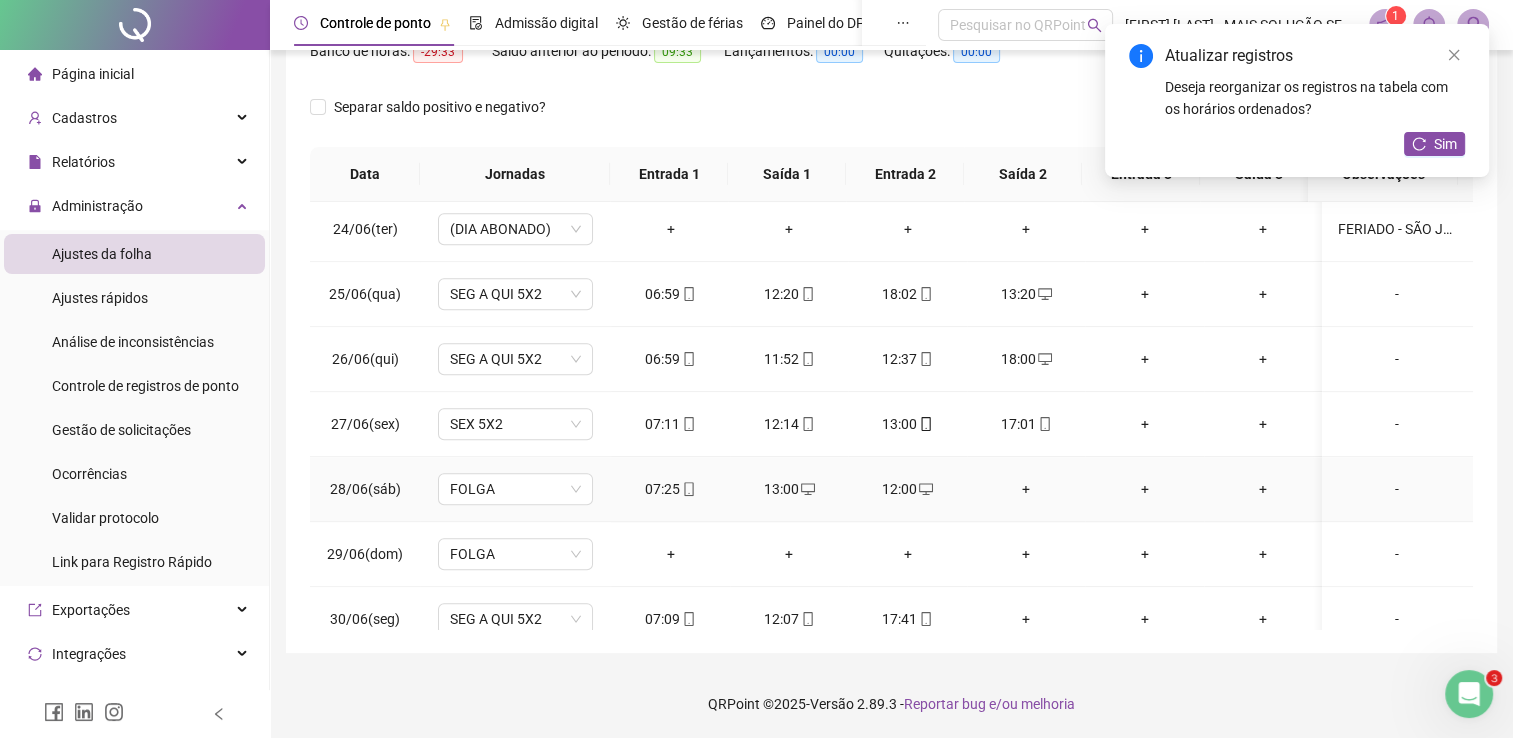 click on "+" at bounding box center [1026, 489] 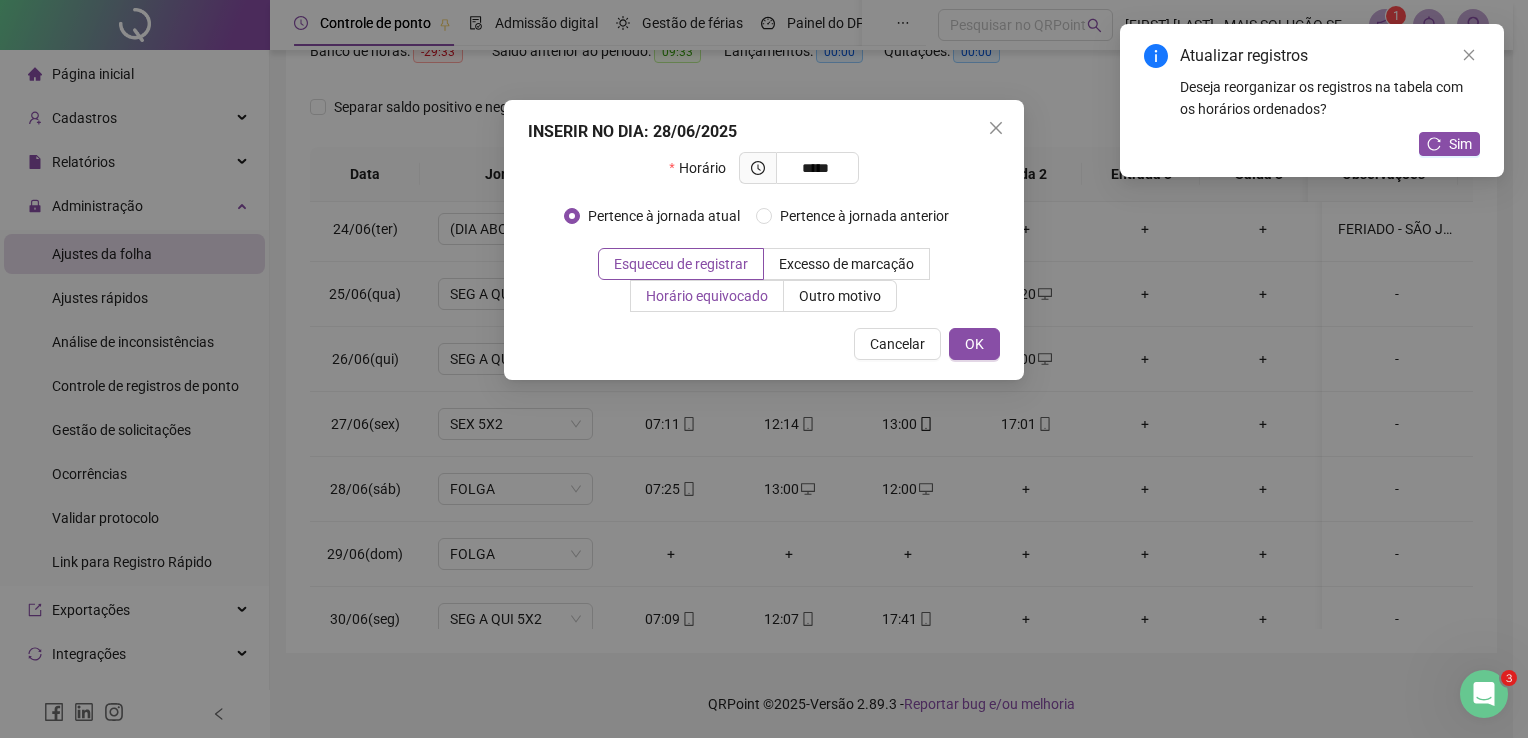 type on "*****" 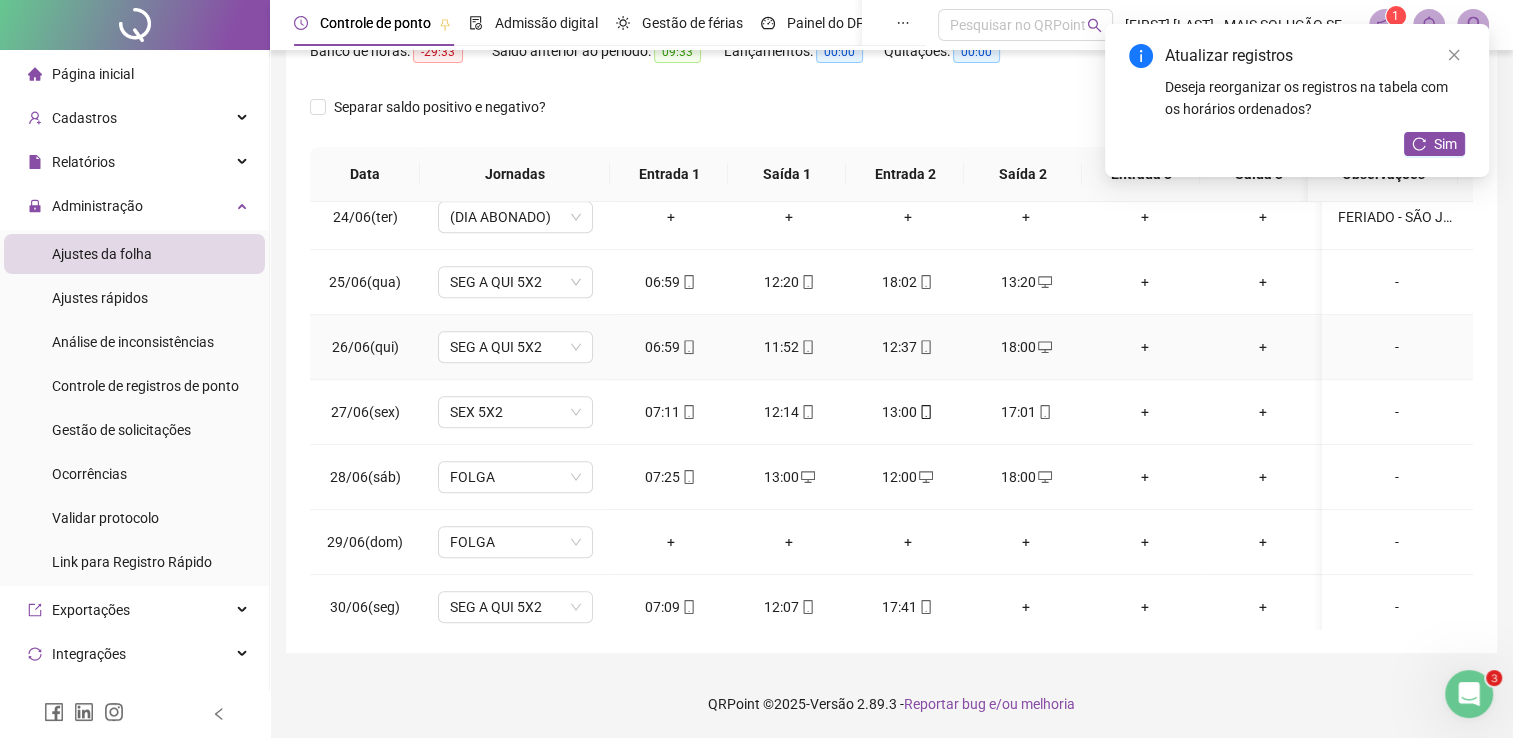 scroll, scrollTop: 1516, scrollLeft: 0, axis: vertical 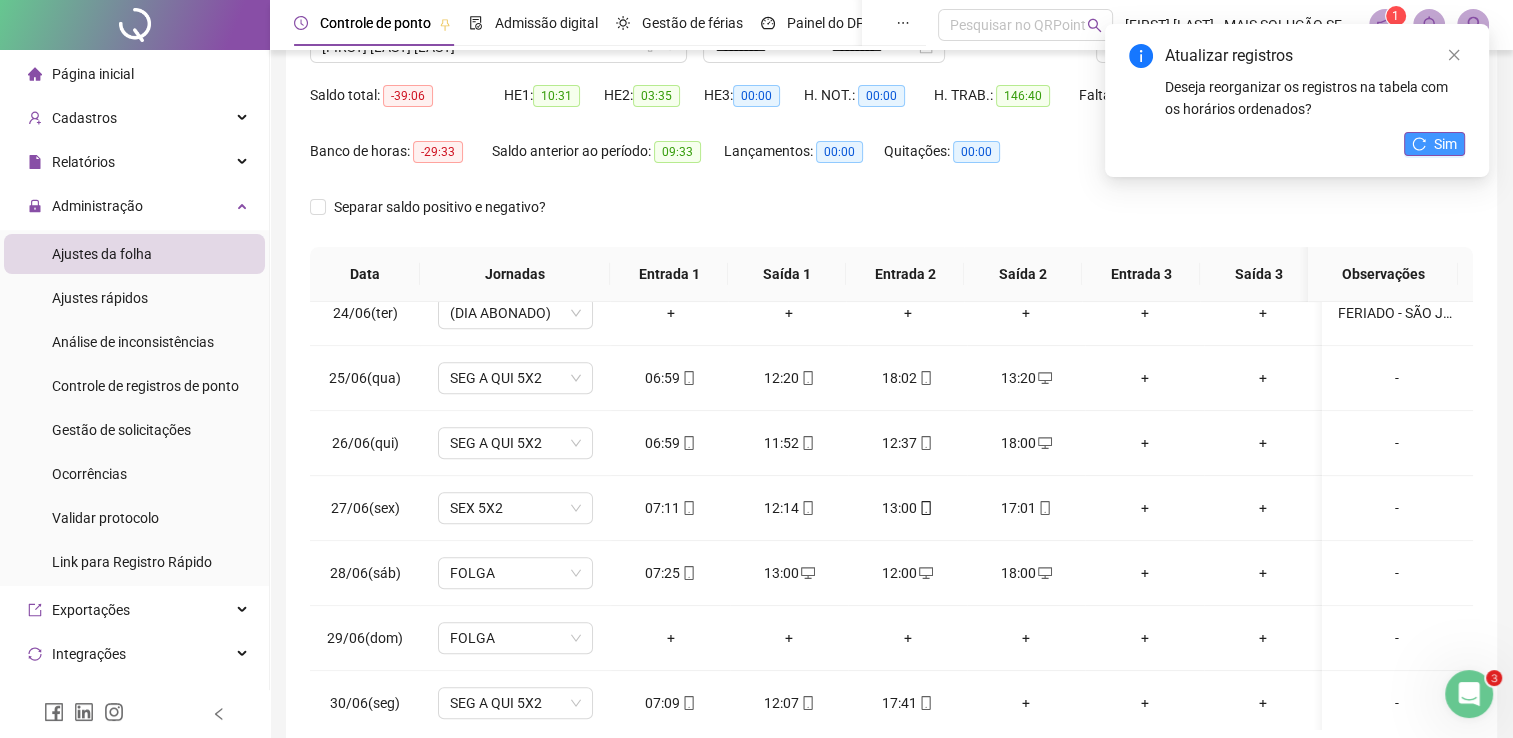 click 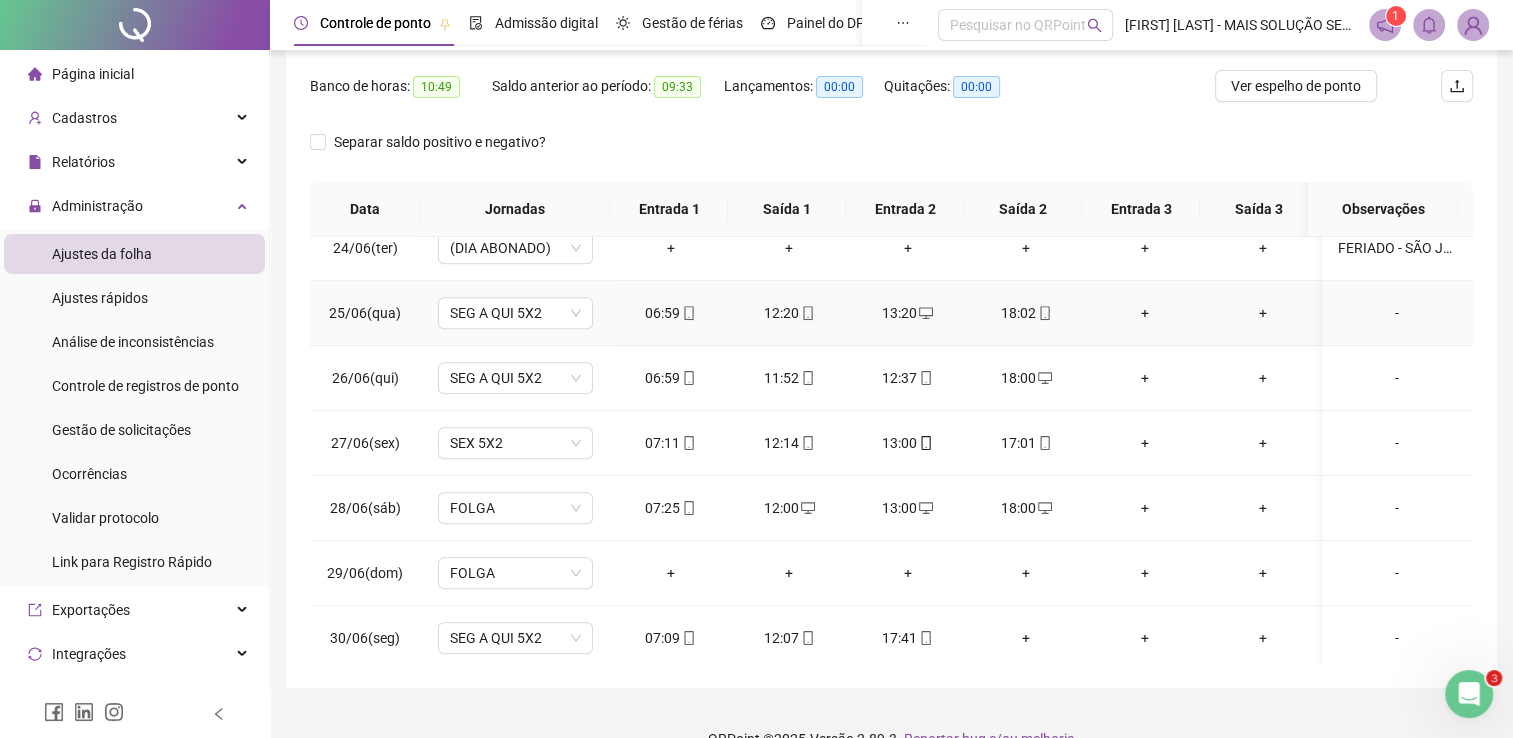 scroll, scrollTop: 283, scrollLeft: 0, axis: vertical 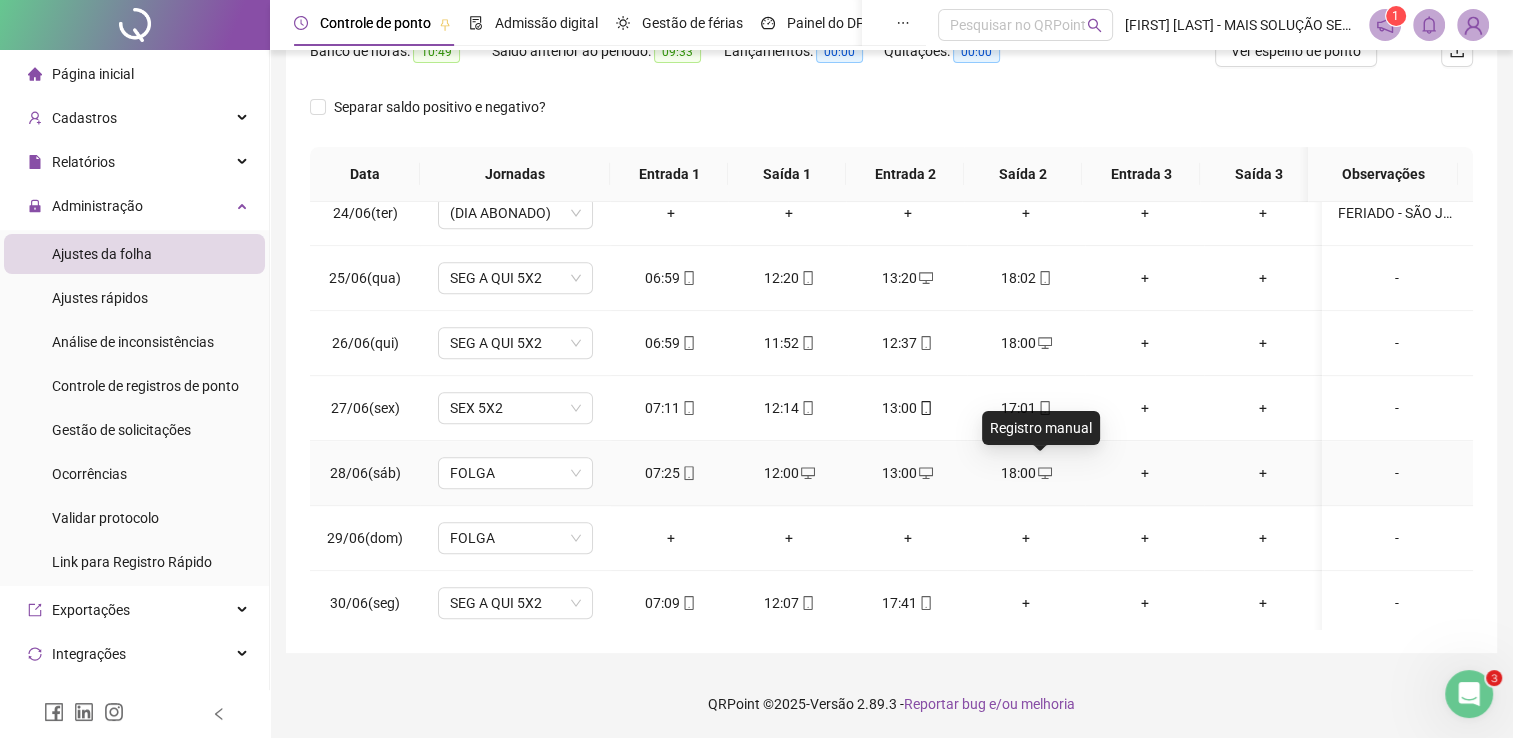 click 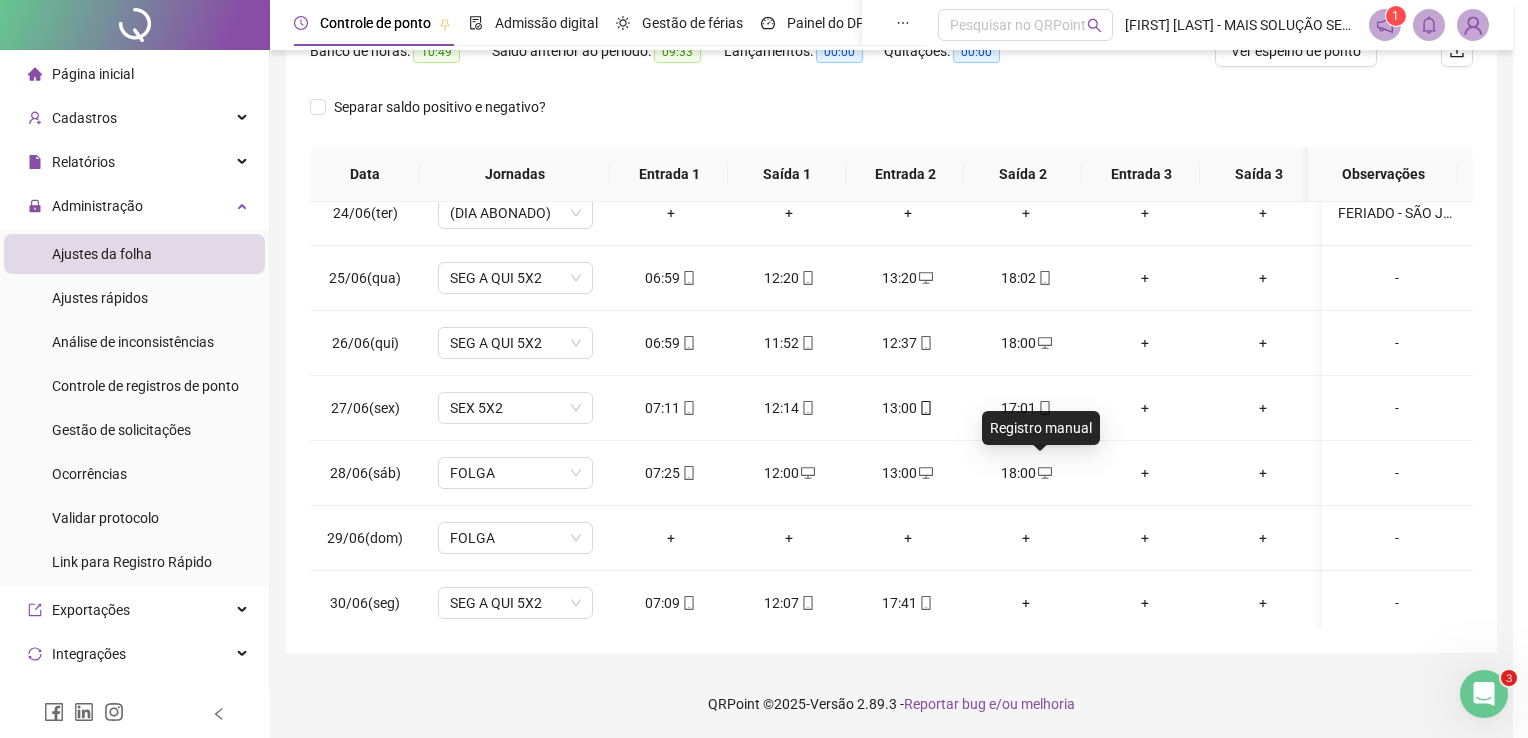 type on "**********" 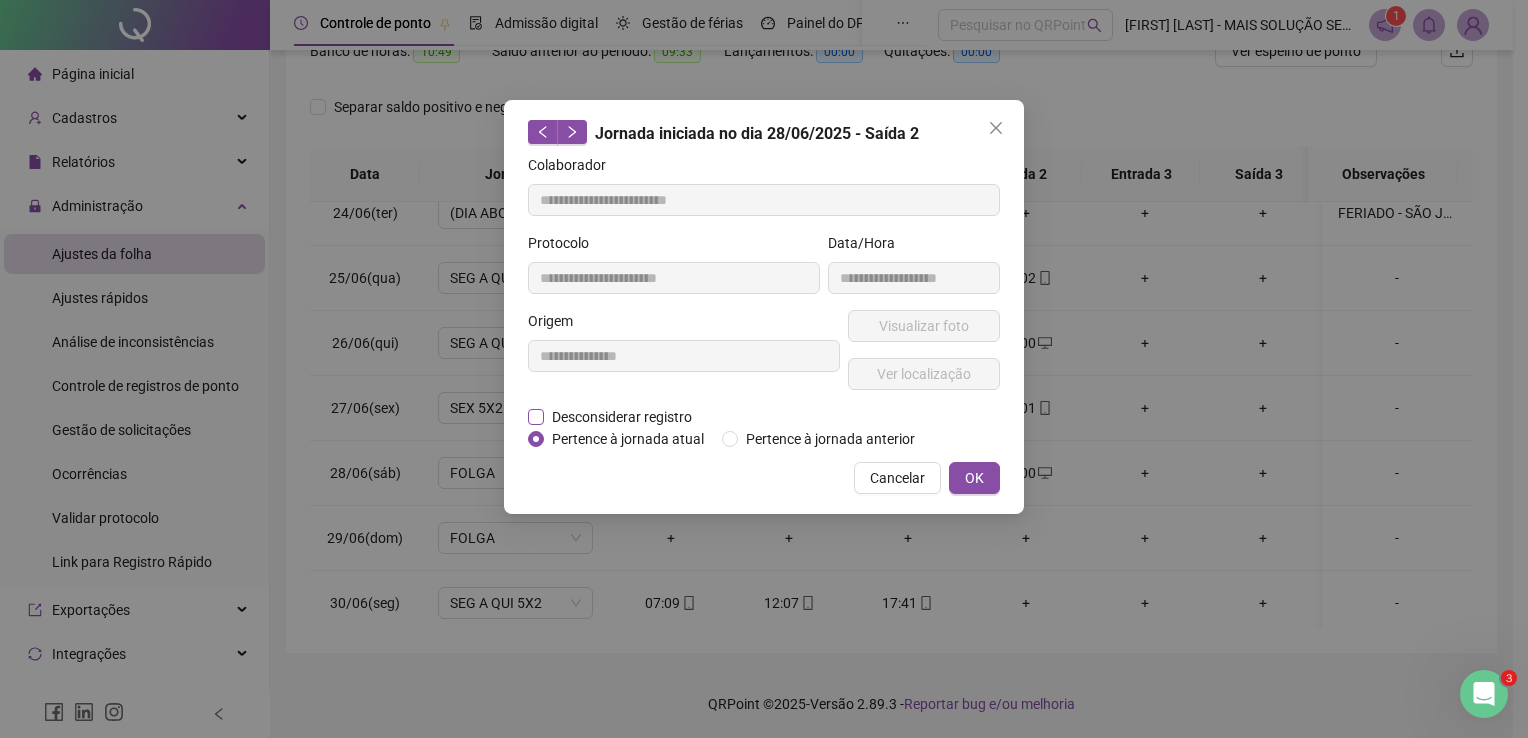 click on "Desconsiderar registro" at bounding box center [622, 417] 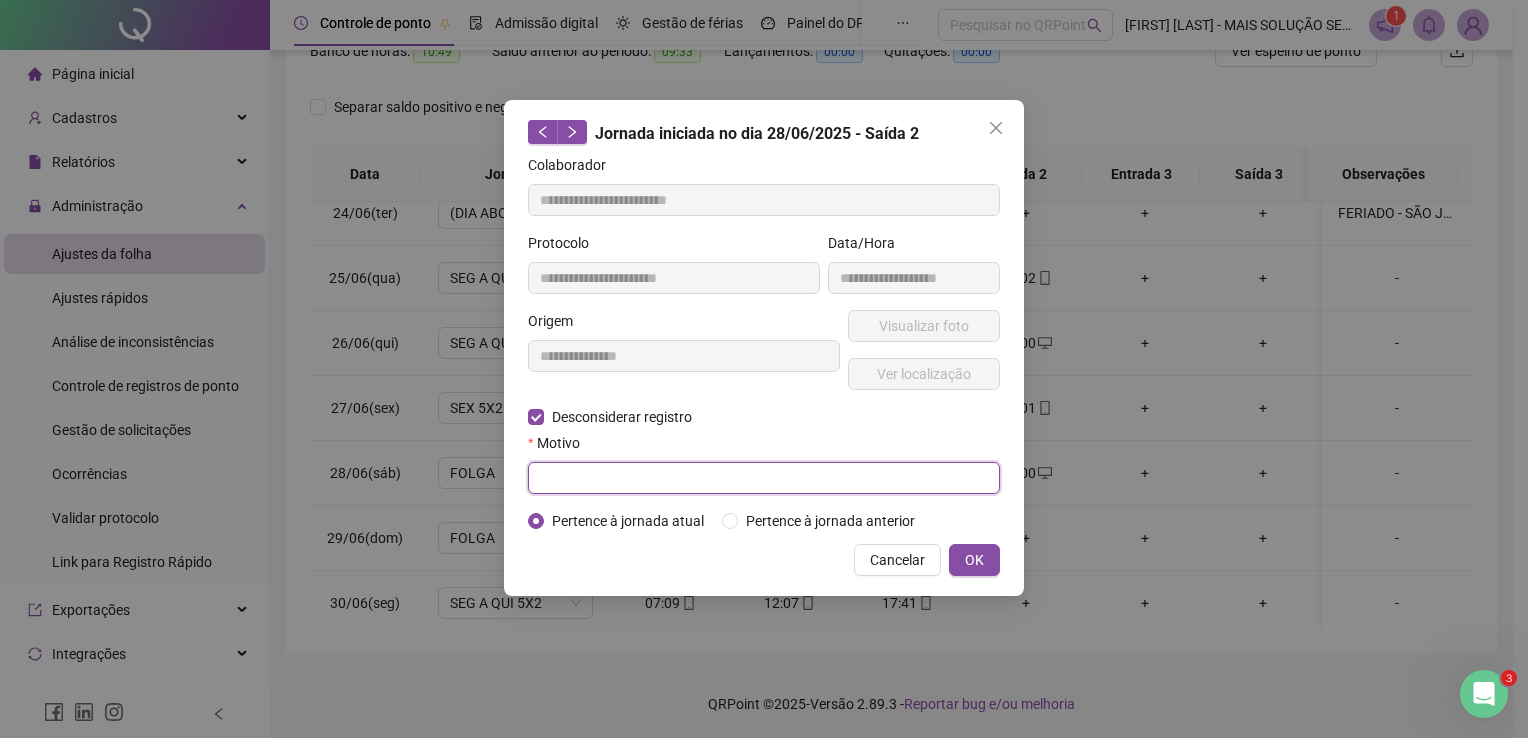 click at bounding box center (764, 478) 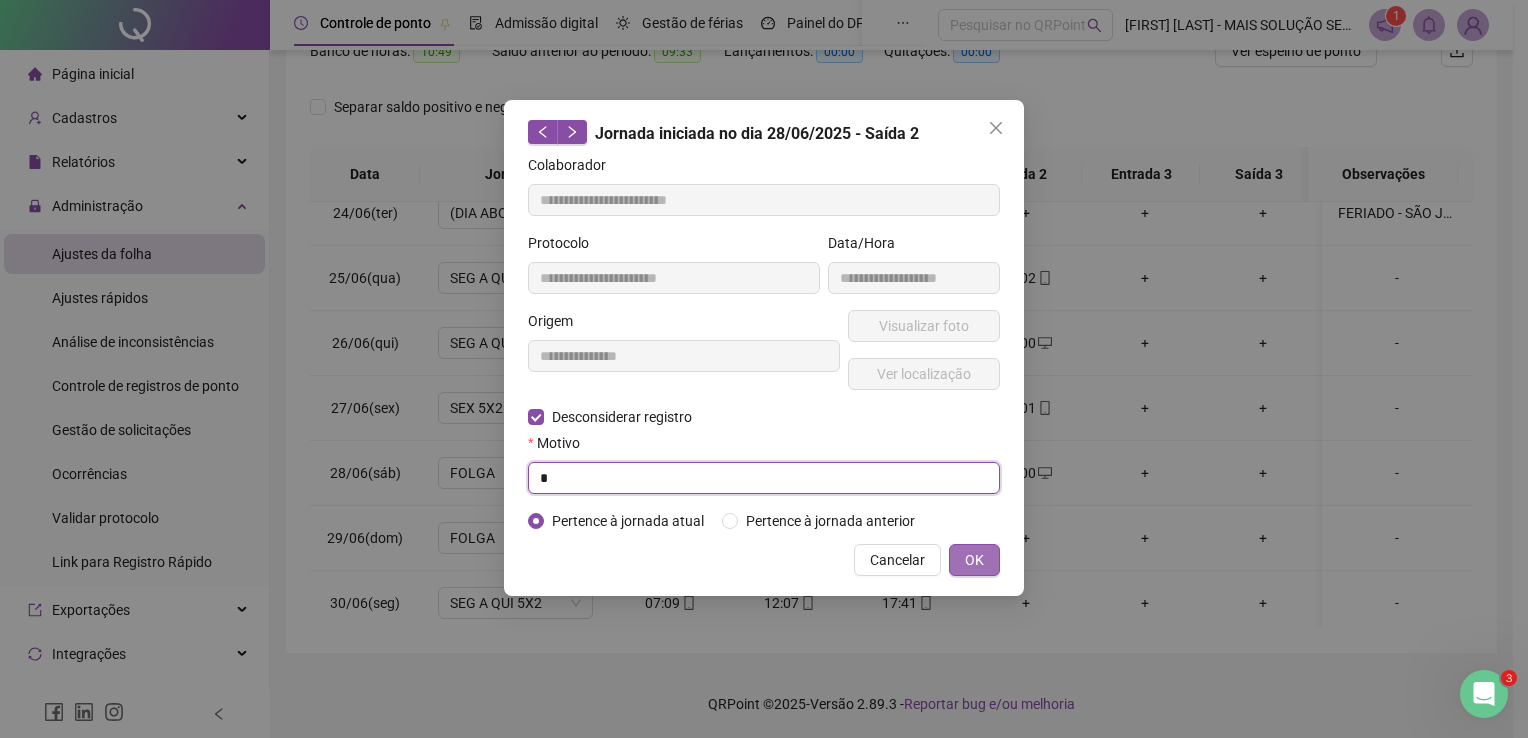 type on "*" 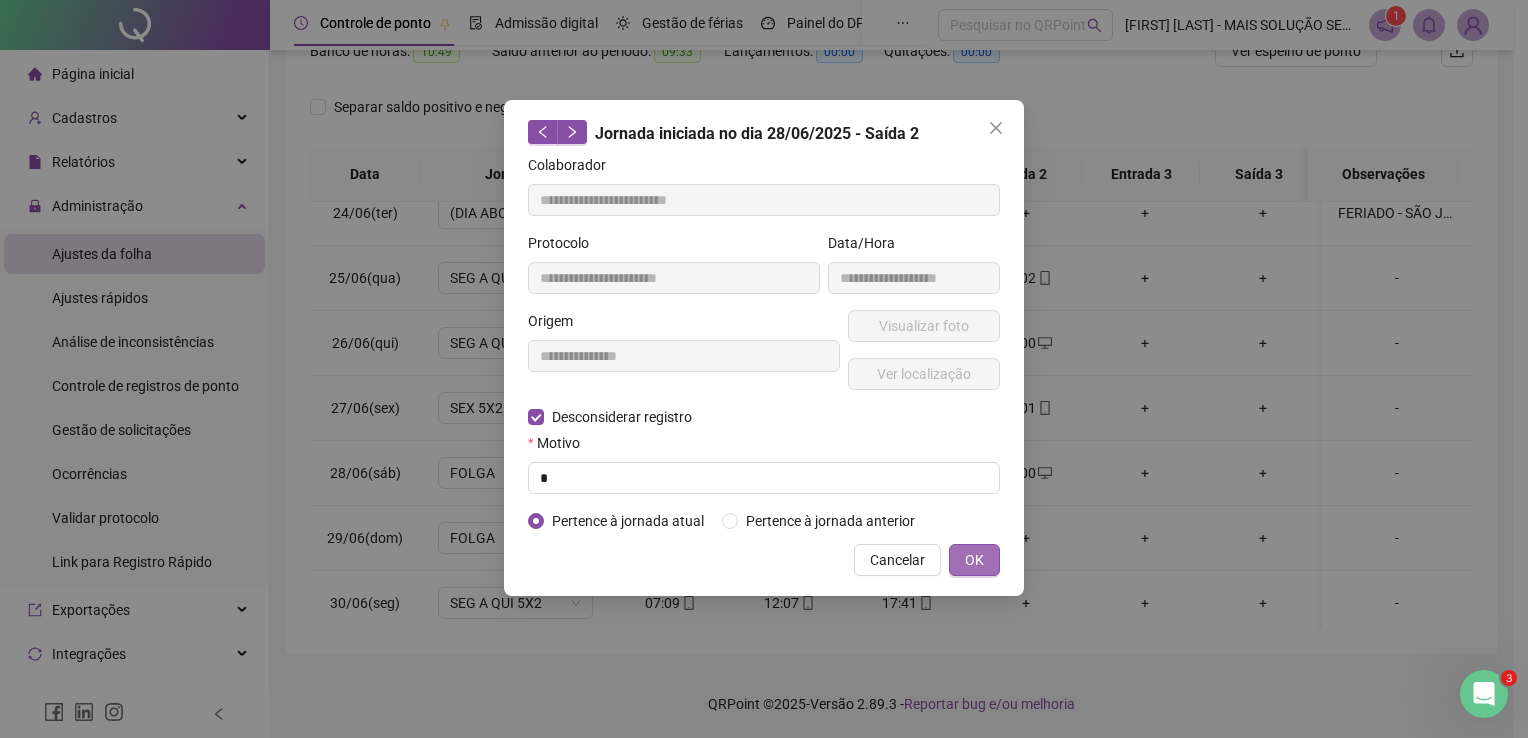type 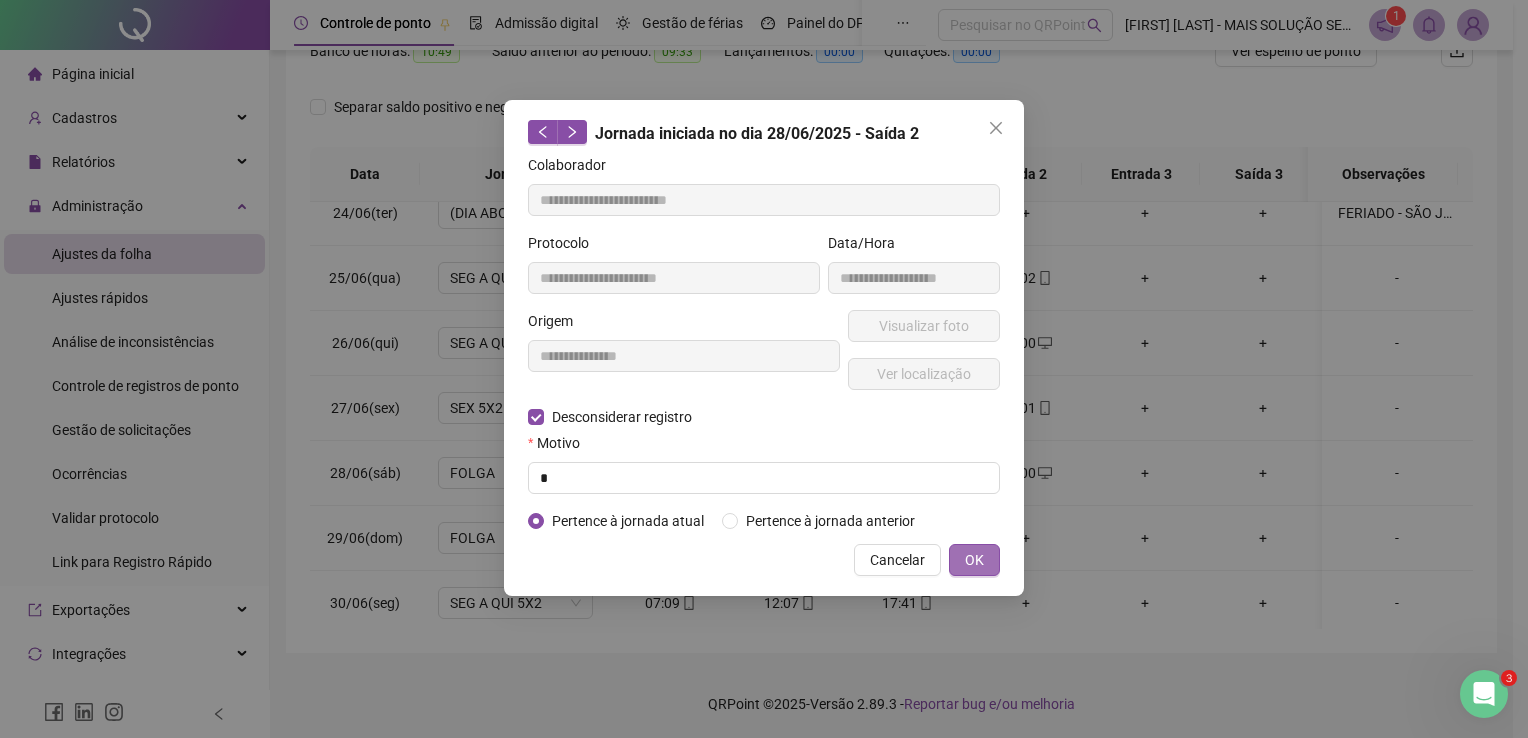 click on "OK" at bounding box center [974, 560] 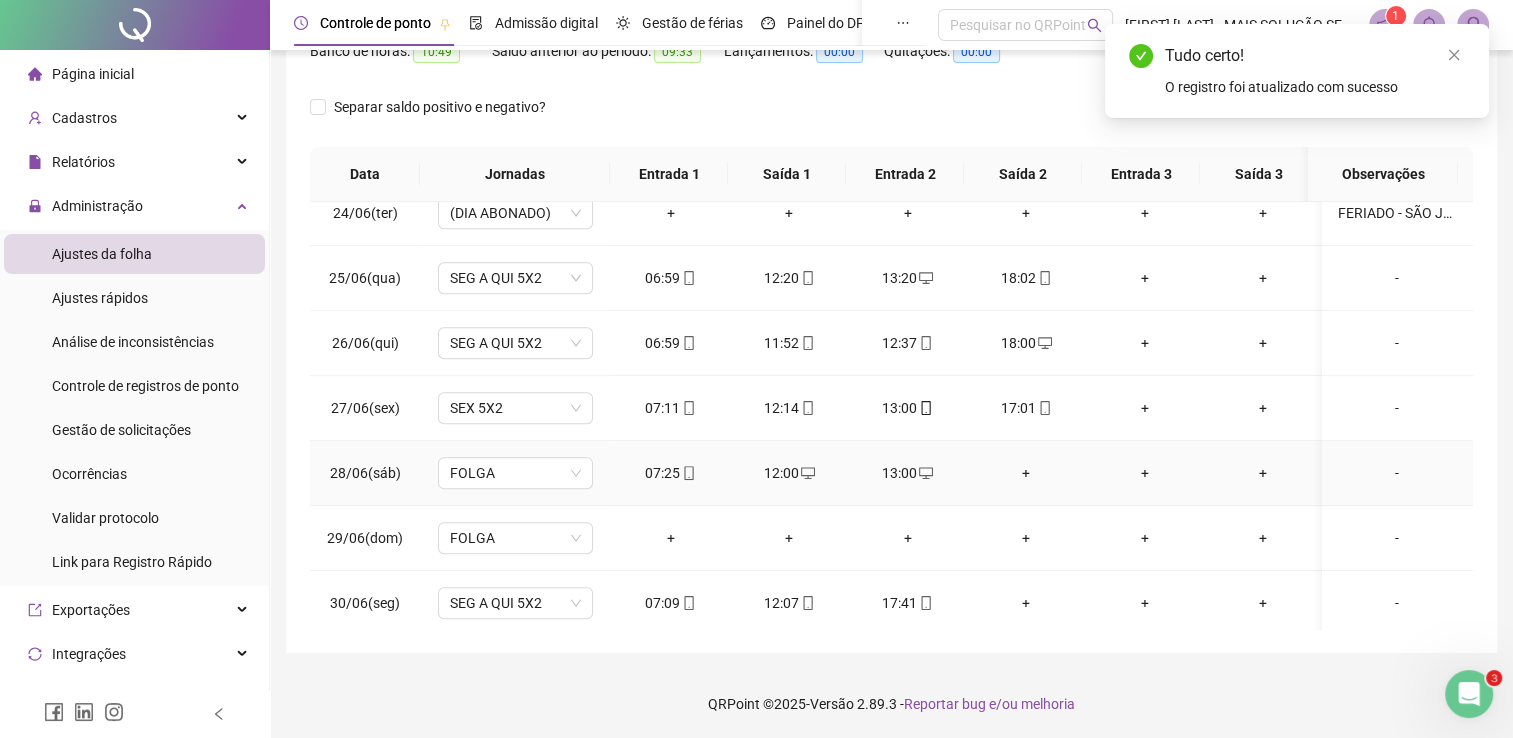 click at bounding box center [925, 473] 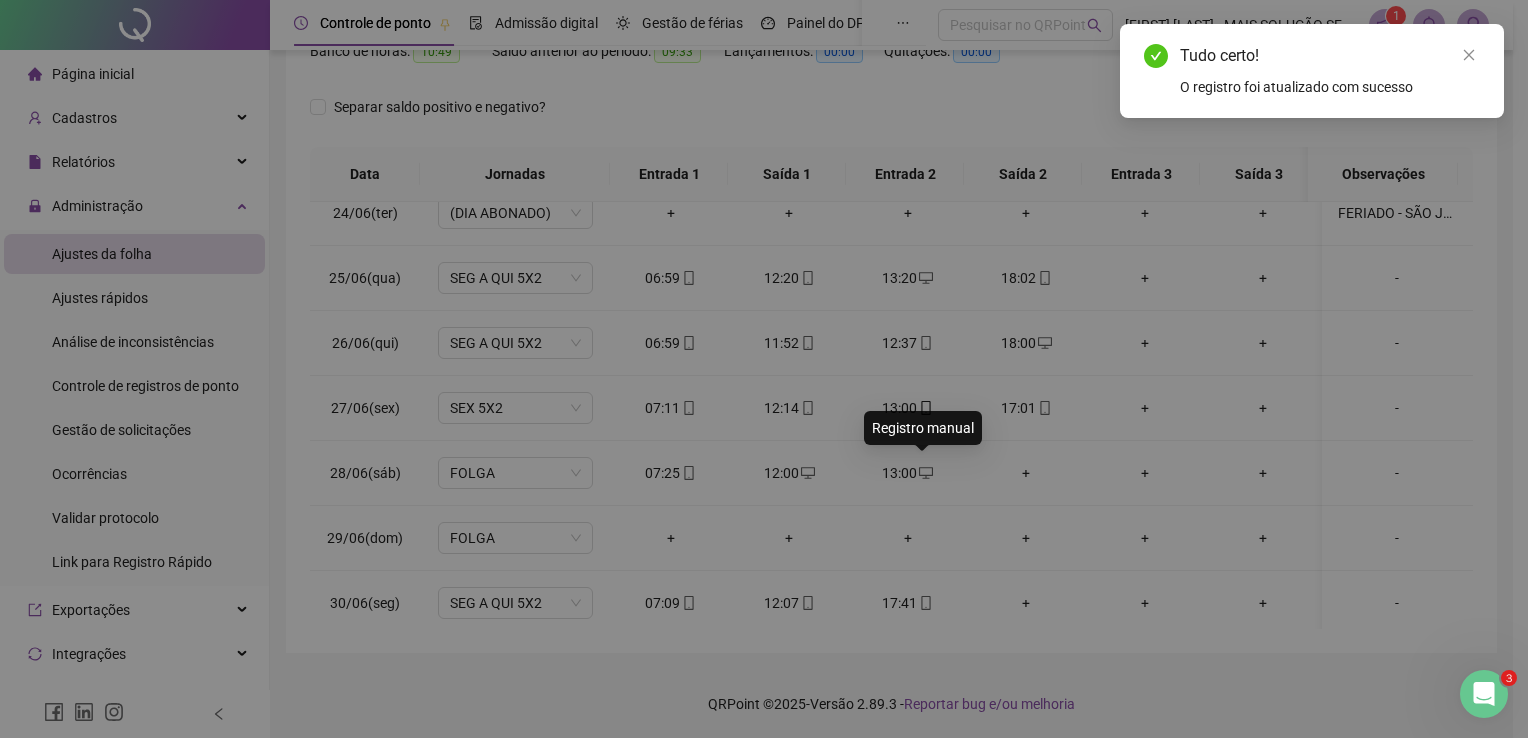 type on "**********" 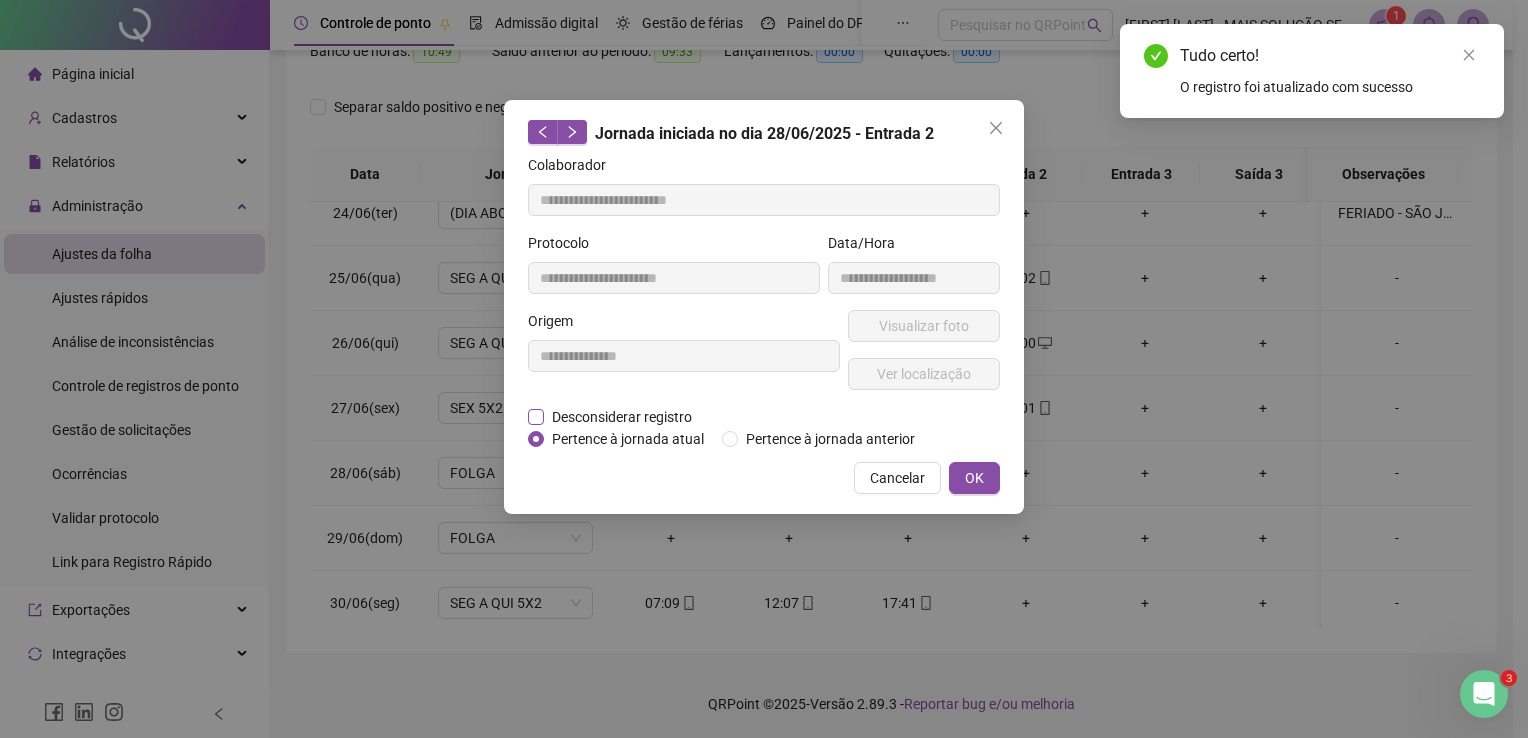 click on "Desconsiderar registro" at bounding box center [622, 417] 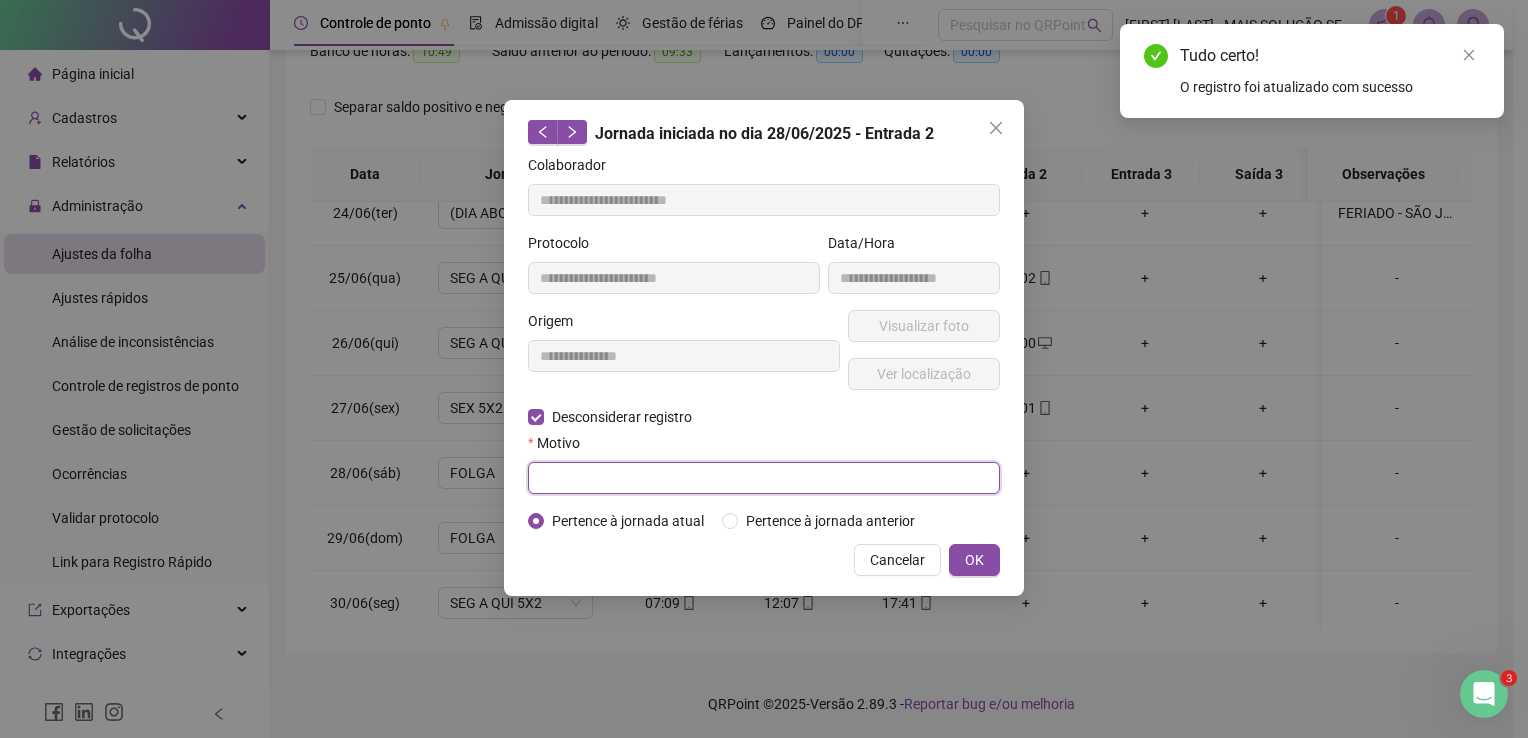 click at bounding box center [764, 478] 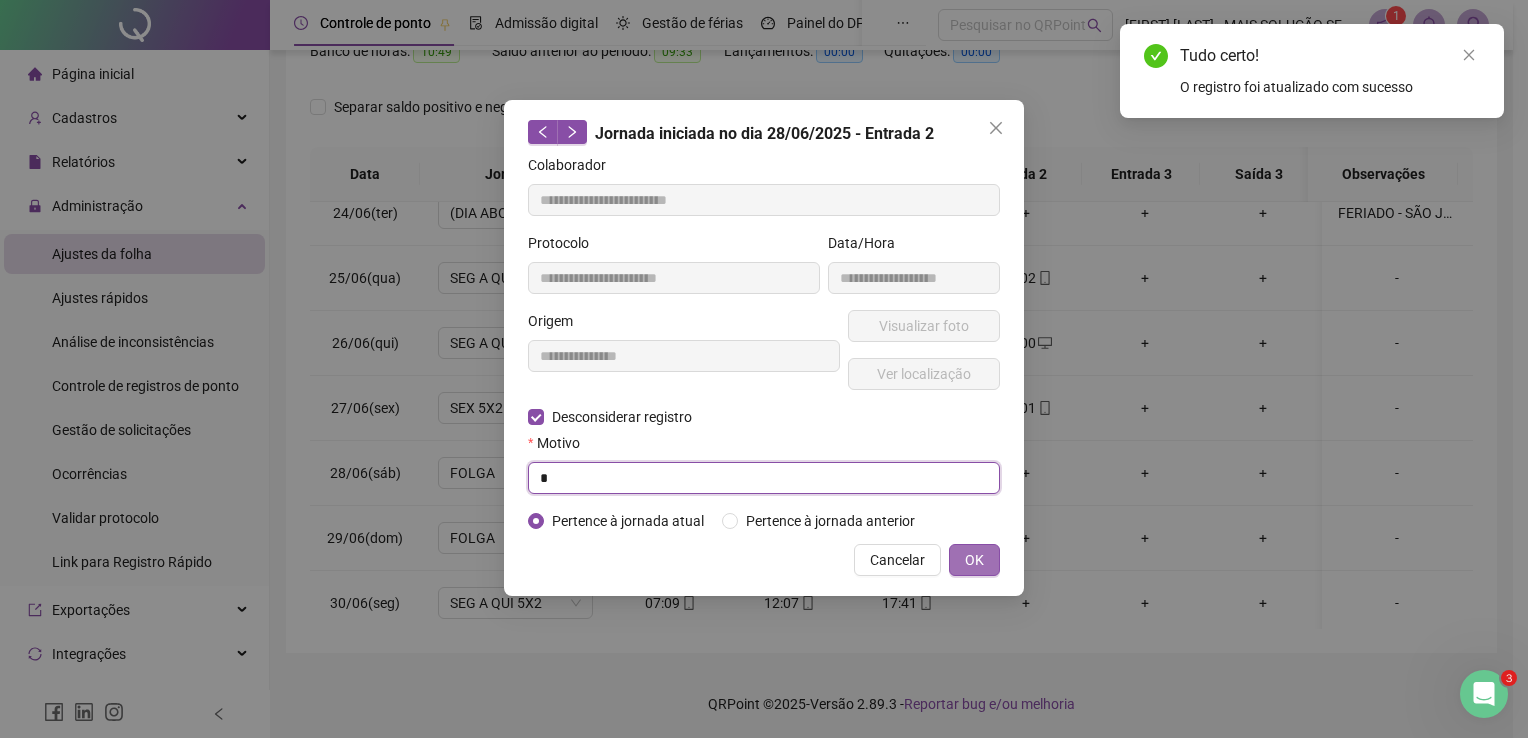 type on "*" 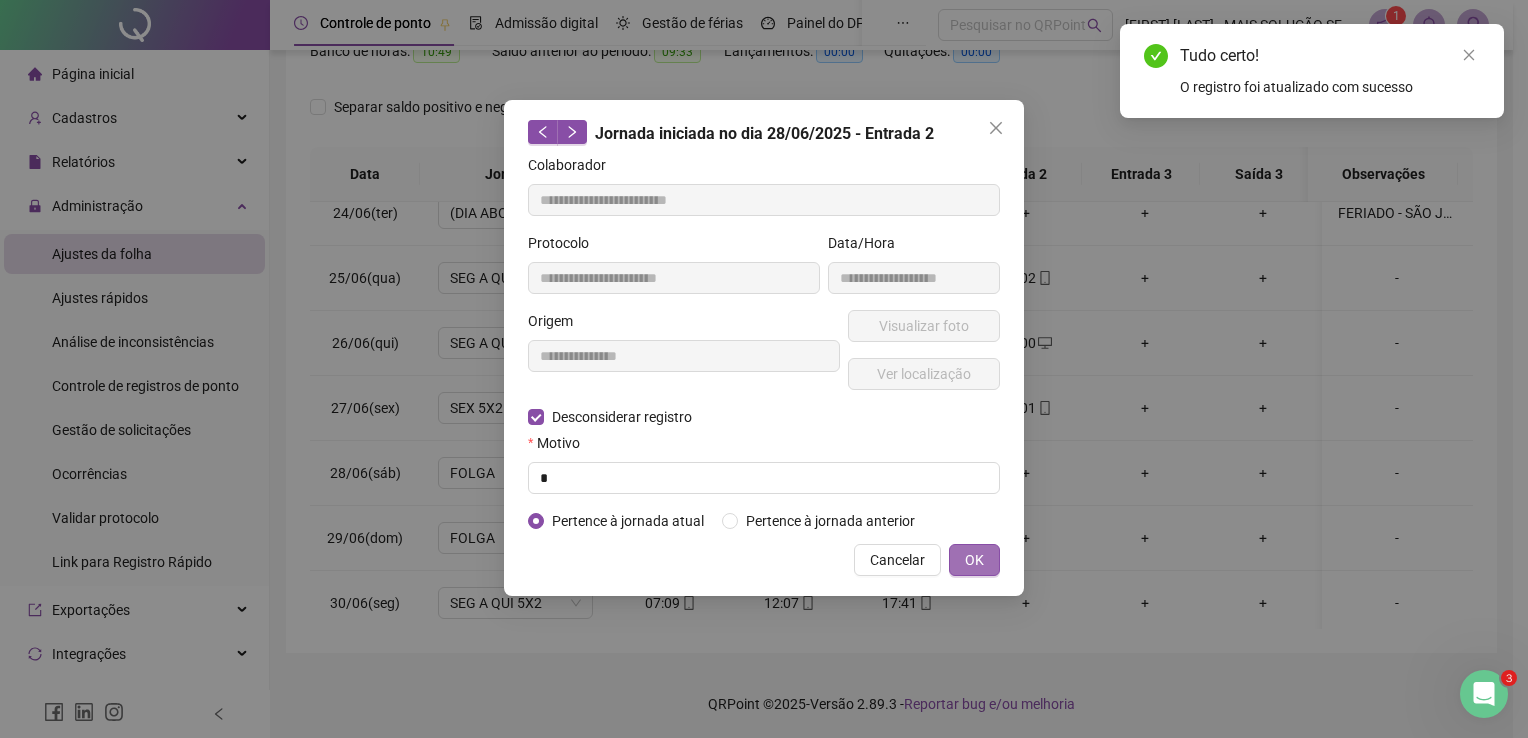 type 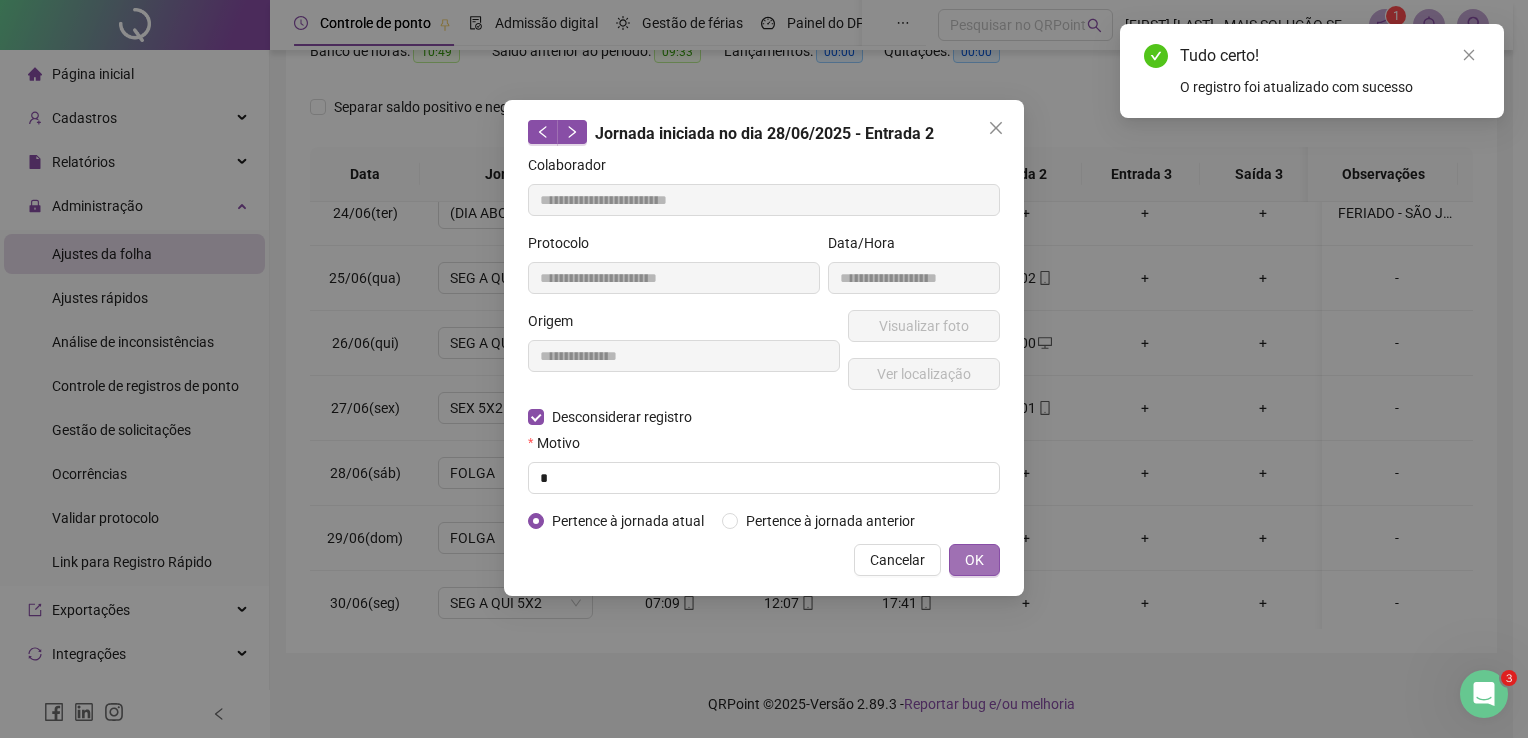 click on "OK" at bounding box center (974, 560) 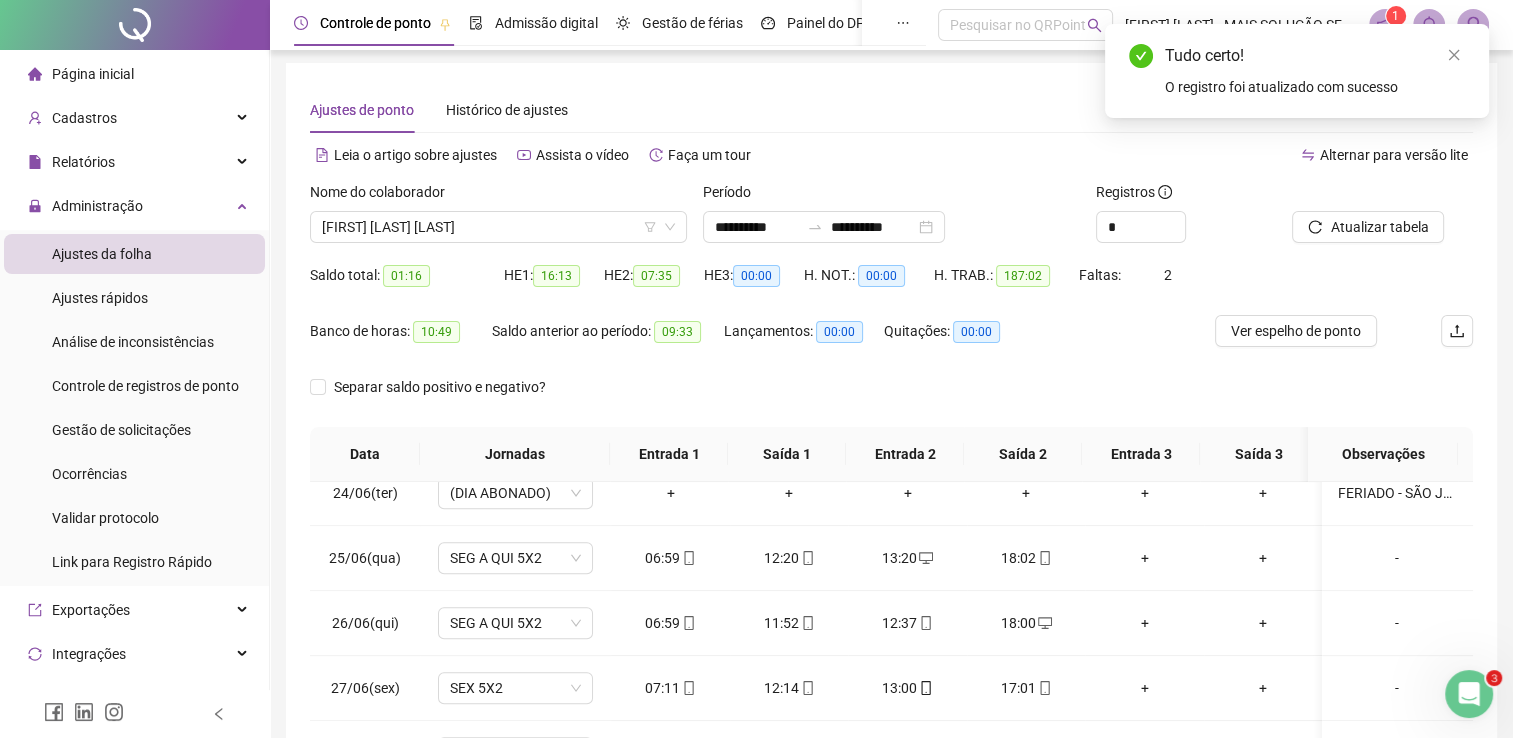 scroll, scrollTop: 0, scrollLeft: 0, axis: both 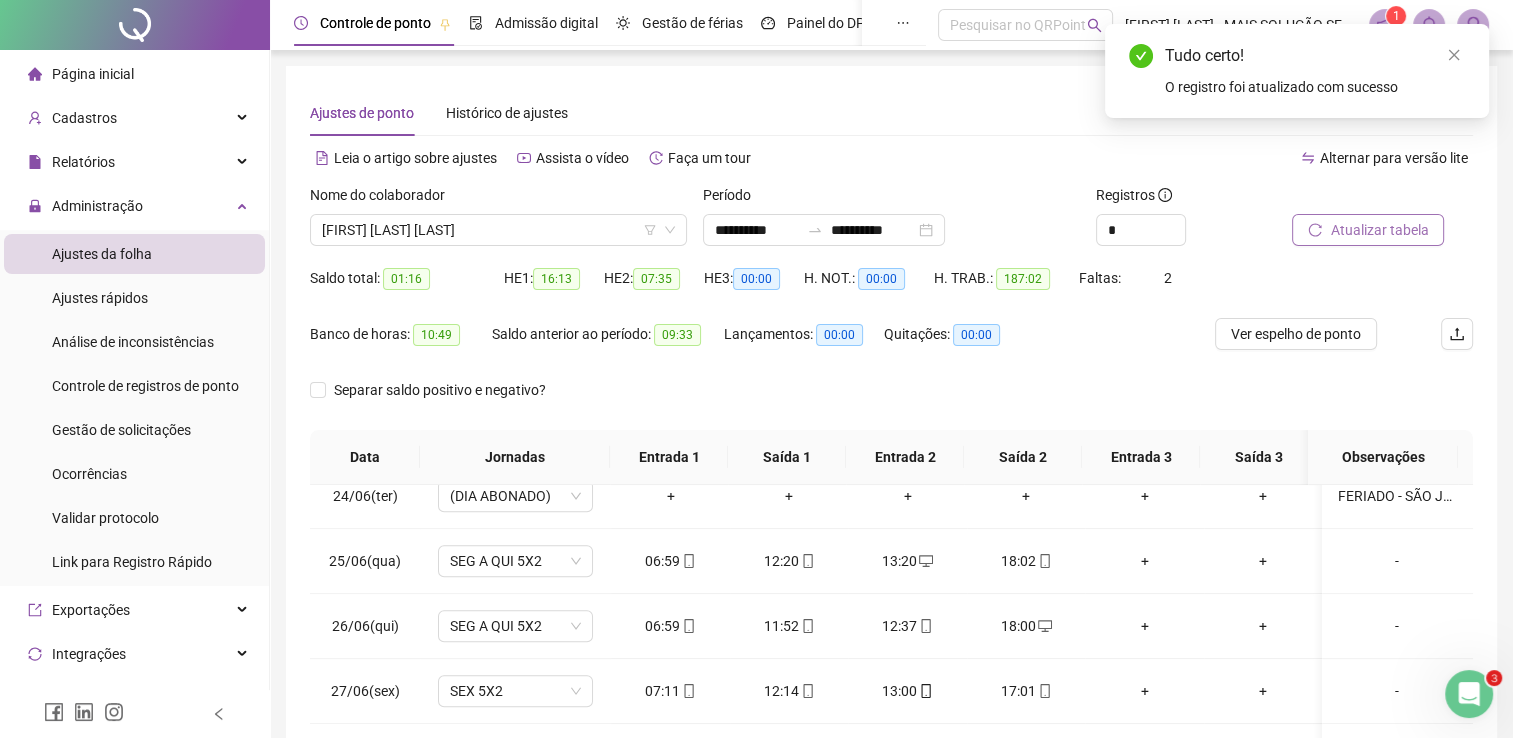 click on "Atualizar tabela" at bounding box center [1368, 230] 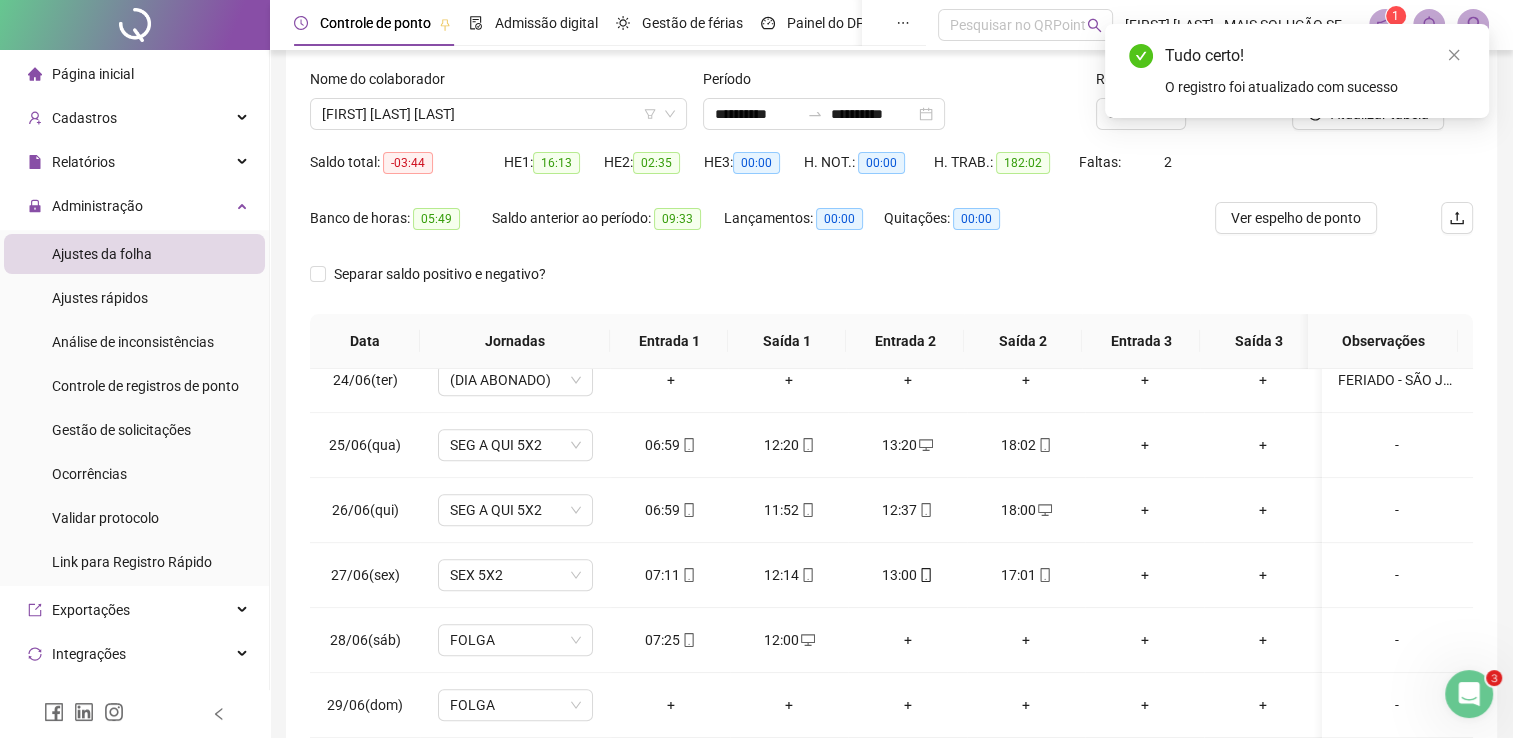 scroll, scrollTop: 283, scrollLeft: 0, axis: vertical 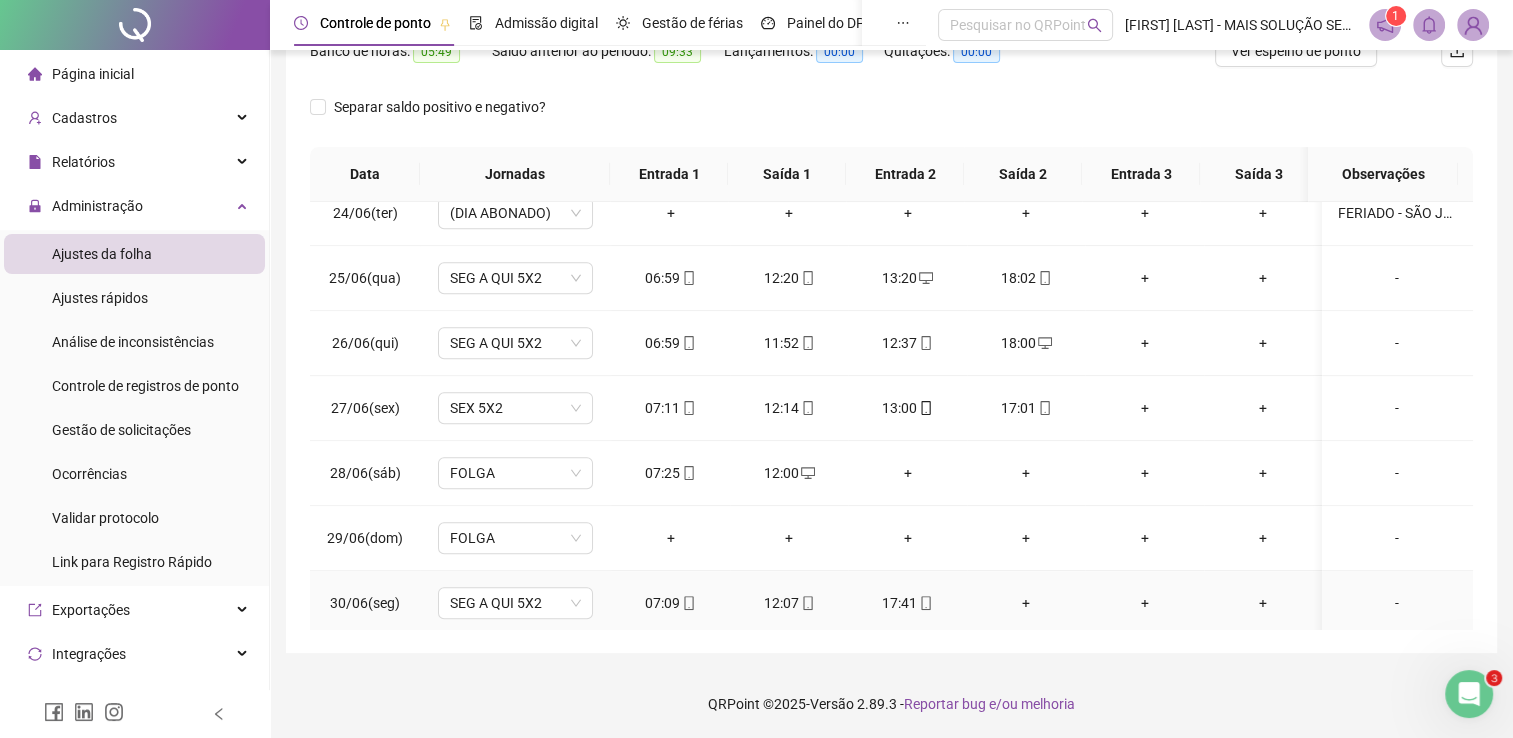 click on "+" at bounding box center [1026, 603] 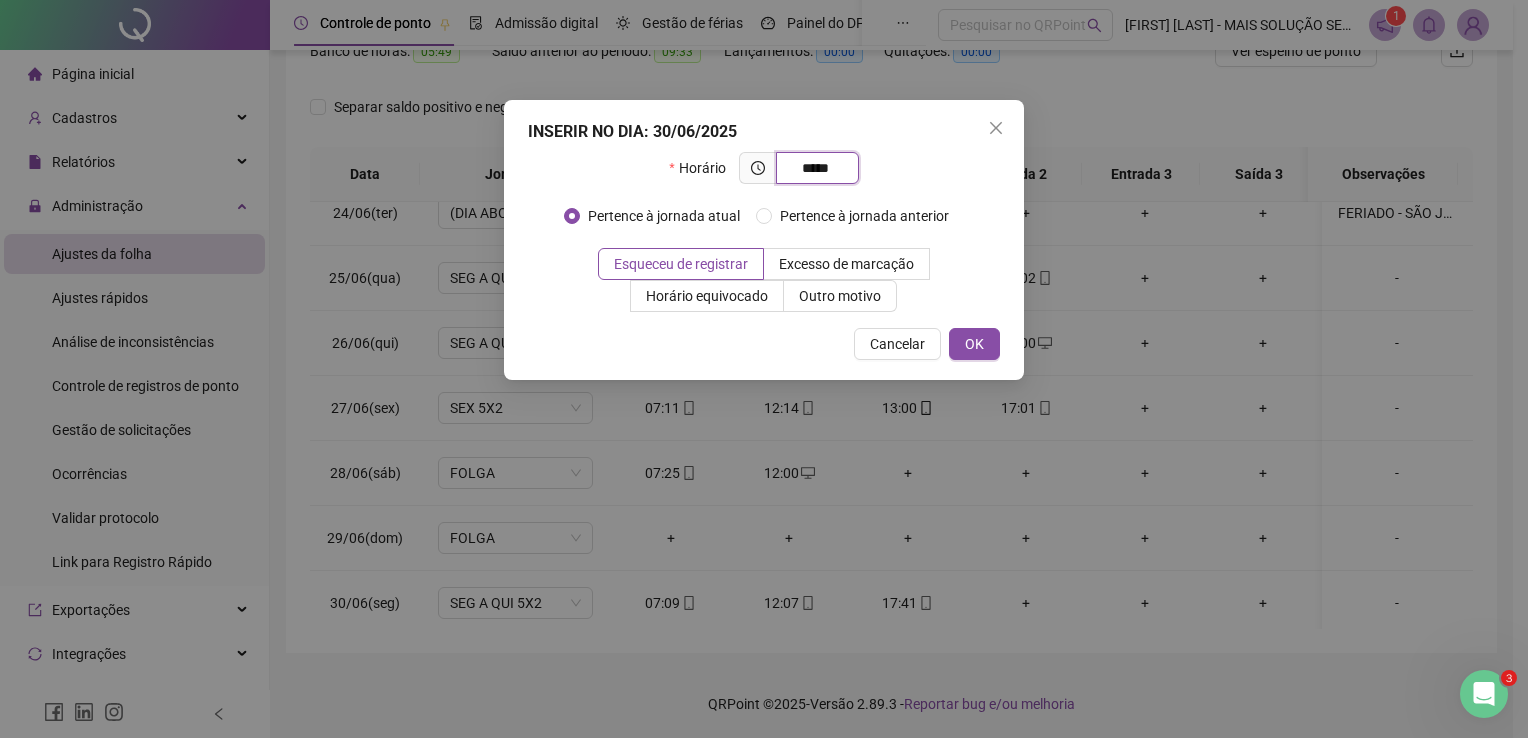 type on "*****" 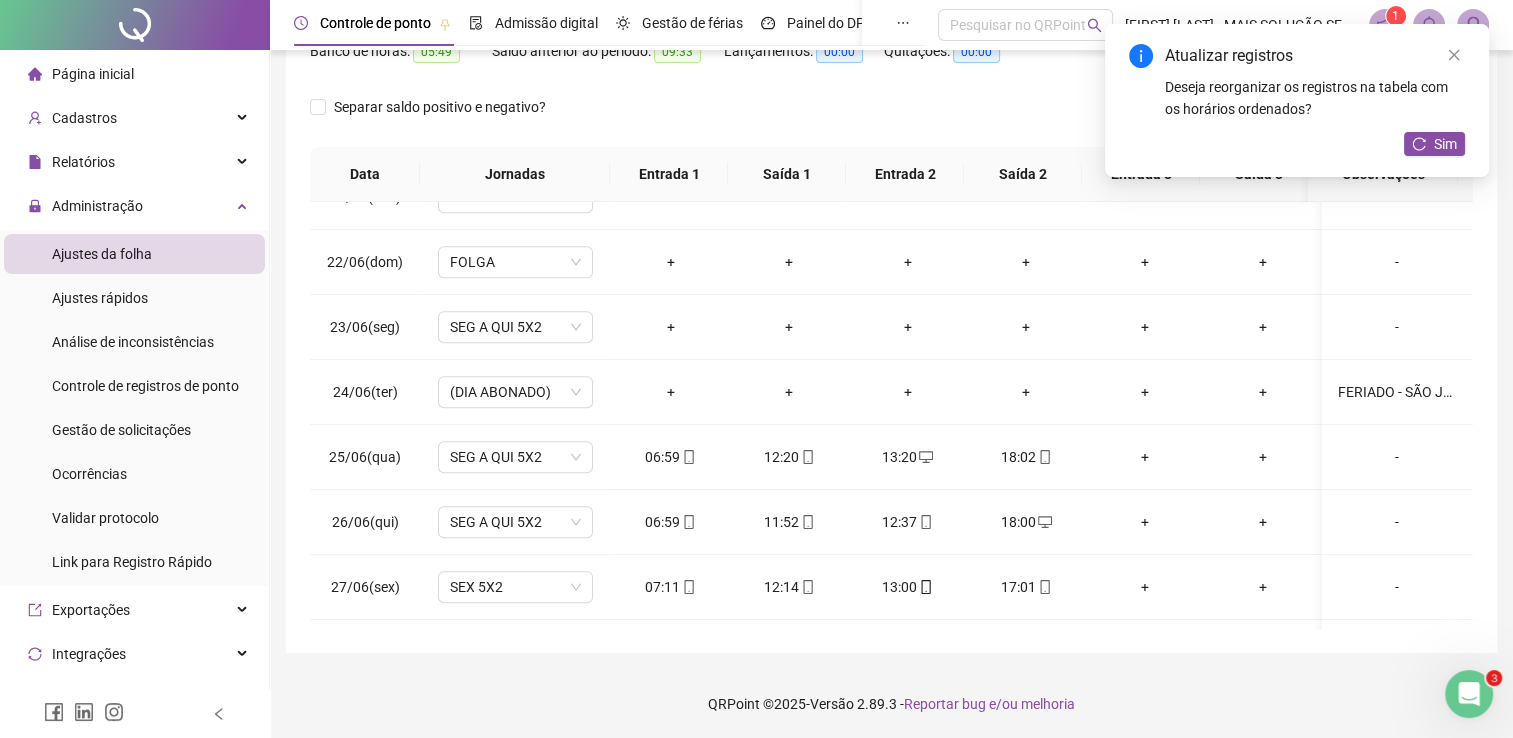 scroll, scrollTop: 1316, scrollLeft: 0, axis: vertical 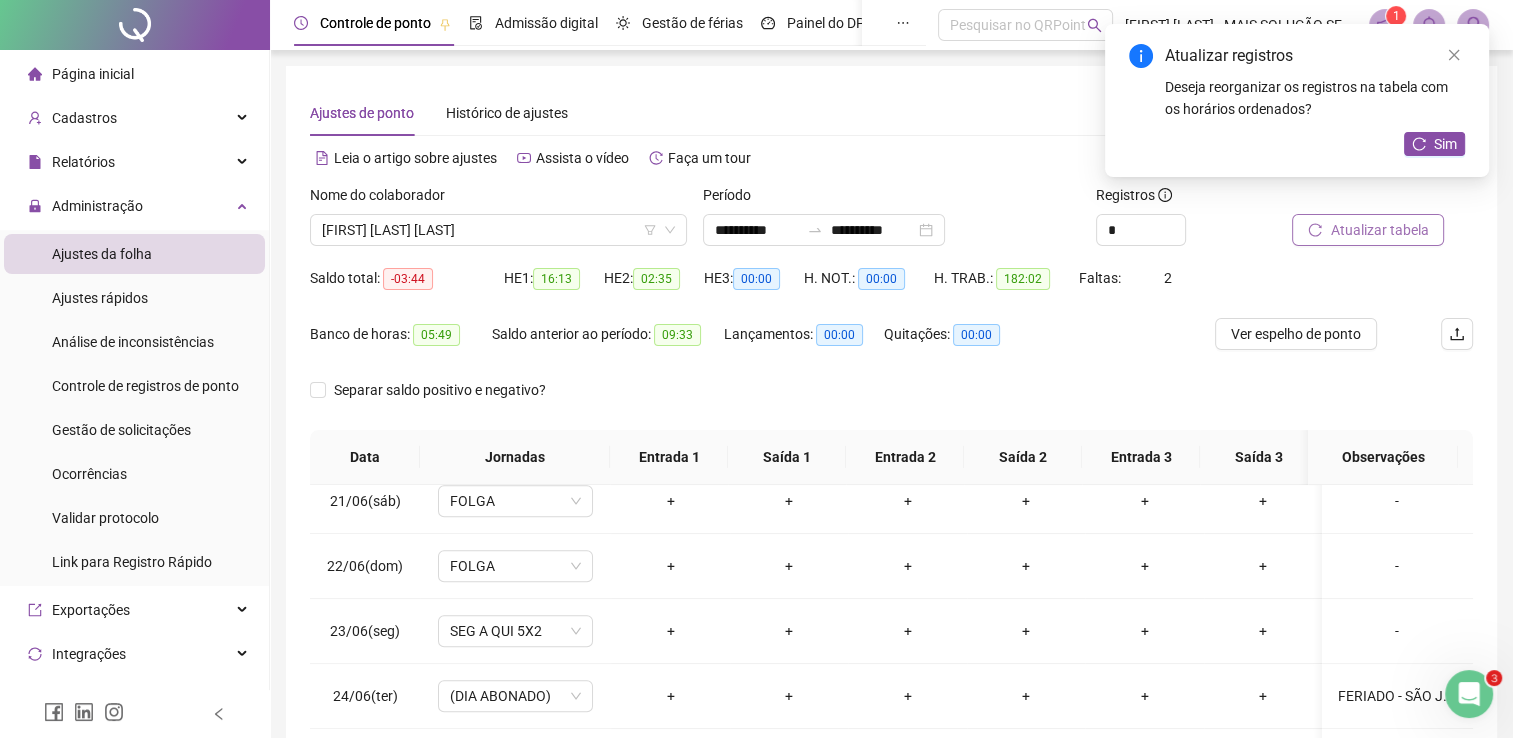 click on "Atualizar tabela" at bounding box center (1379, 230) 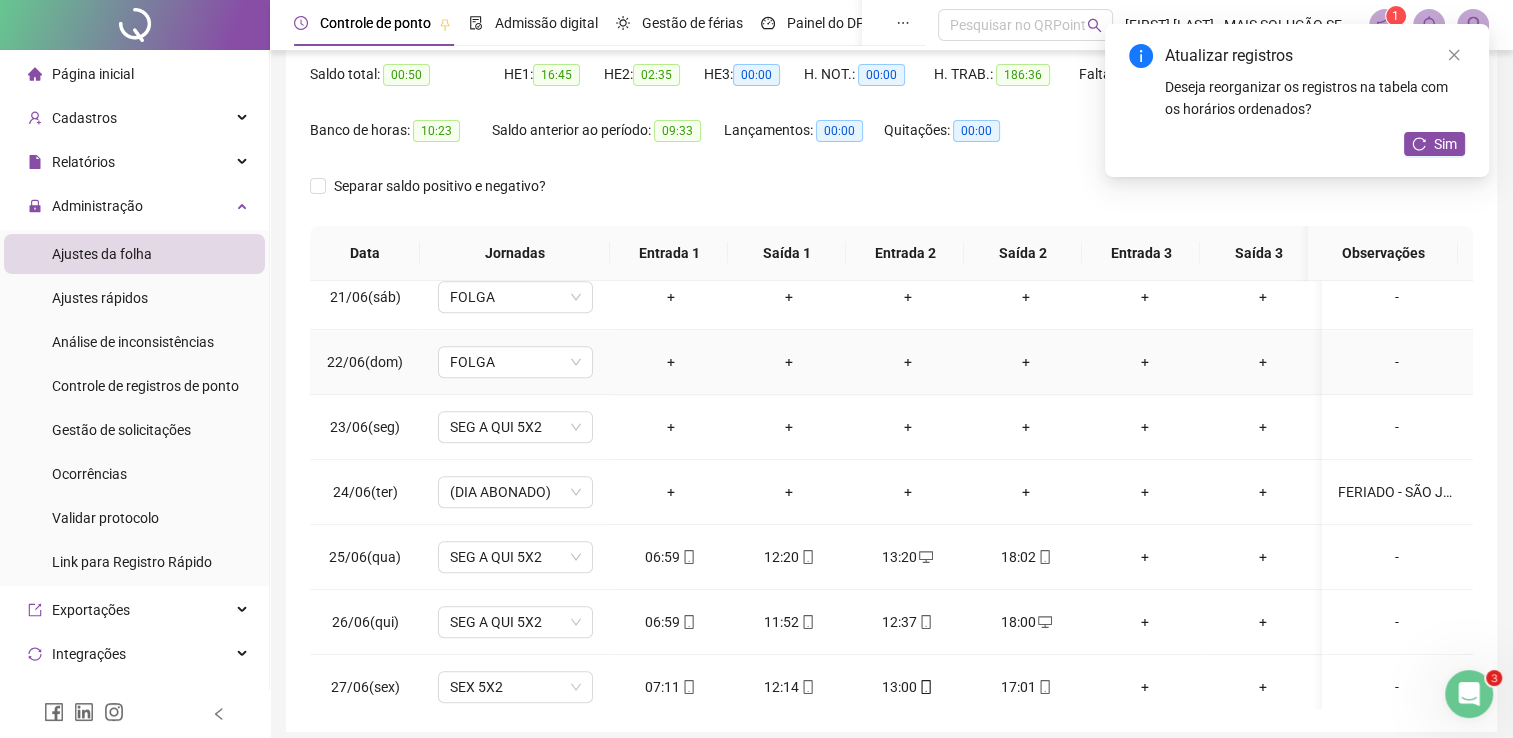 scroll, scrollTop: 283, scrollLeft: 0, axis: vertical 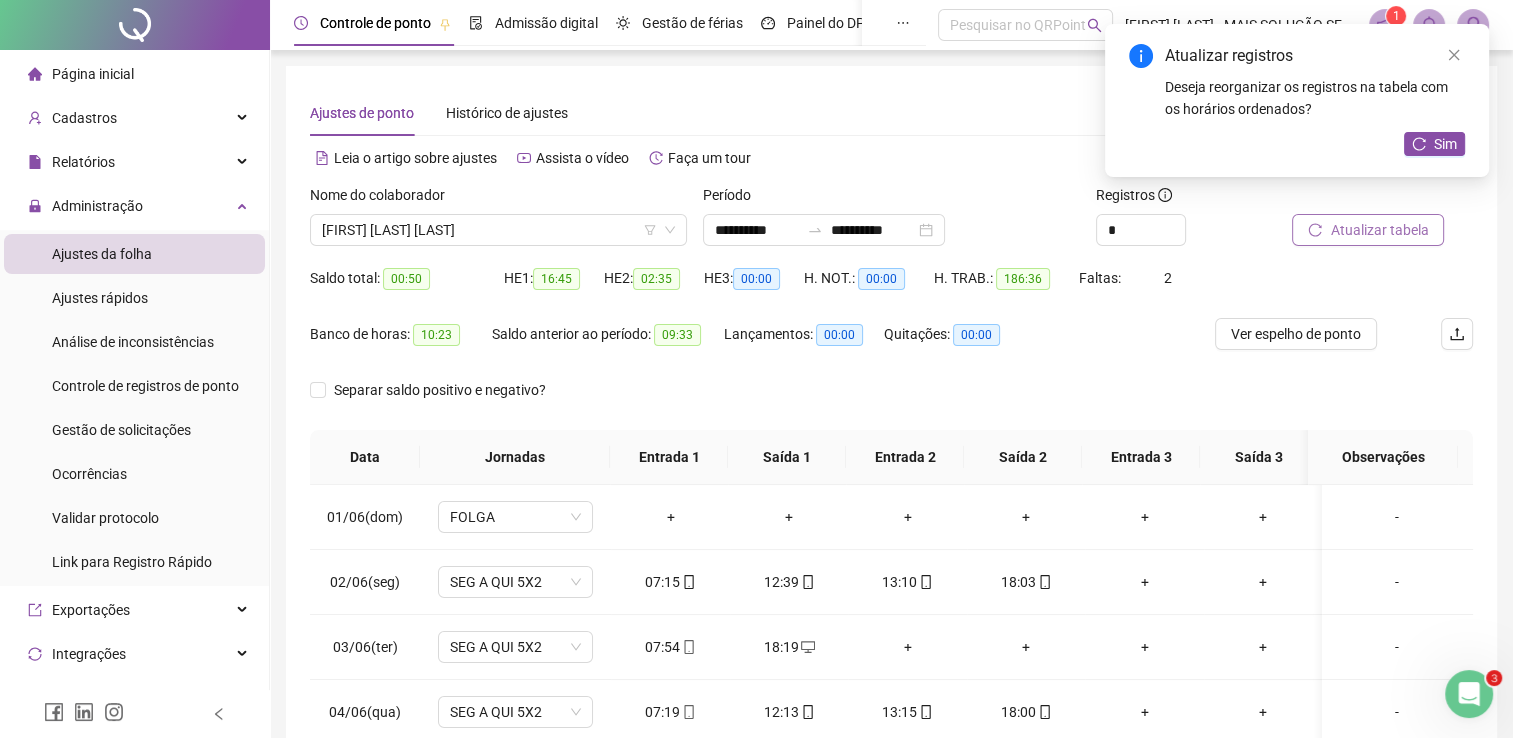 click on "Atualizar tabela" at bounding box center (1379, 230) 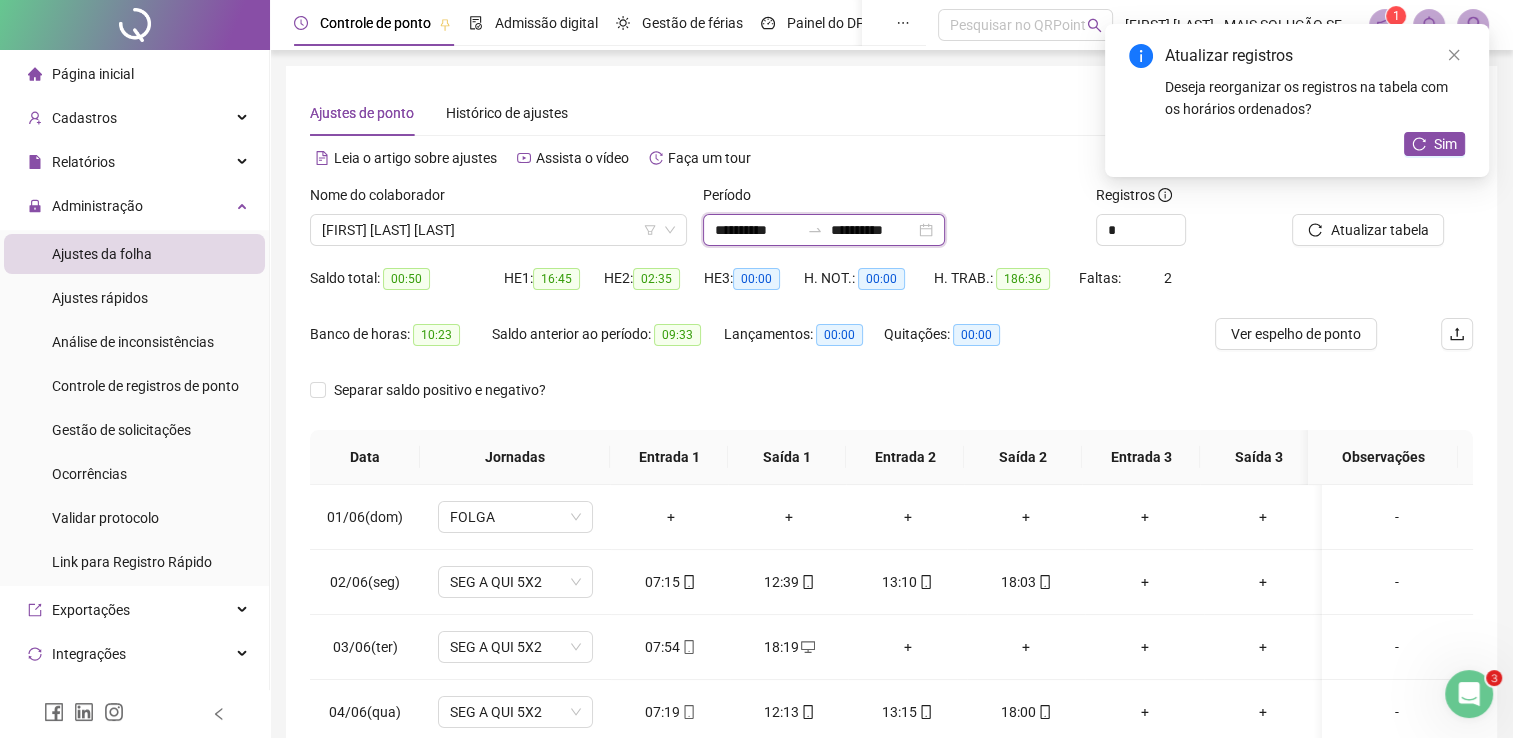 click on "**********" at bounding box center (757, 230) 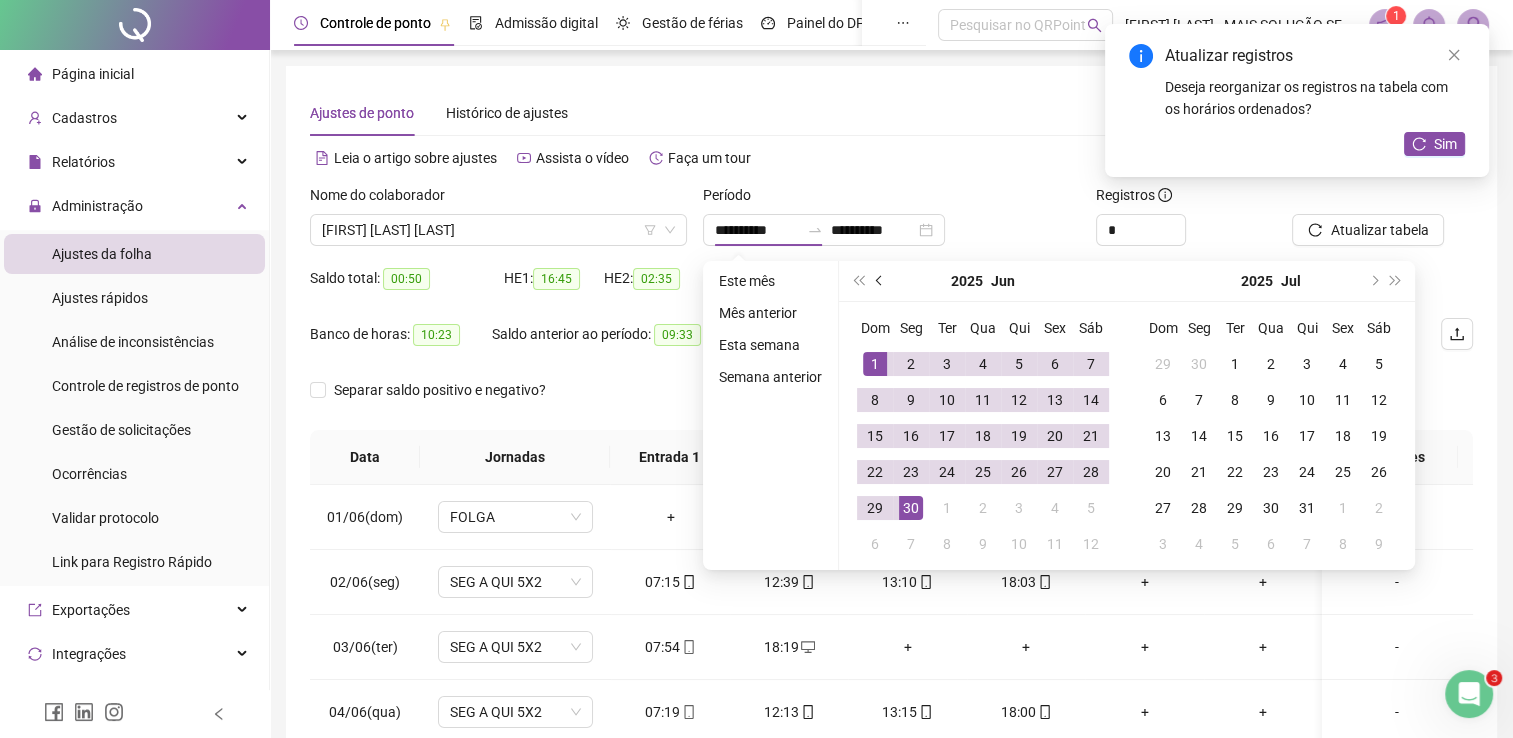 click at bounding box center [880, 281] 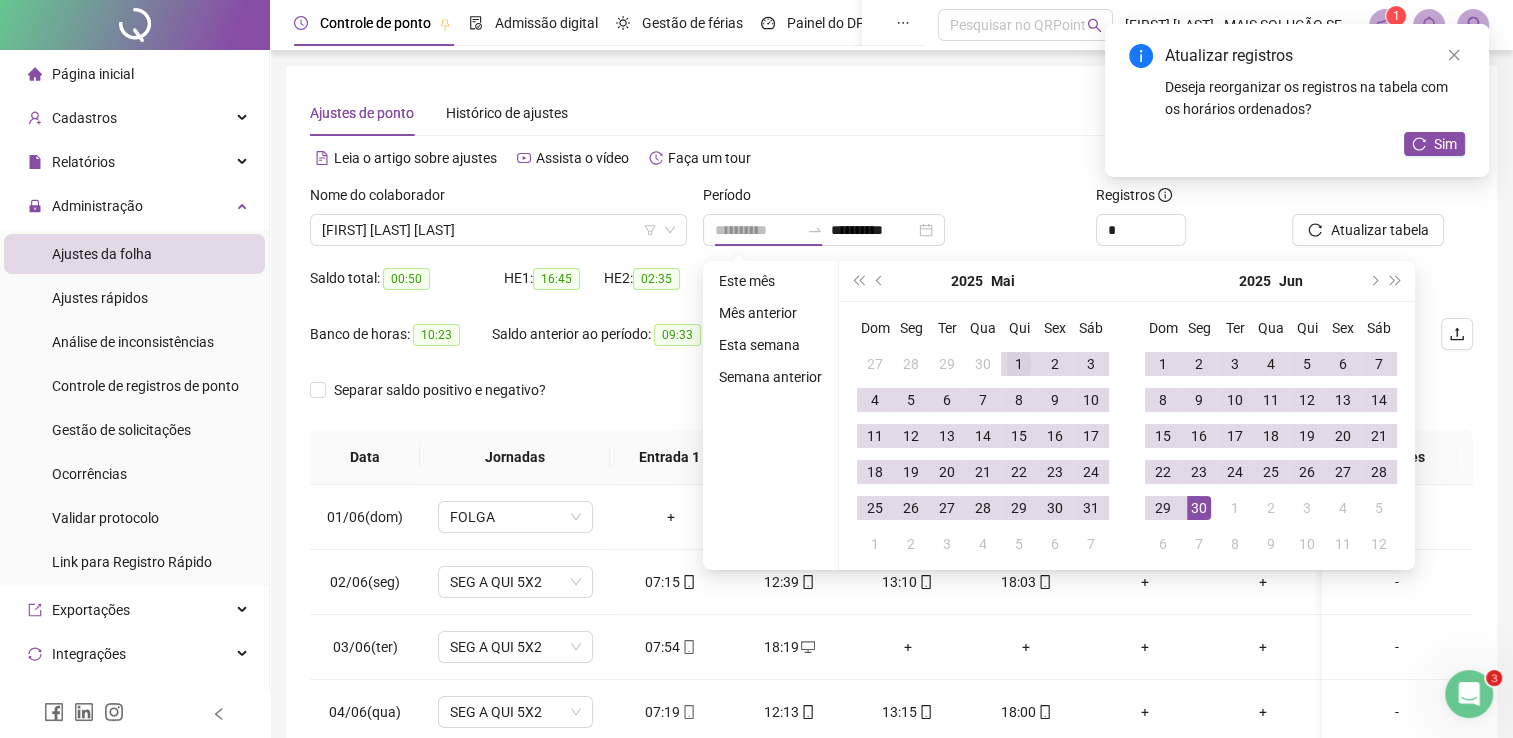 type on "**********" 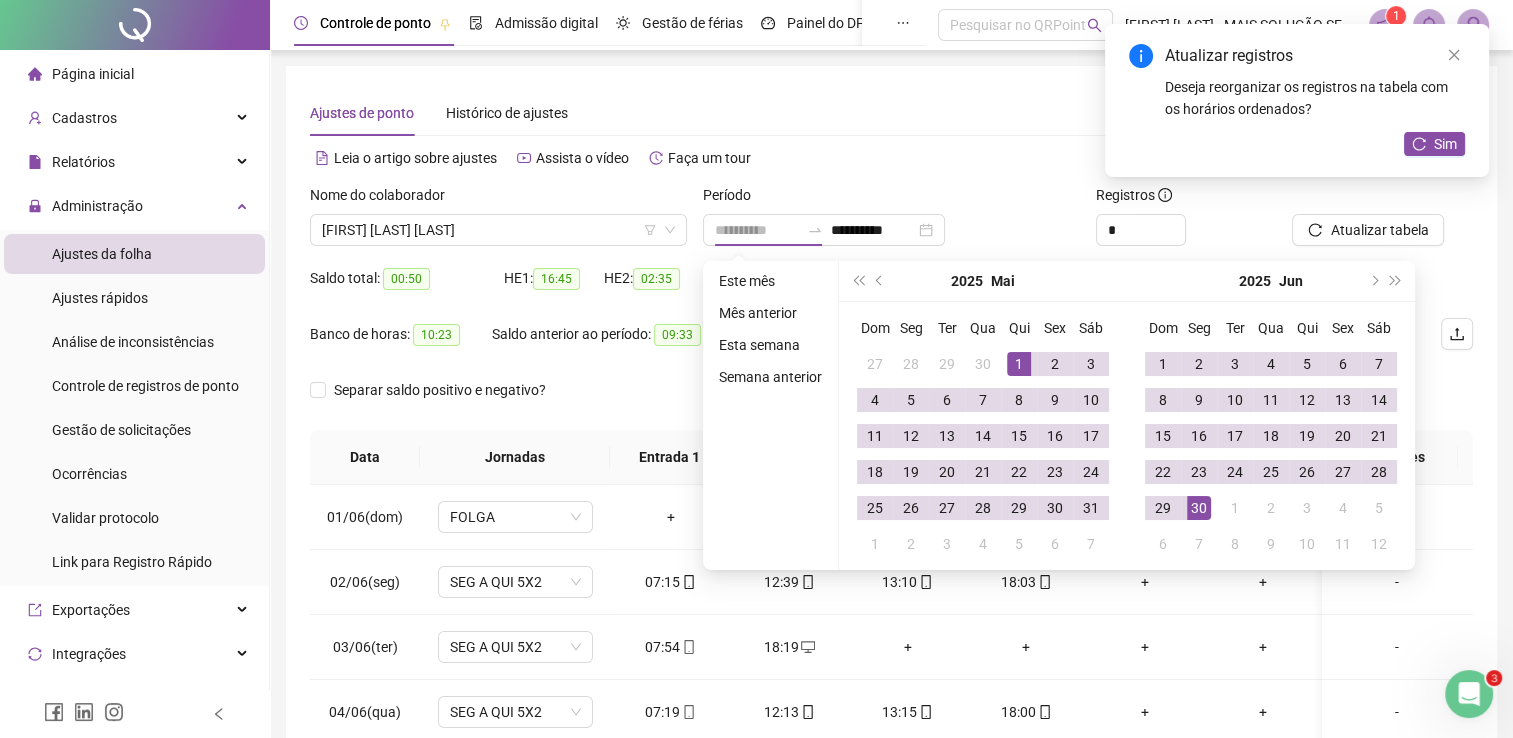 click on "1" at bounding box center [1019, 364] 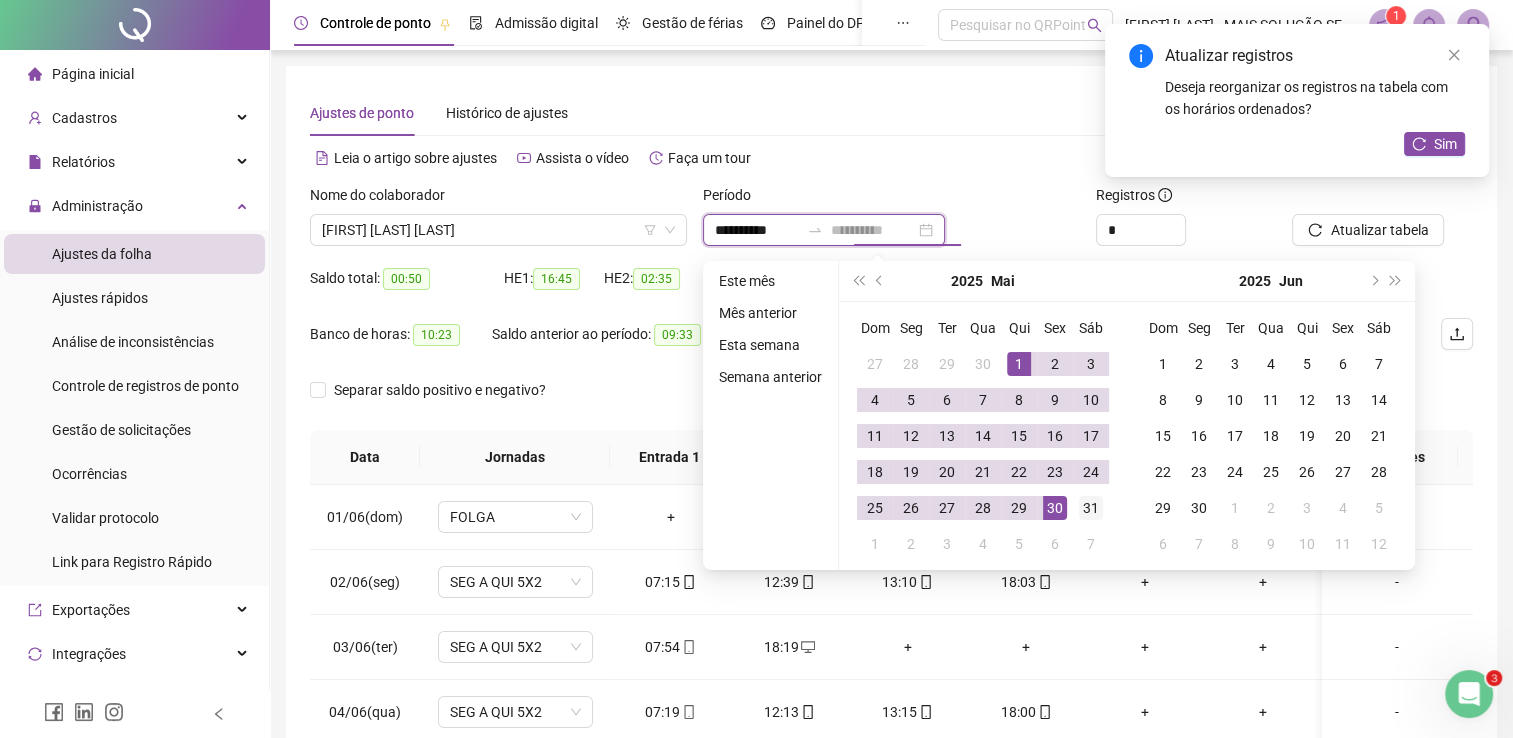 type on "**********" 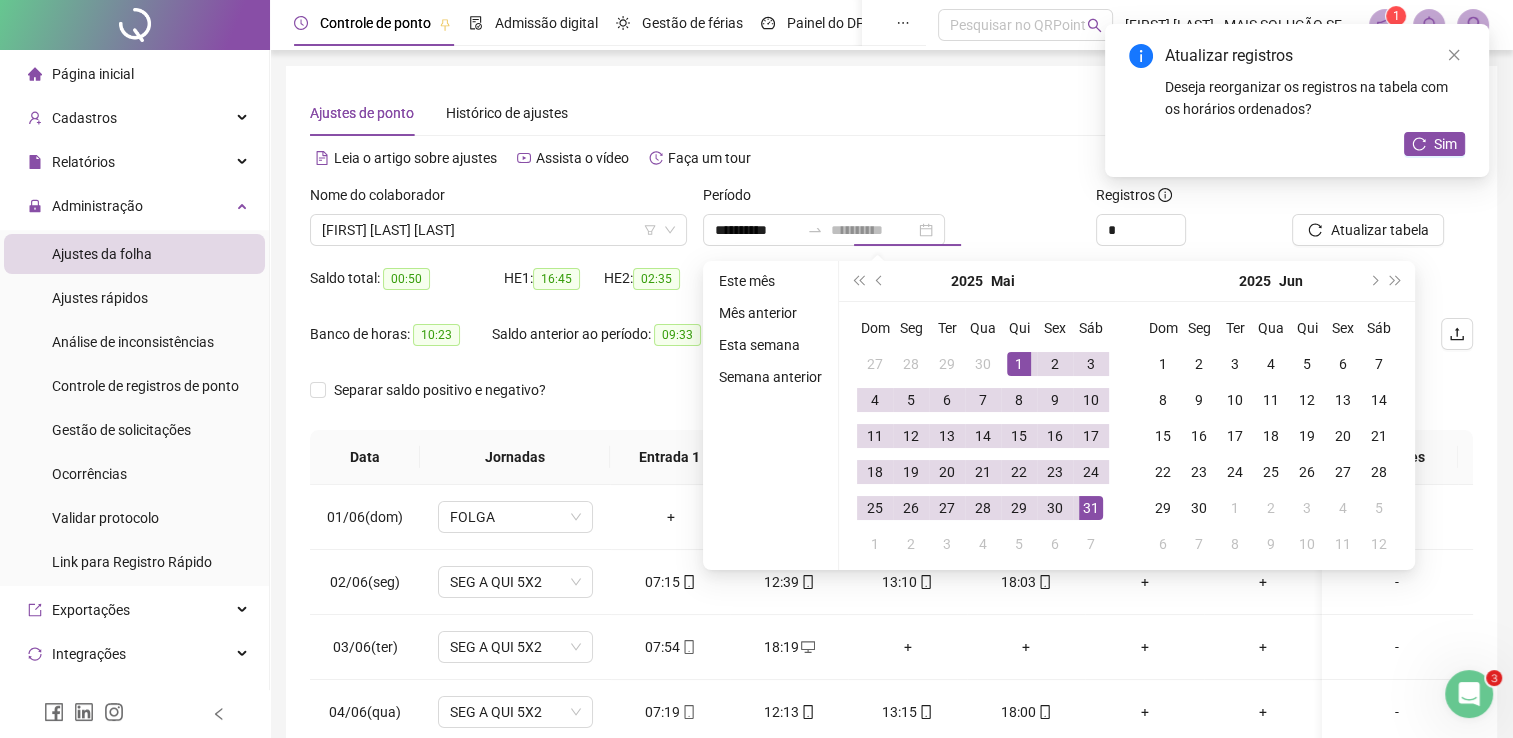 click on "31" at bounding box center (1091, 508) 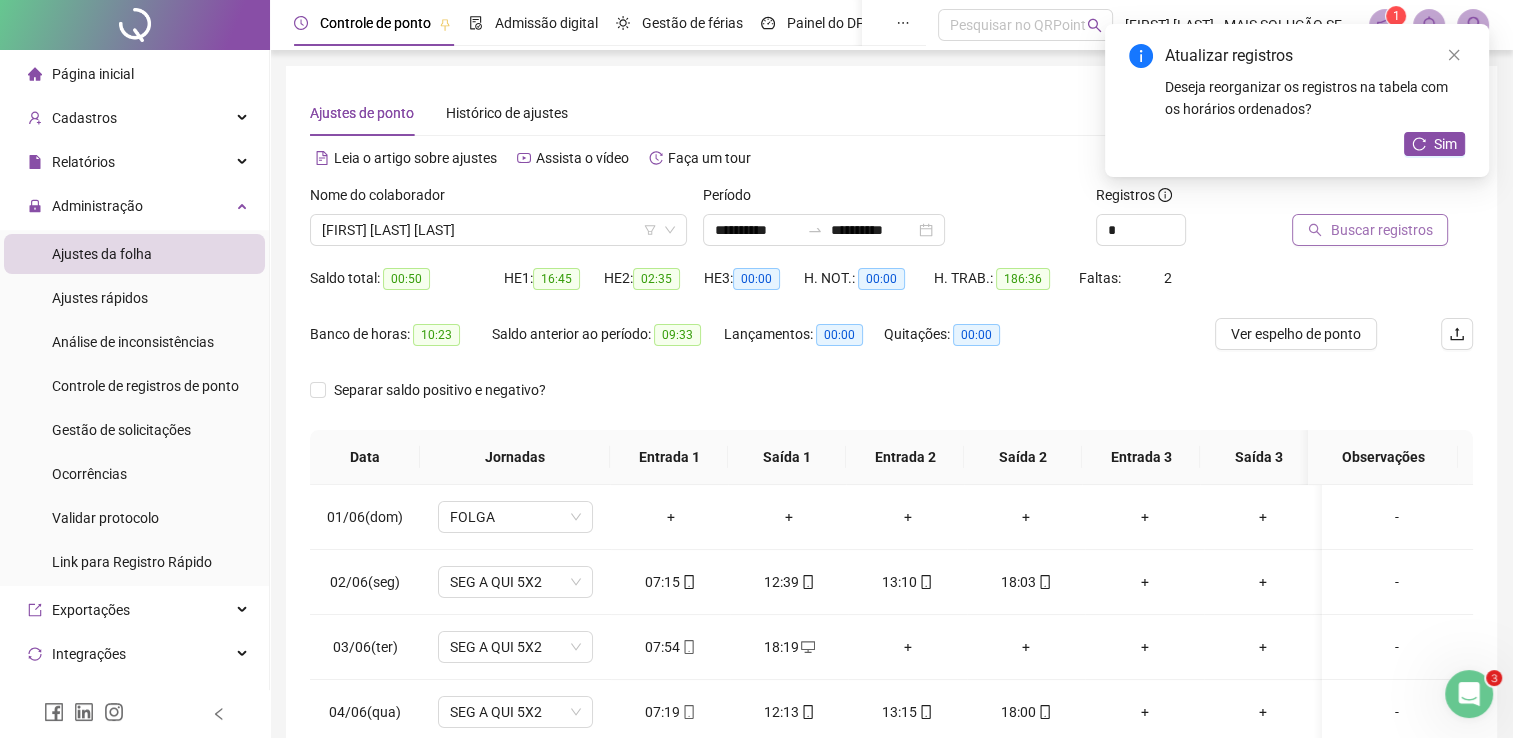 click on "Buscar registros" at bounding box center (1381, 230) 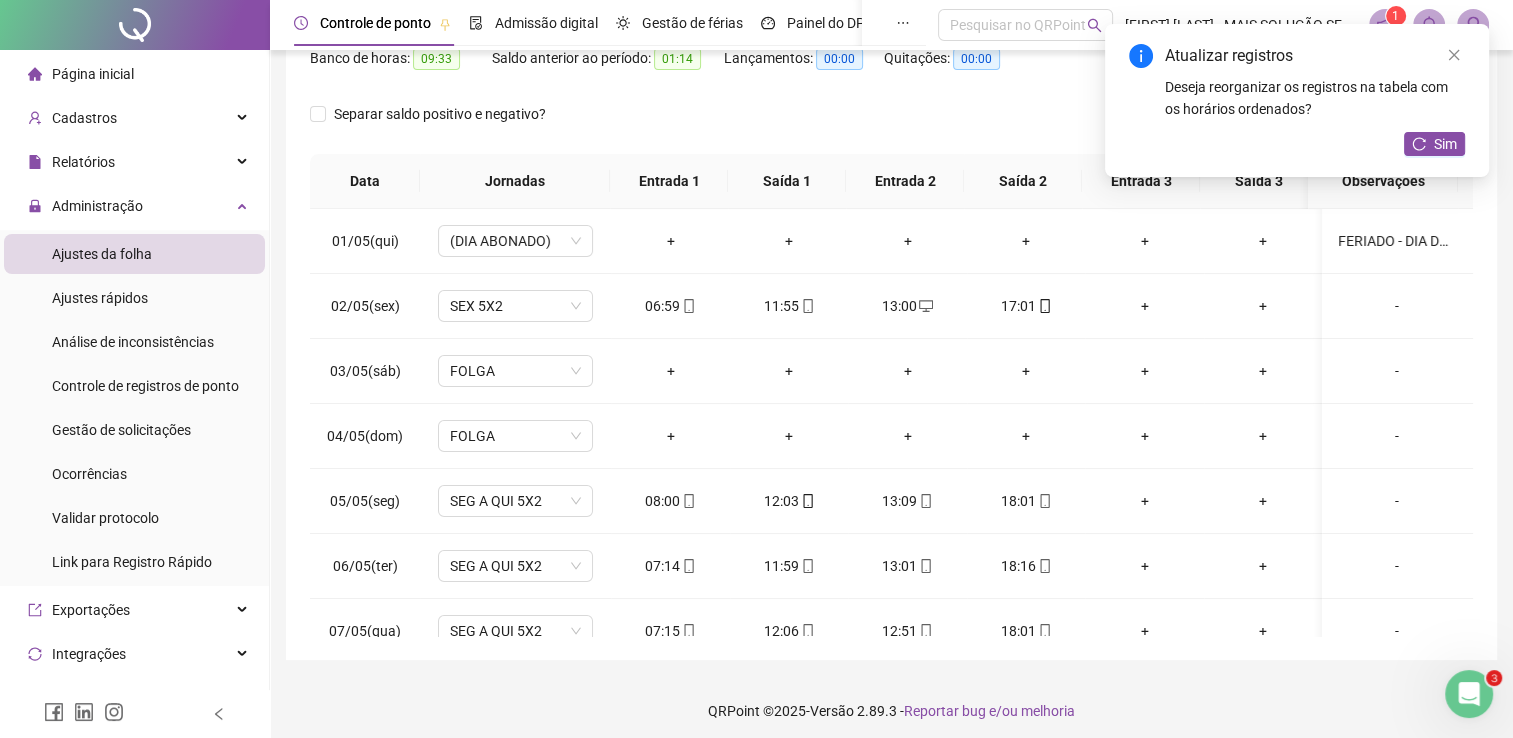 scroll, scrollTop: 283, scrollLeft: 0, axis: vertical 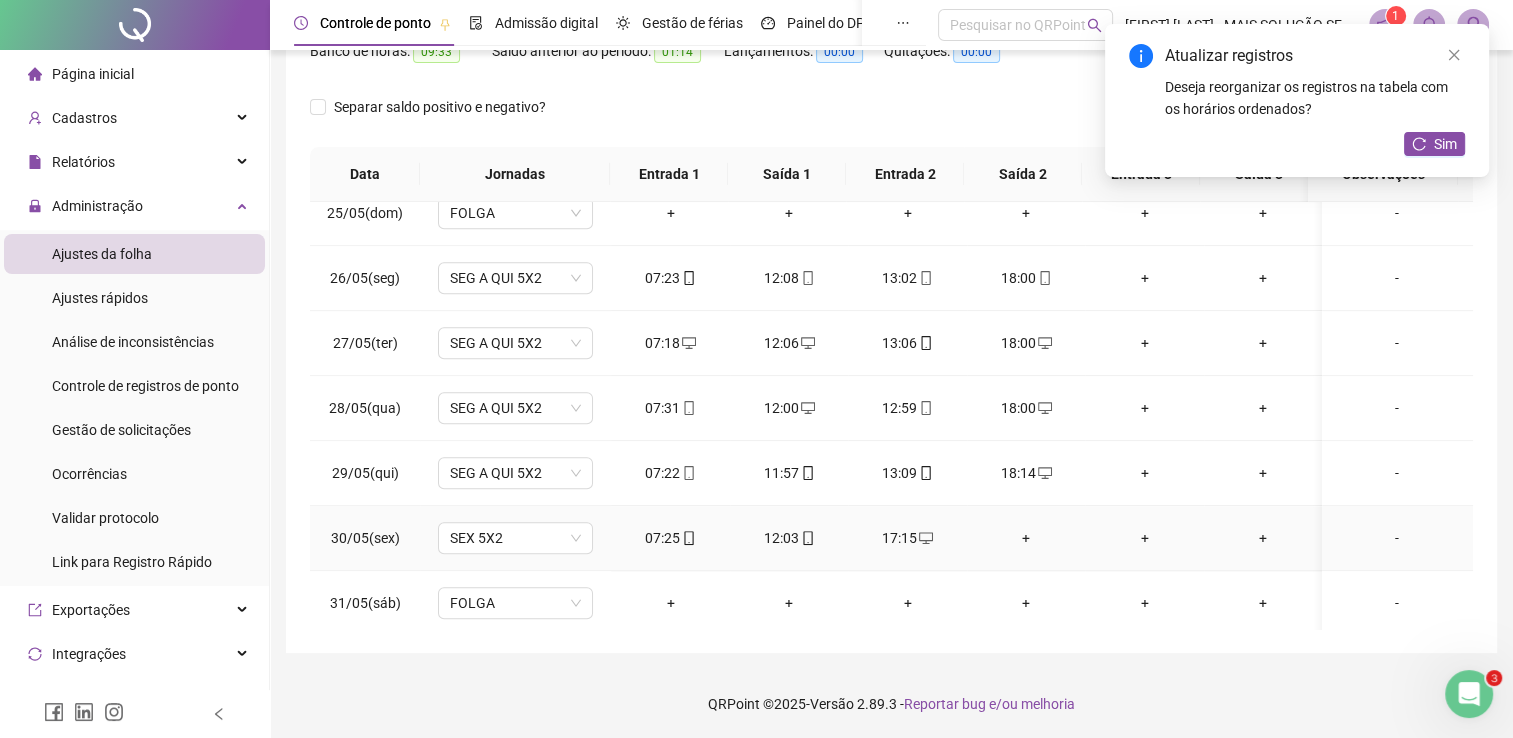 click on "+" at bounding box center (1026, 538) 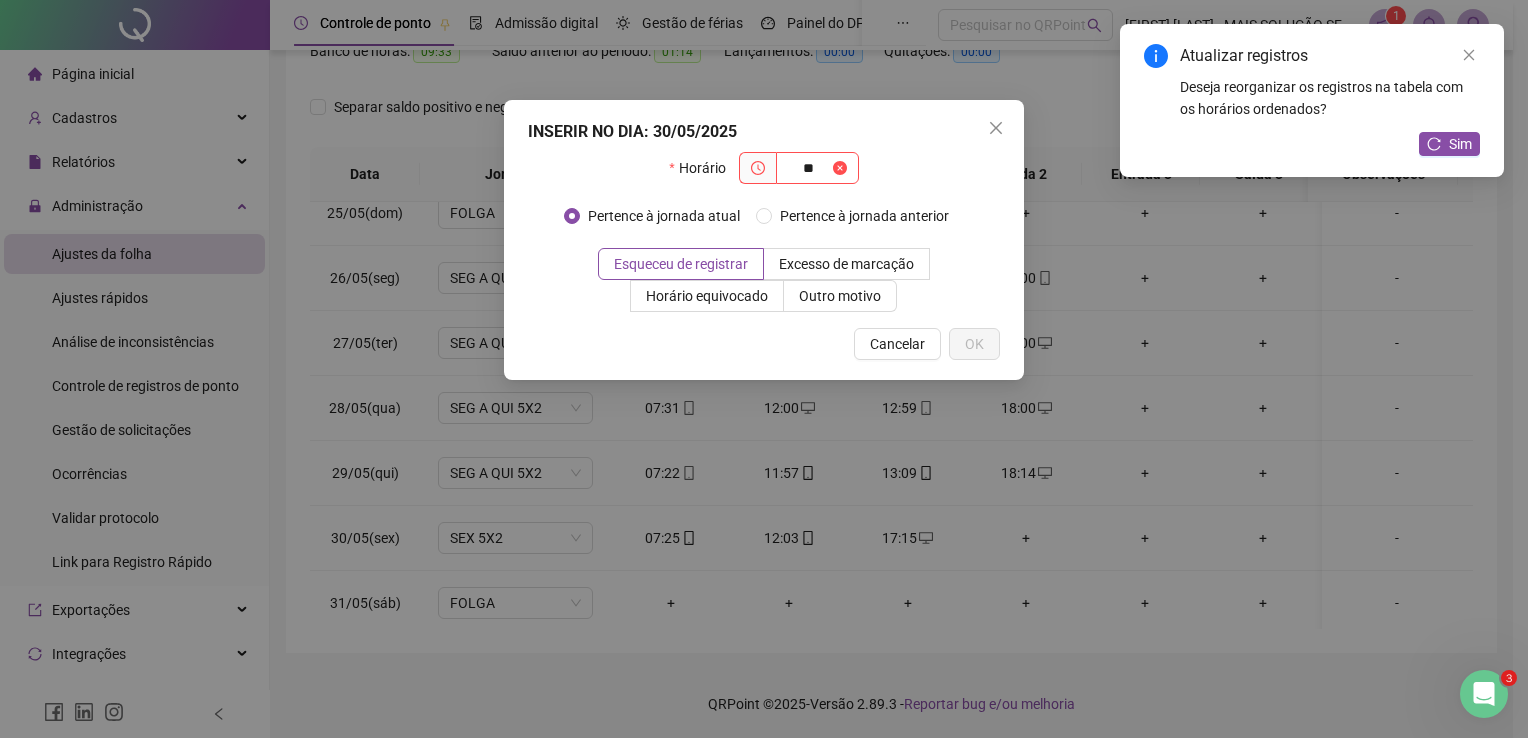 type on "*" 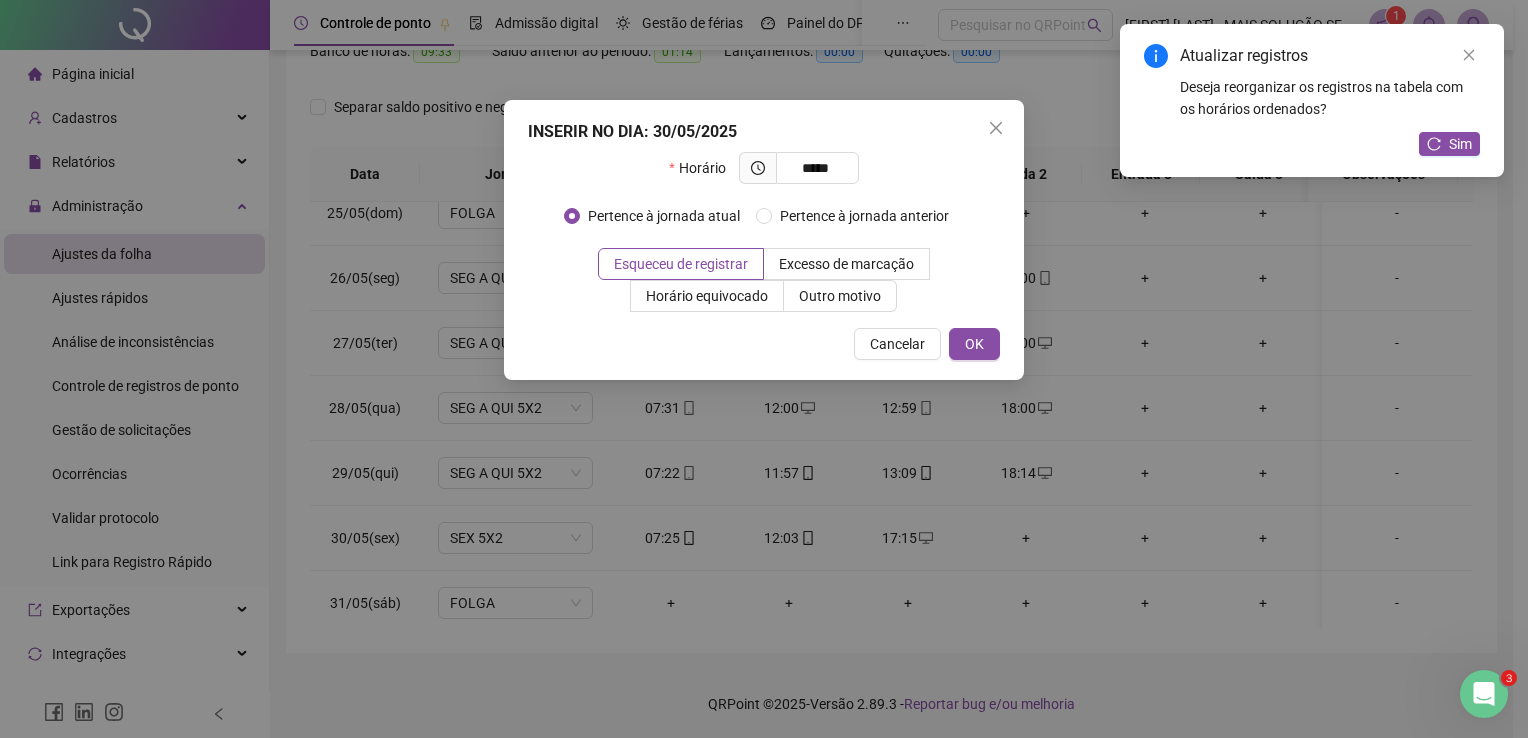 type on "*****" 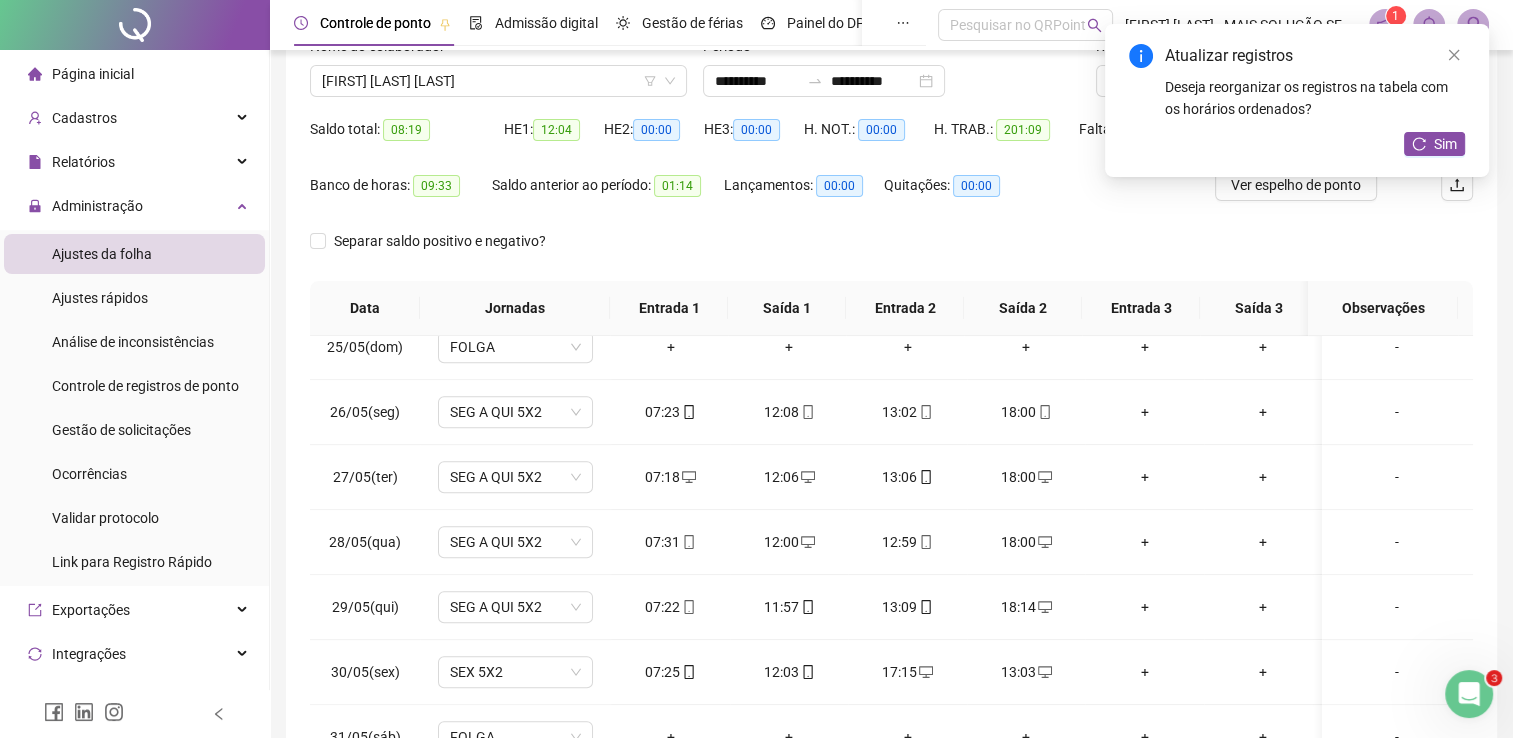 scroll, scrollTop: 0, scrollLeft: 0, axis: both 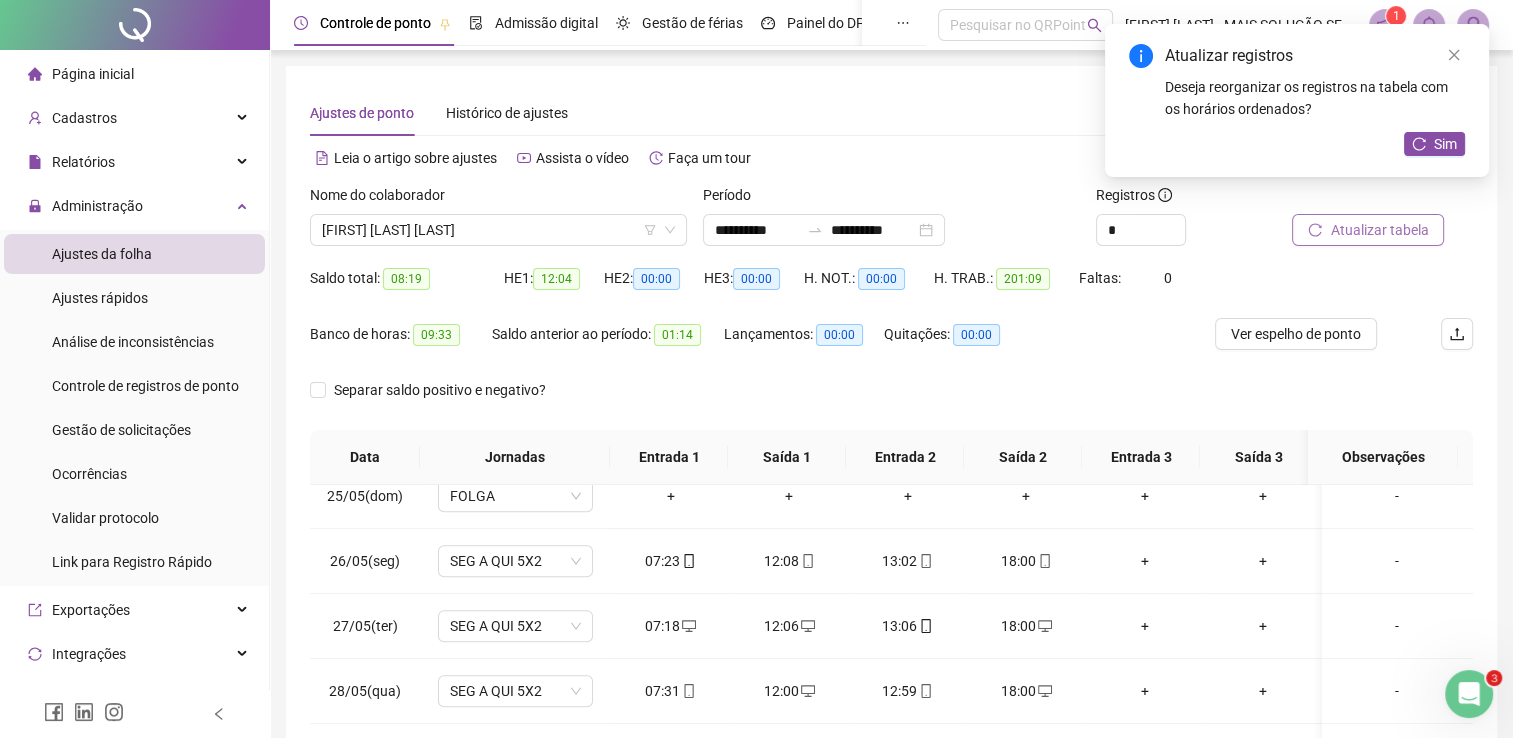 click on "Atualizar tabela" at bounding box center (1382, 223) 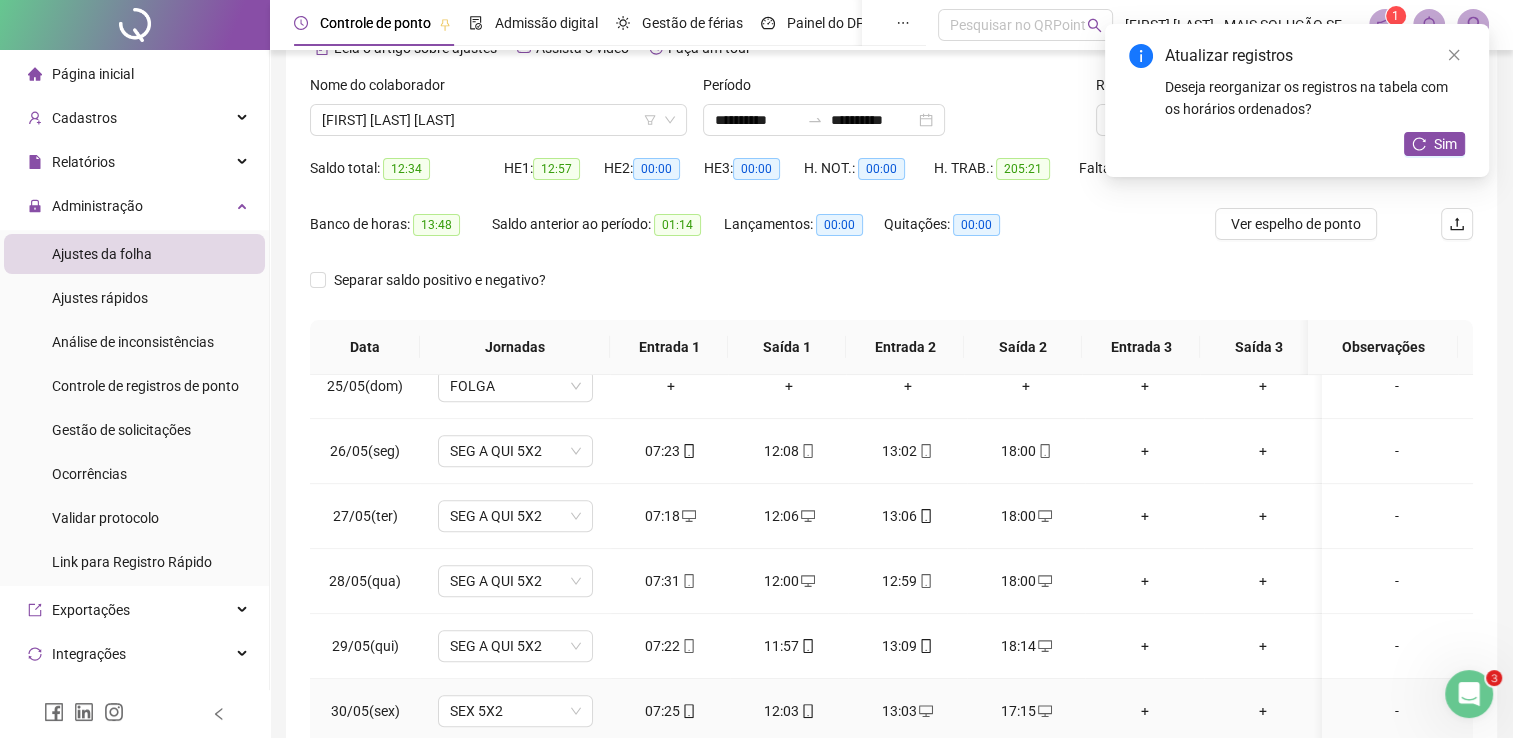 scroll, scrollTop: 283, scrollLeft: 0, axis: vertical 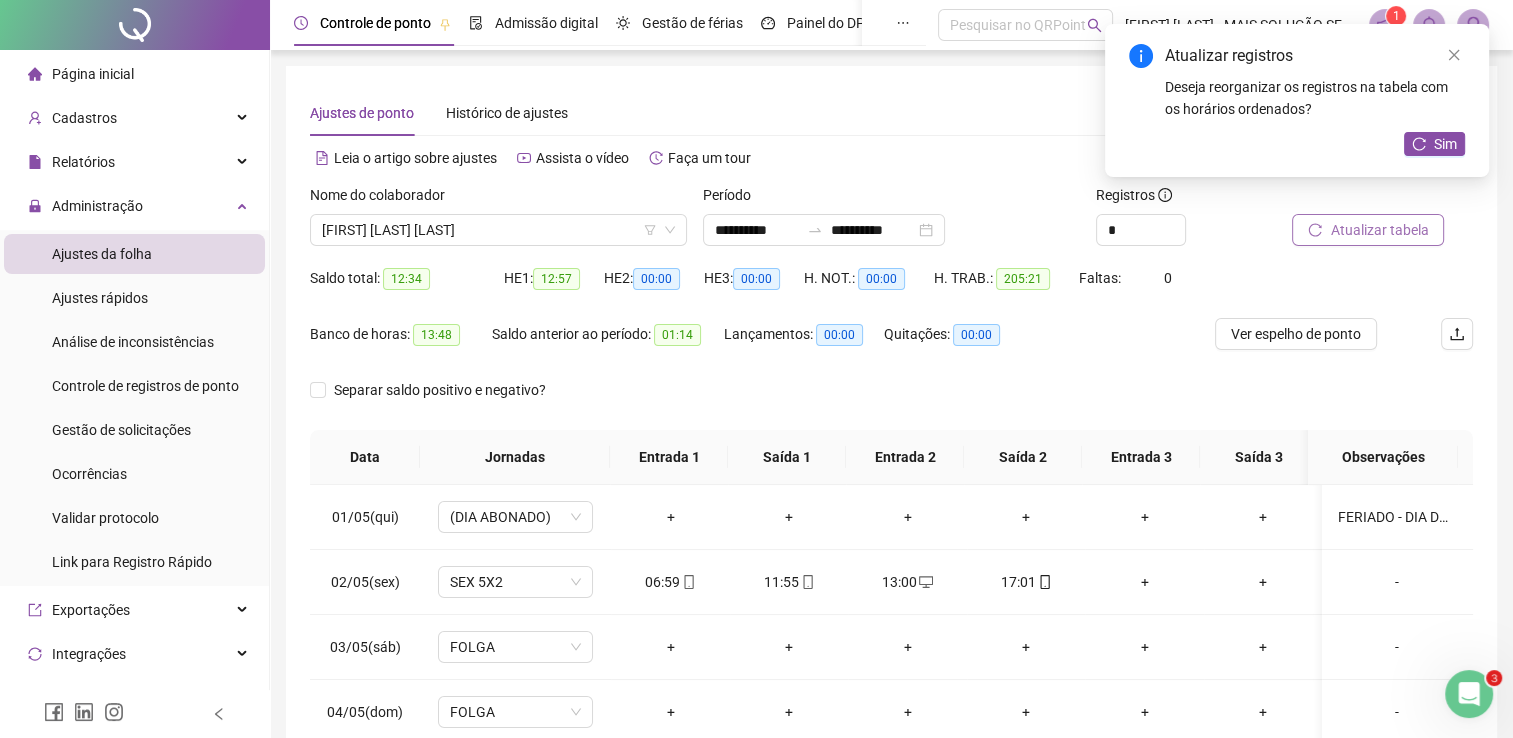 click on "Atualizar tabela" at bounding box center [1368, 230] 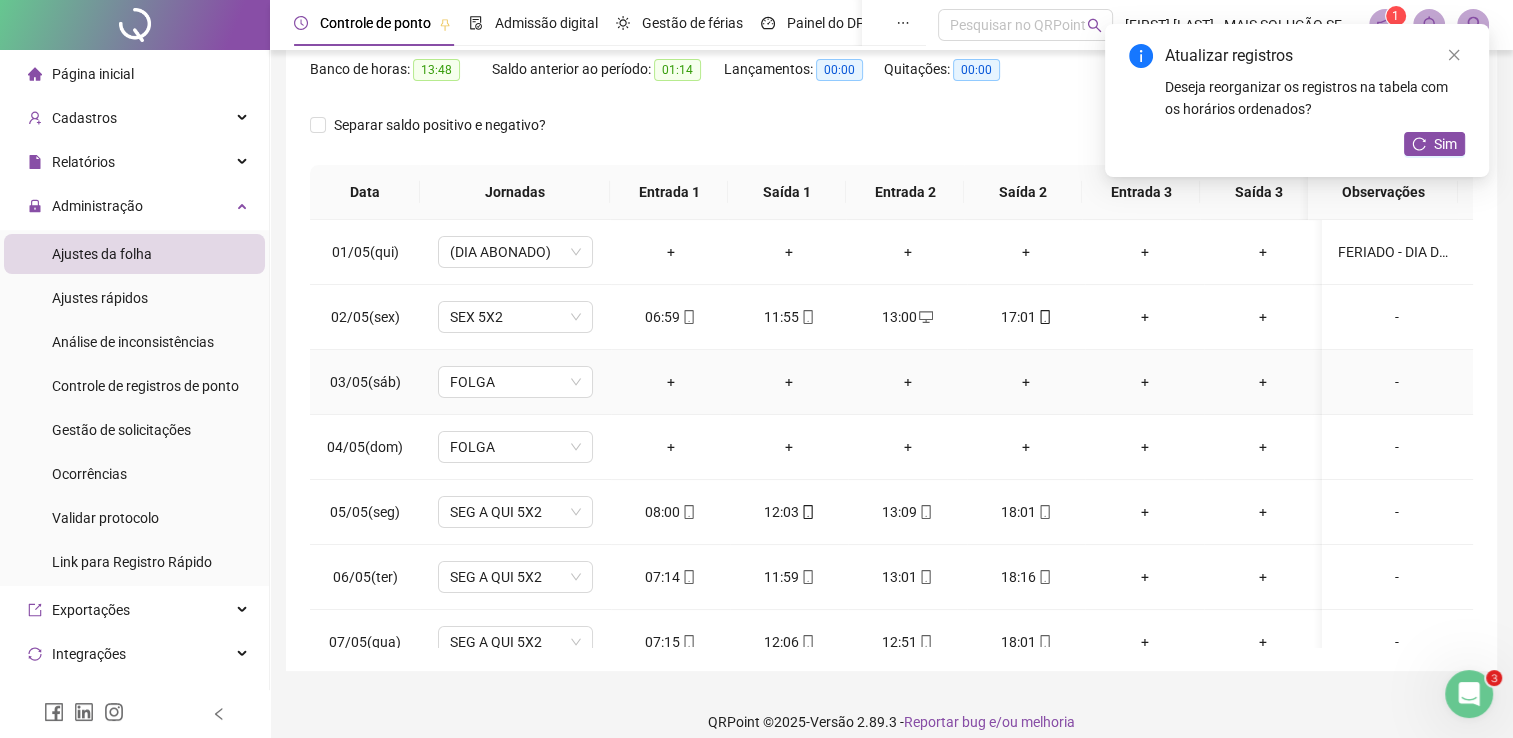 scroll, scrollTop: 283, scrollLeft: 0, axis: vertical 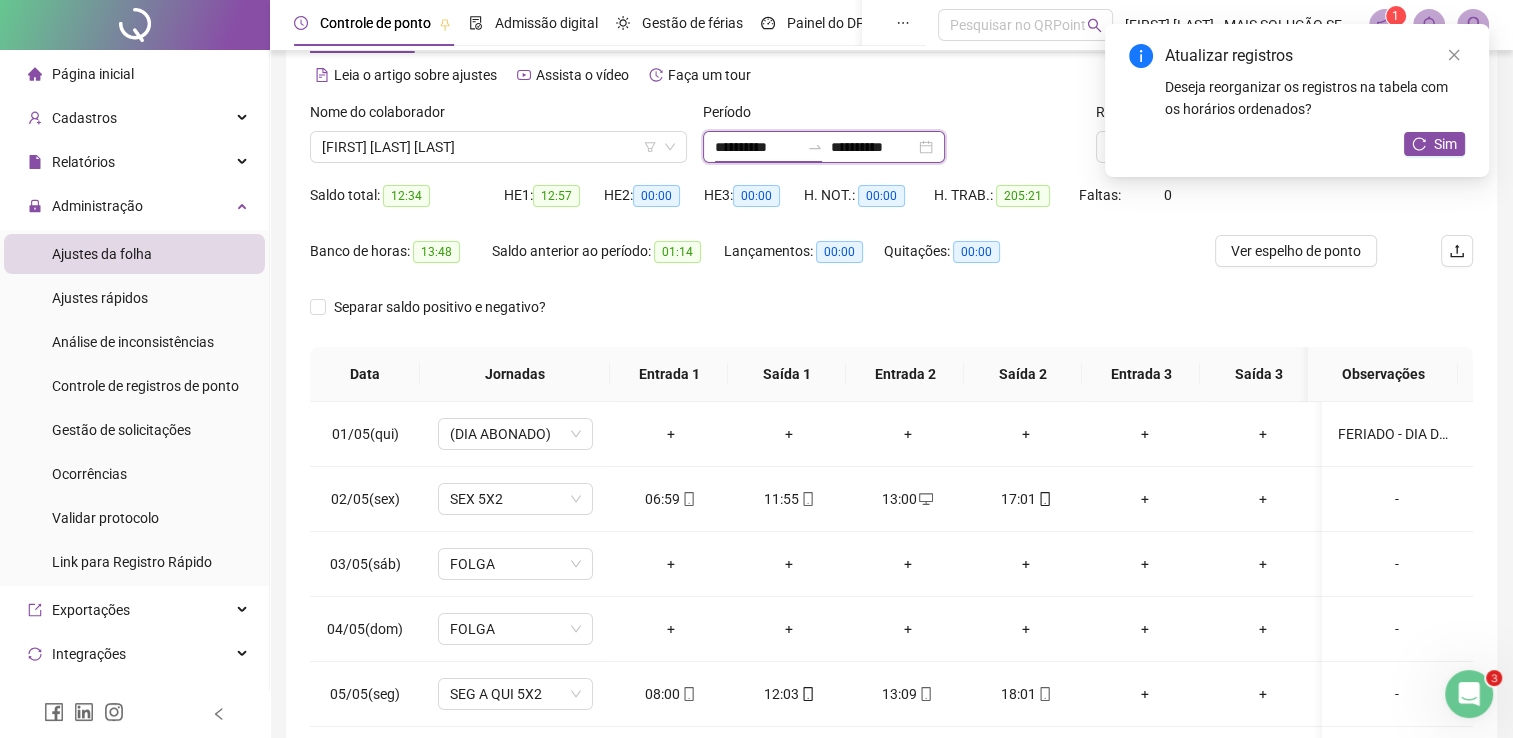 click on "**********" at bounding box center [757, 147] 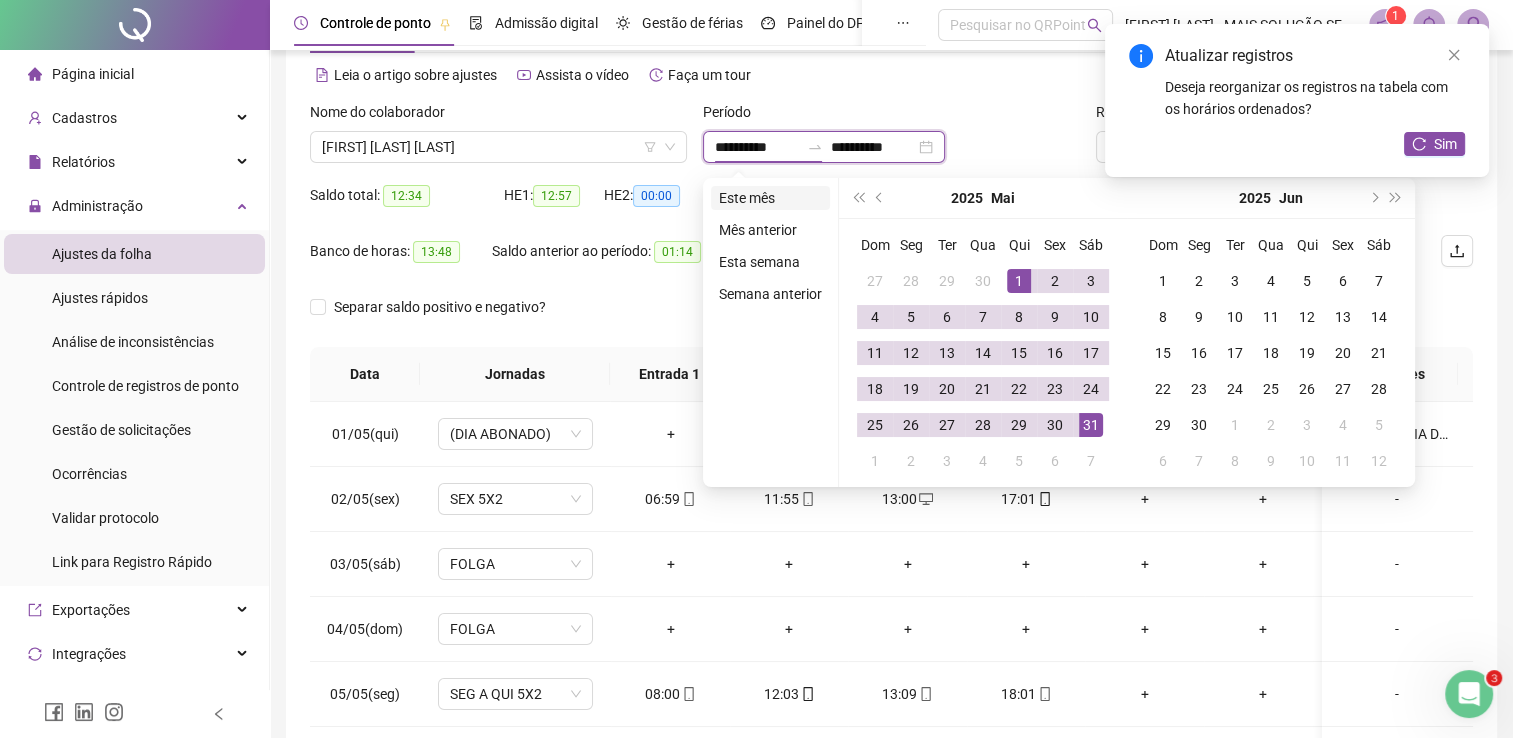 type on "**********" 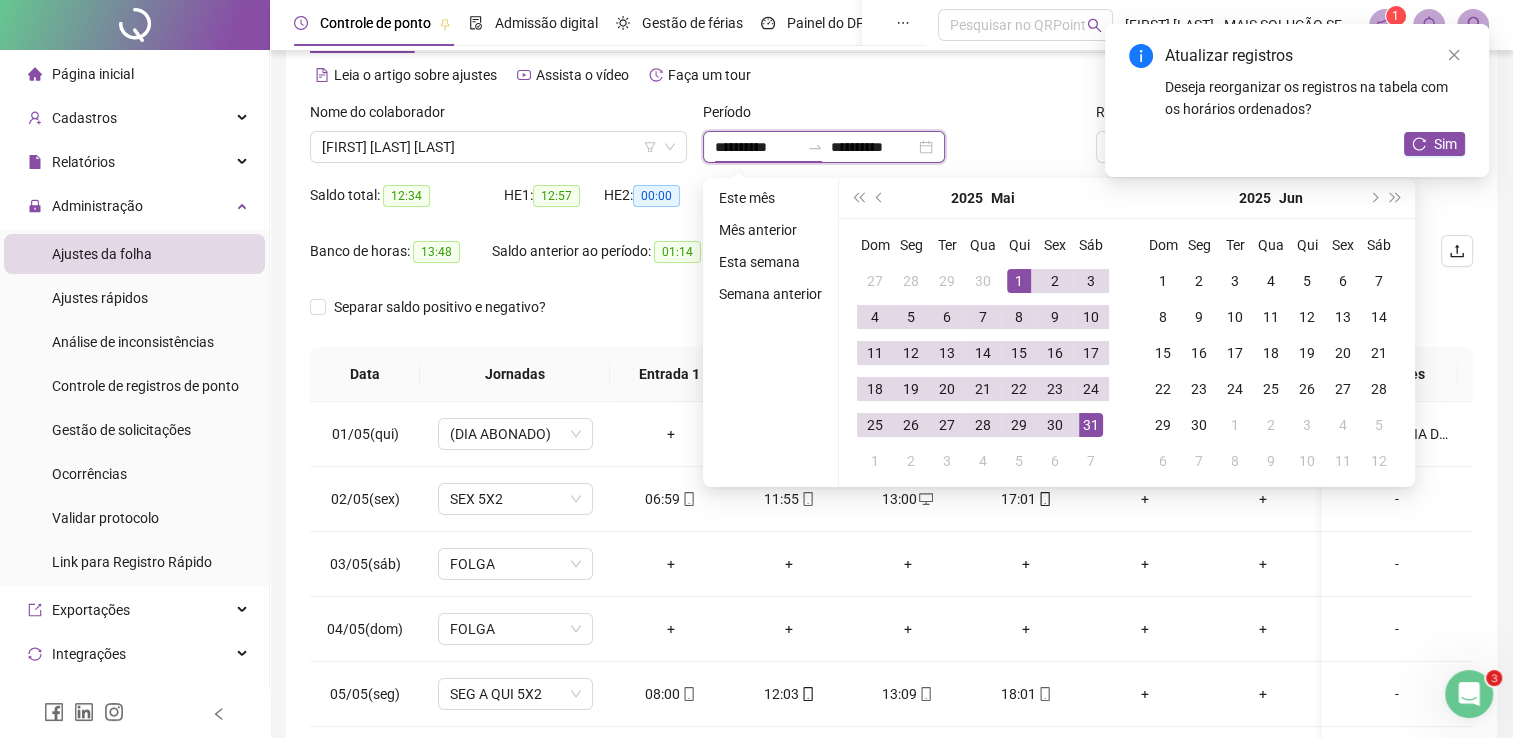 type on "**********" 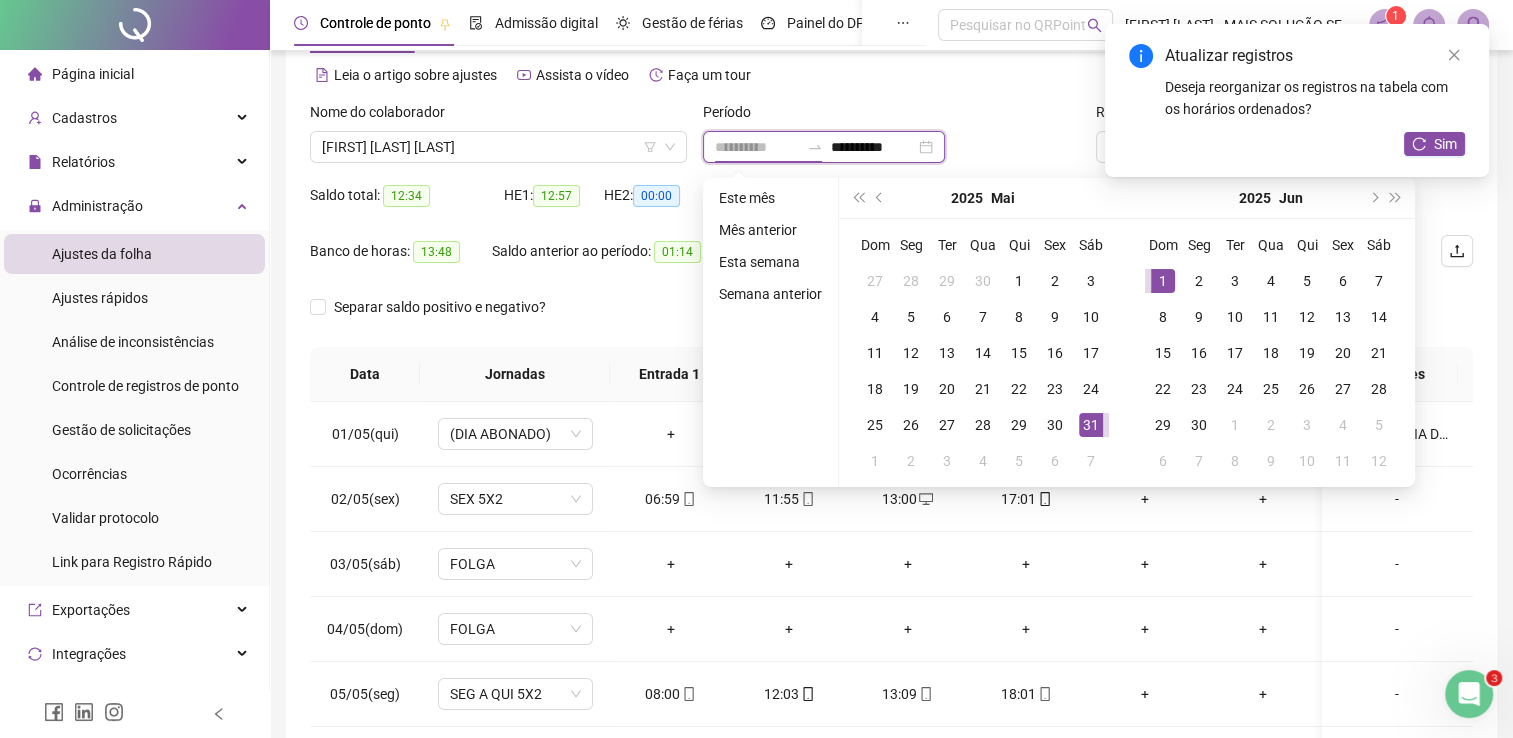 type on "**********" 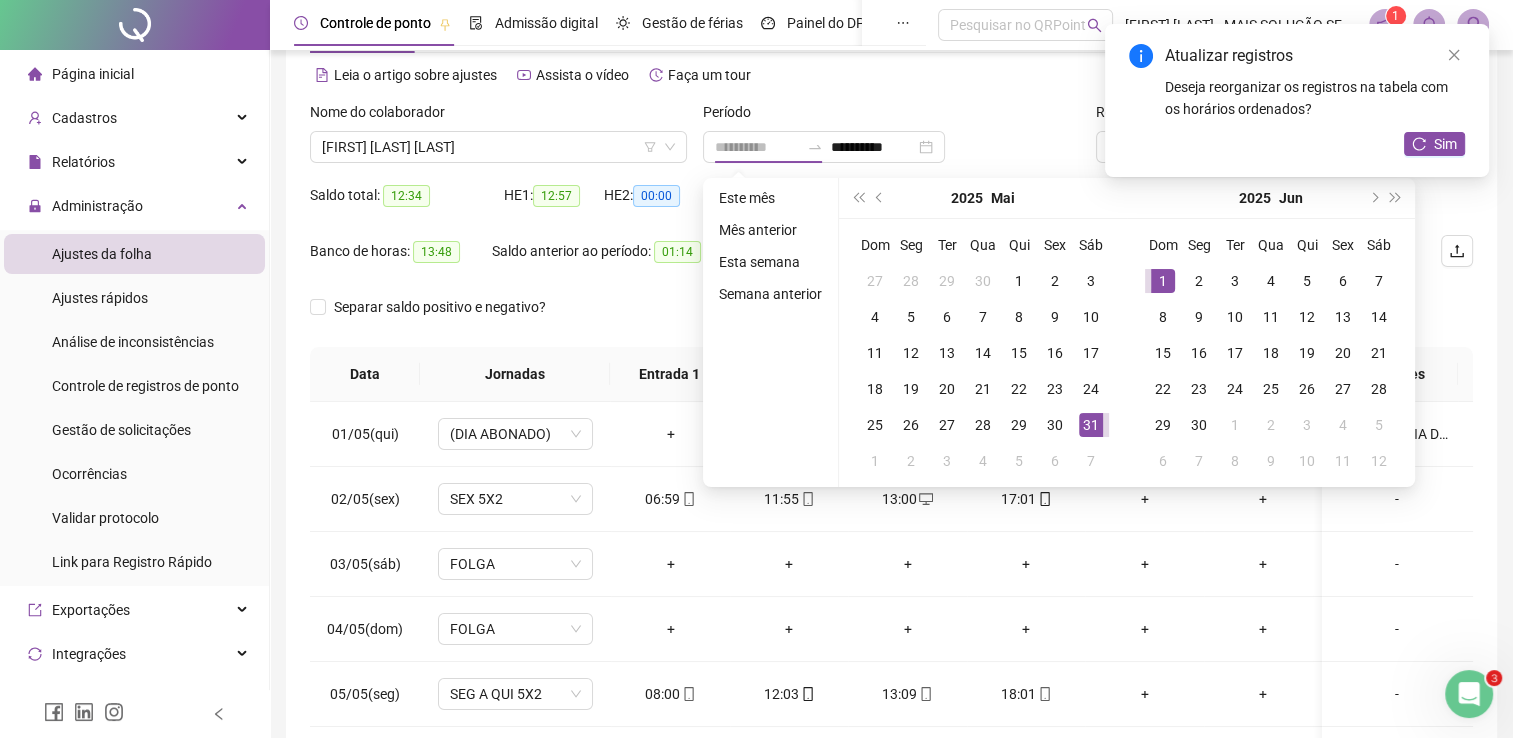 click on "1" at bounding box center [1163, 281] 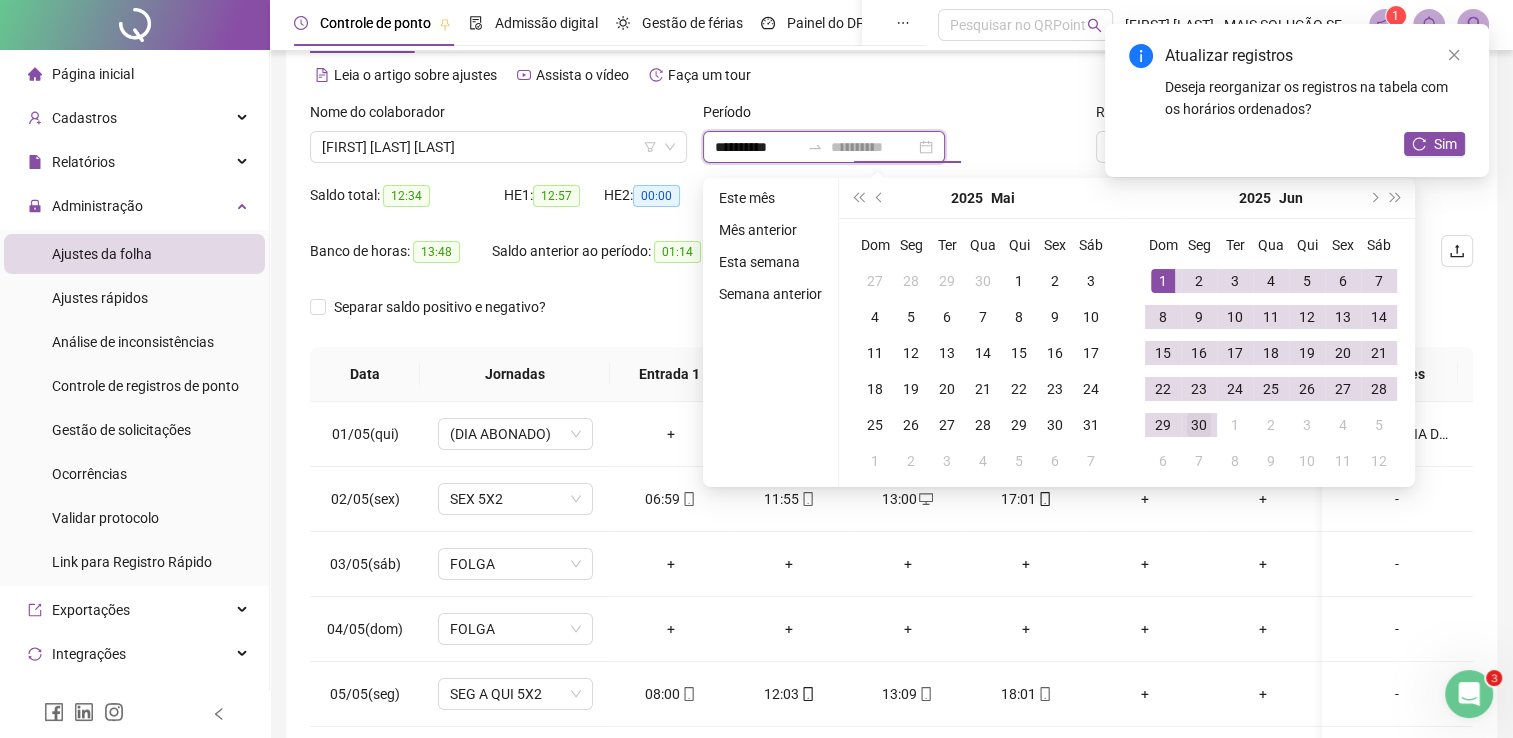 type on "**********" 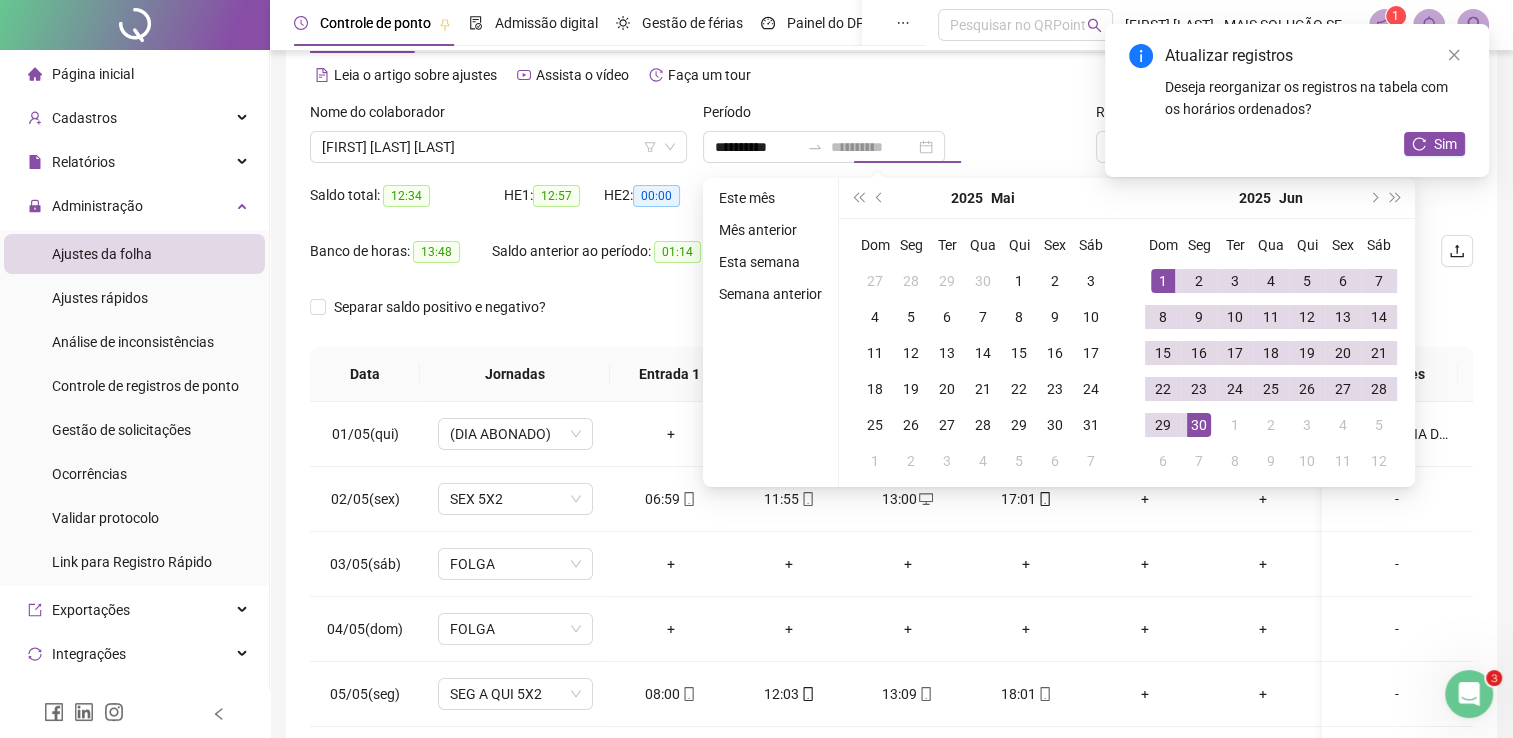 click on "30" at bounding box center (1199, 425) 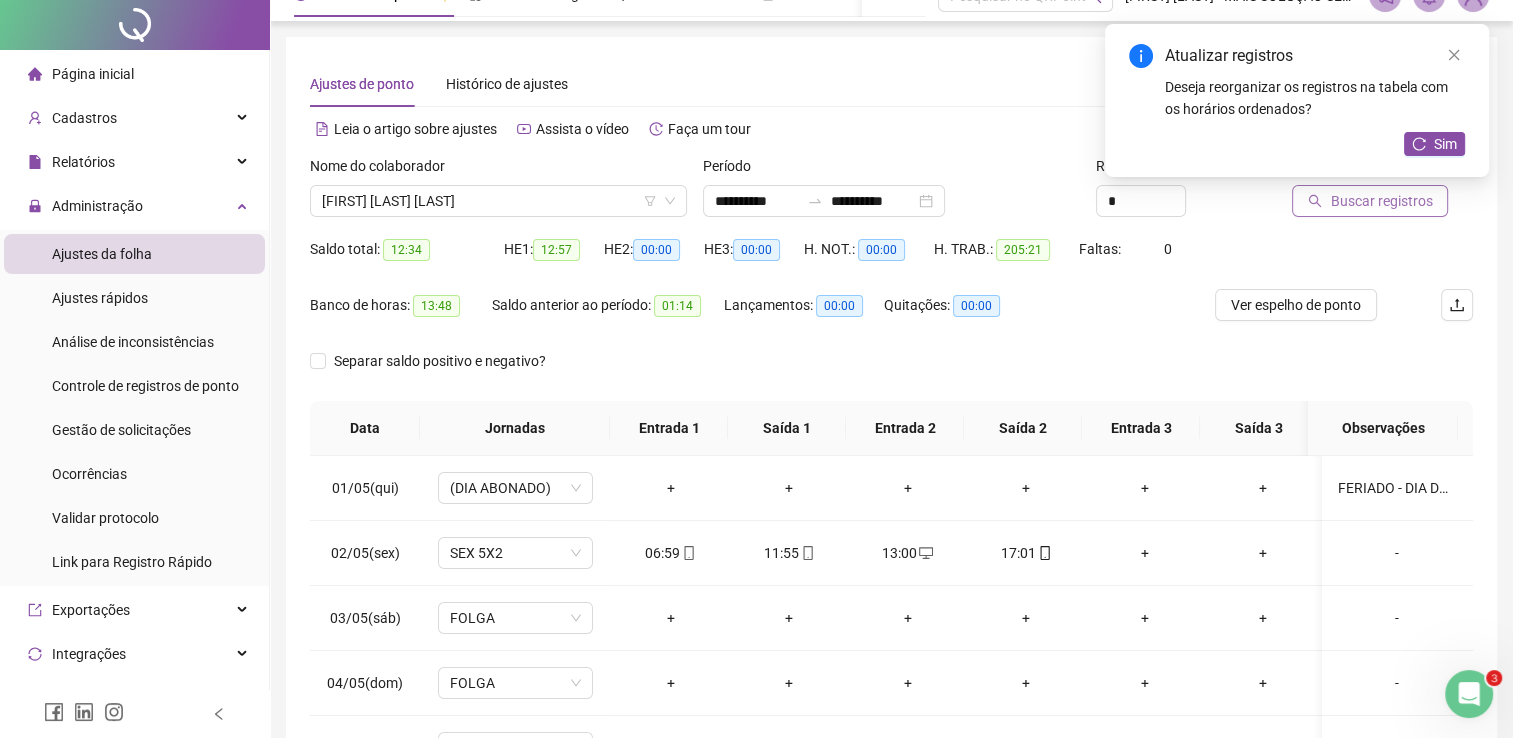scroll, scrollTop: 0, scrollLeft: 0, axis: both 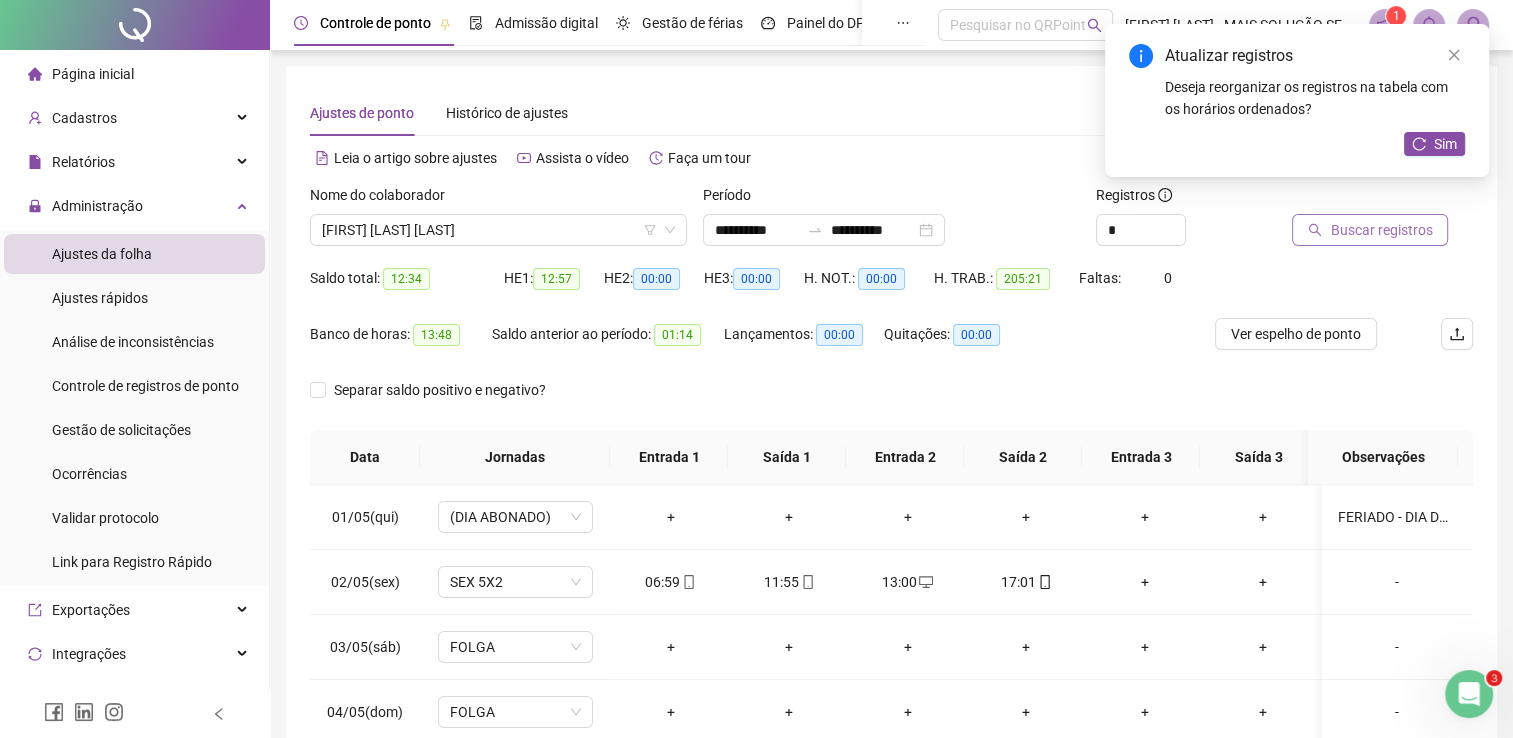 click on "Buscar registros" at bounding box center [1381, 230] 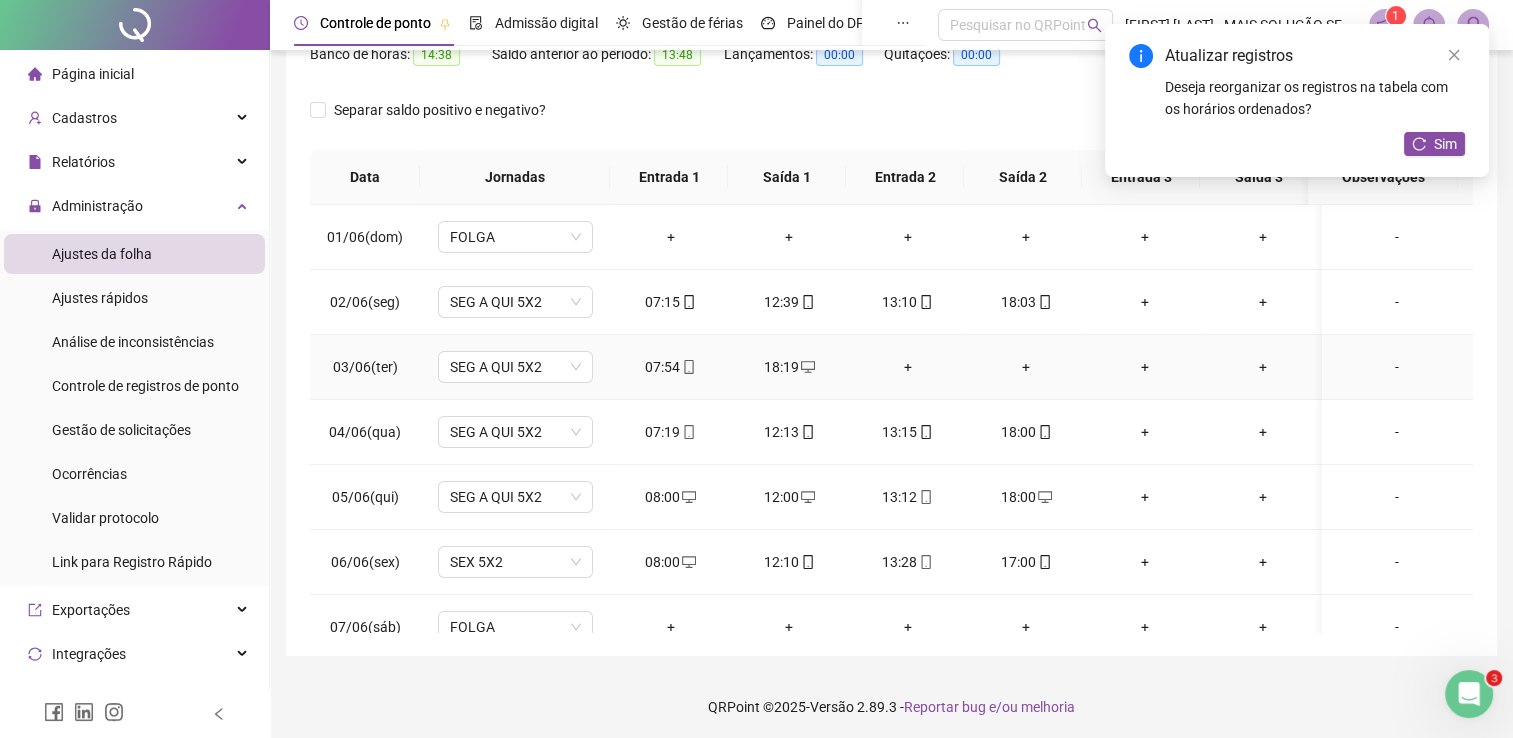 scroll, scrollTop: 283, scrollLeft: 0, axis: vertical 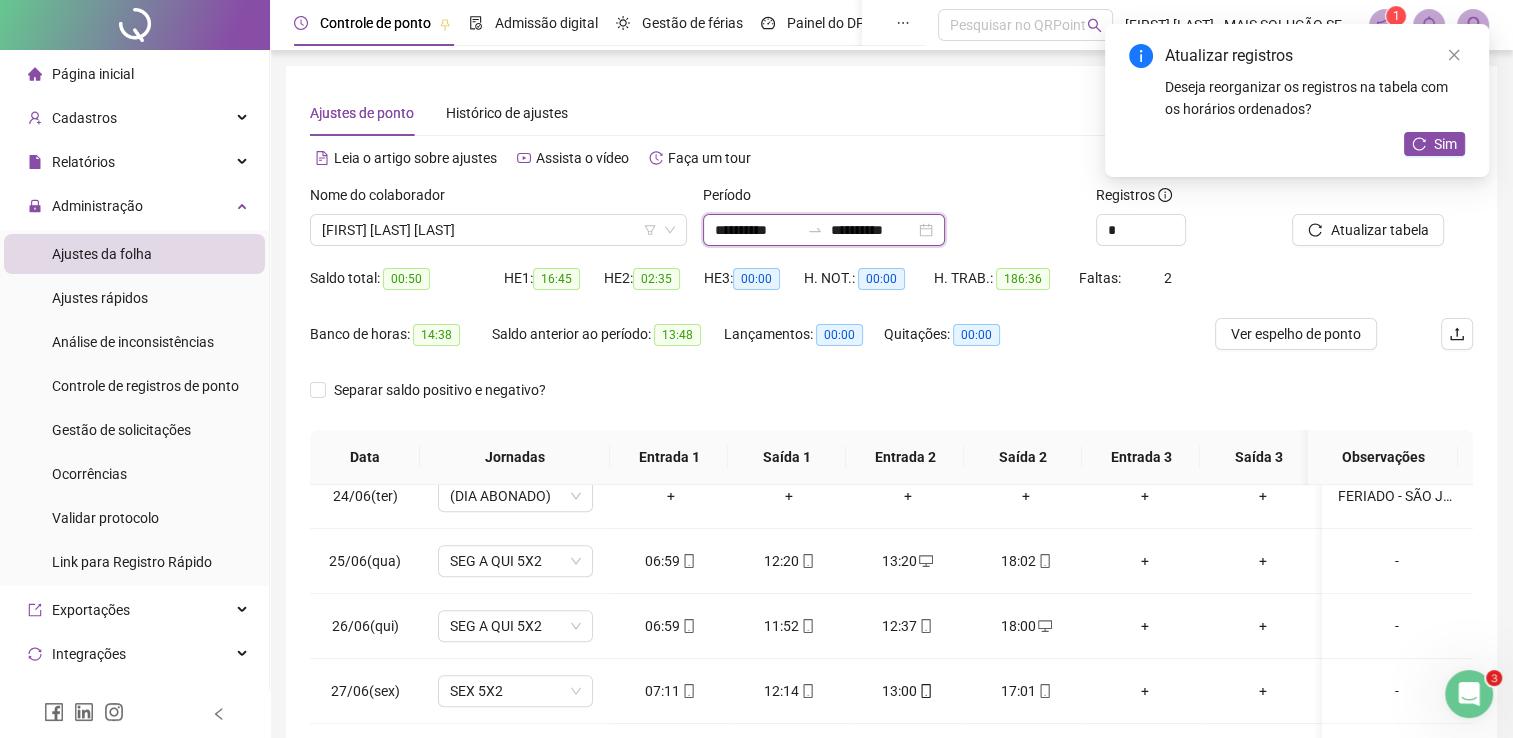 click on "**********" at bounding box center (757, 230) 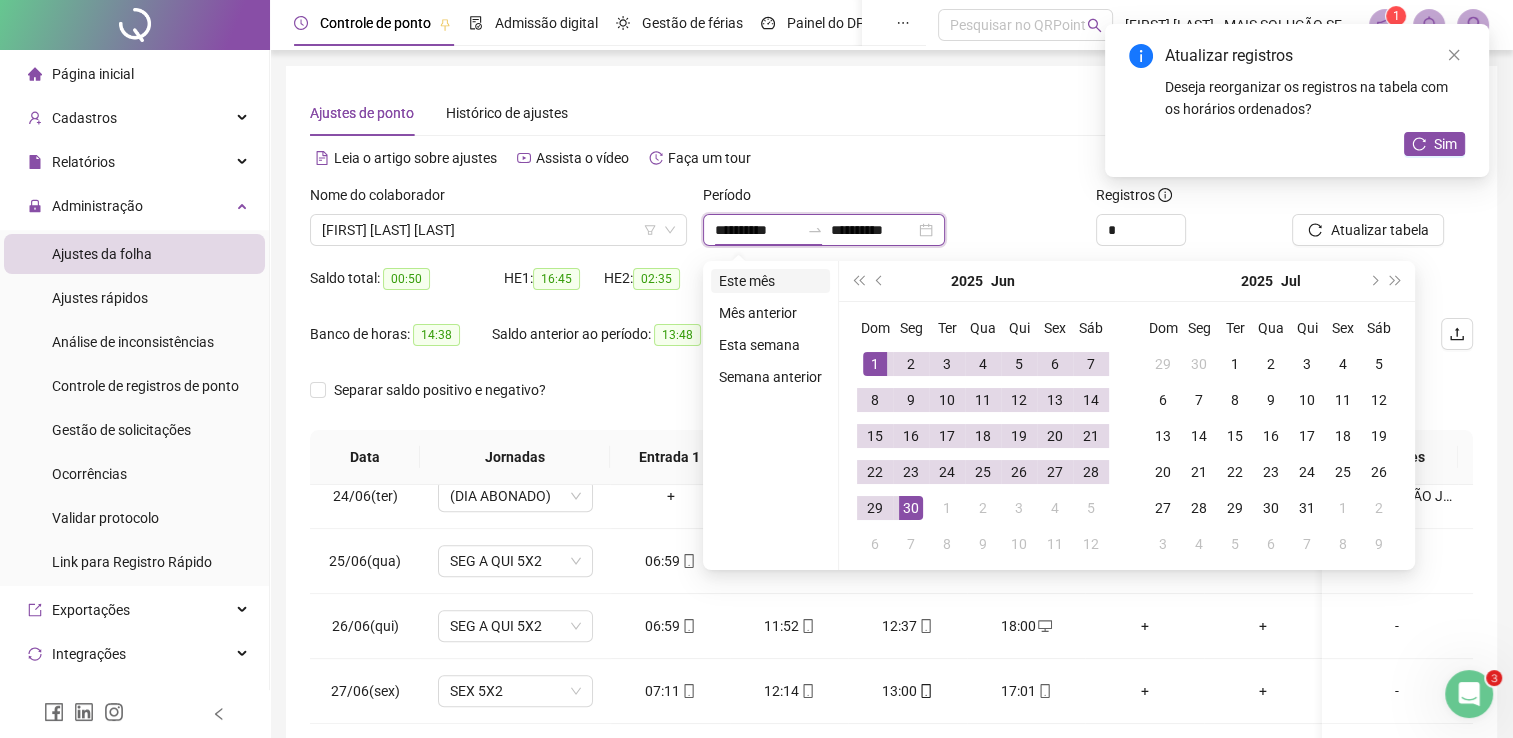 type on "**********" 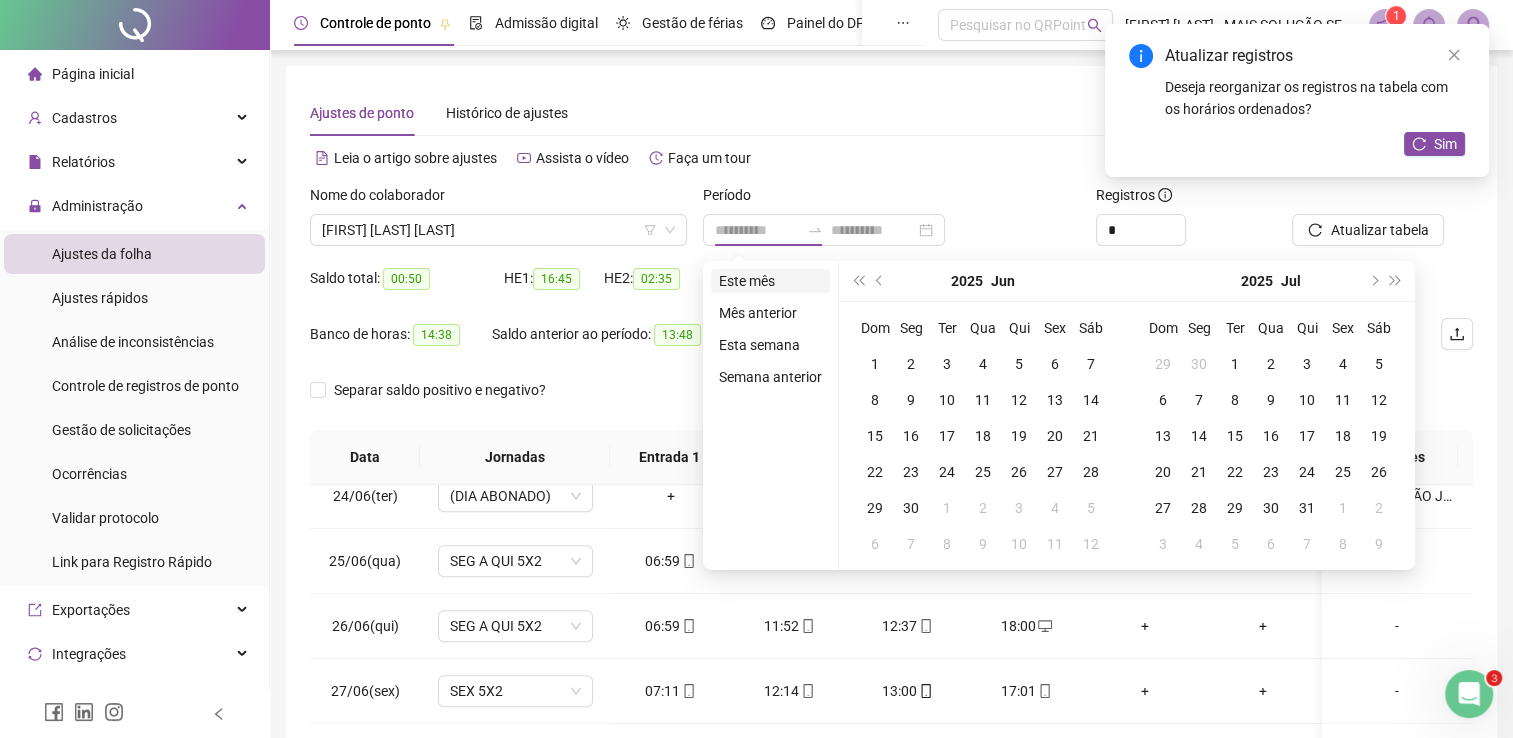drag, startPoint x: 777, startPoint y: 273, endPoint x: 837, endPoint y: 274, distance: 60.00833 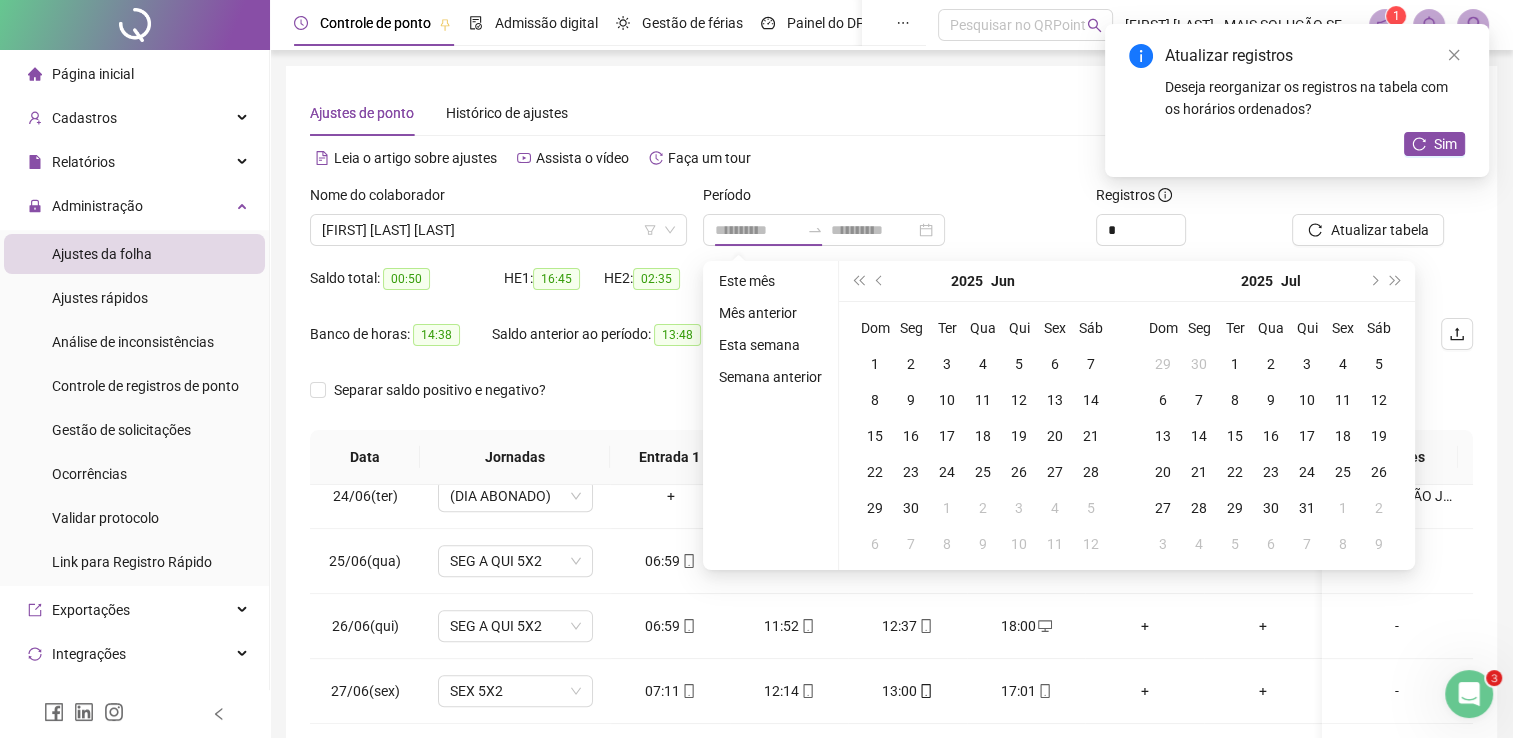 click on "Este mês" at bounding box center [770, 281] 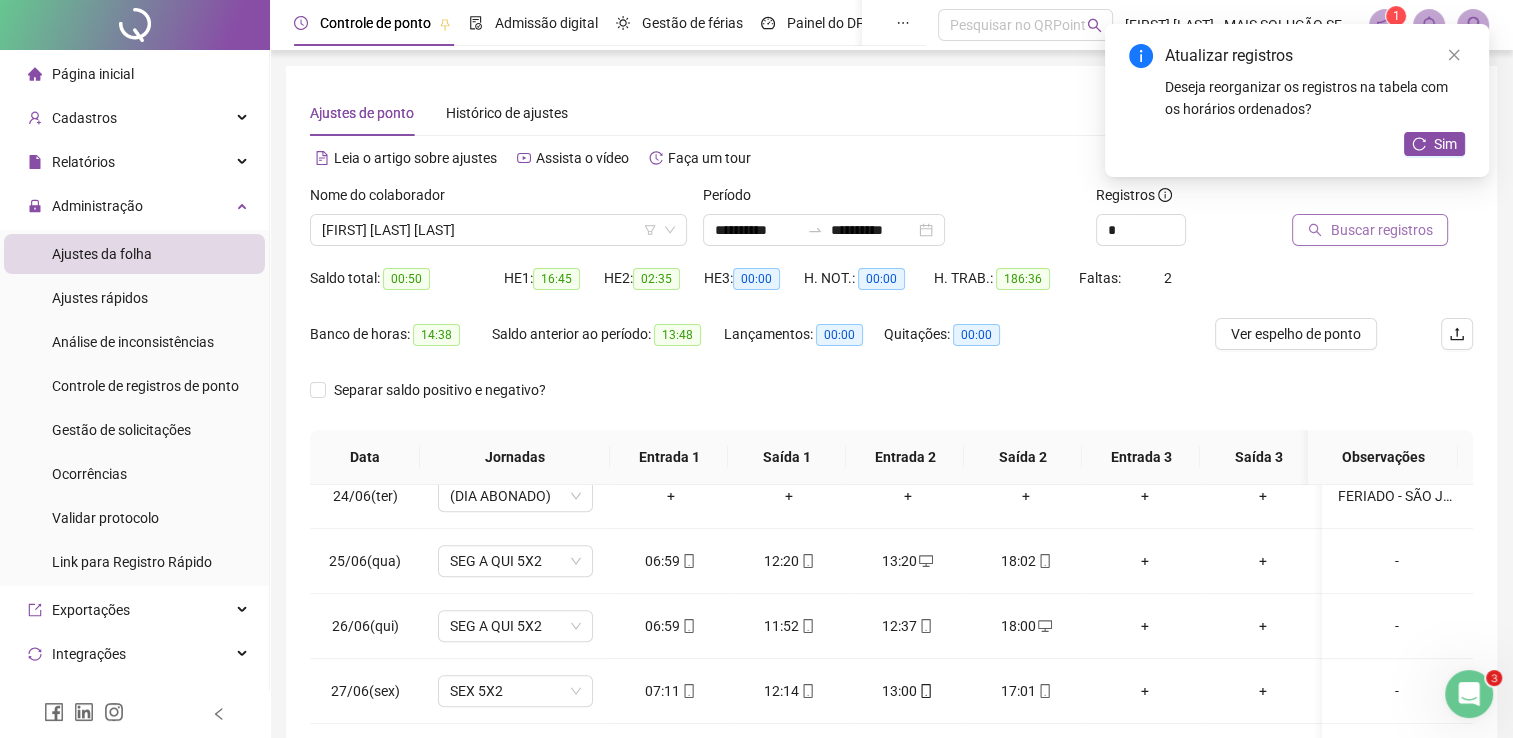 click on "Buscar registros" at bounding box center (1370, 230) 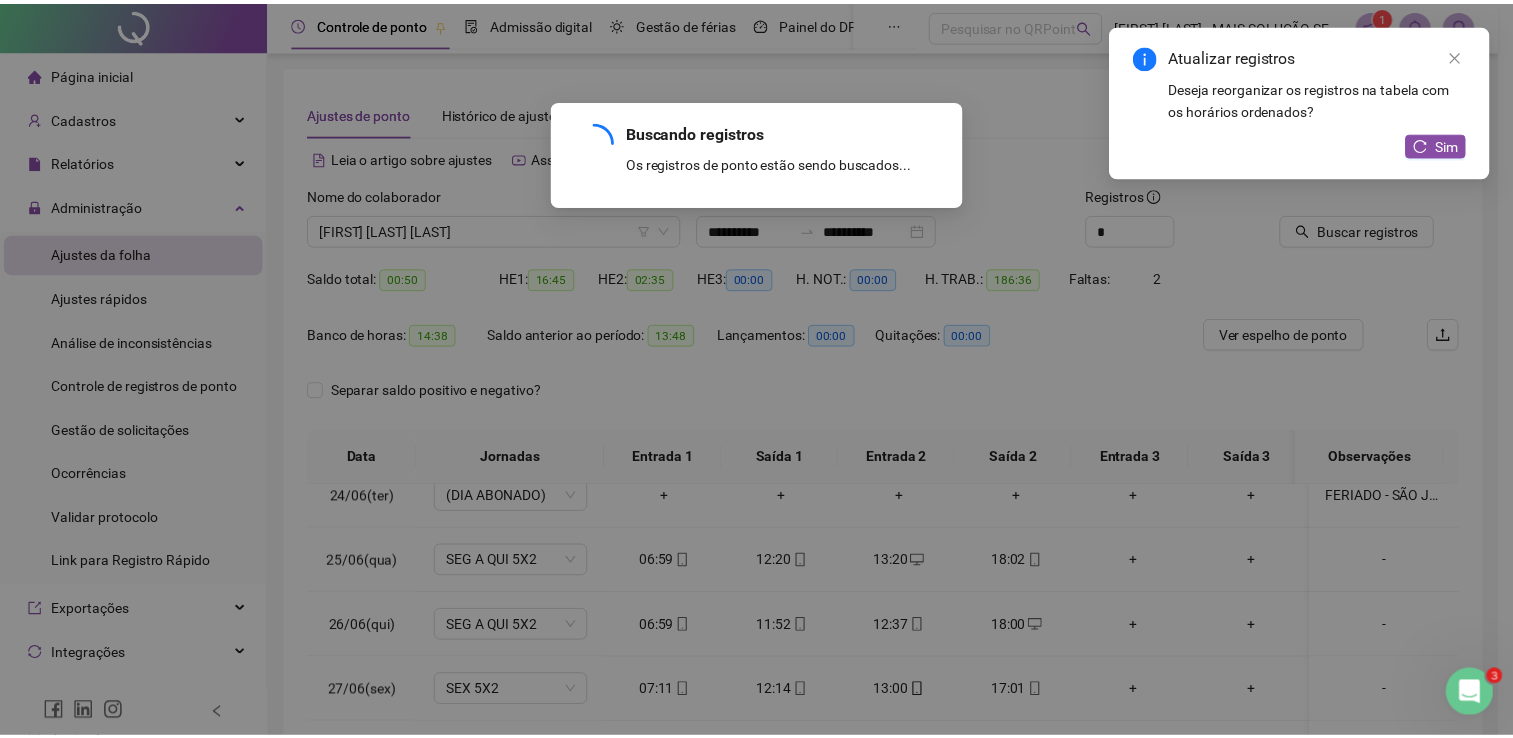 scroll, scrollTop: 0, scrollLeft: 0, axis: both 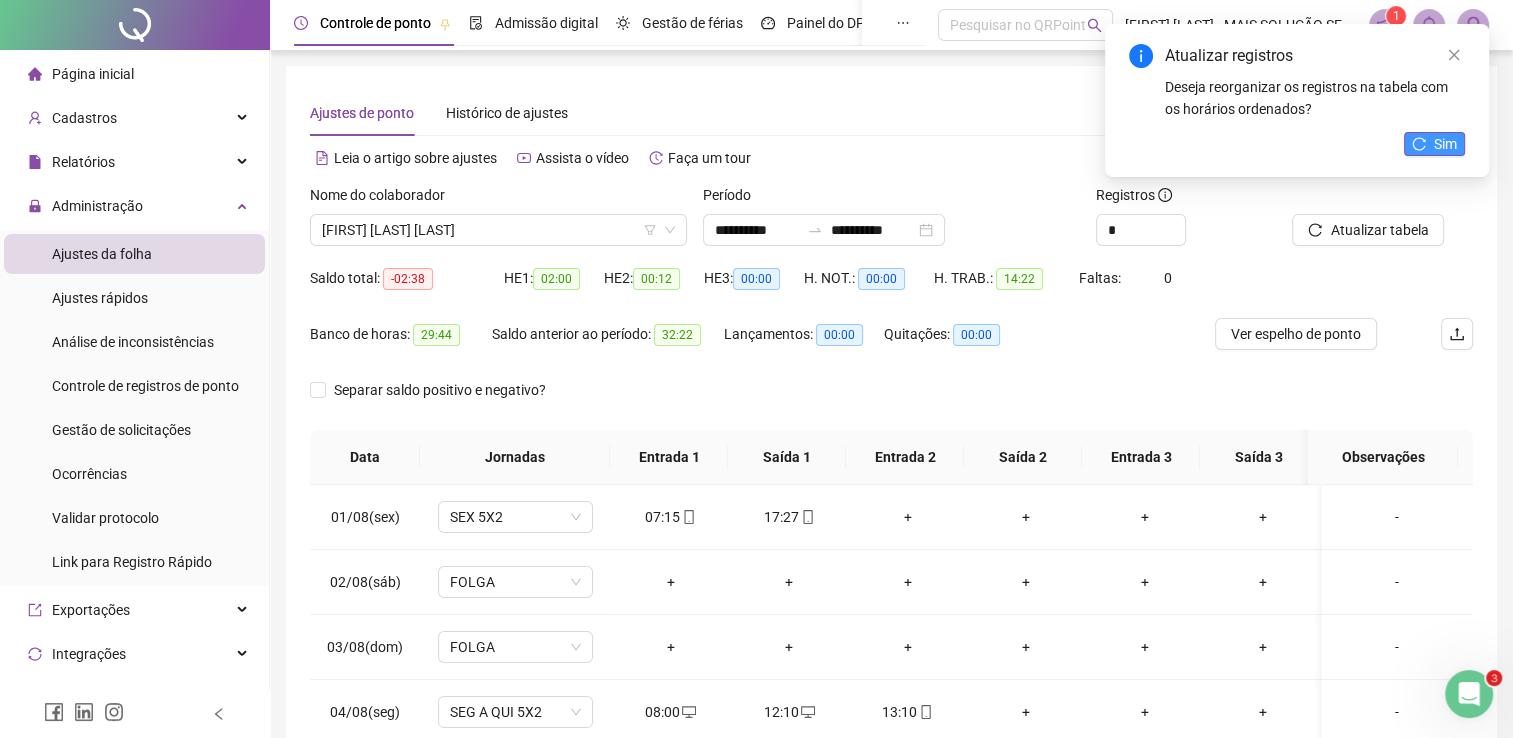 click on "Sim" at bounding box center (1434, 144) 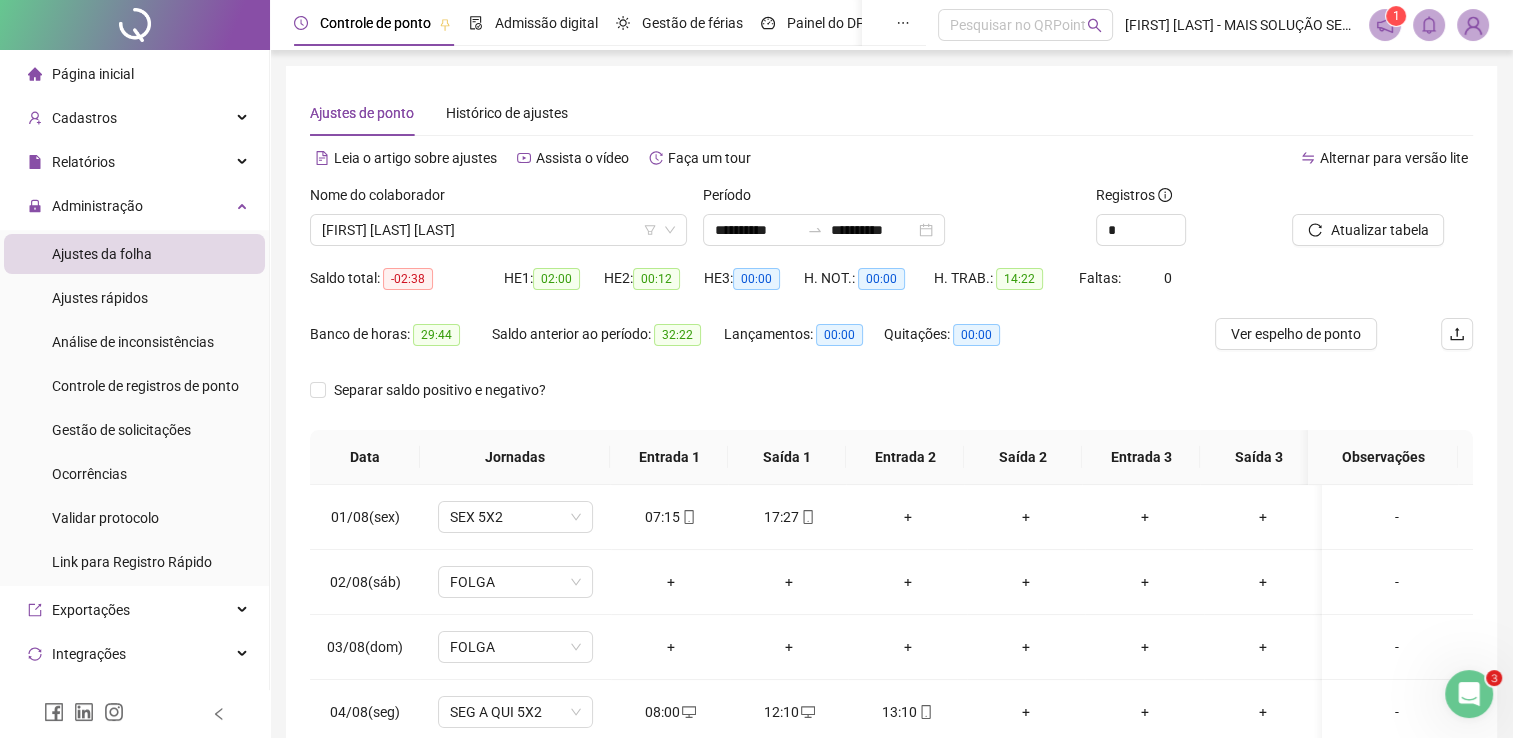 scroll, scrollTop: 0, scrollLeft: 0, axis: both 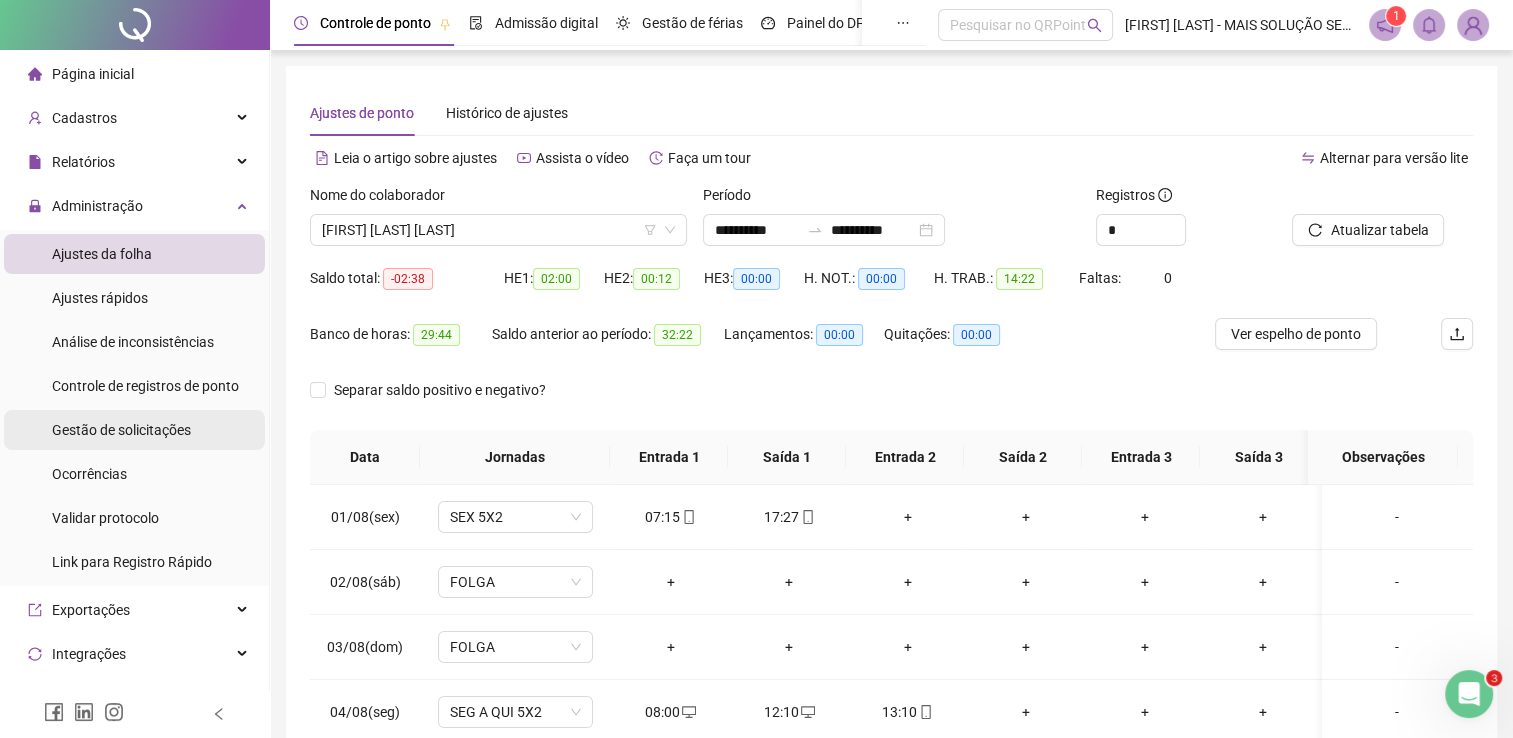 click on "Gestão de solicitações" at bounding box center (121, 430) 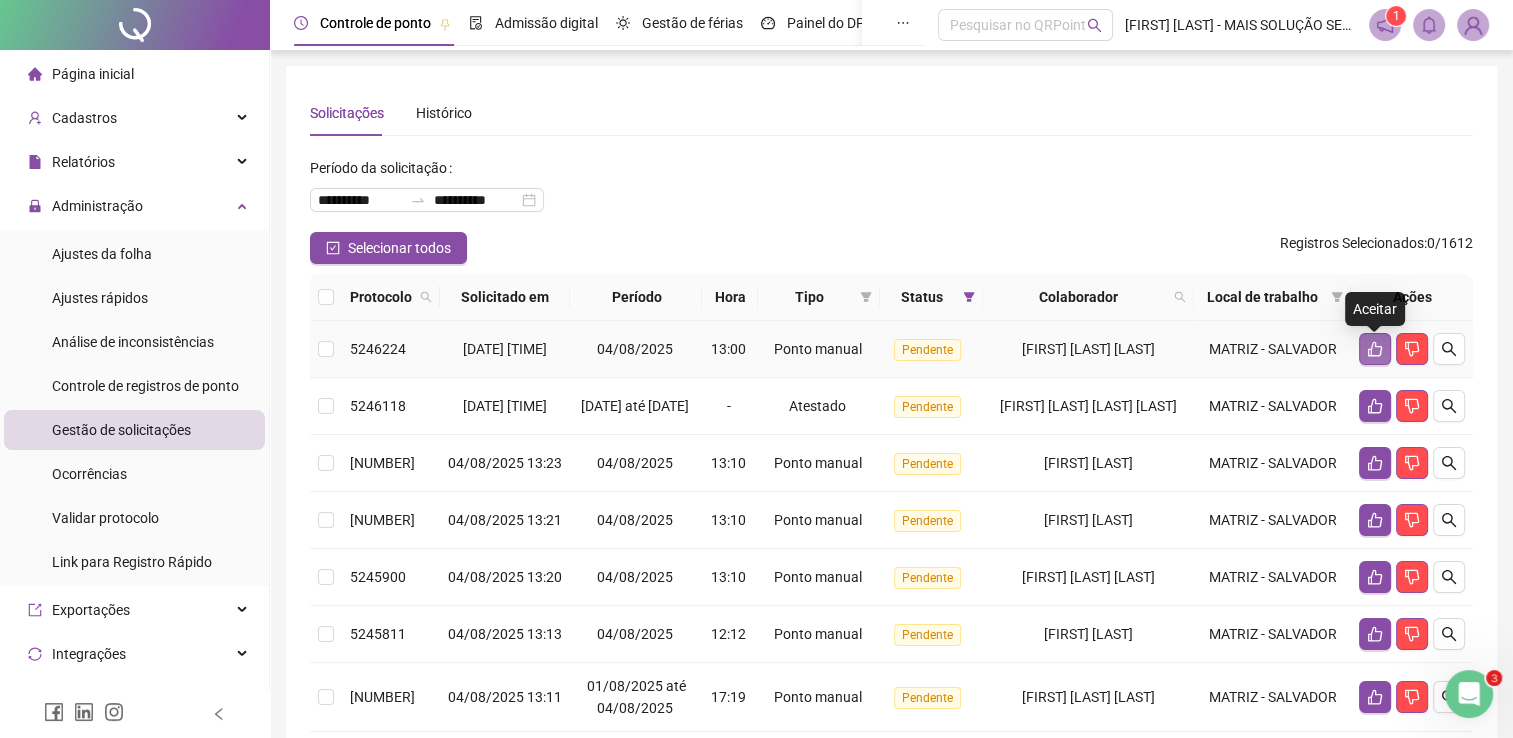 click 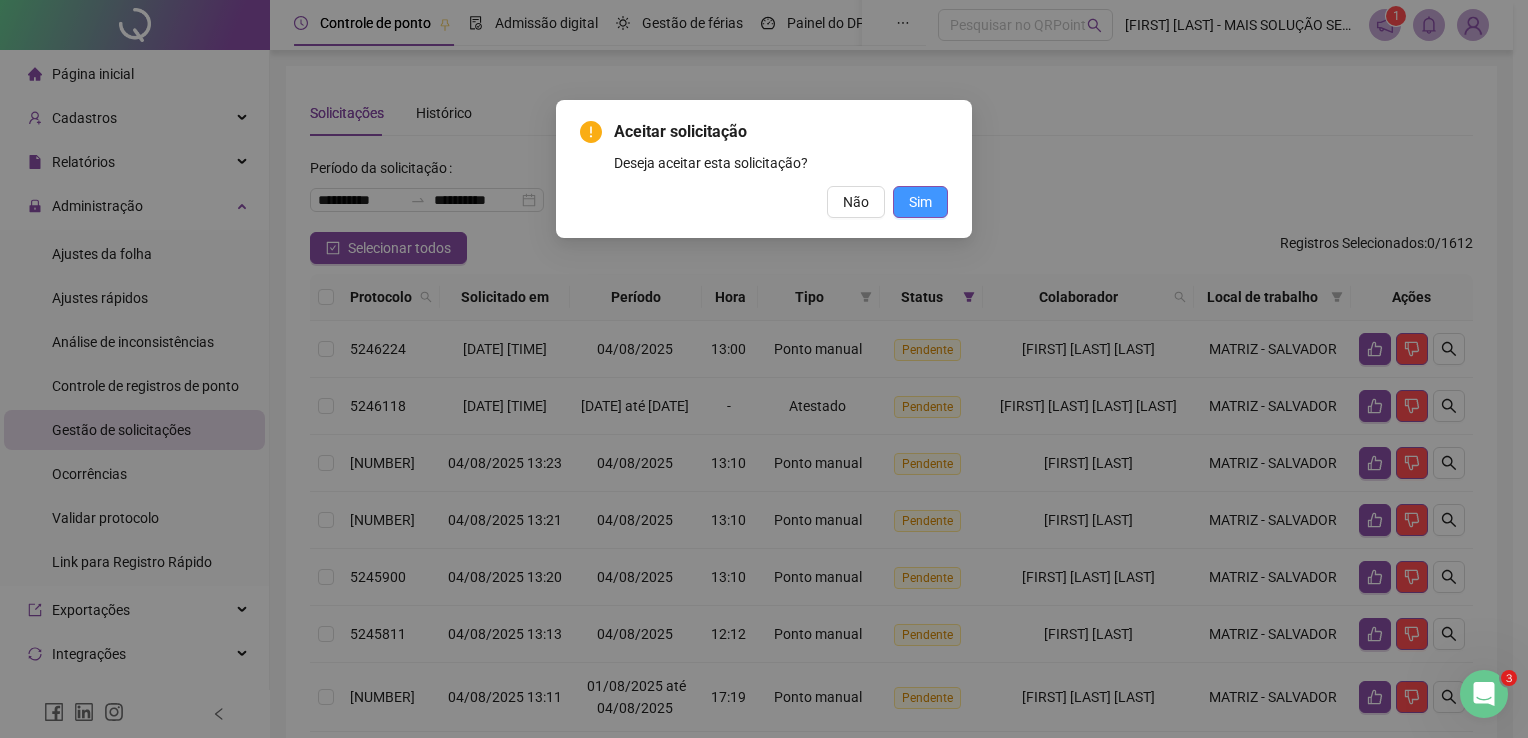 click on "Sim" at bounding box center [920, 202] 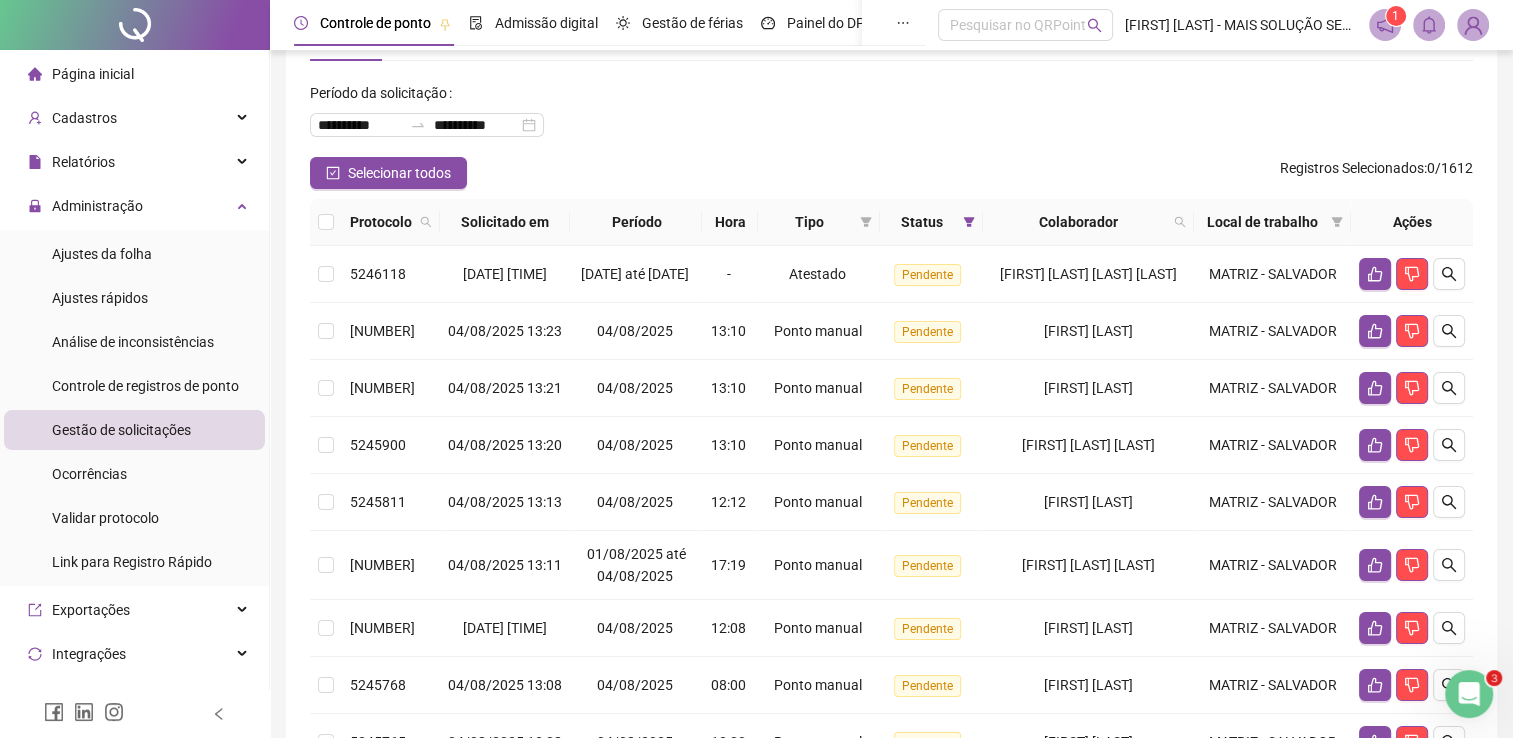 scroll, scrollTop: 74, scrollLeft: 0, axis: vertical 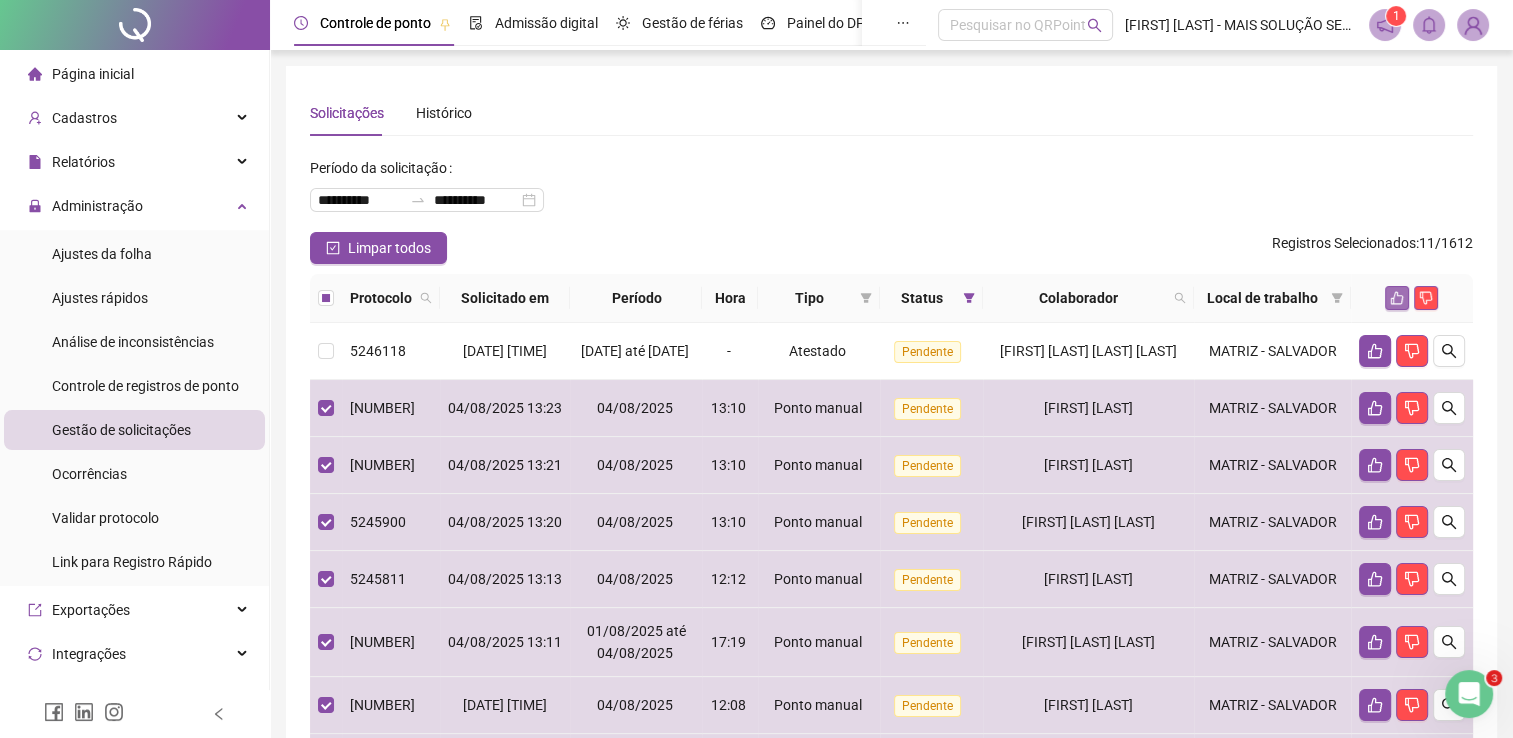 click 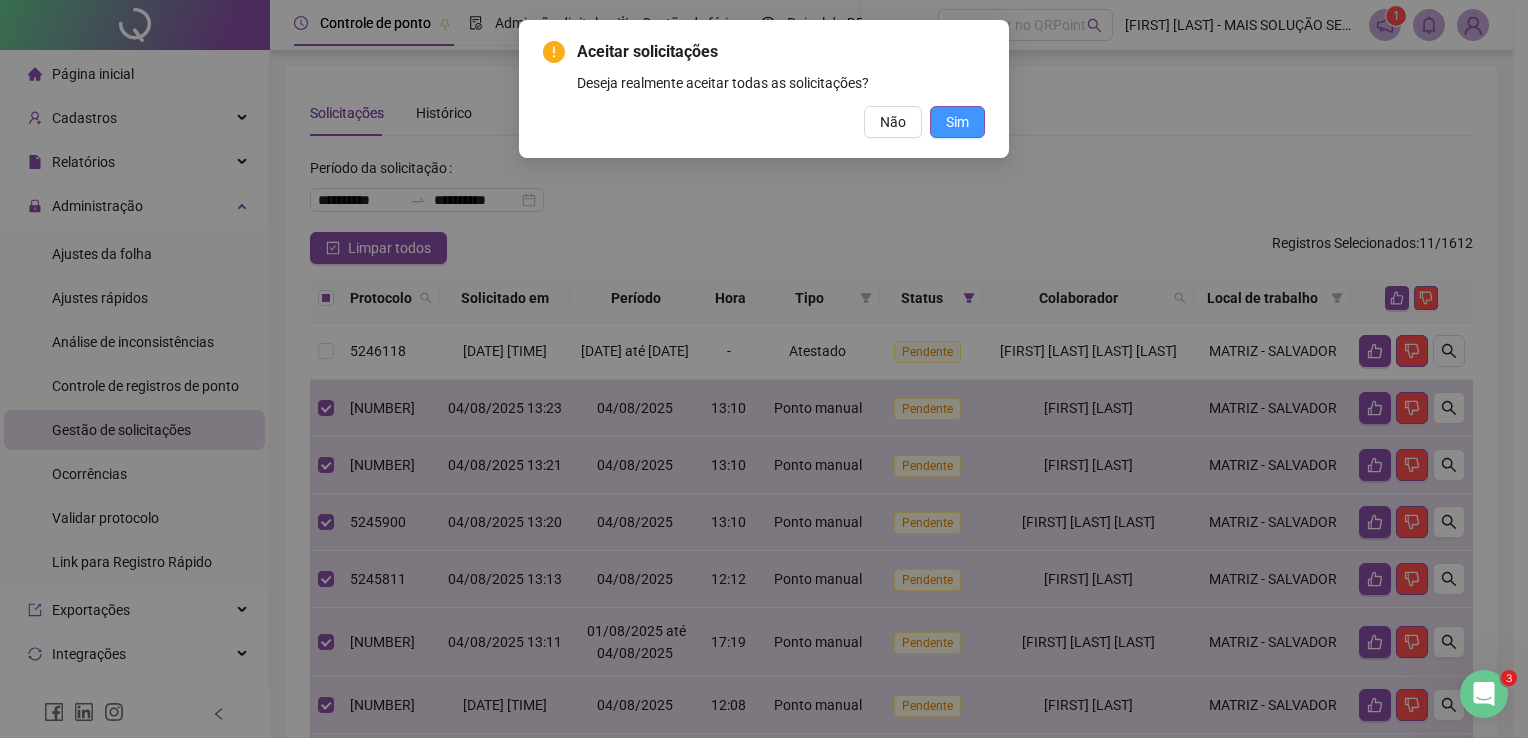 click on "Sim" at bounding box center [957, 122] 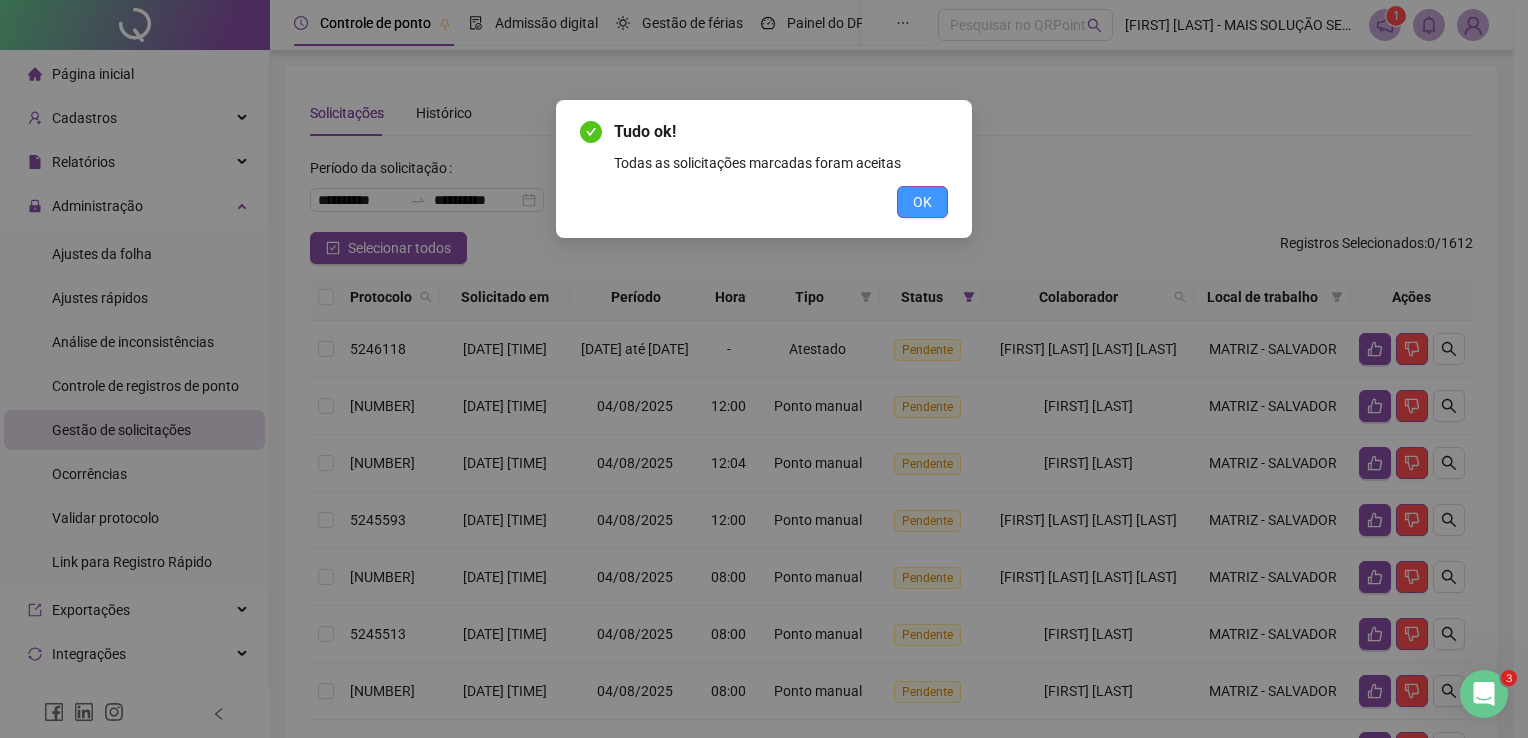 click on "OK" at bounding box center (922, 202) 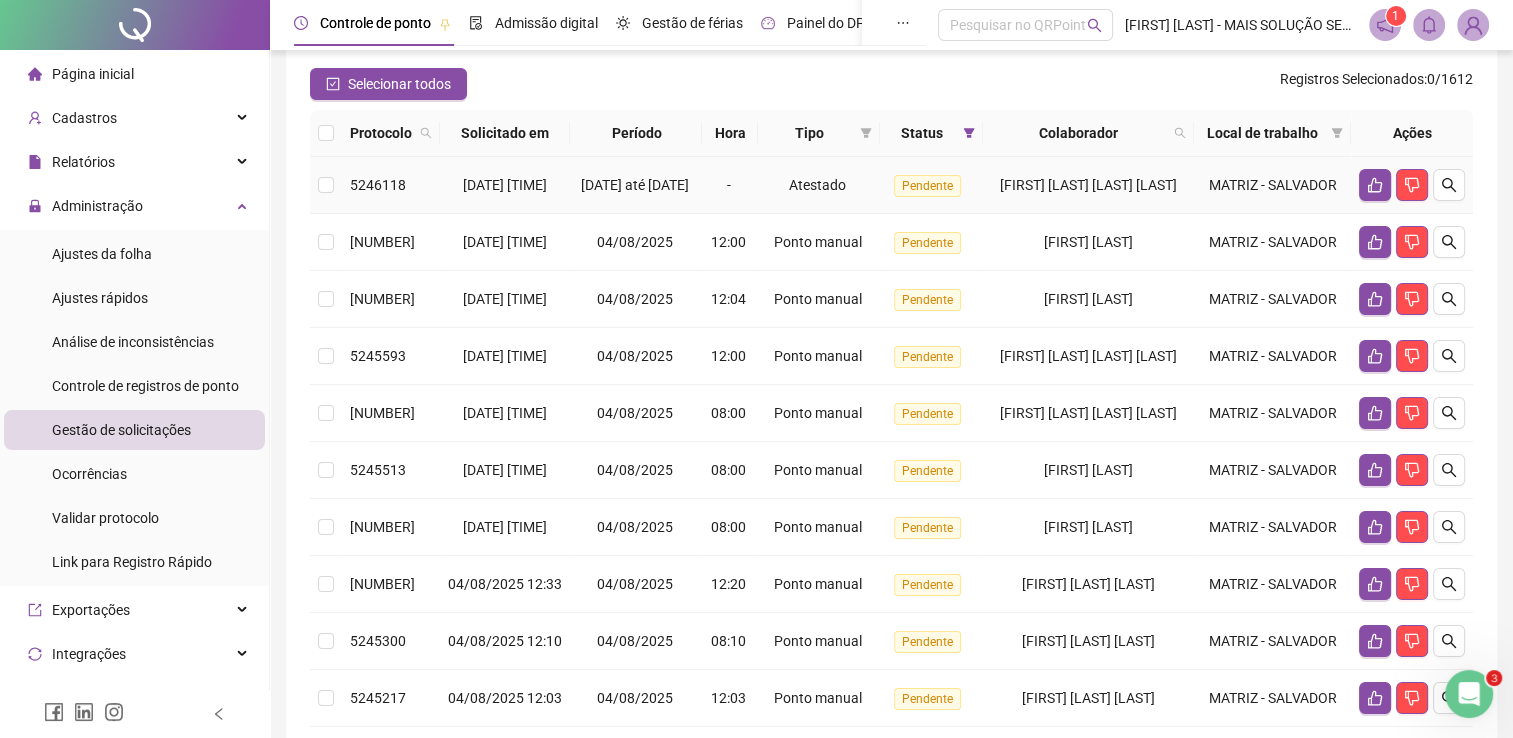 scroll, scrollTop: 200, scrollLeft: 0, axis: vertical 